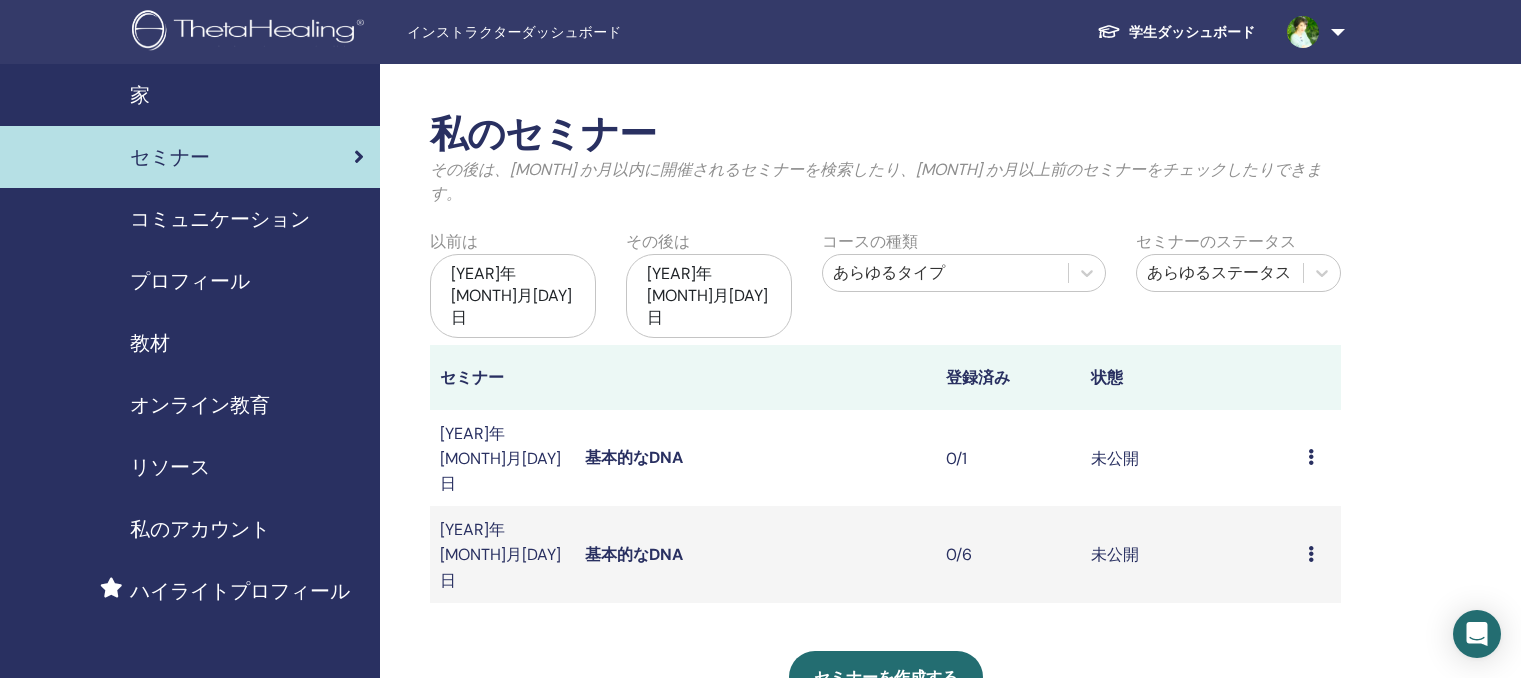 scroll, scrollTop: 0, scrollLeft: 0, axis: both 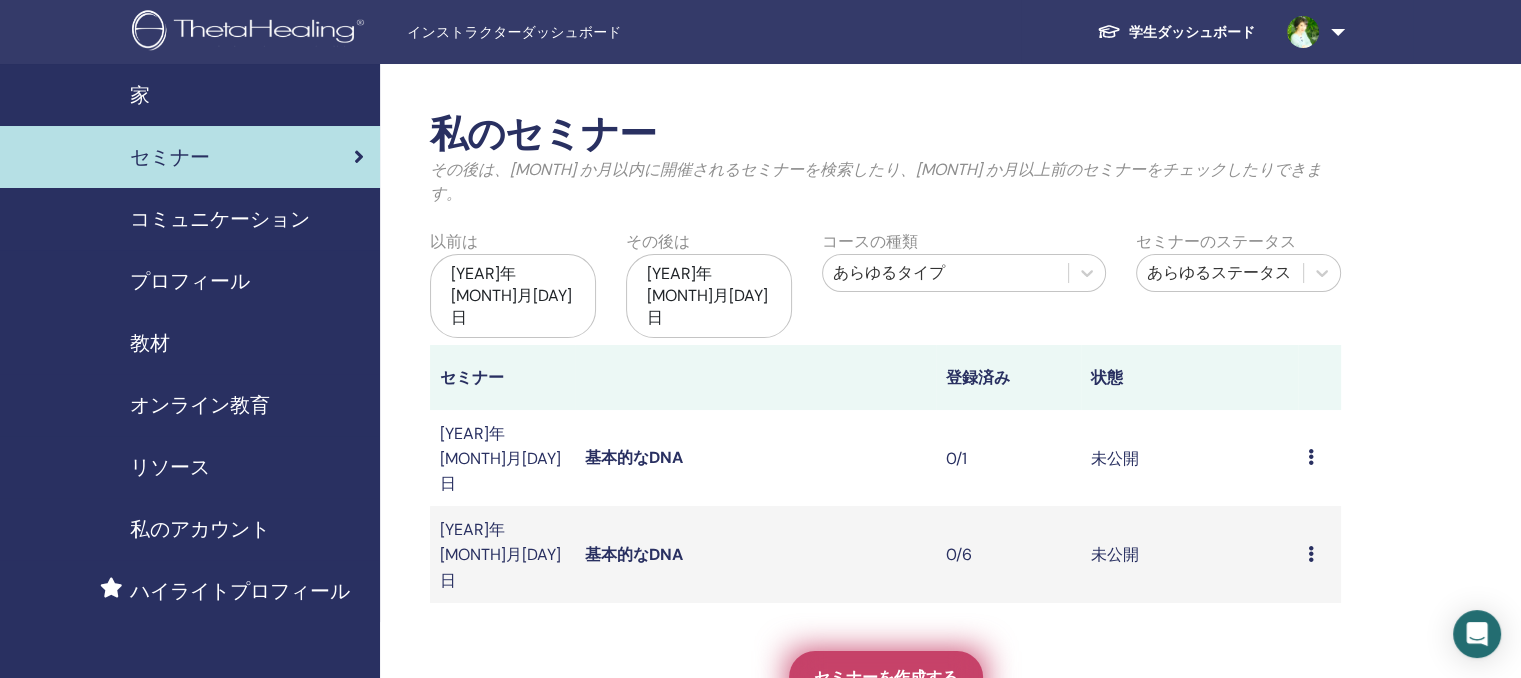 click on "セミナーを作成する" at bounding box center [886, 677] 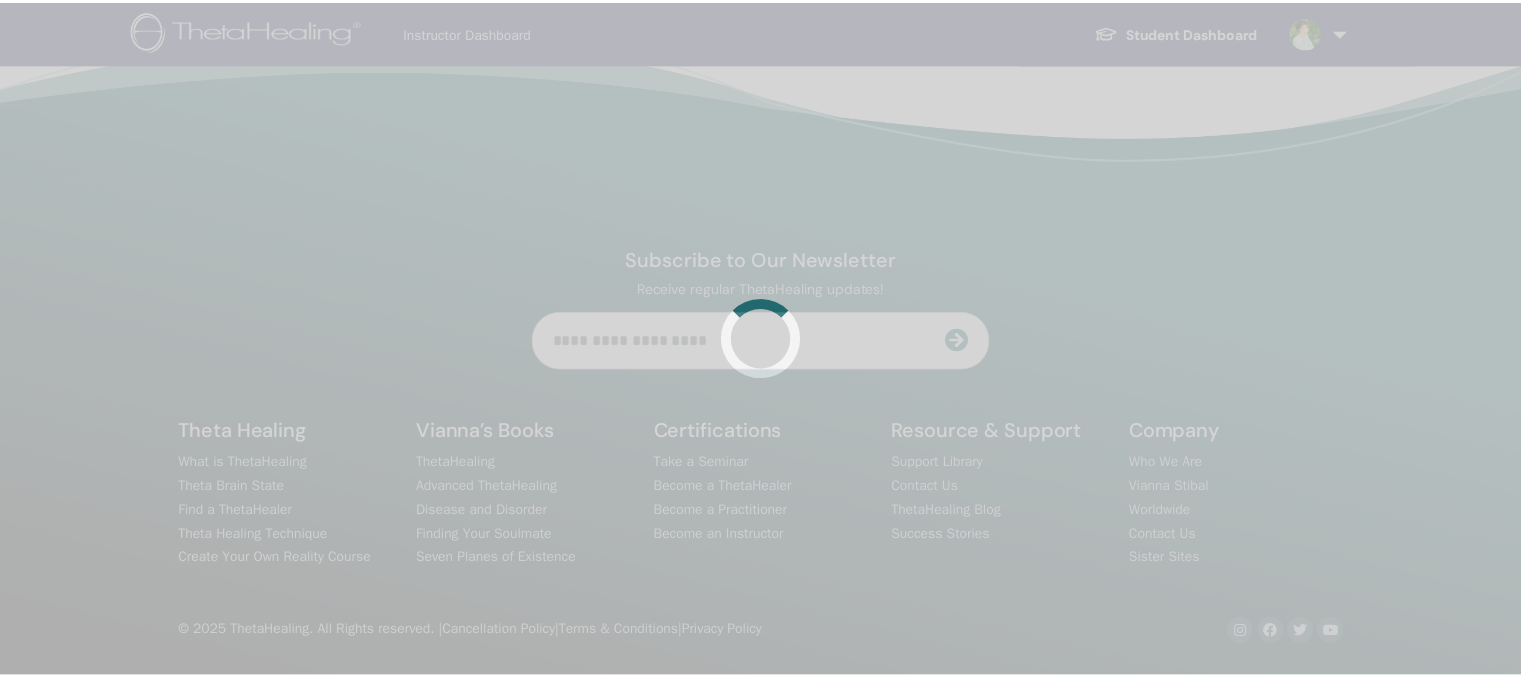 scroll, scrollTop: 0, scrollLeft: 0, axis: both 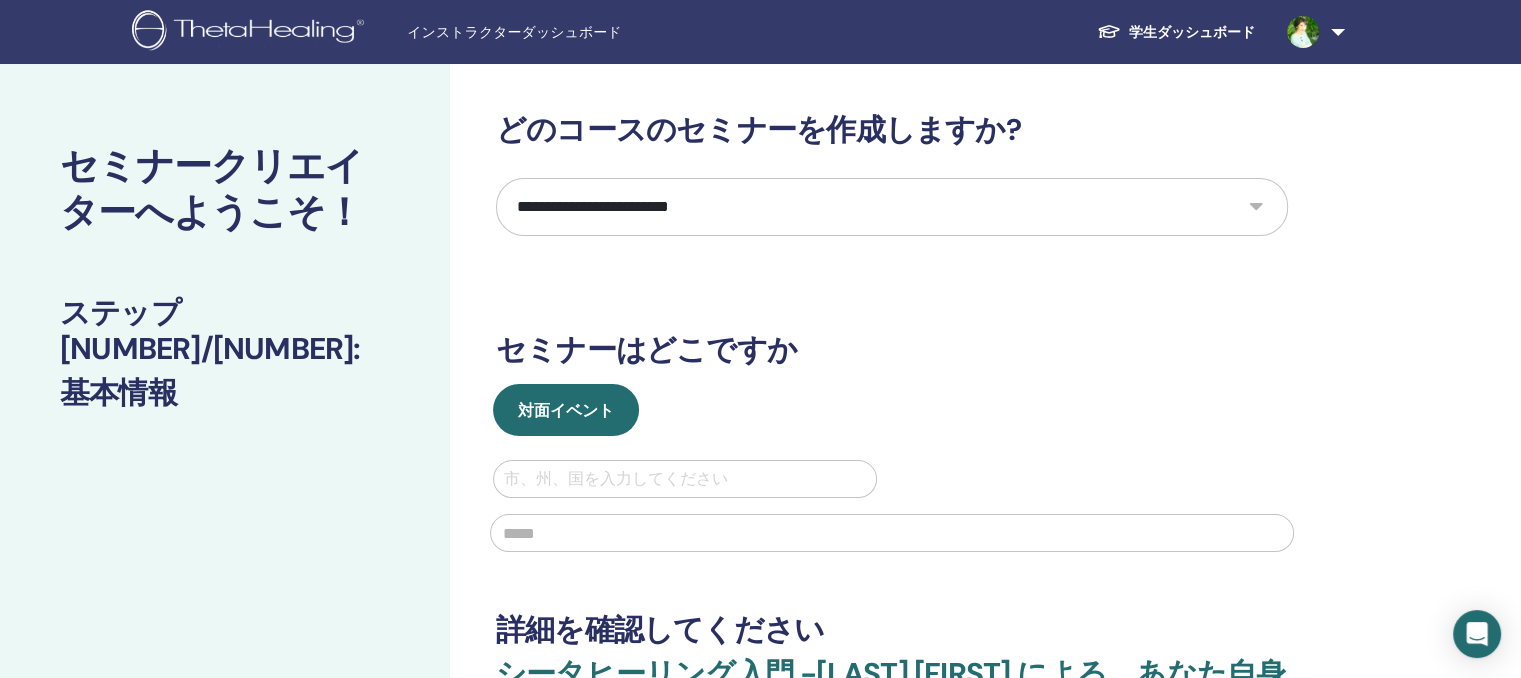 click on "**********" at bounding box center [892, 207] 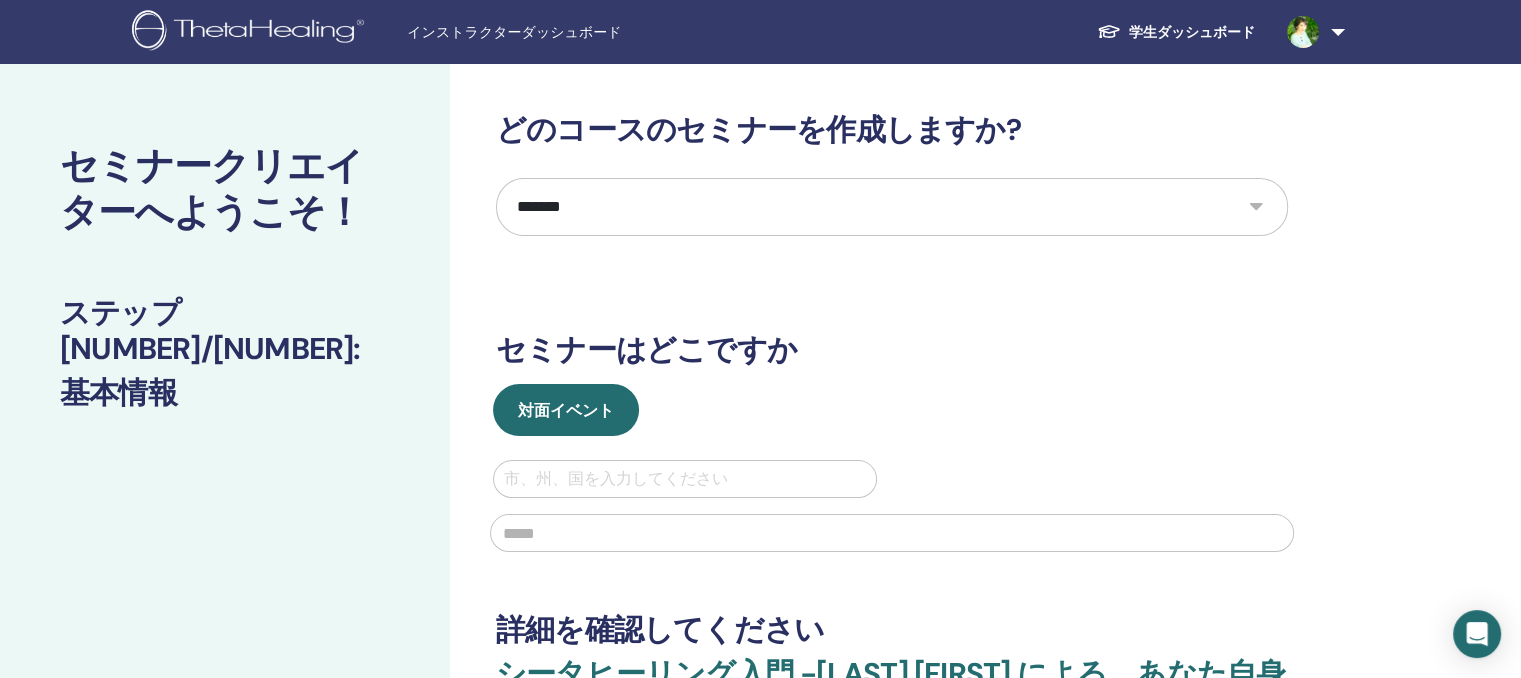click on "**********" at bounding box center (892, 207) 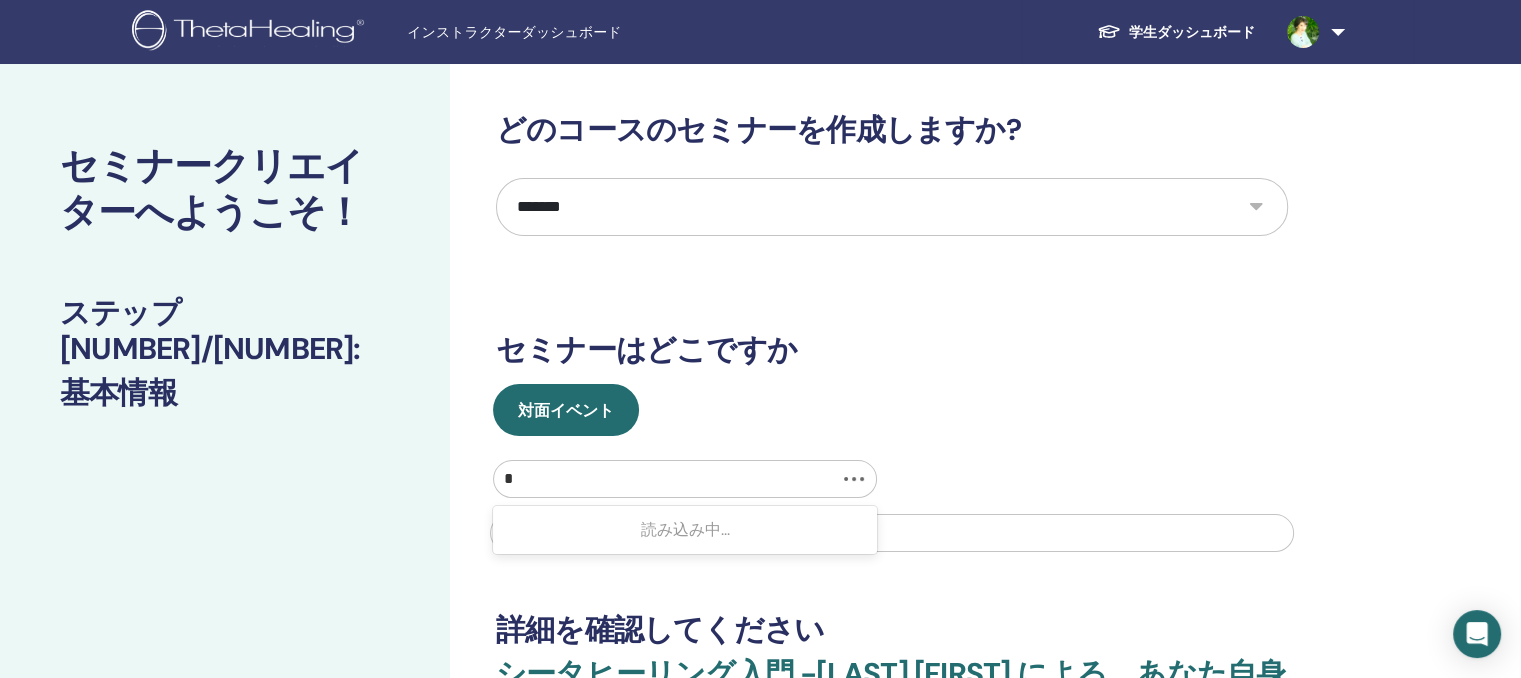type on "*" 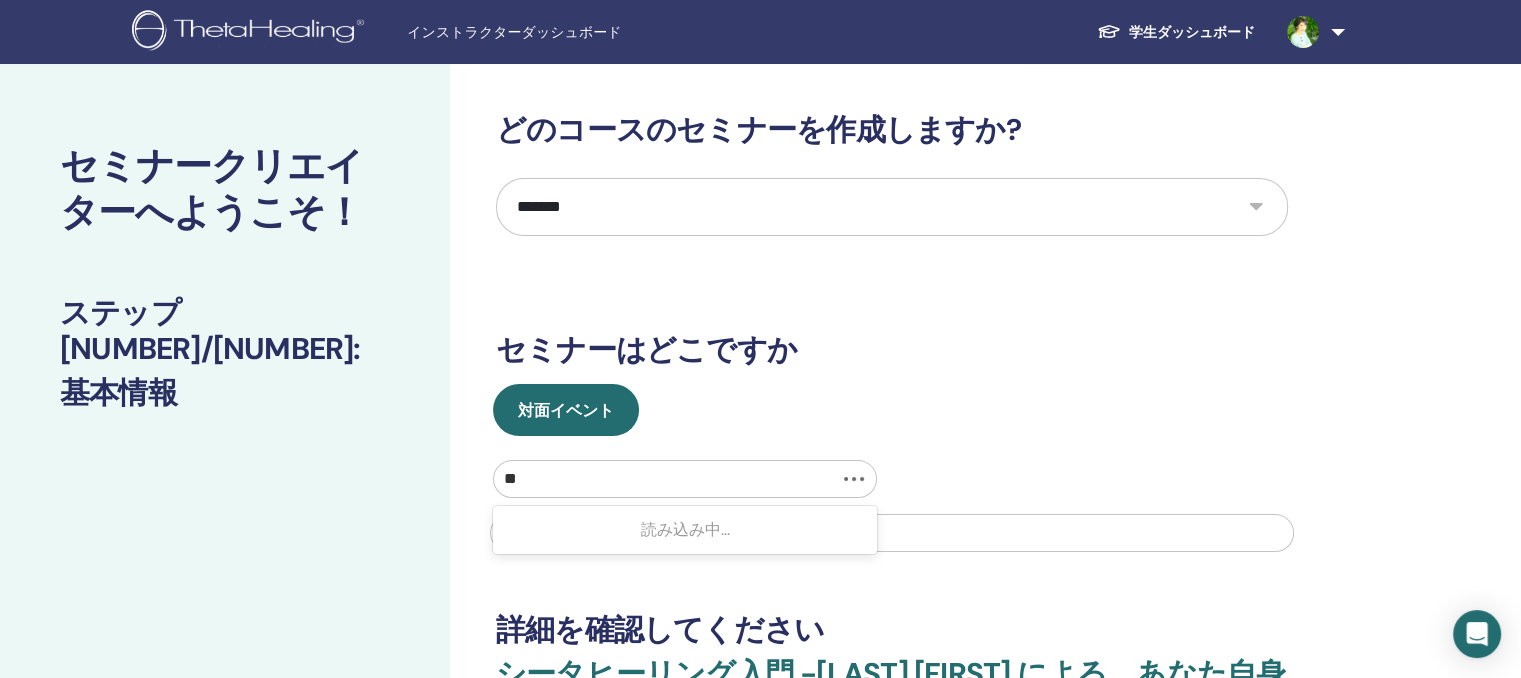 type on "*" 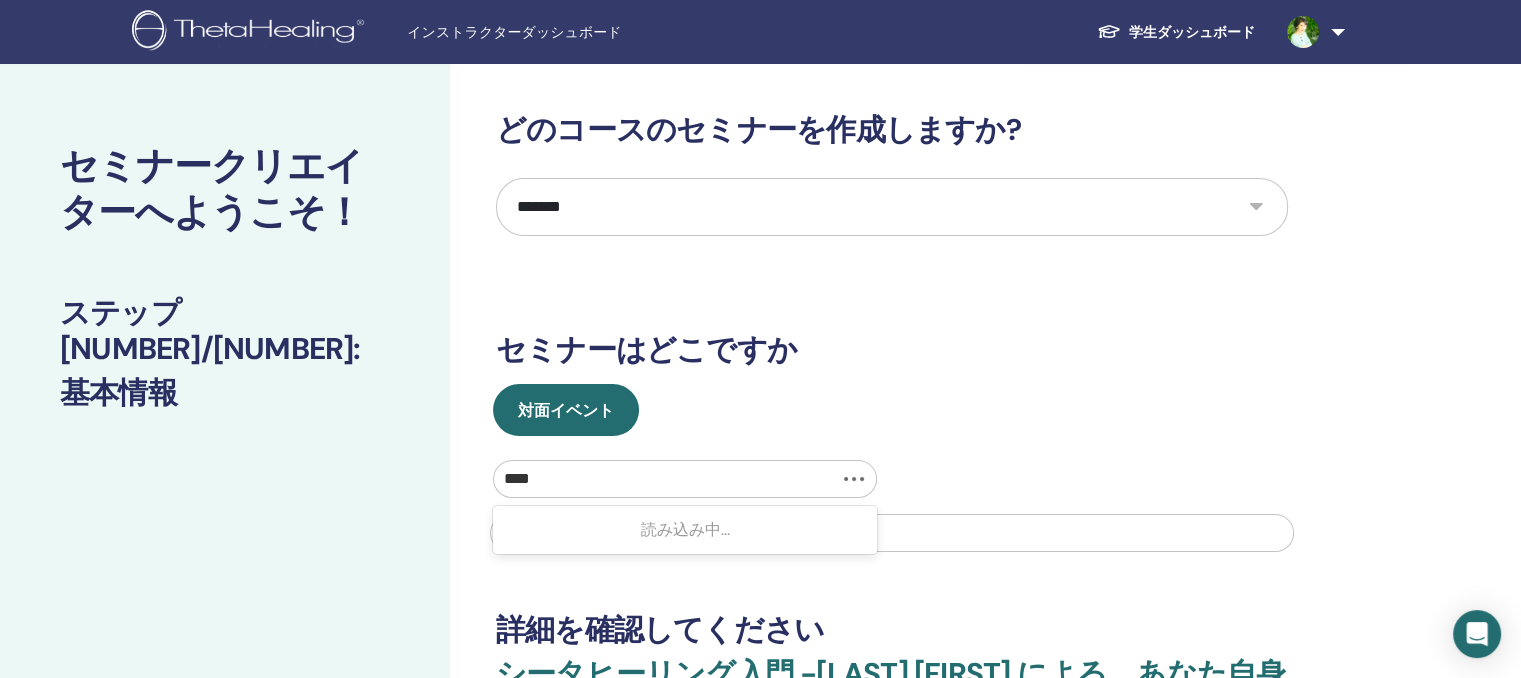 type on "***" 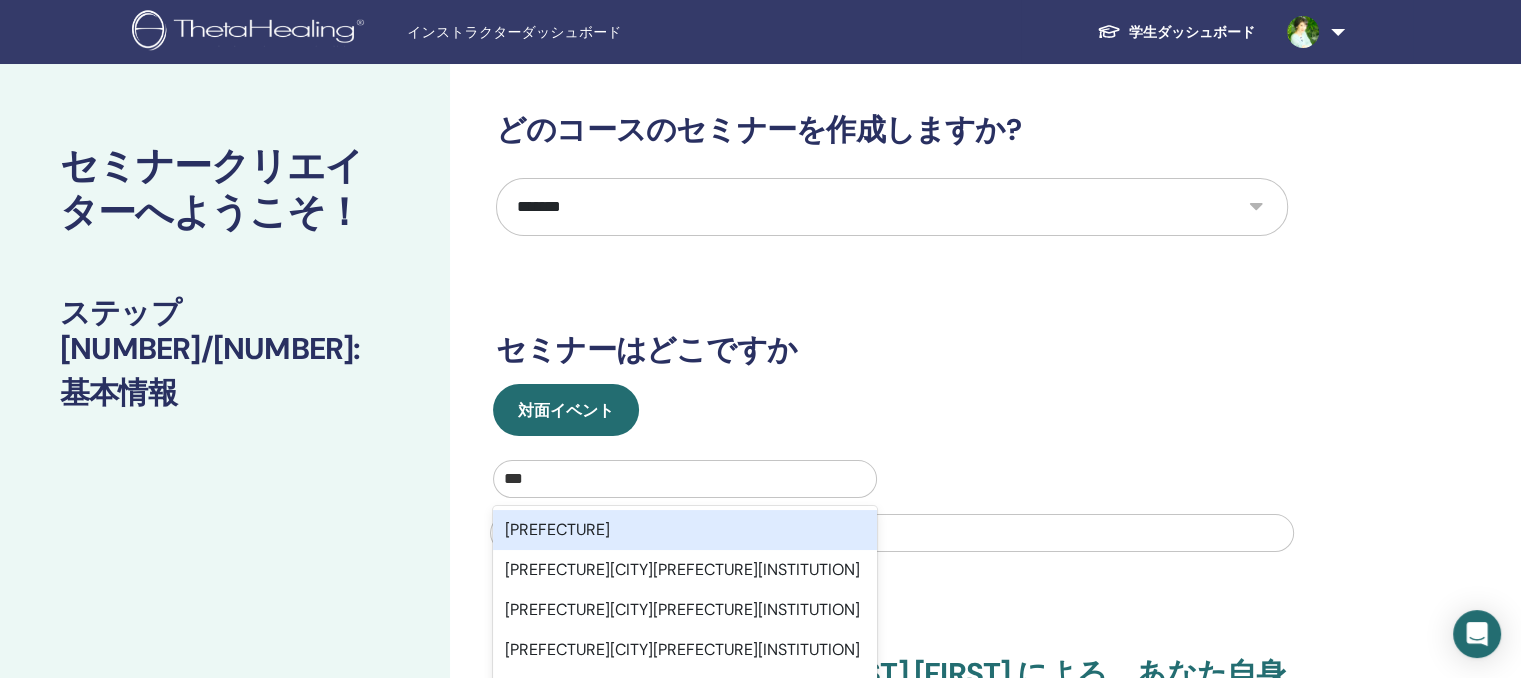 click on "[PREFECTURE]" at bounding box center (685, 530) 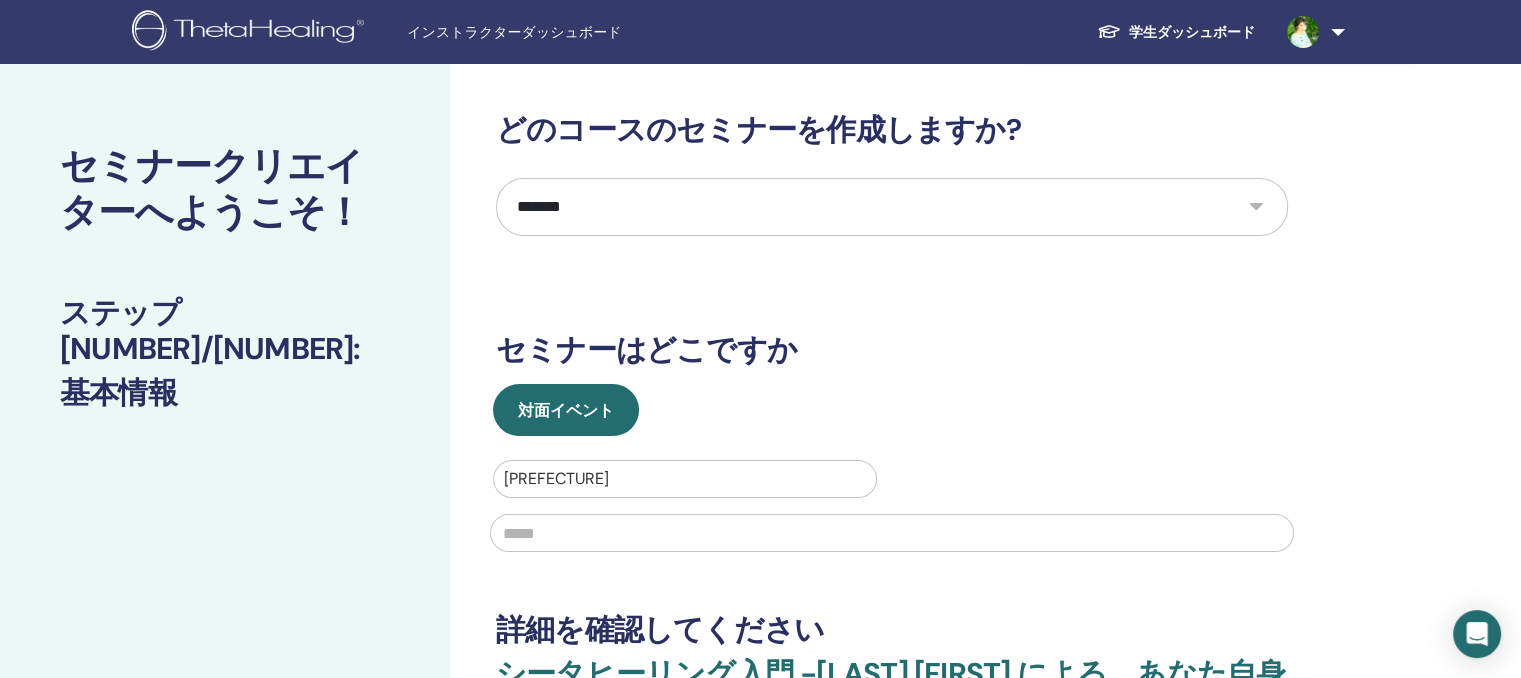 click at bounding box center (892, 533) 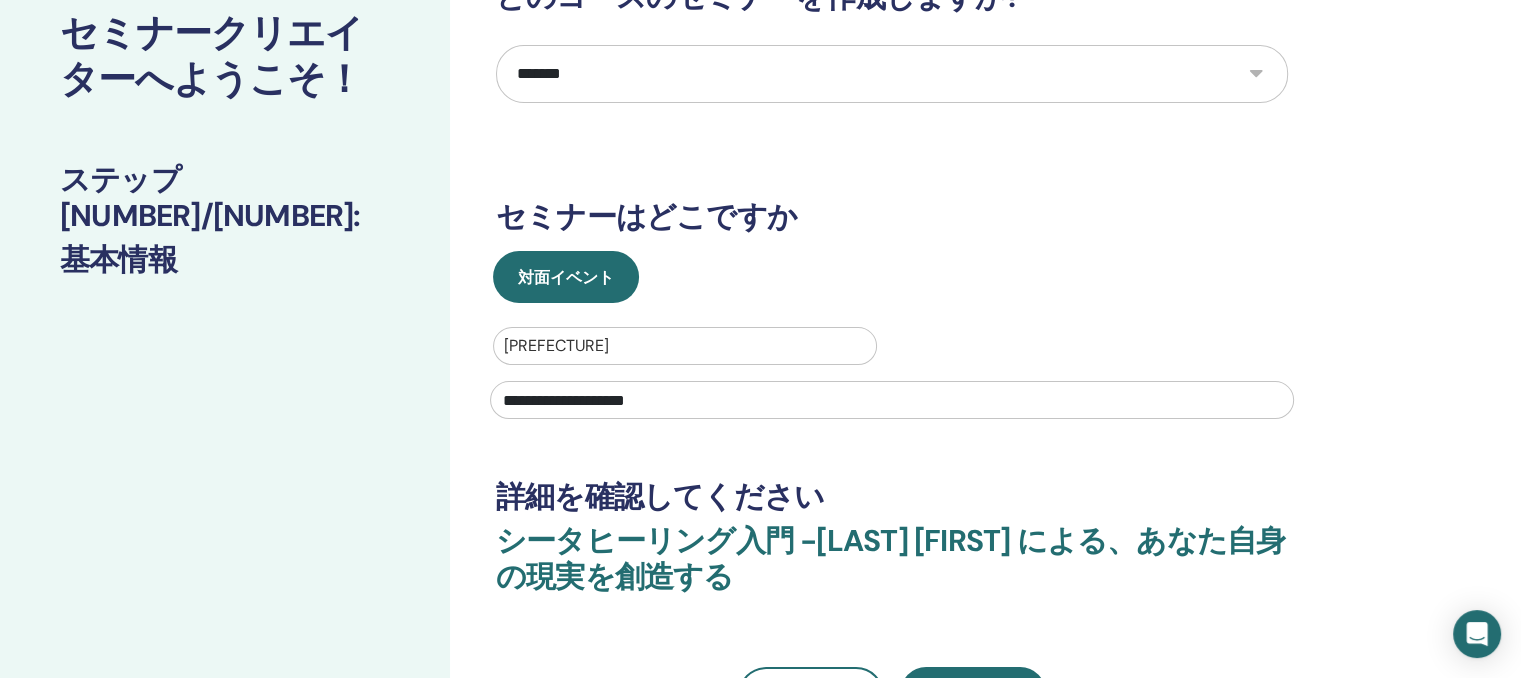scroll, scrollTop: 300, scrollLeft: 0, axis: vertical 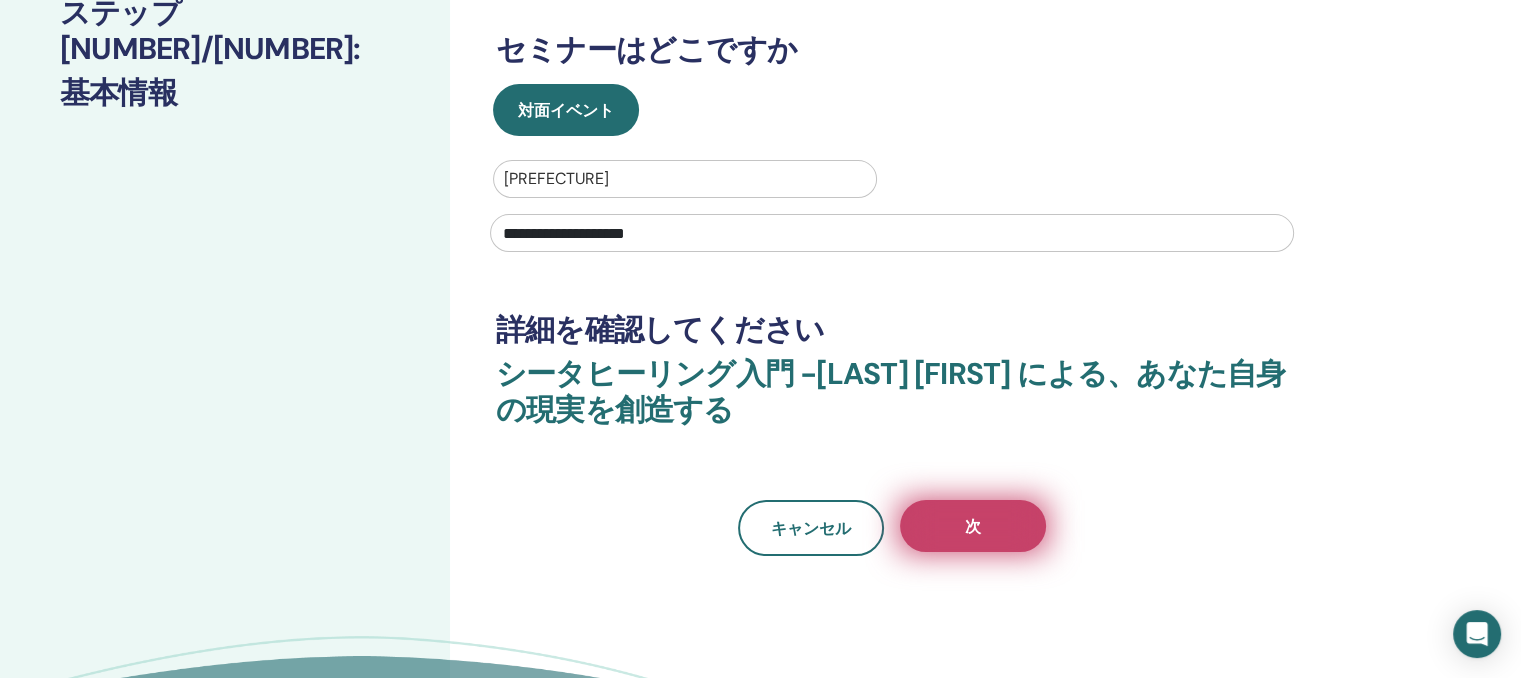 type on "**********" 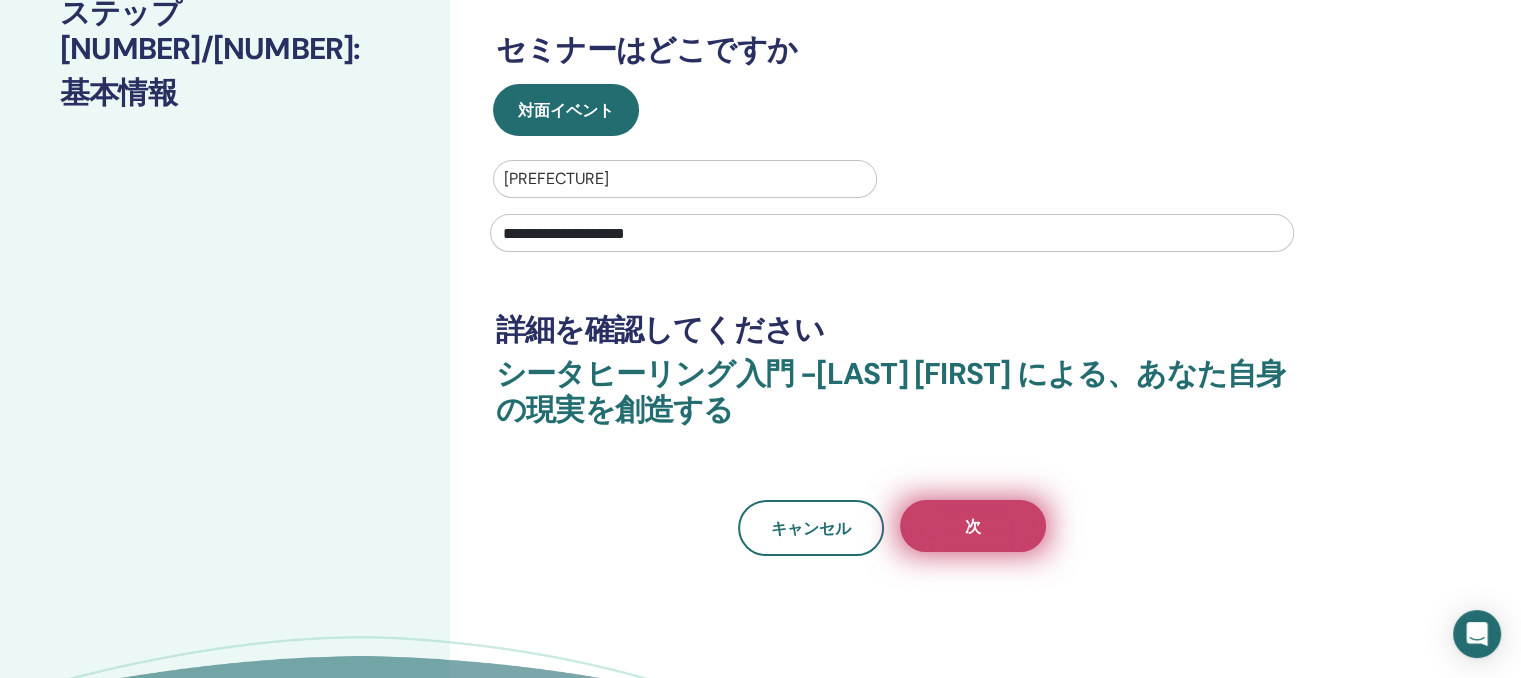 click on "次" at bounding box center [973, 526] 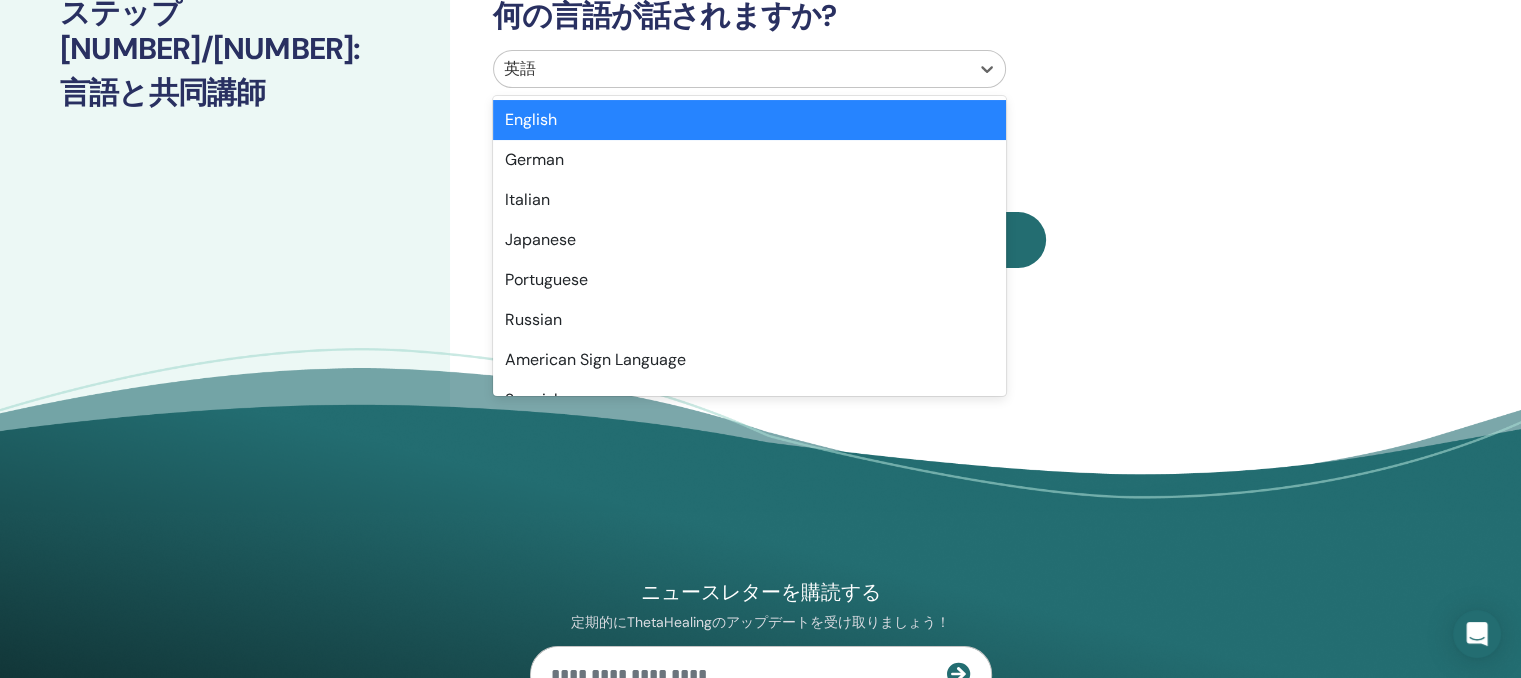 click at bounding box center [731, 69] 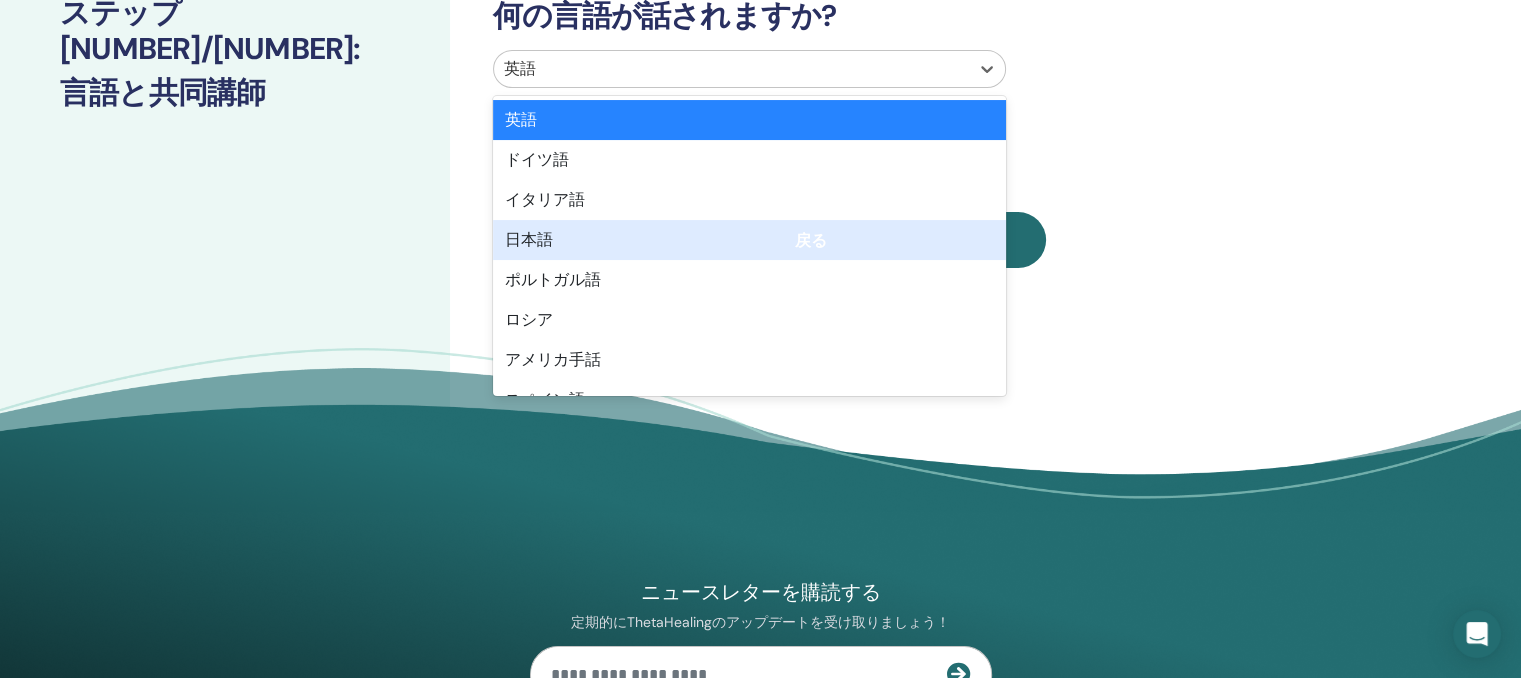 drag, startPoint x: 522, startPoint y: 241, endPoint x: 840, endPoint y: 266, distance: 318.9812 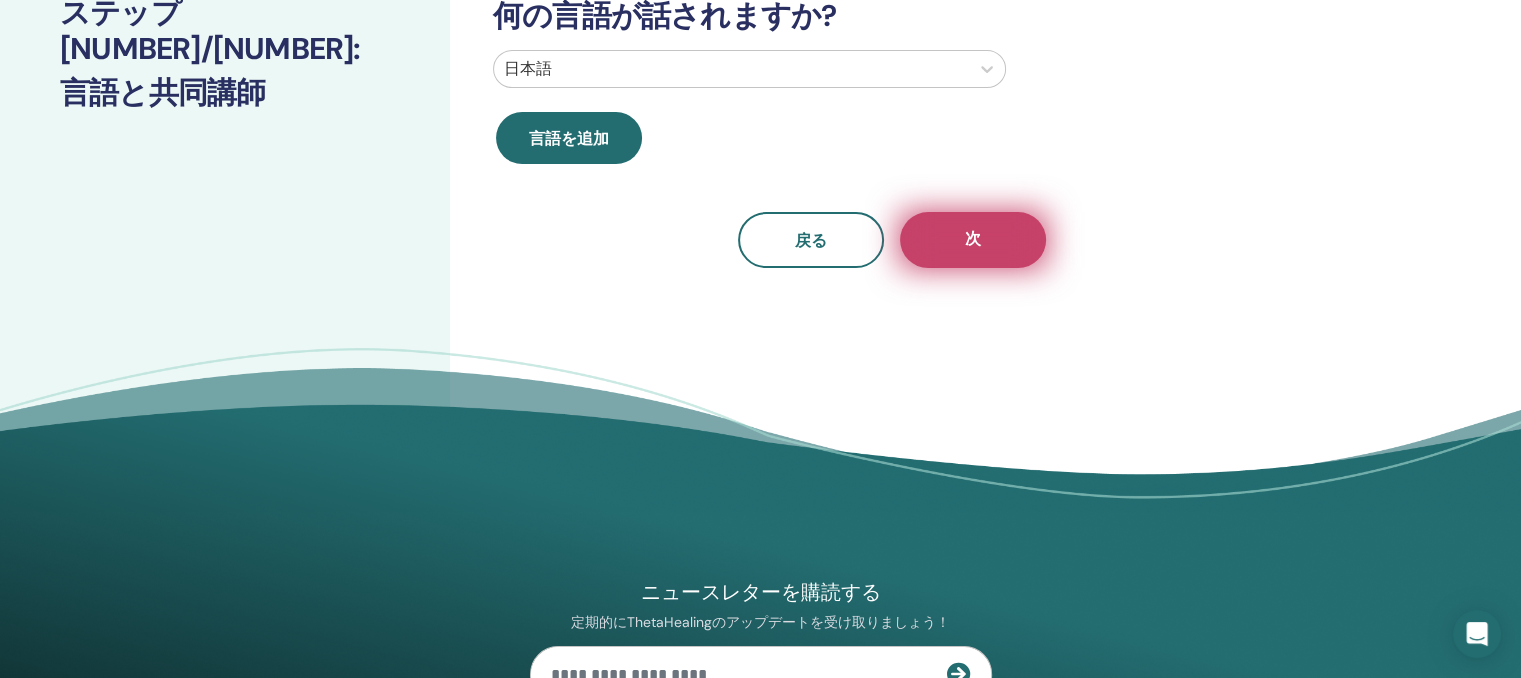click on "次" at bounding box center (973, 240) 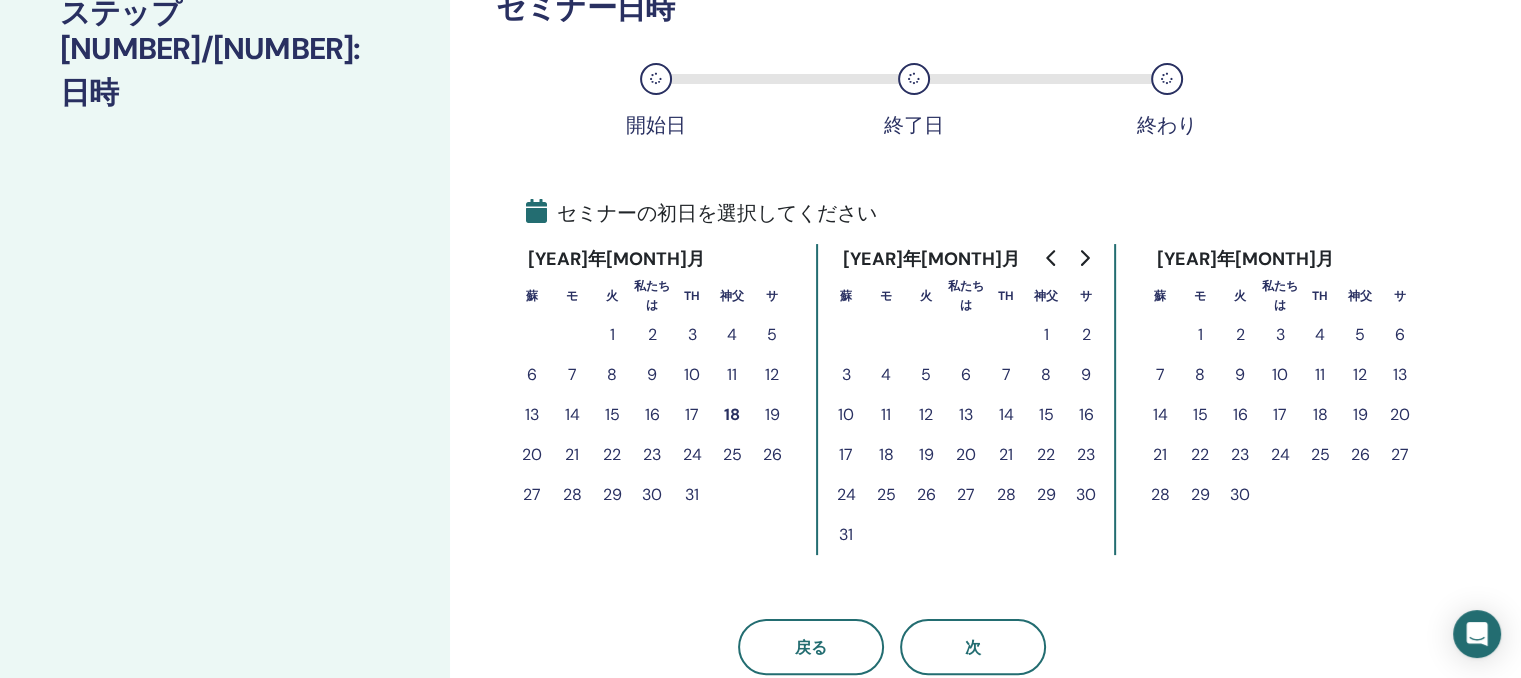 click on "1" at bounding box center (1200, 334) 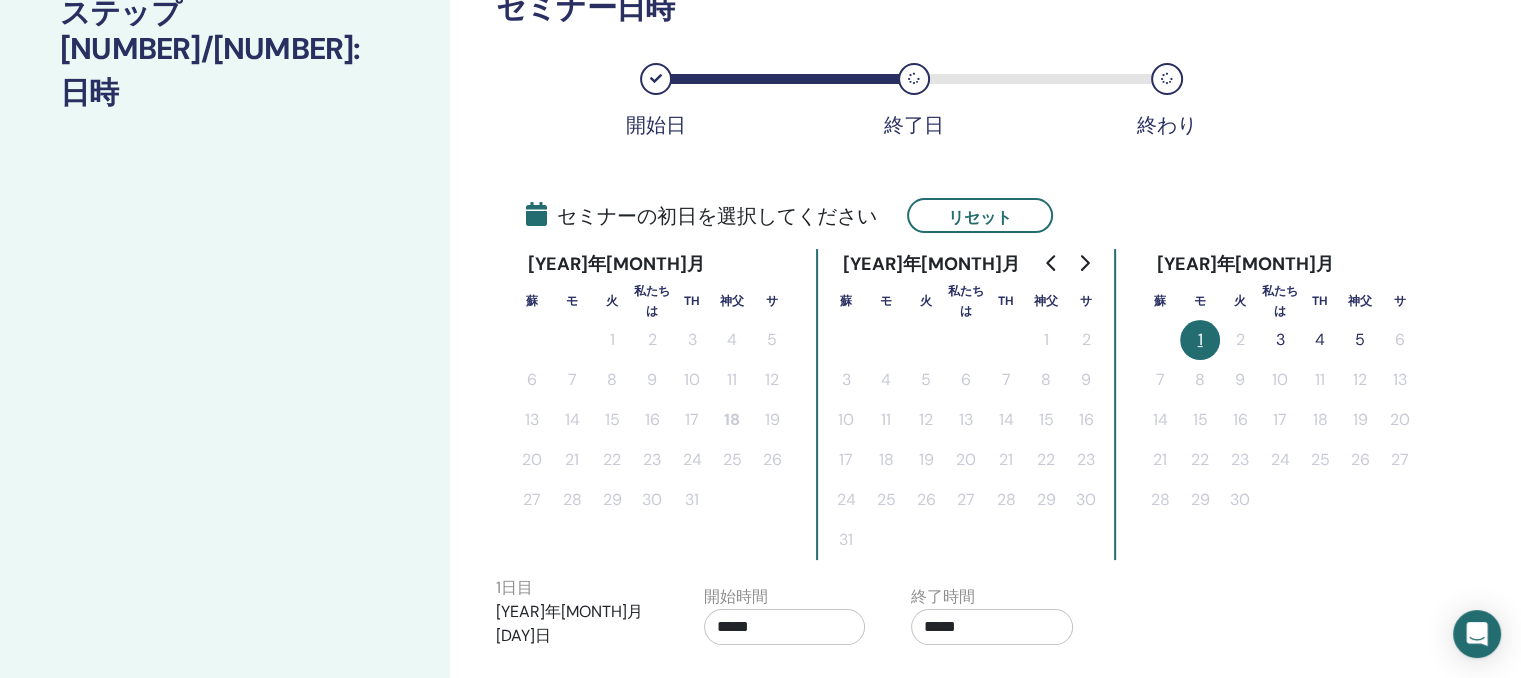 click on "3" at bounding box center (1280, 339) 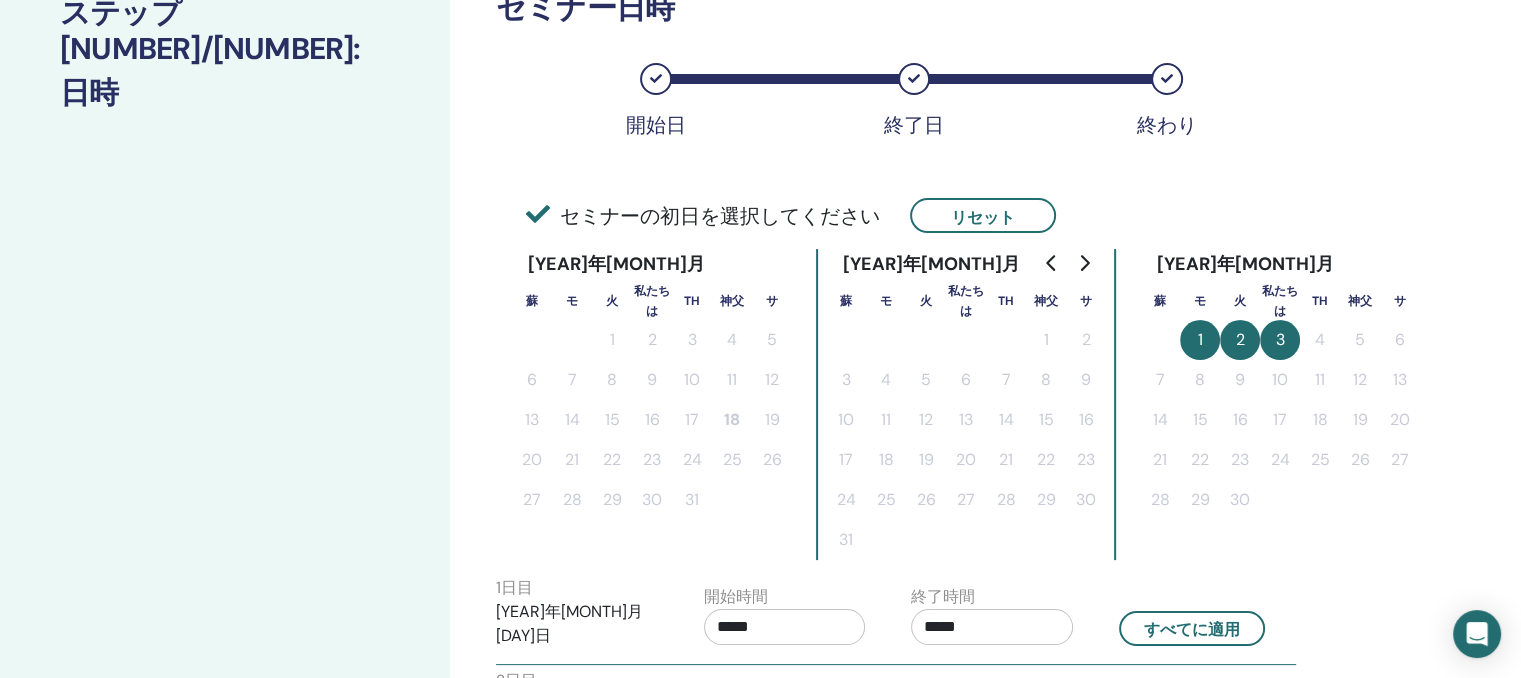 scroll, scrollTop: 500, scrollLeft: 0, axis: vertical 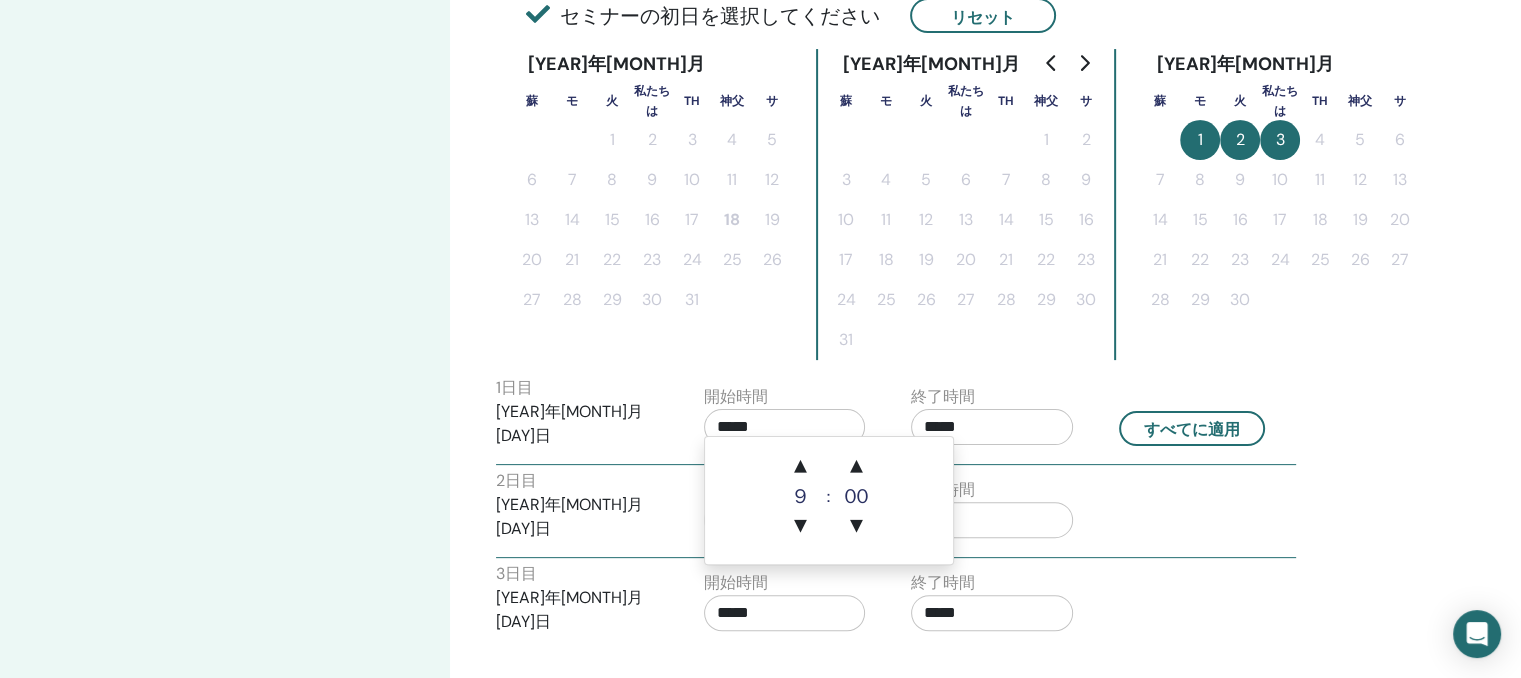 drag, startPoint x: 809, startPoint y: 409, endPoint x: 729, endPoint y: 420, distance: 80.75271 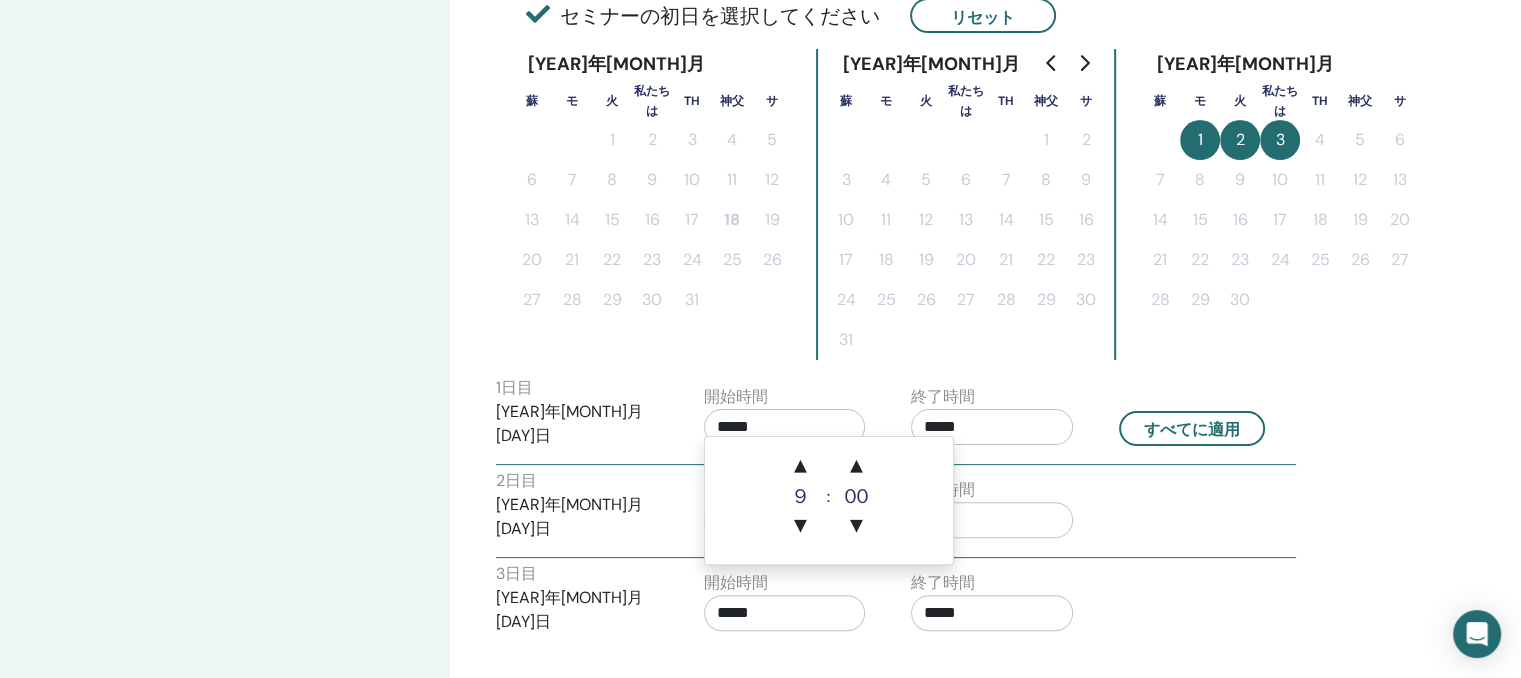 click on "*****" at bounding box center [785, 427] 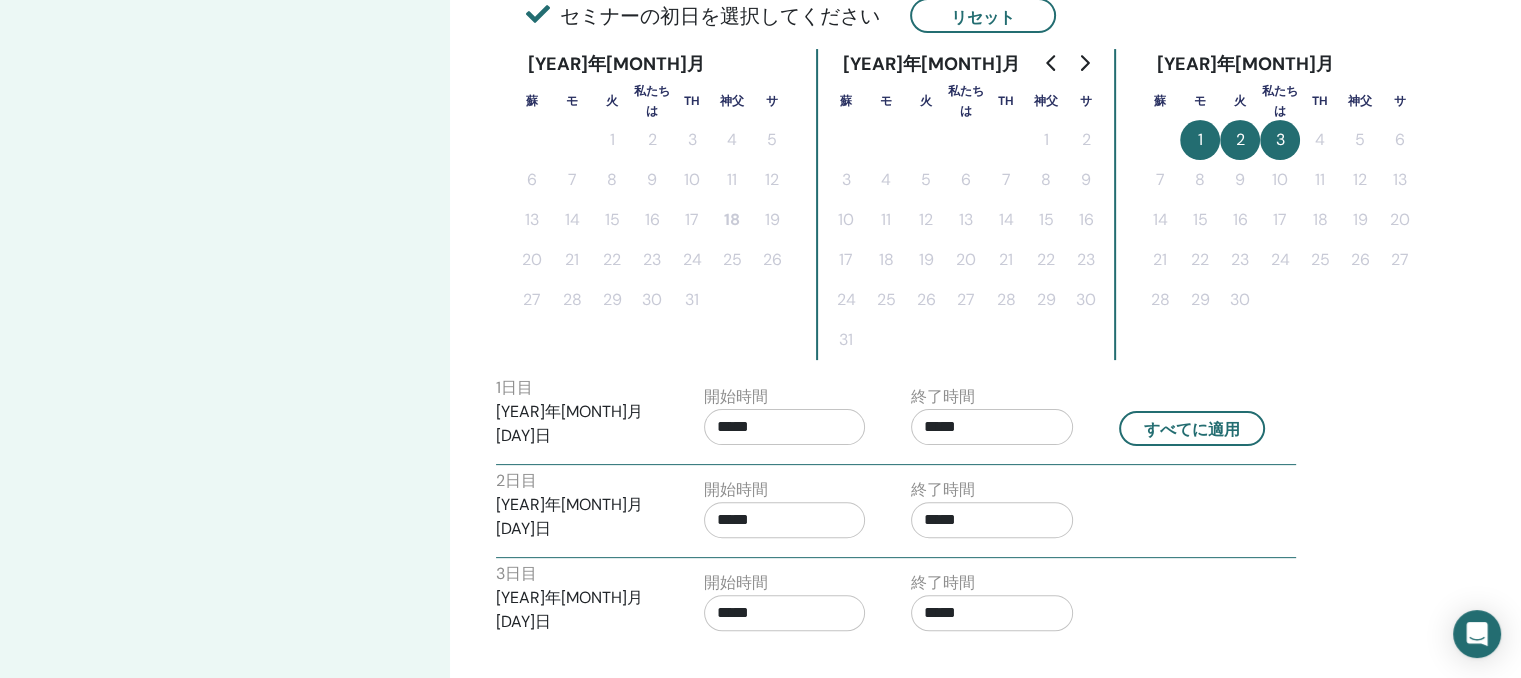 drag, startPoint x: 744, startPoint y: 421, endPoint x: 767, endPoint y: 420, distance: 23.021729 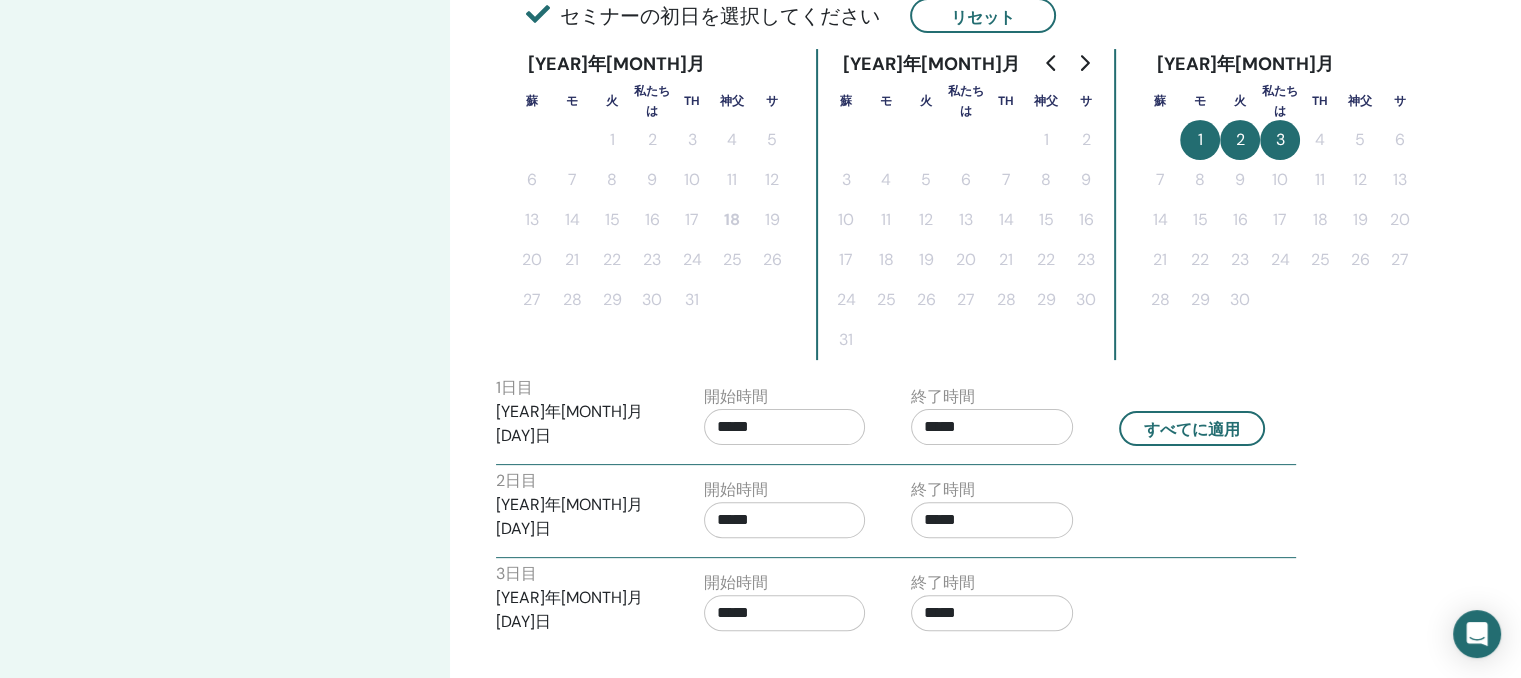 click on "*****" at bounding box center (785, 427) 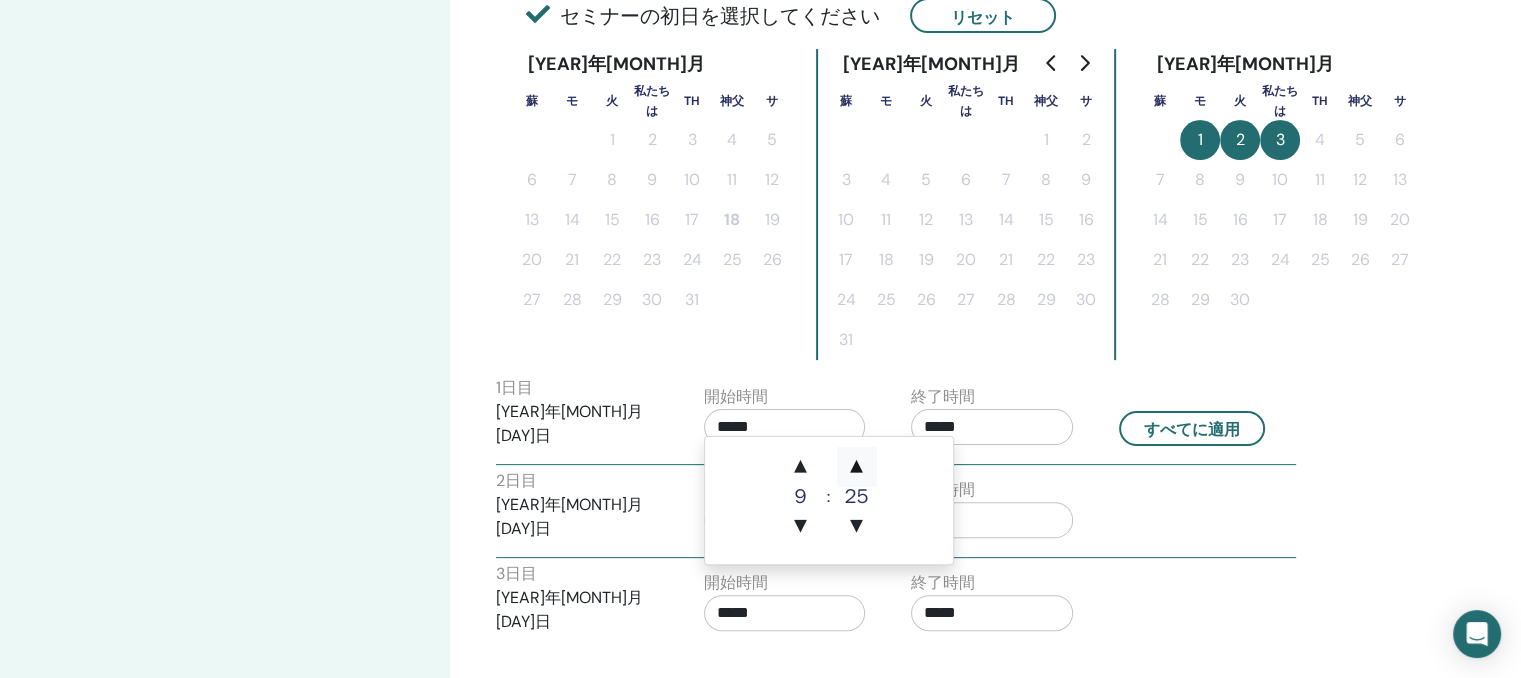 click on "▲" at bounding box center (857, 467) 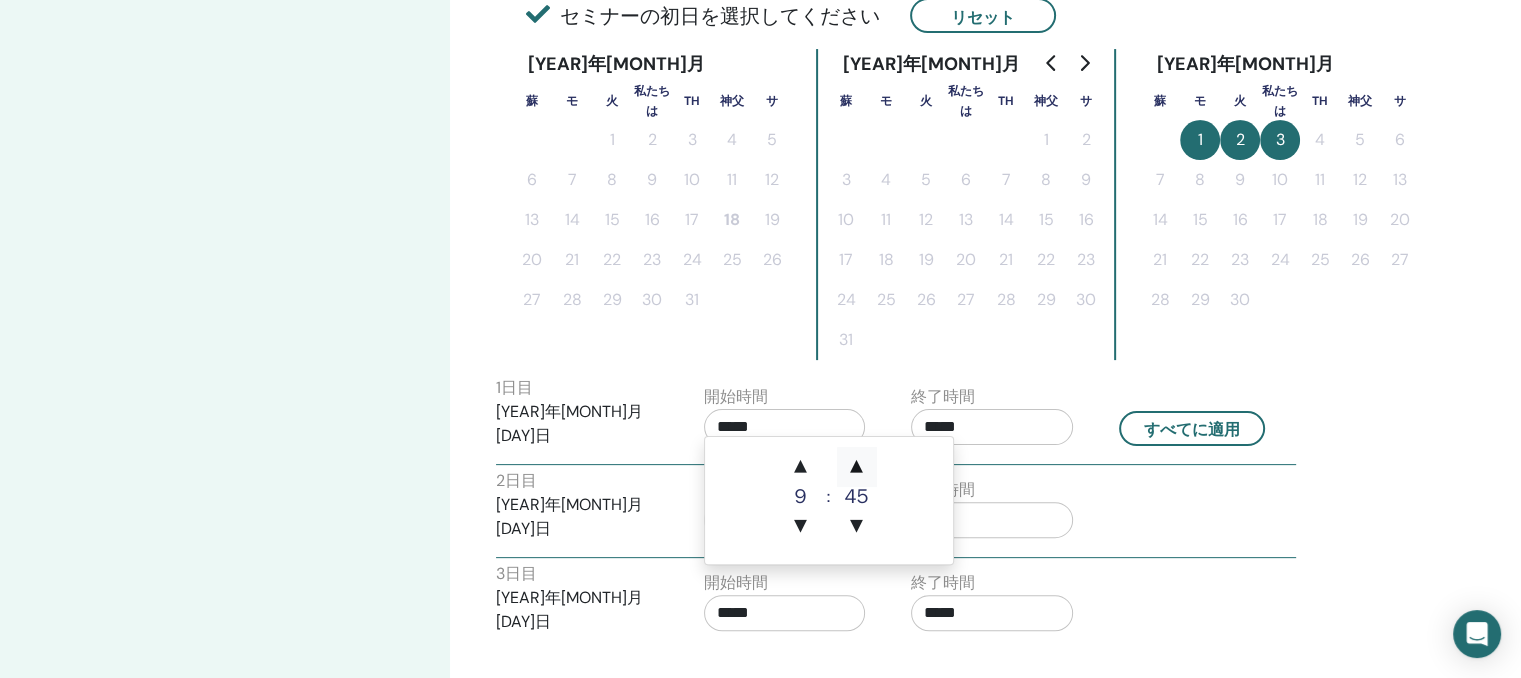click on "▲" at bounding box center [857, 467] 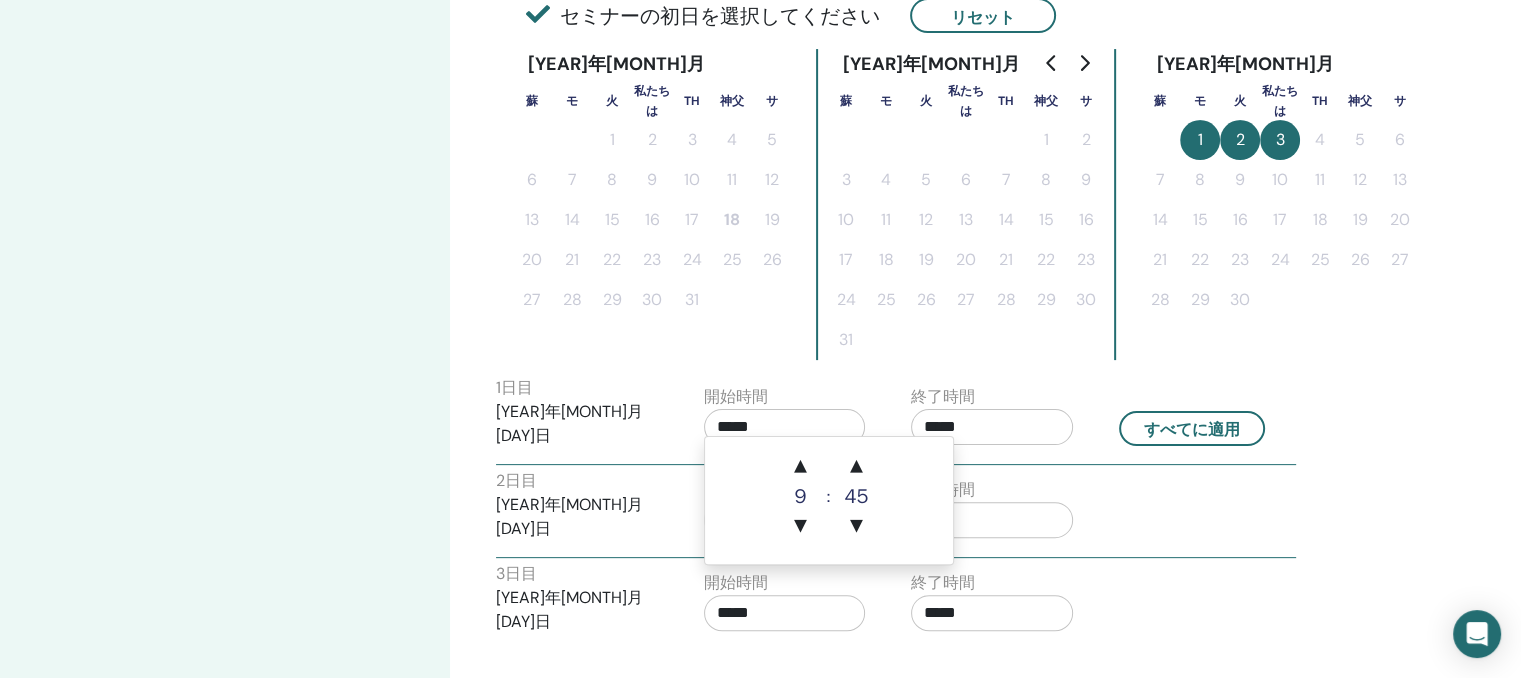 click on "*****" at bounding box center [992, 427] 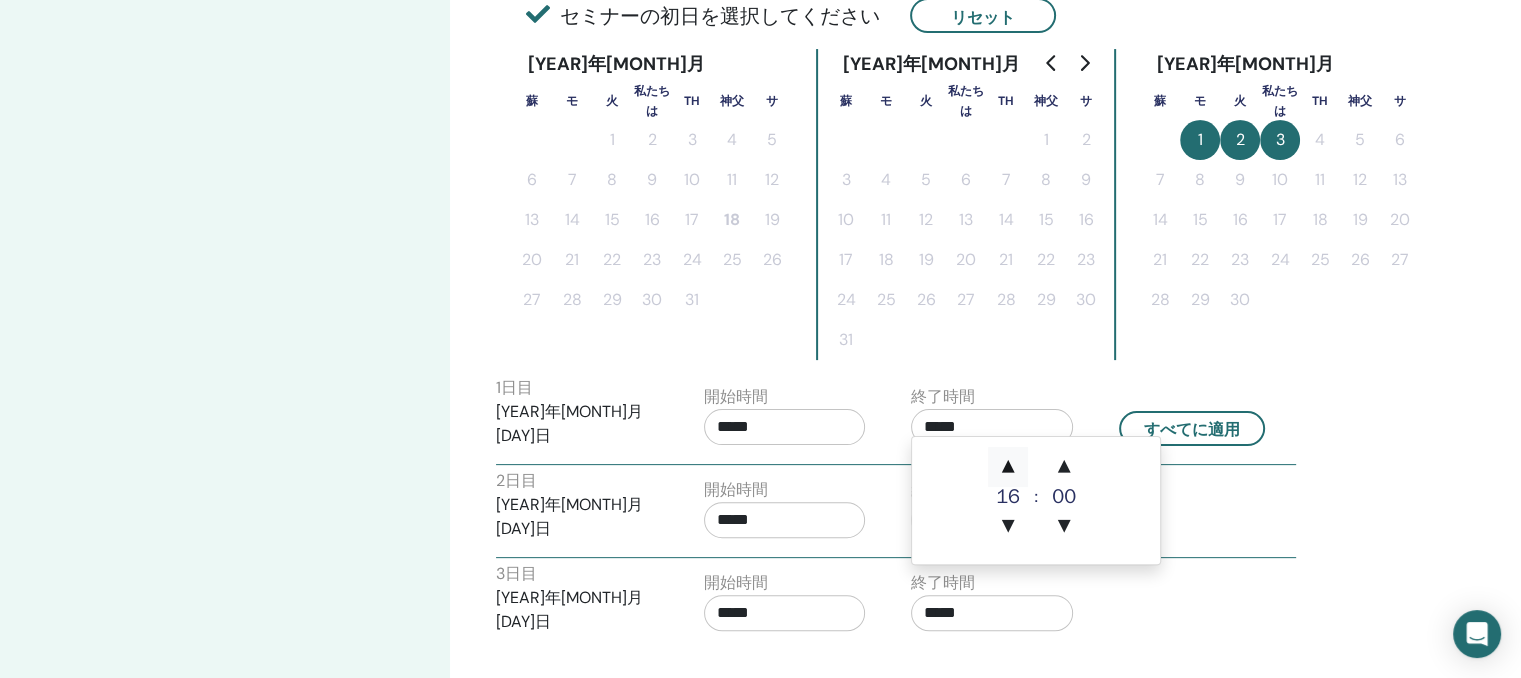 click on "▲" at bounding box center (1008, 467) 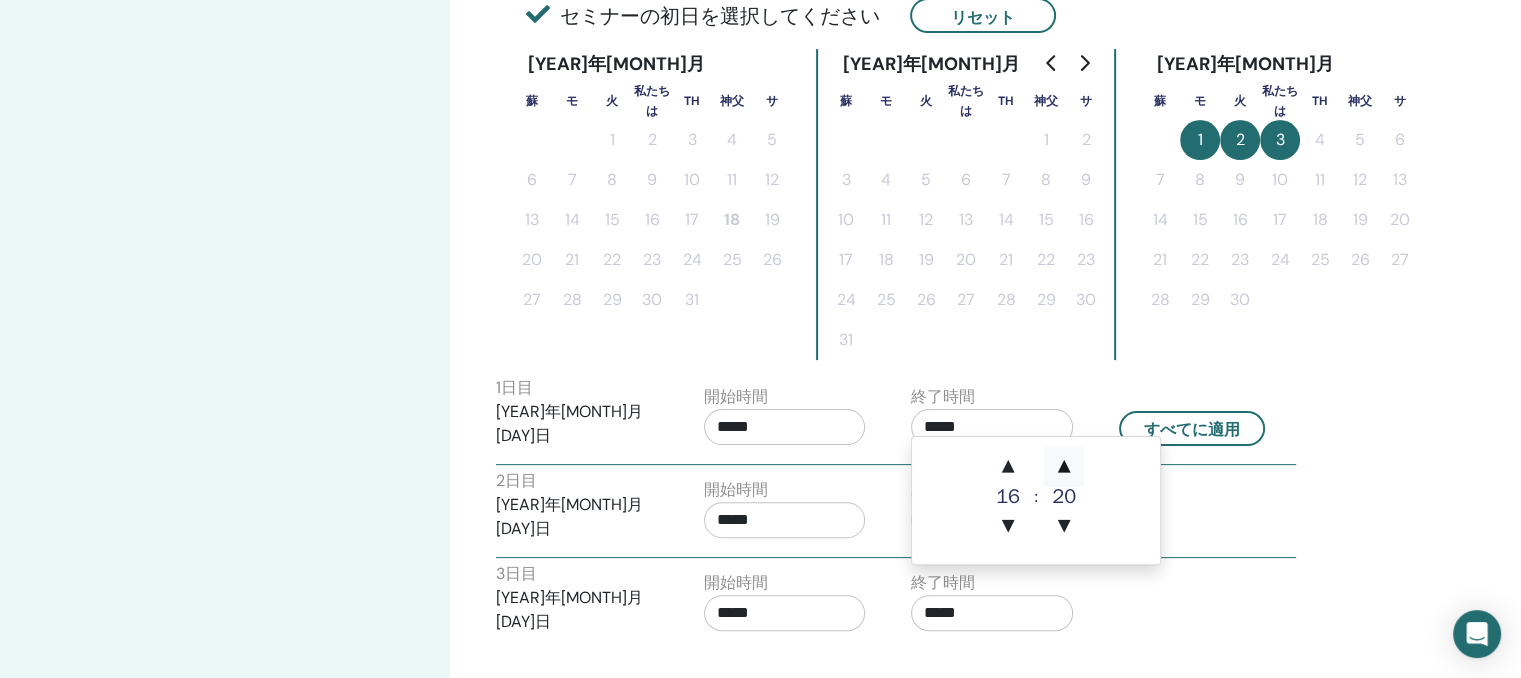 click on "▲" at bounding box center [1064, 467] 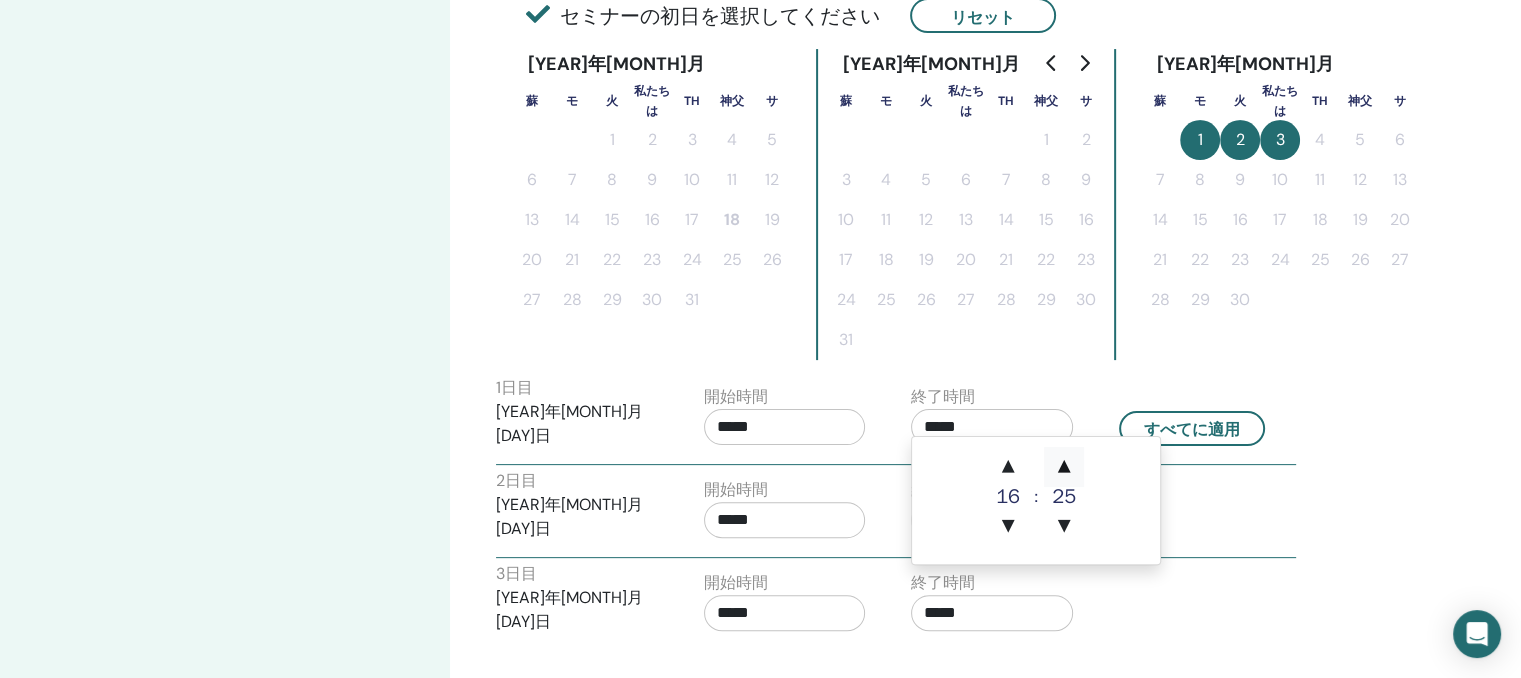click on "▲" at bounding box center [1064, 467] 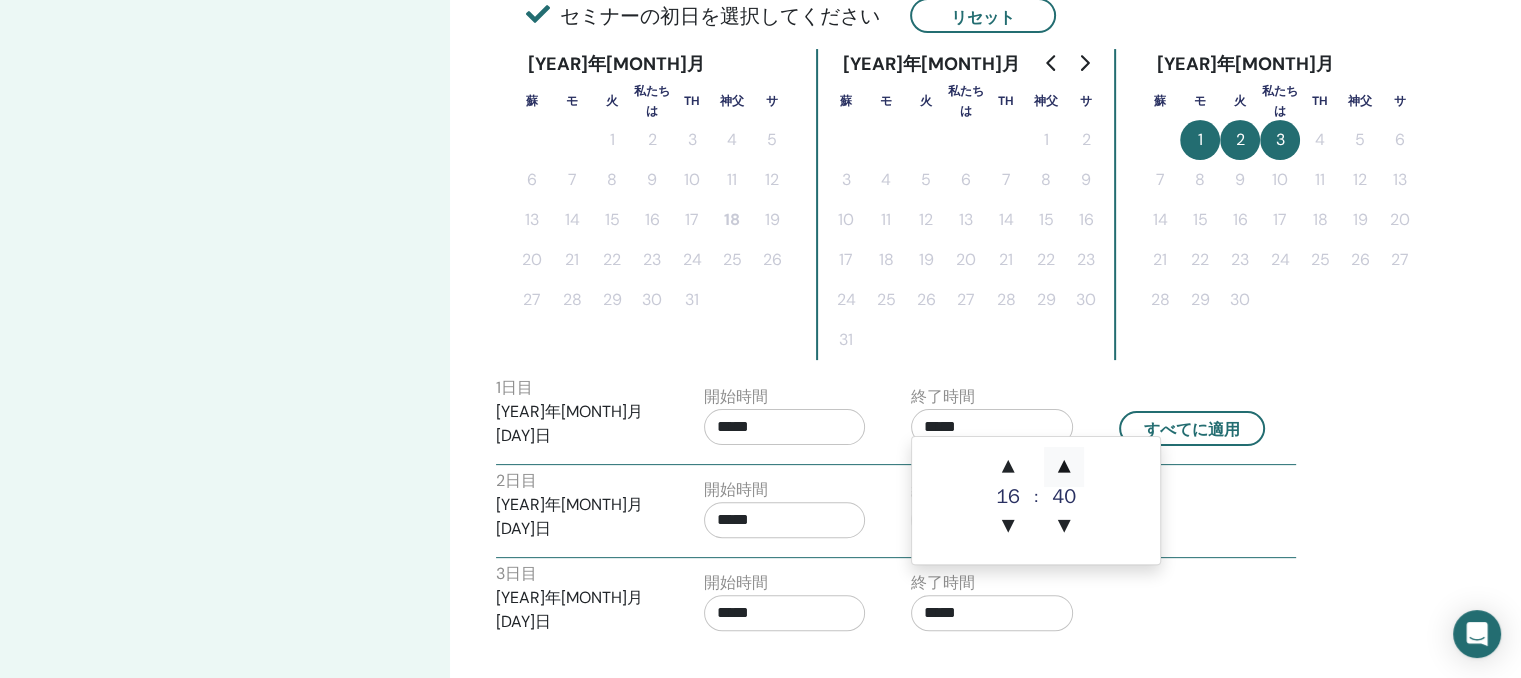 click on "▲" at bounding box center [1064, 467] 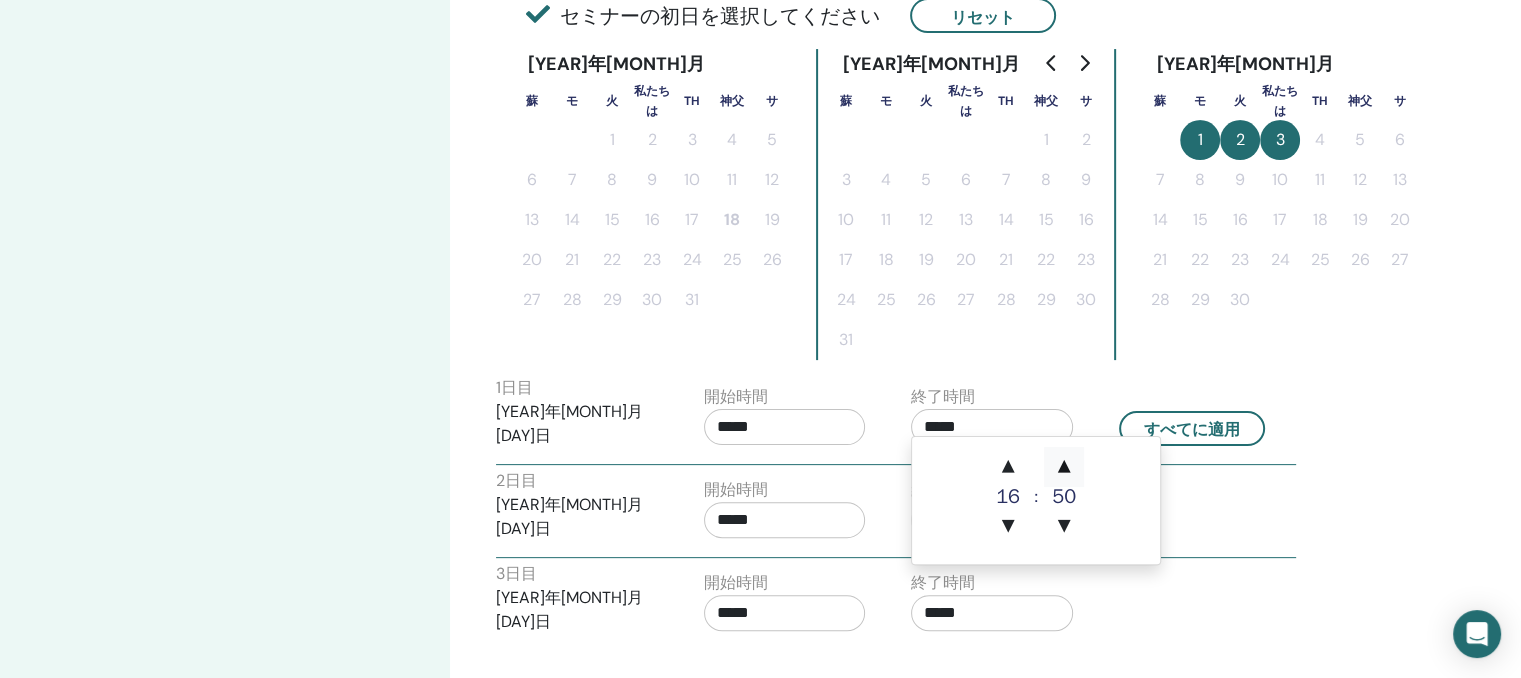 click on "▲" at bounding box center (1064, 467) 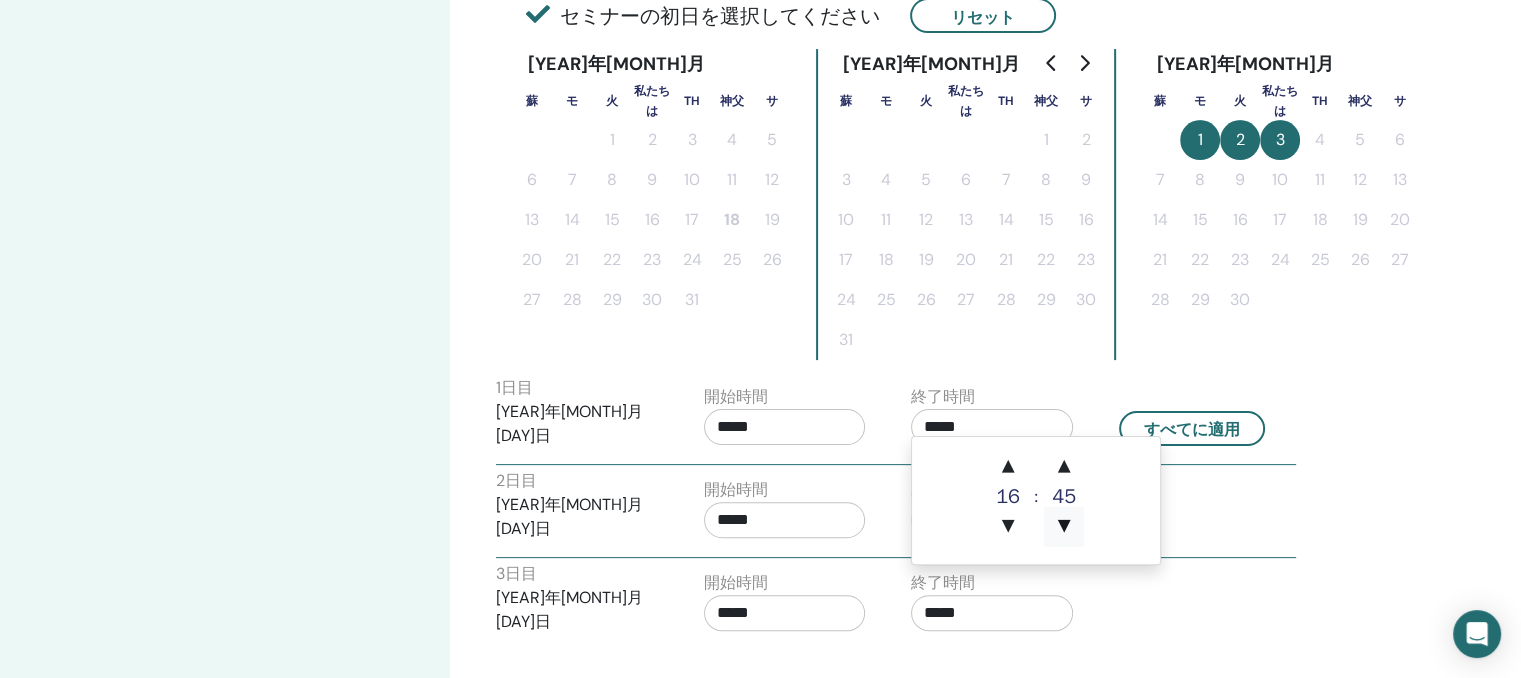 click on "▼" at bounding box center [1064, 527] 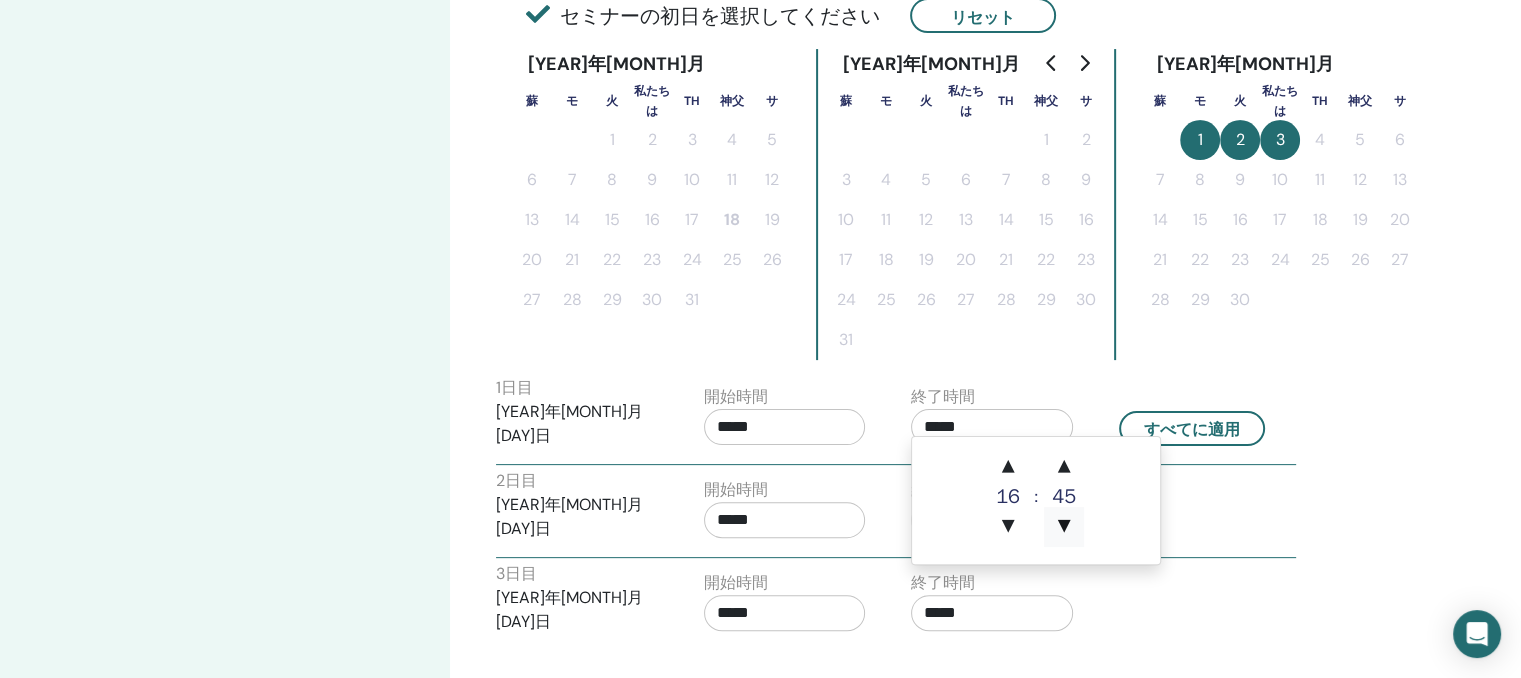 type on "*****" 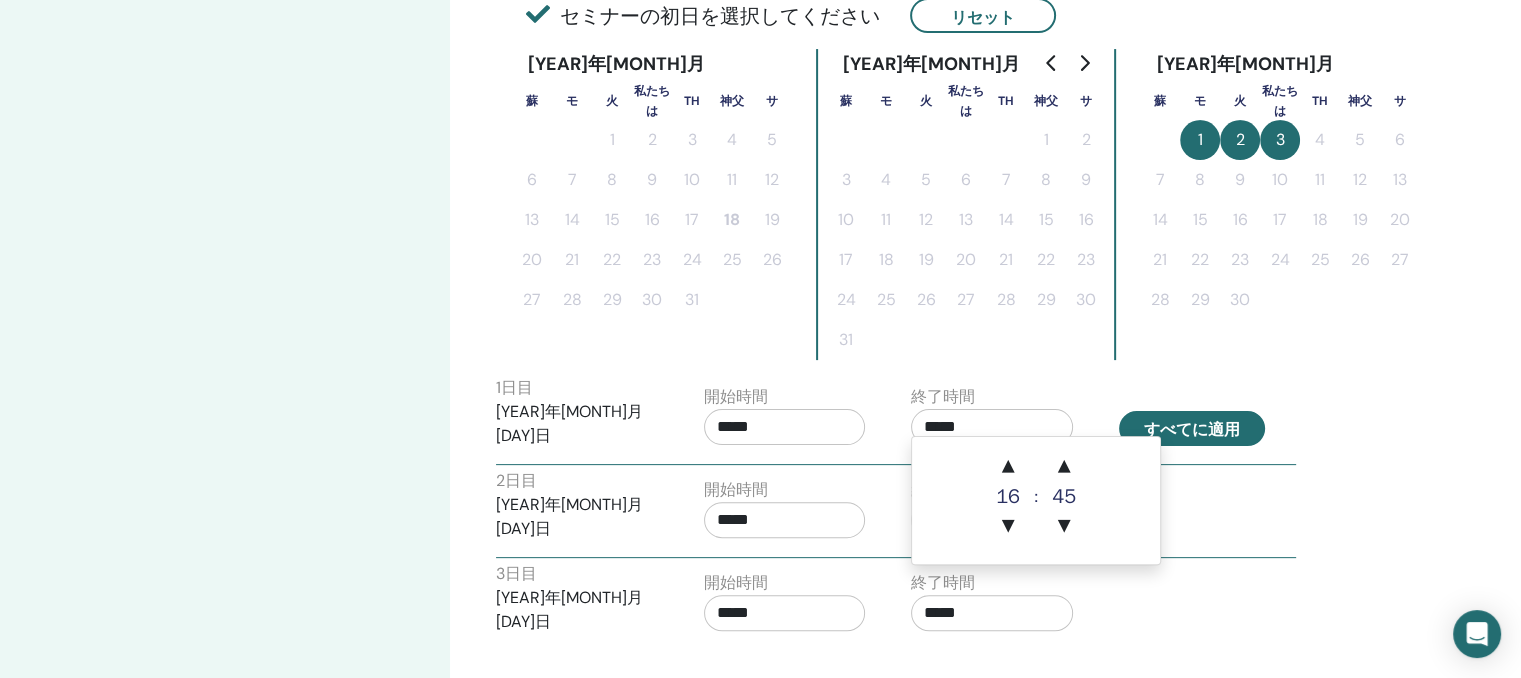 click on "すべてに適用" at bounding box center (1192, 429) 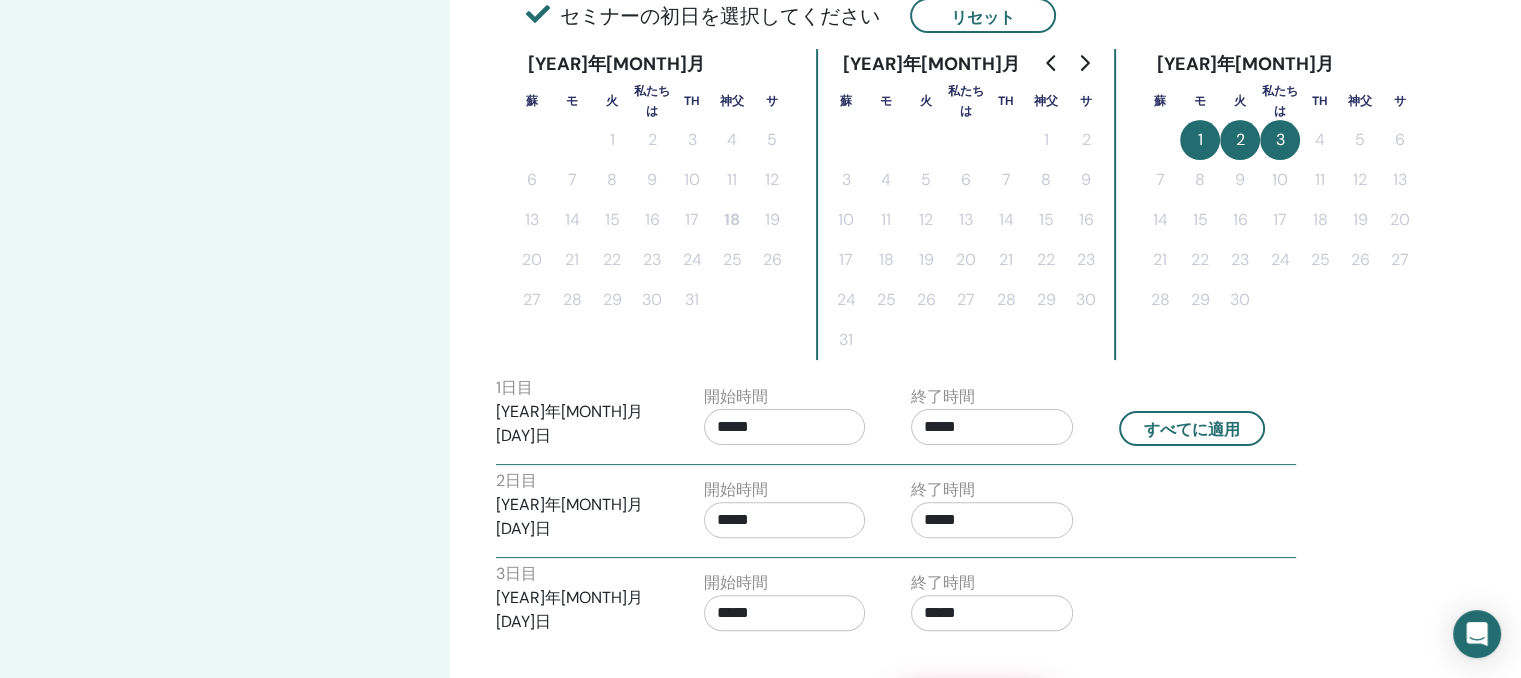 click on "次" at bounding box center [973, 724] 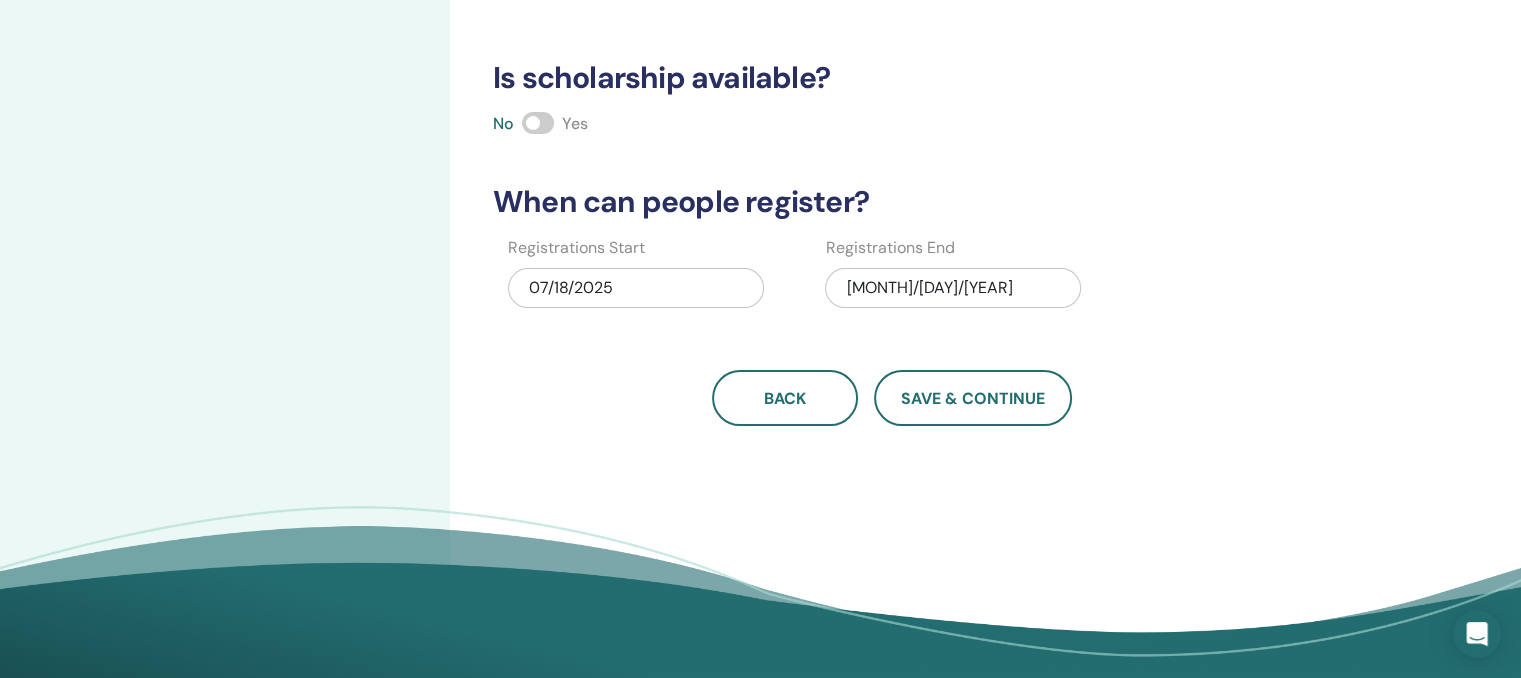 scroll, scrollTop: 500, scrollLeft: 0, axis: vertical 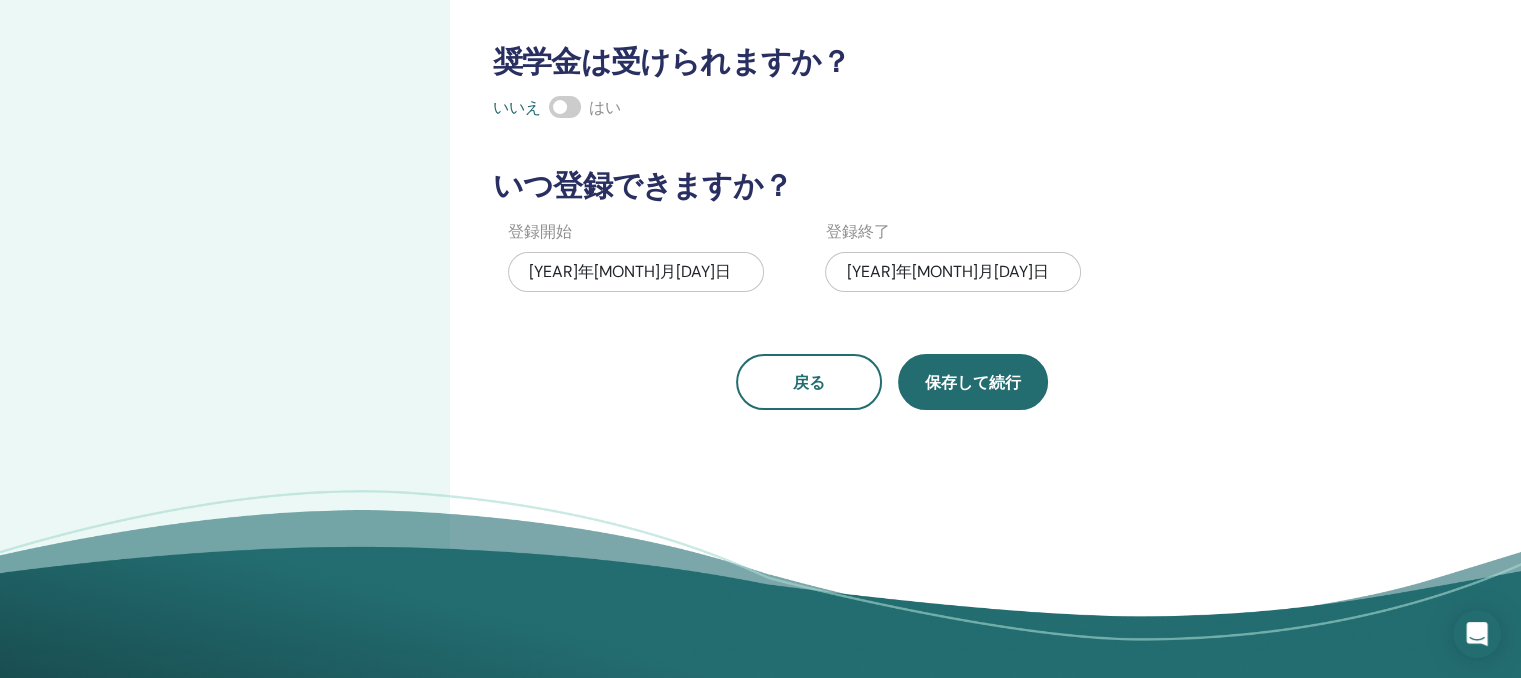 click on "保存して続行" at bounding box center [973, 382] 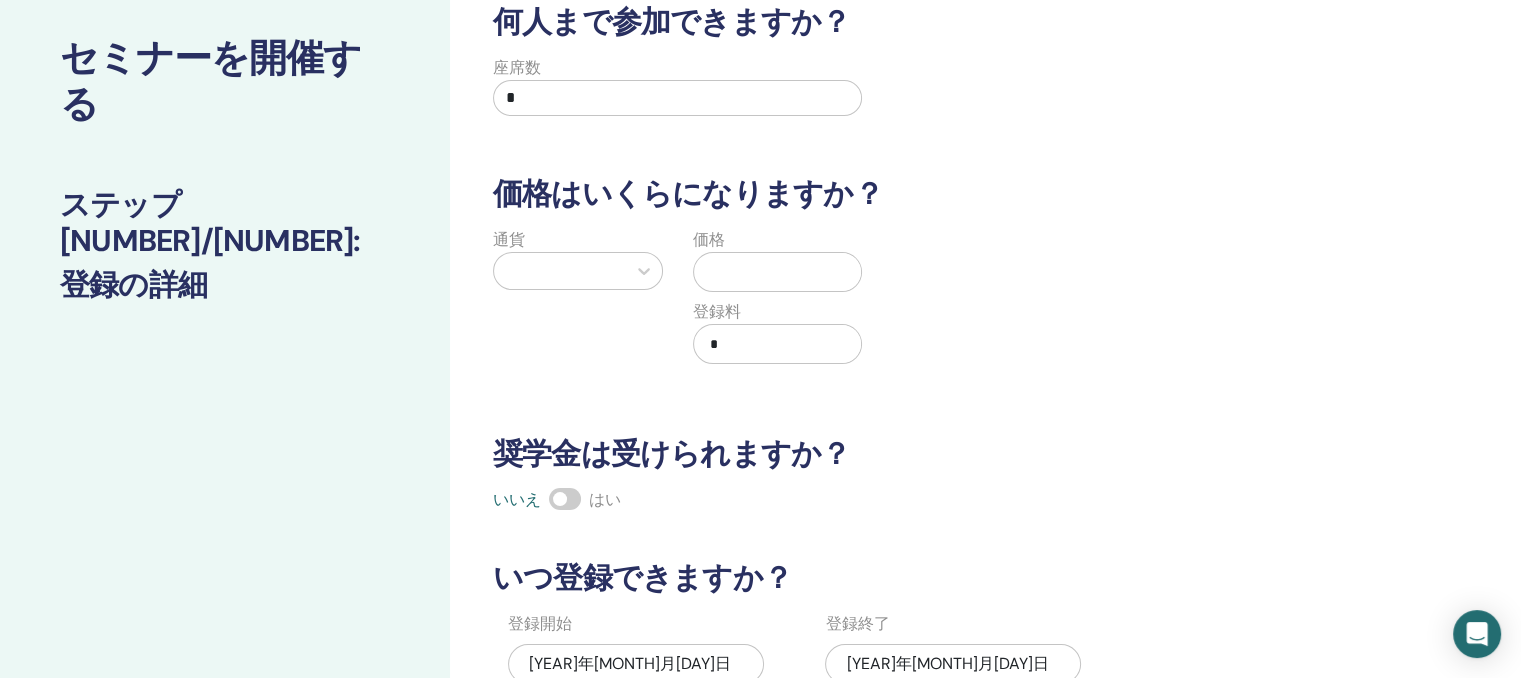 scroll, scrollTop: 100, scrollLeft: 0, axis: vertical 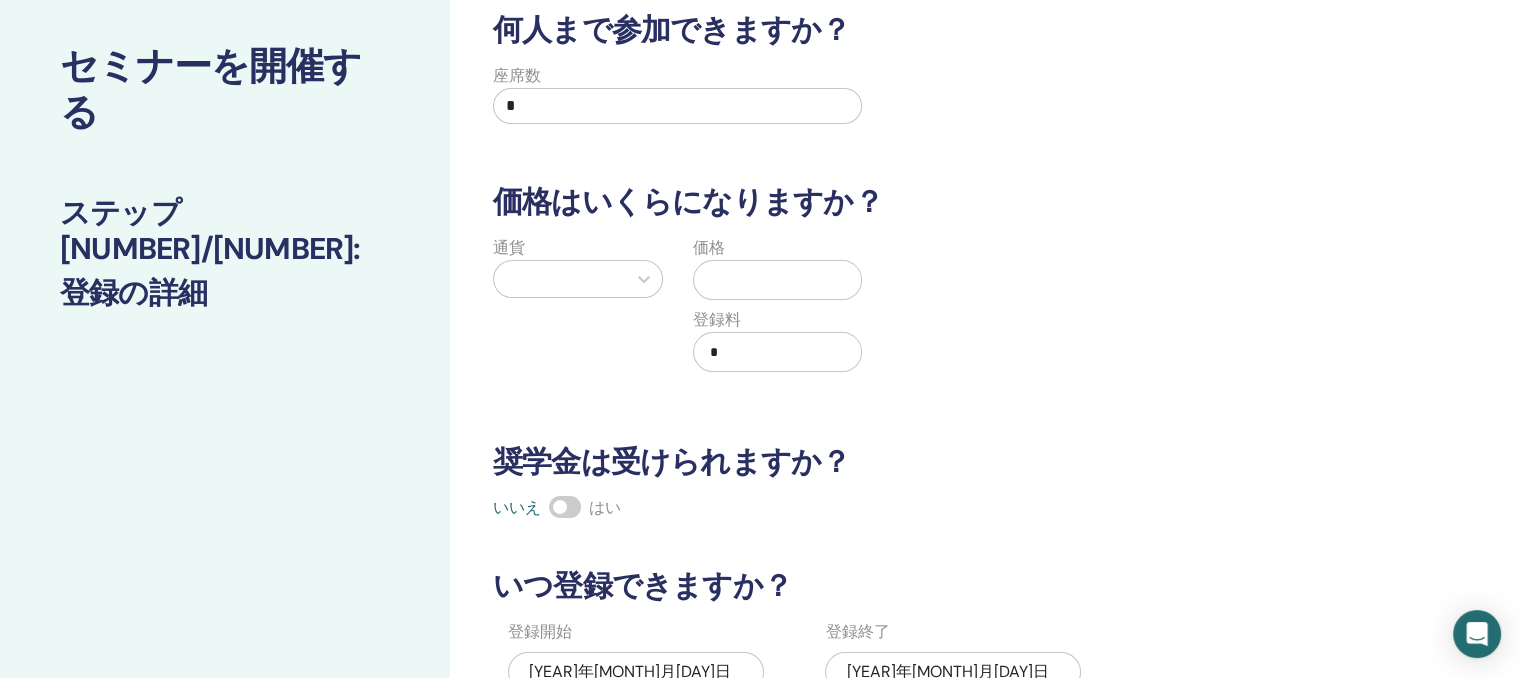 drag, startPoint x: 672, startPoint y: 113, endPoint x: 495, endPoint y: 104, distance: 177.22867 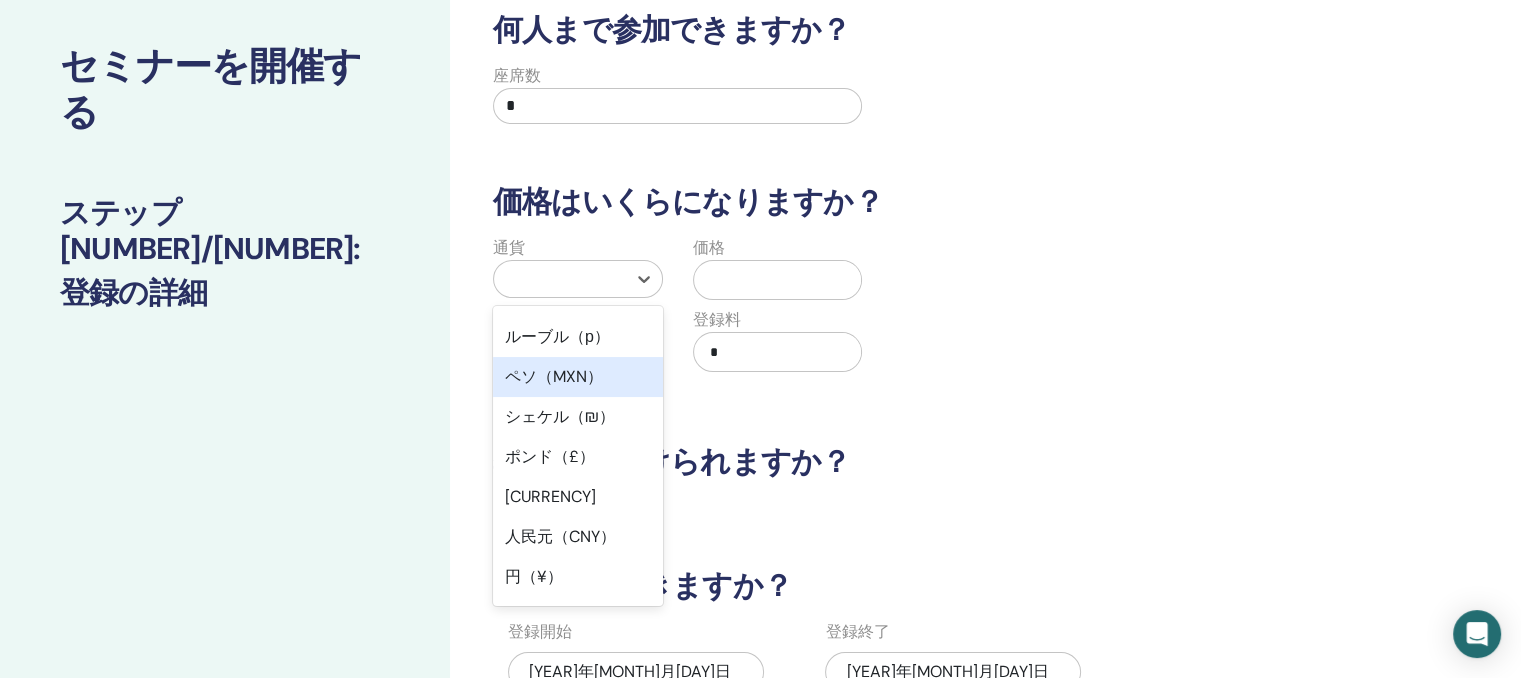 scroll, scrollTop: 200, scrollLeft: 0, axis: vertical 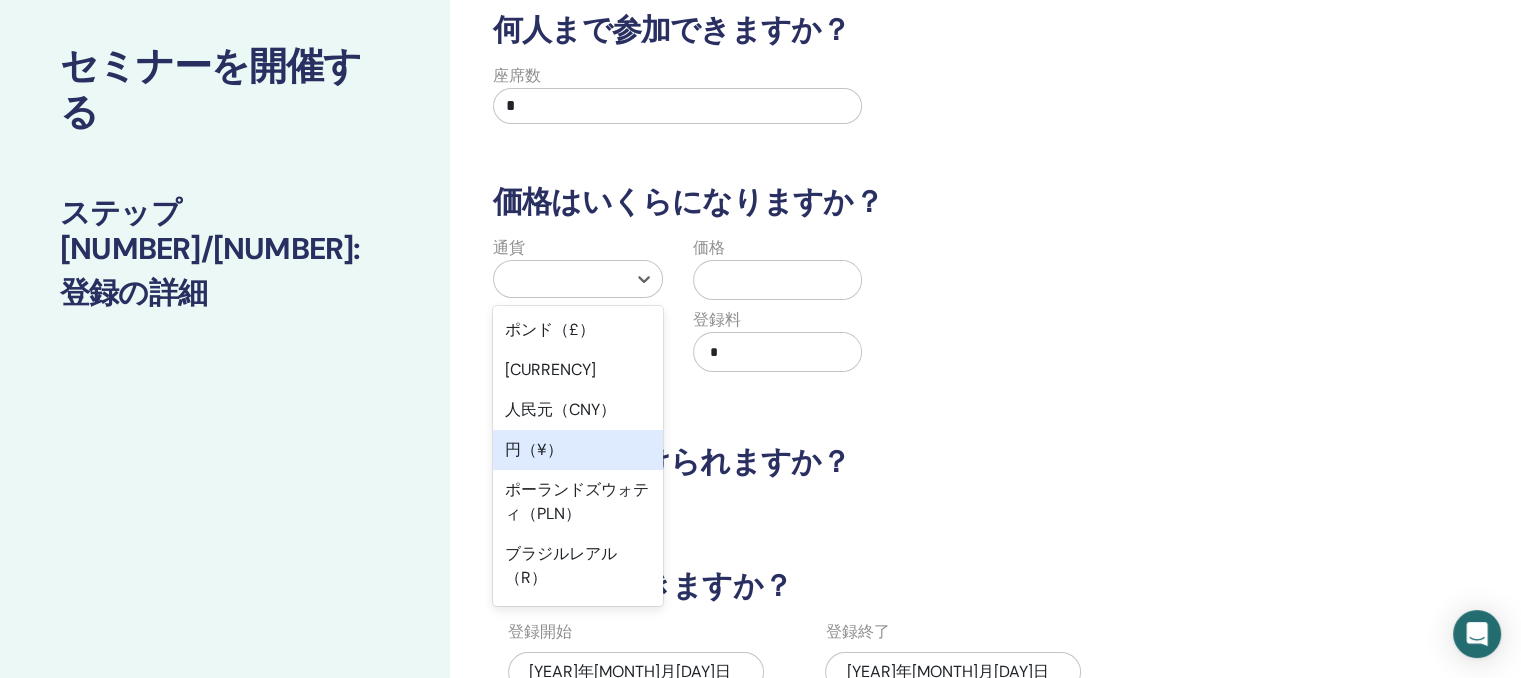 click on "円（¥）" at bounding box center [578, 450] 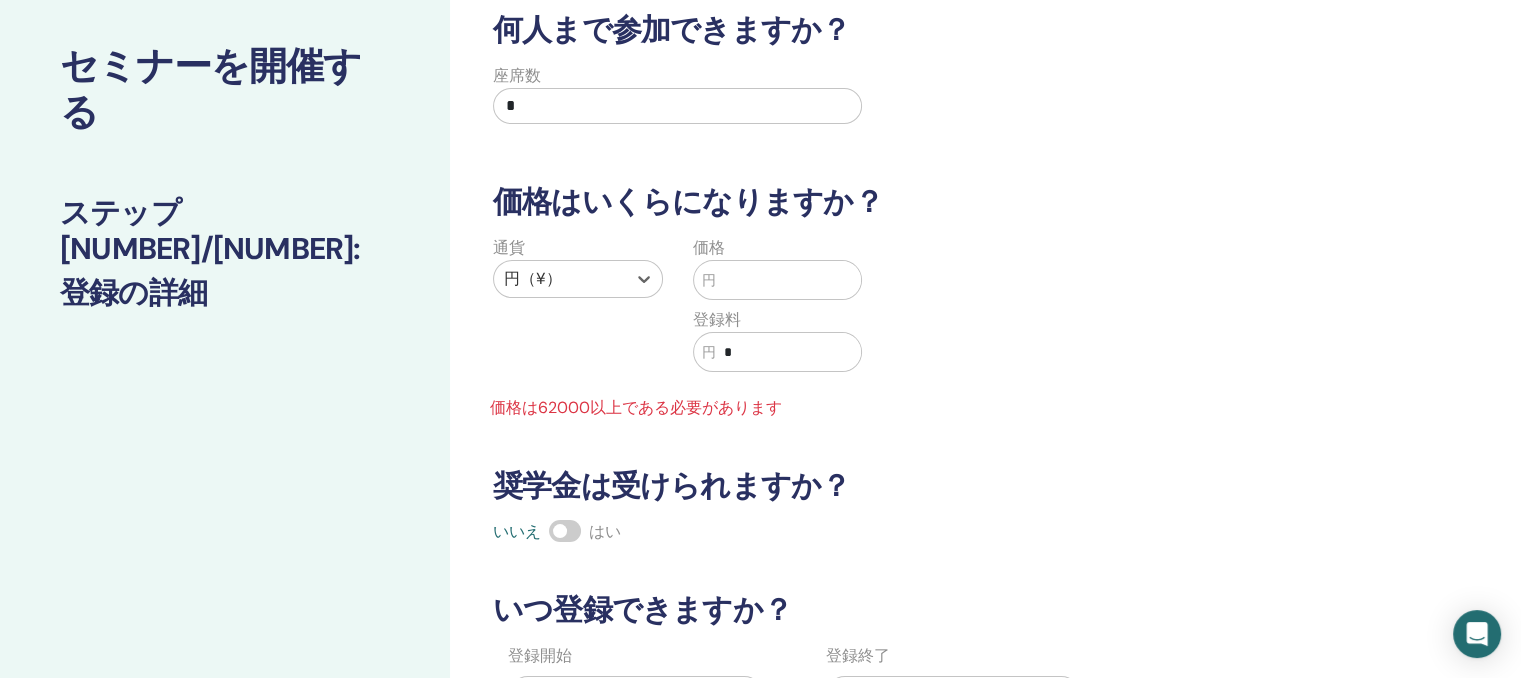 click at bounding box center (789, 280) 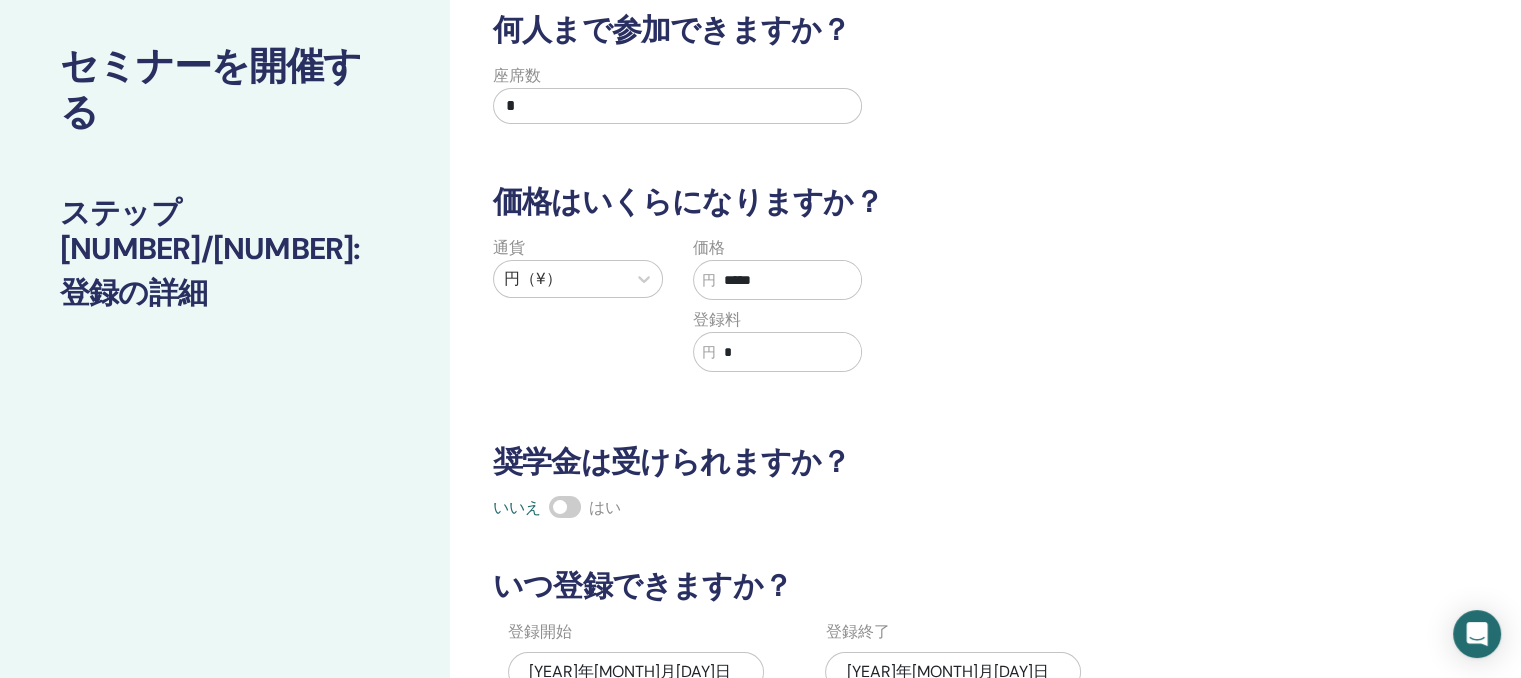 scroll, scrollTop: 400, scrollLeft: 0, axis: vertical 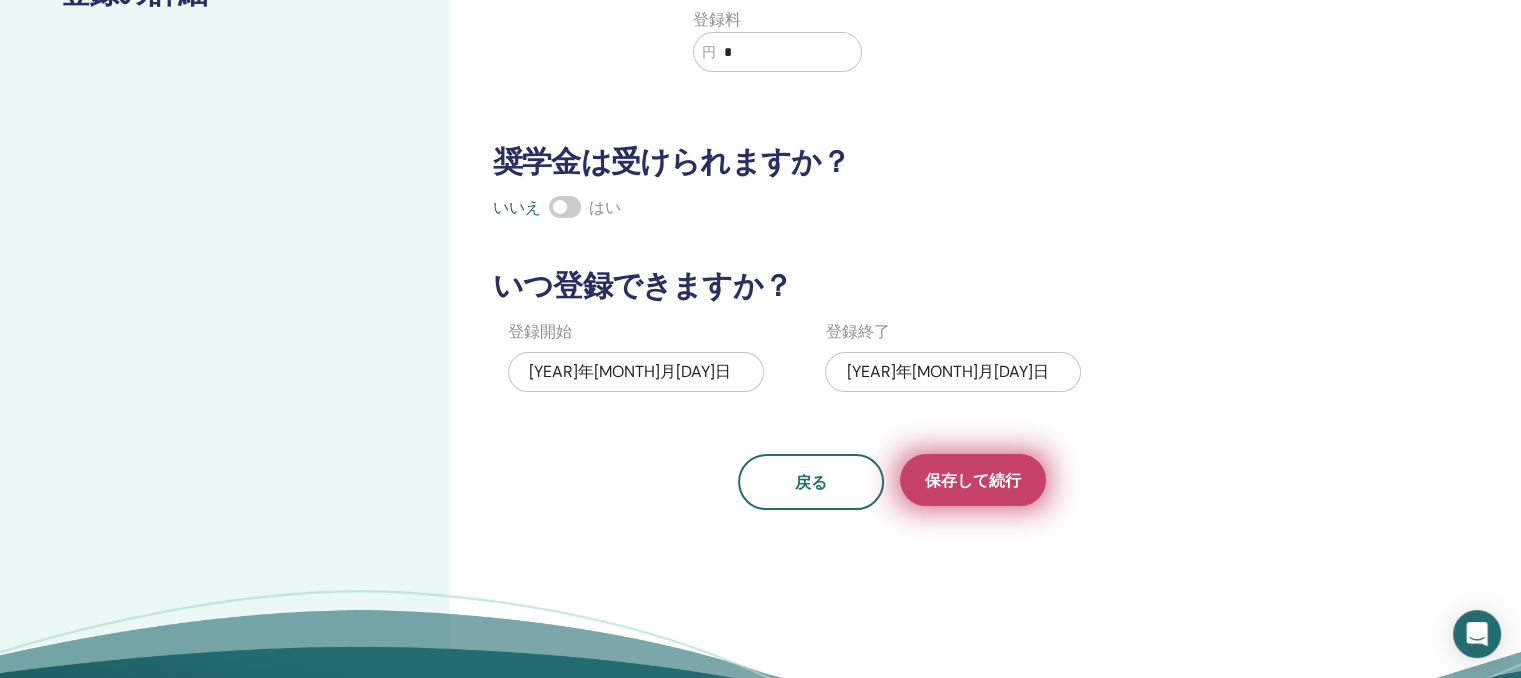 type on "*****" 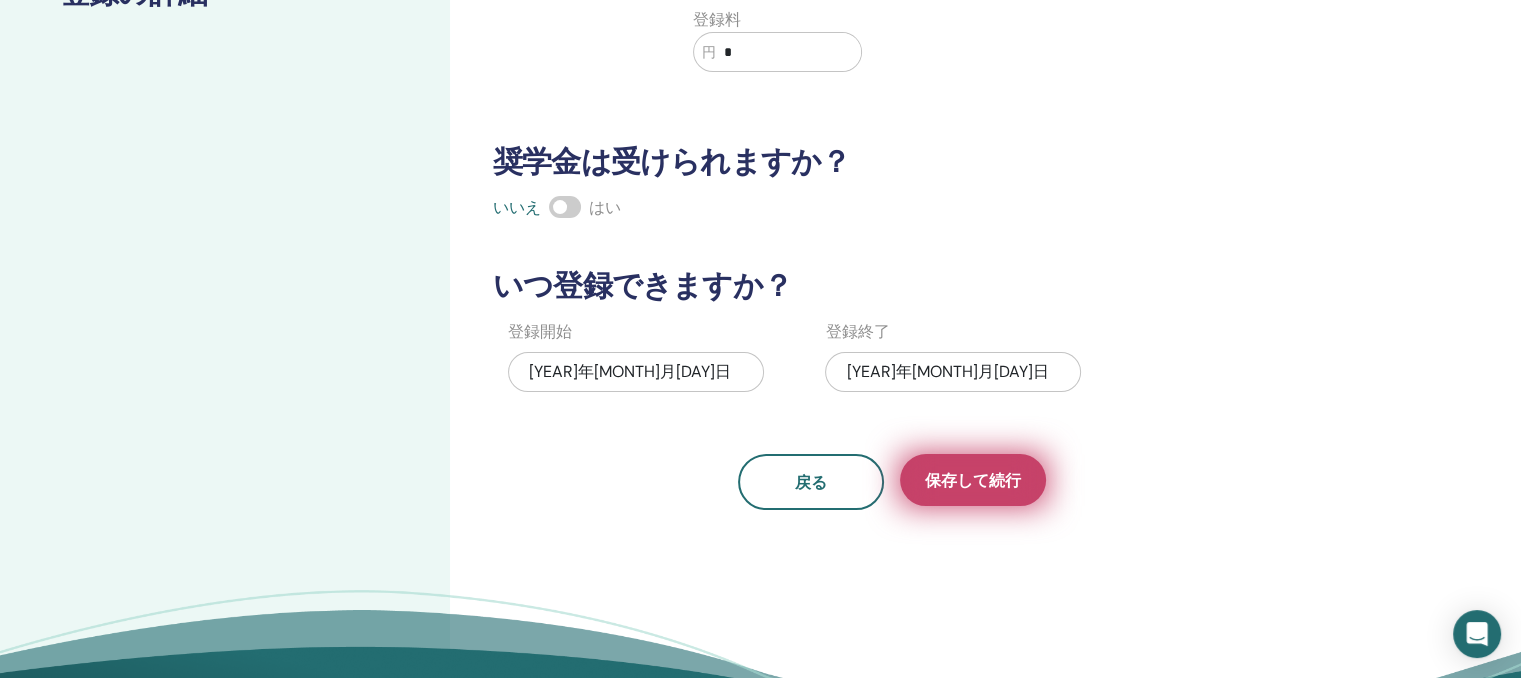 click on "保存して続行" at bounding box center (973, 480) 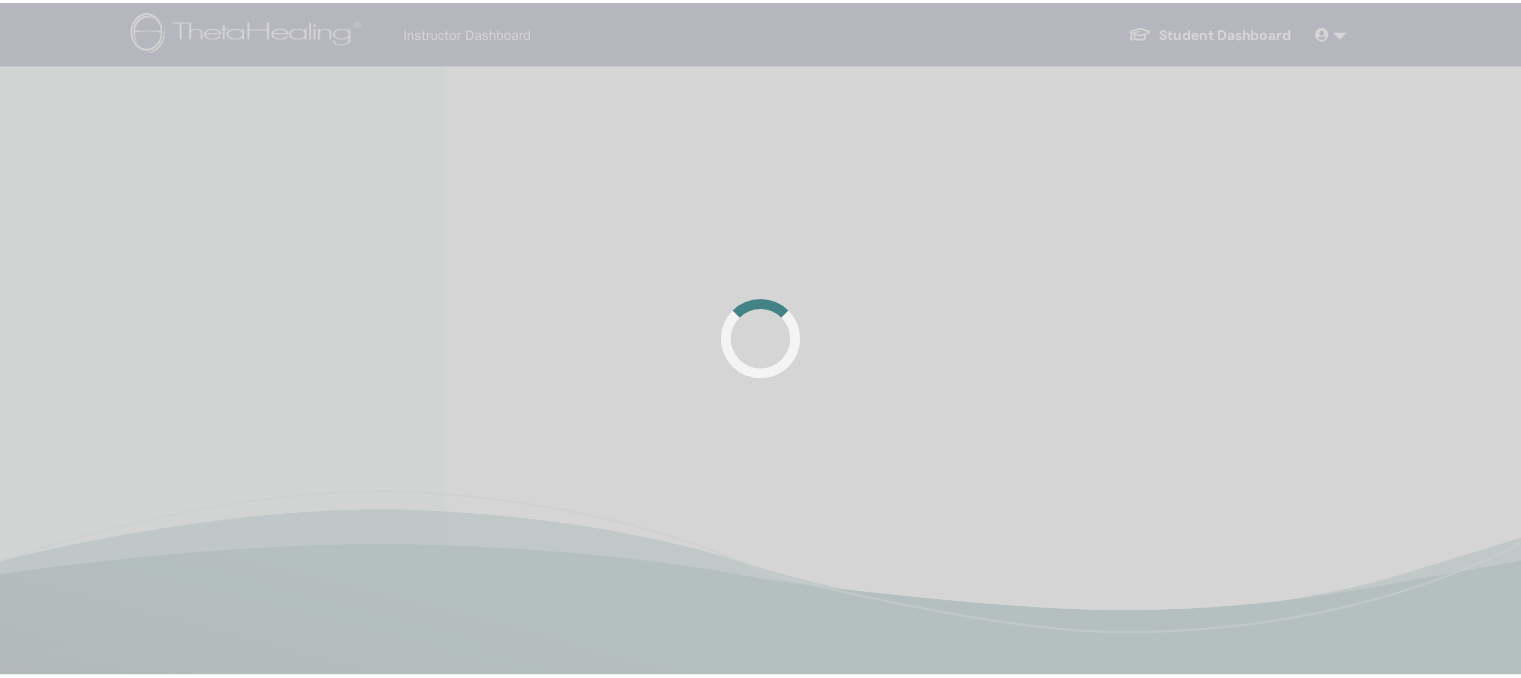 scroll, scrollTop: 0, scrollLeft: 0, axis: both 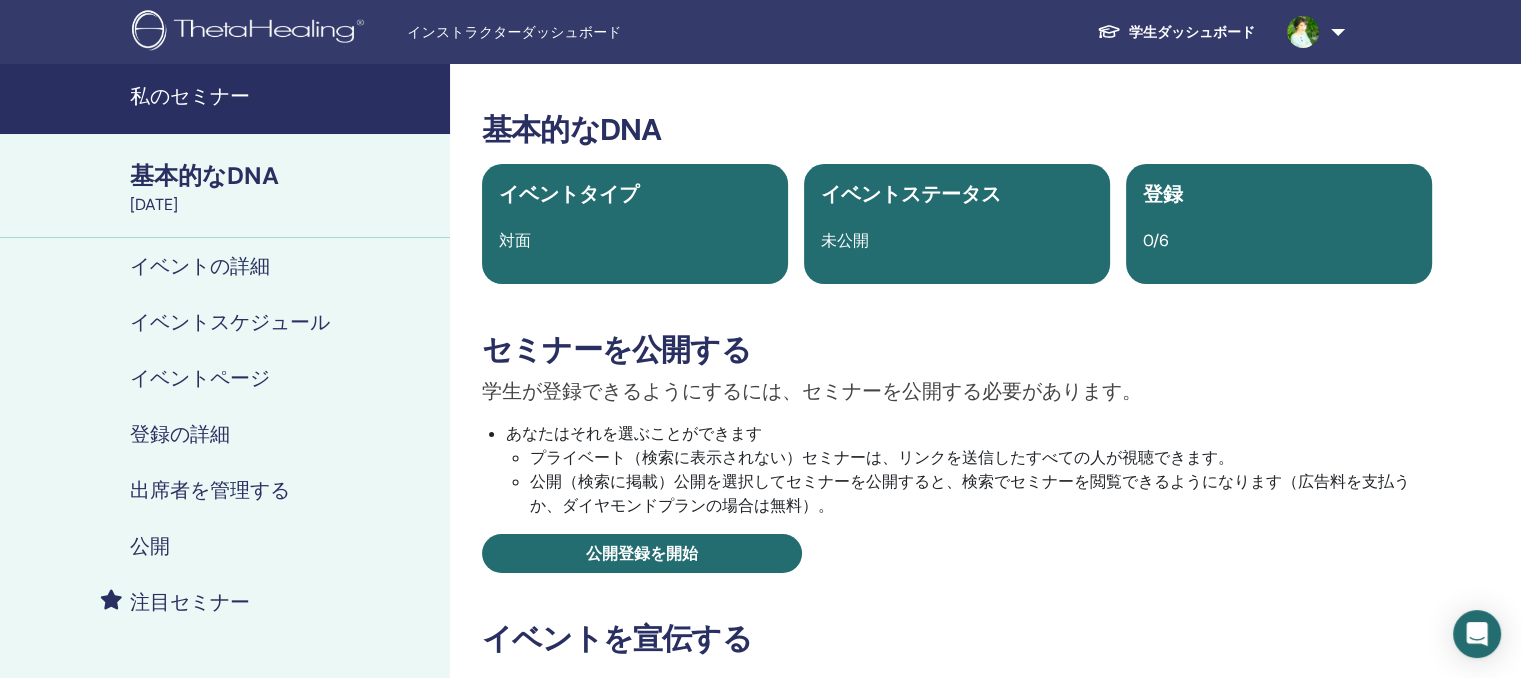 click on "基本的なDNA" at bounding box center [204, 175] 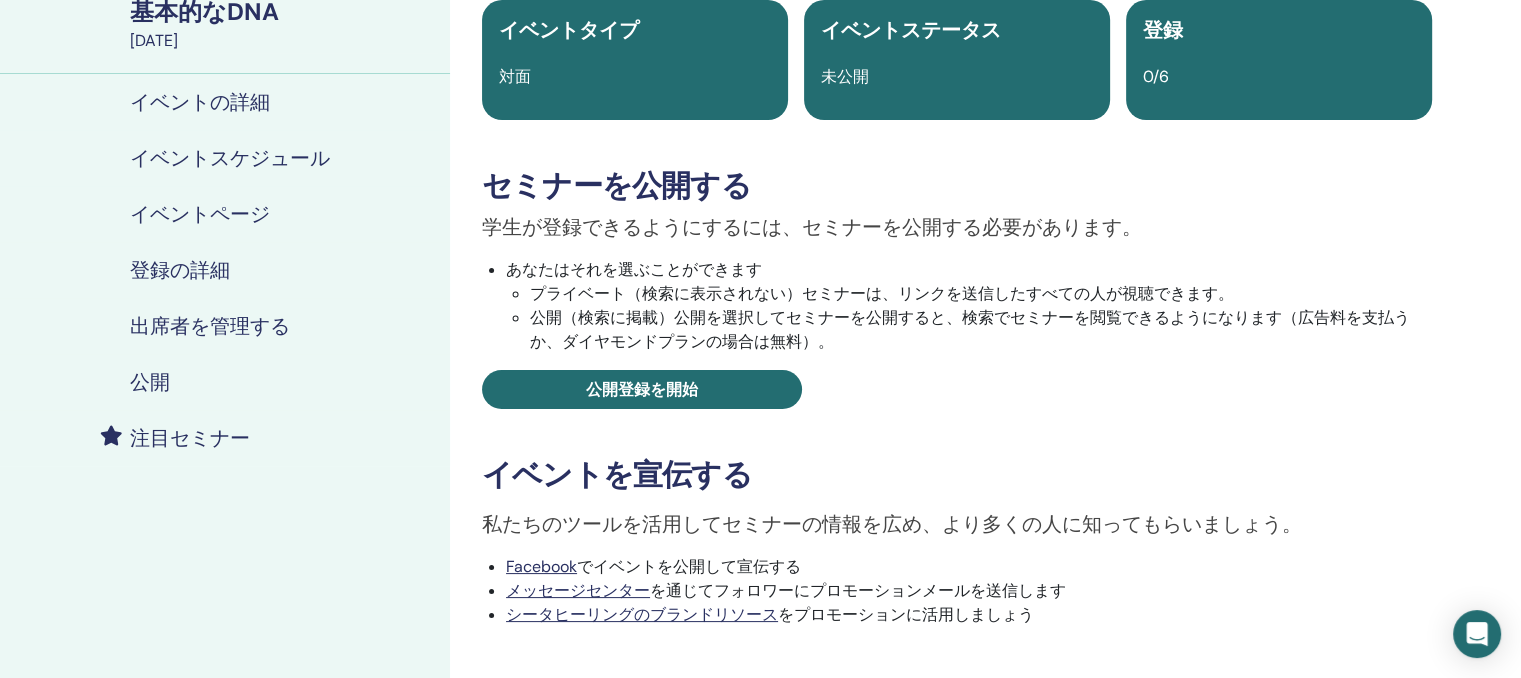 scroll, scrollTop: 0, scrollLeft: 0, axis: both 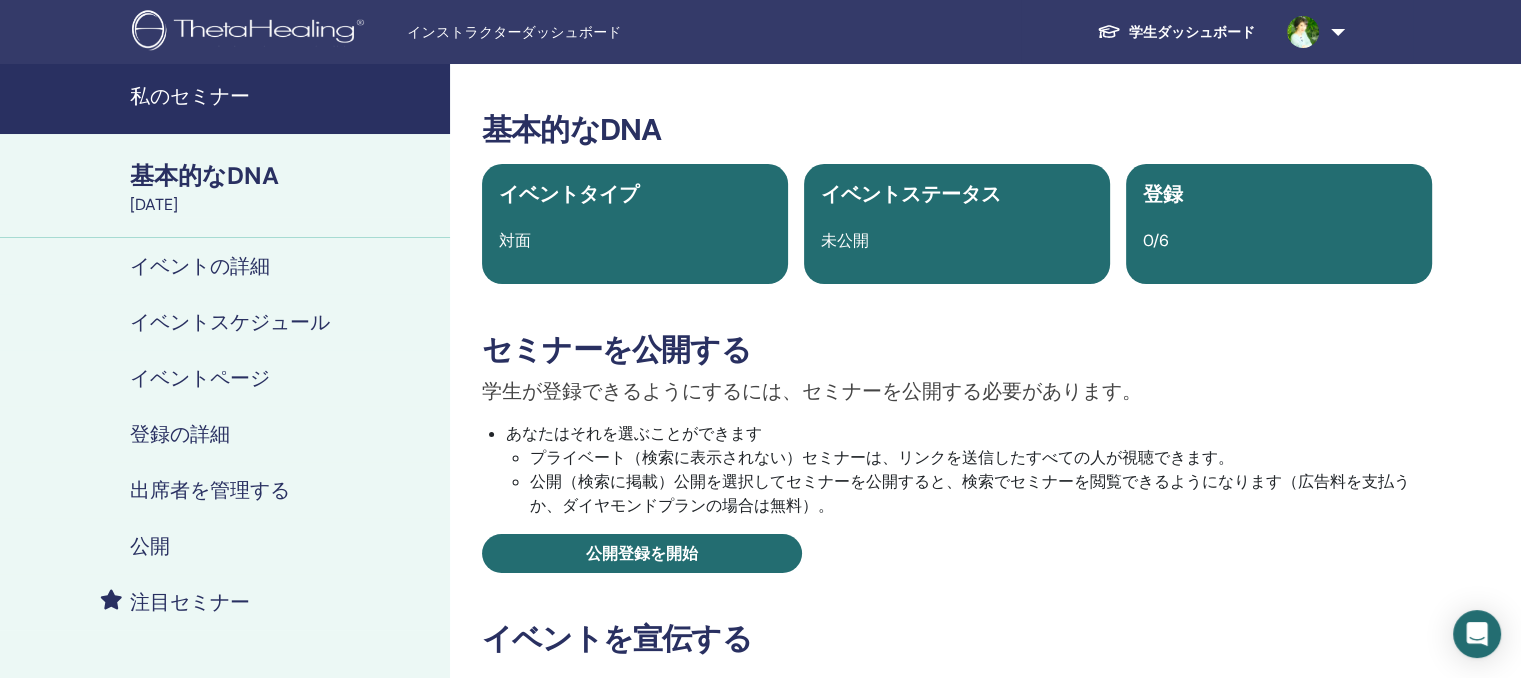 click on "基本的なDNA" at bounding box center [204, 175] 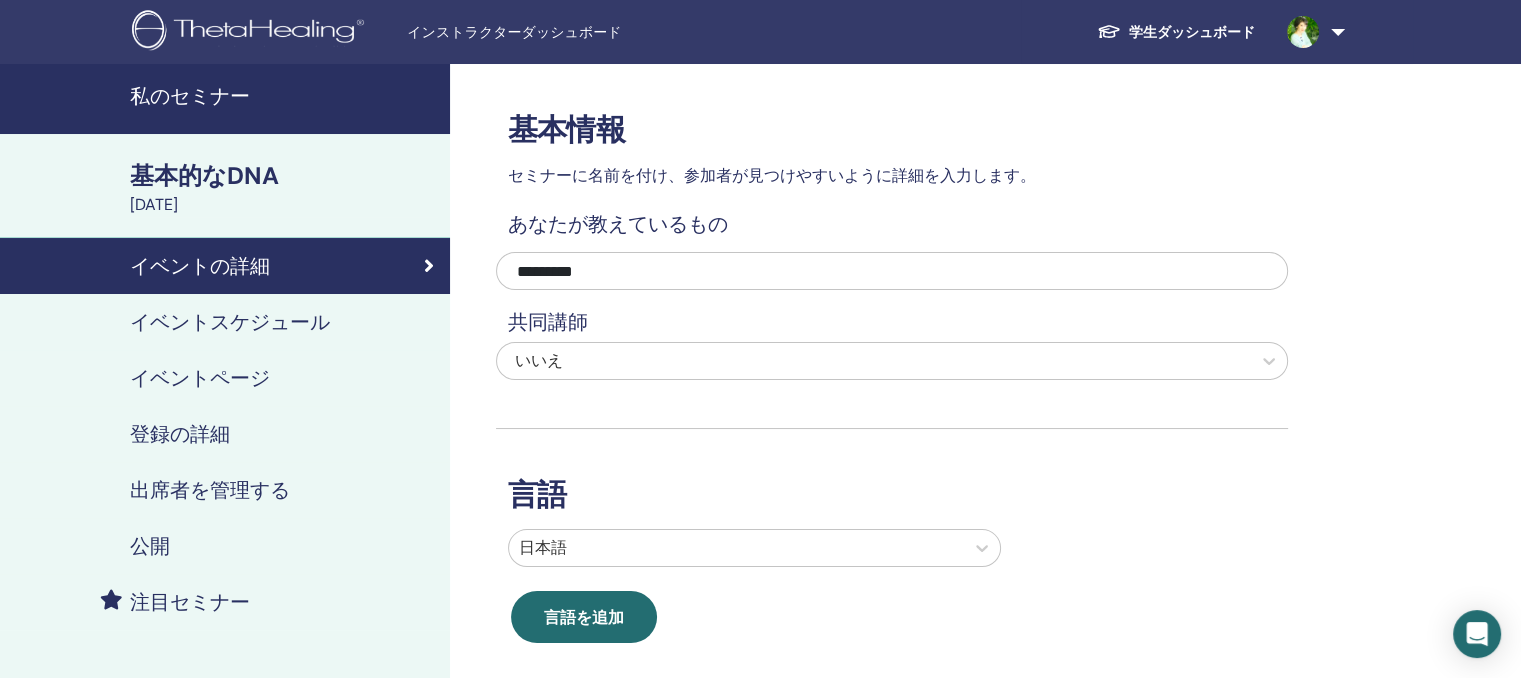click on "基本的なDNA" at bounding box center [204, 175] 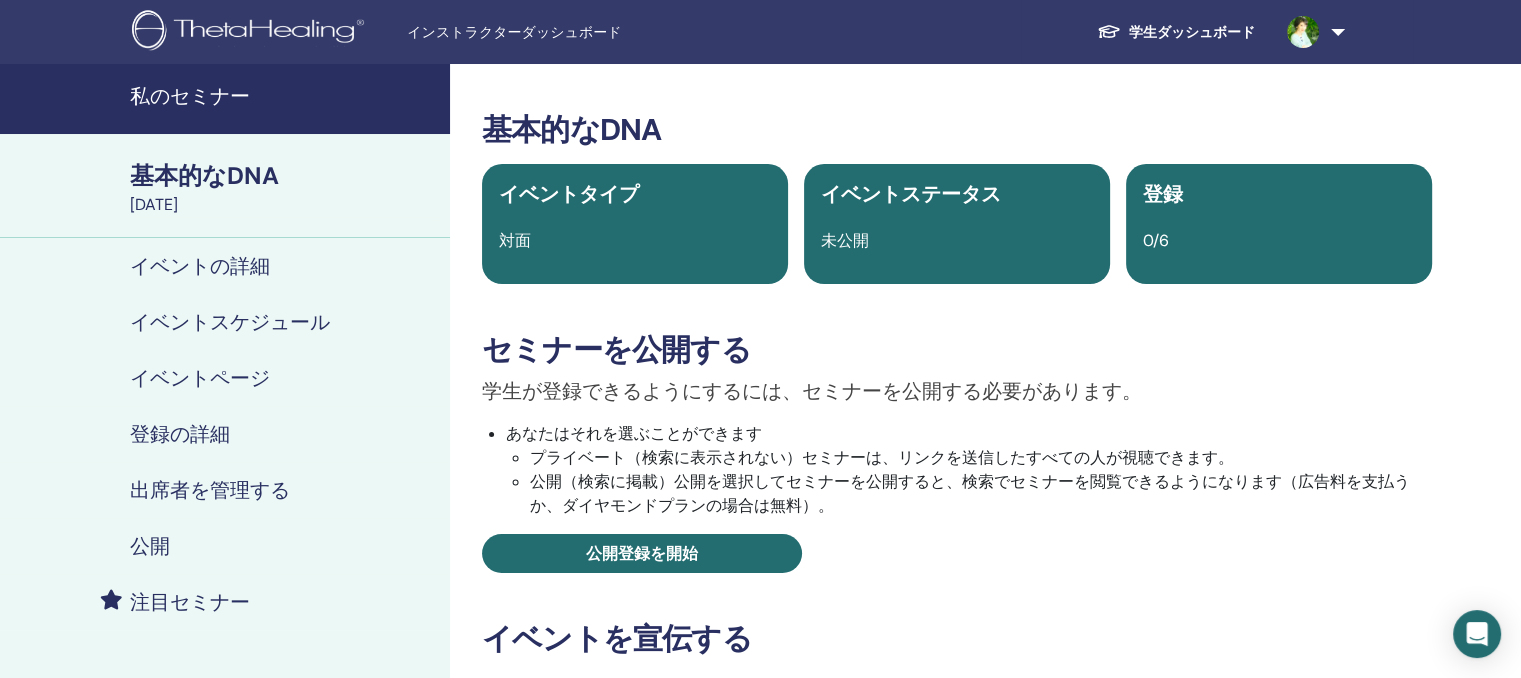 click on "私のセミナー" at bounding box center [190, 96] 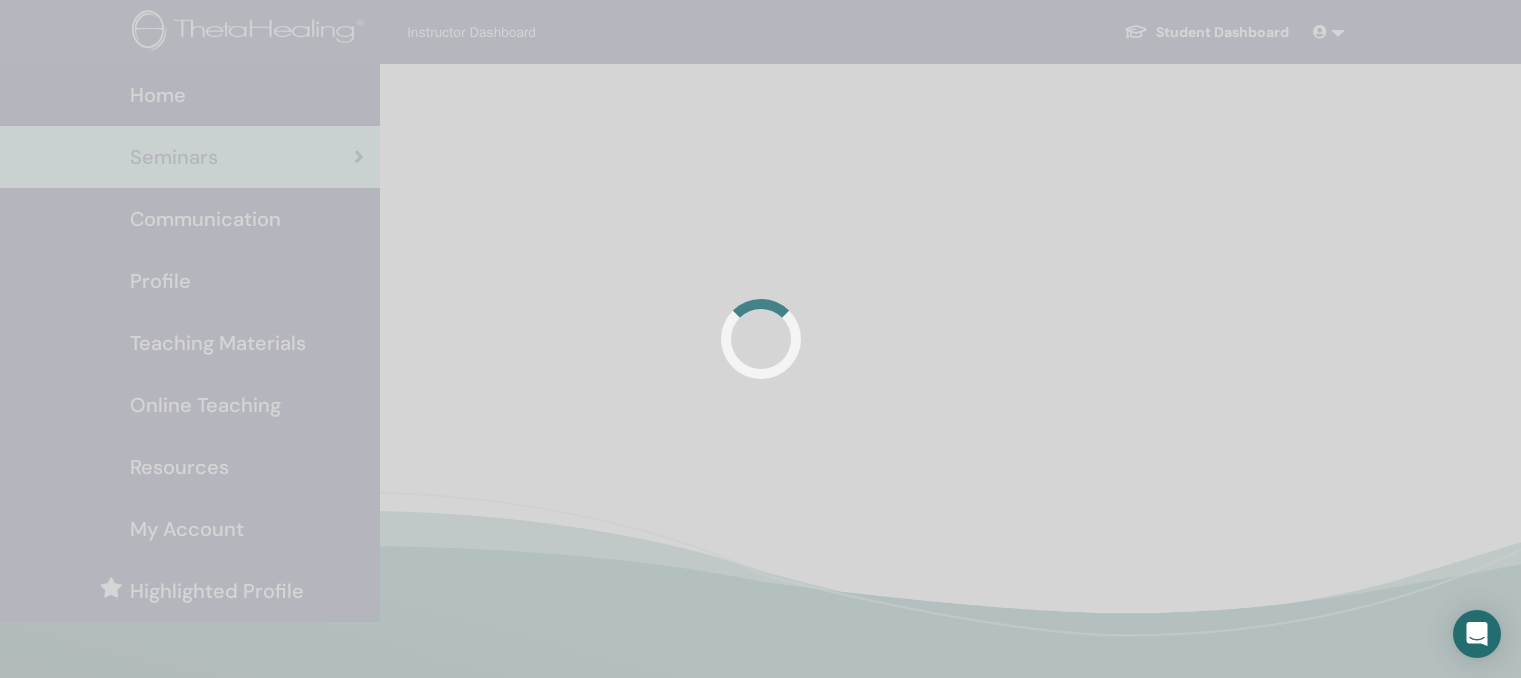 scroll, scrollTop: 0, scrollLeft: 0, axis: both 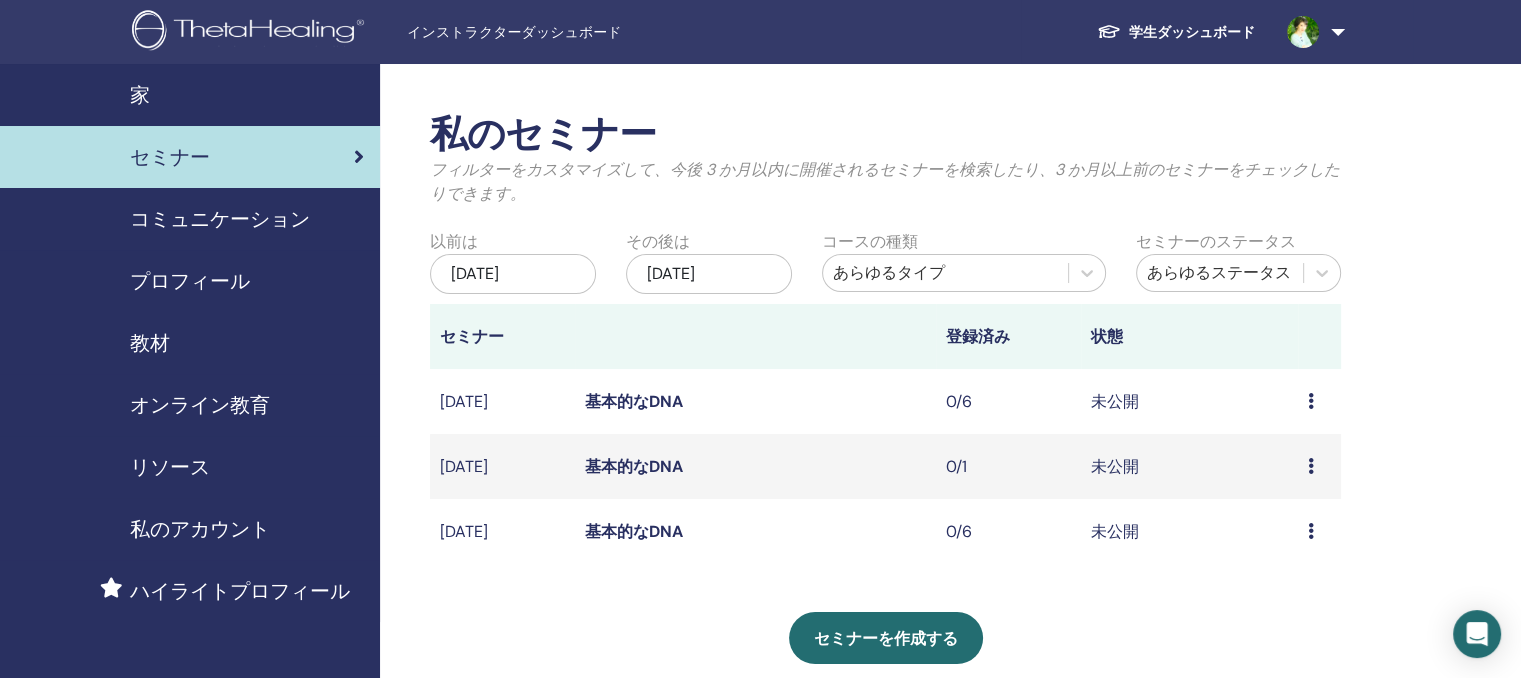 click on "0/1" at bounding box center [1008, 466] 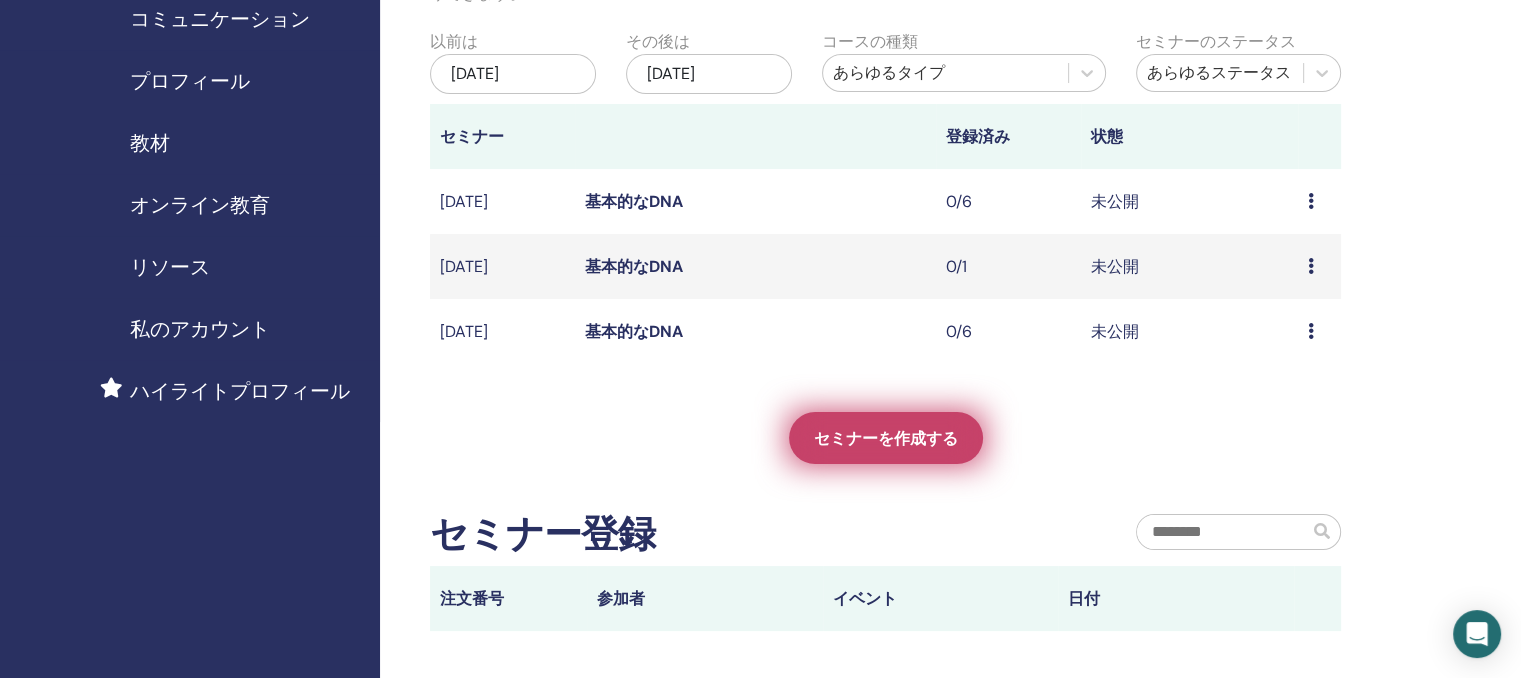 click on "セミナーを作成する" at bounding box center [886, 438] 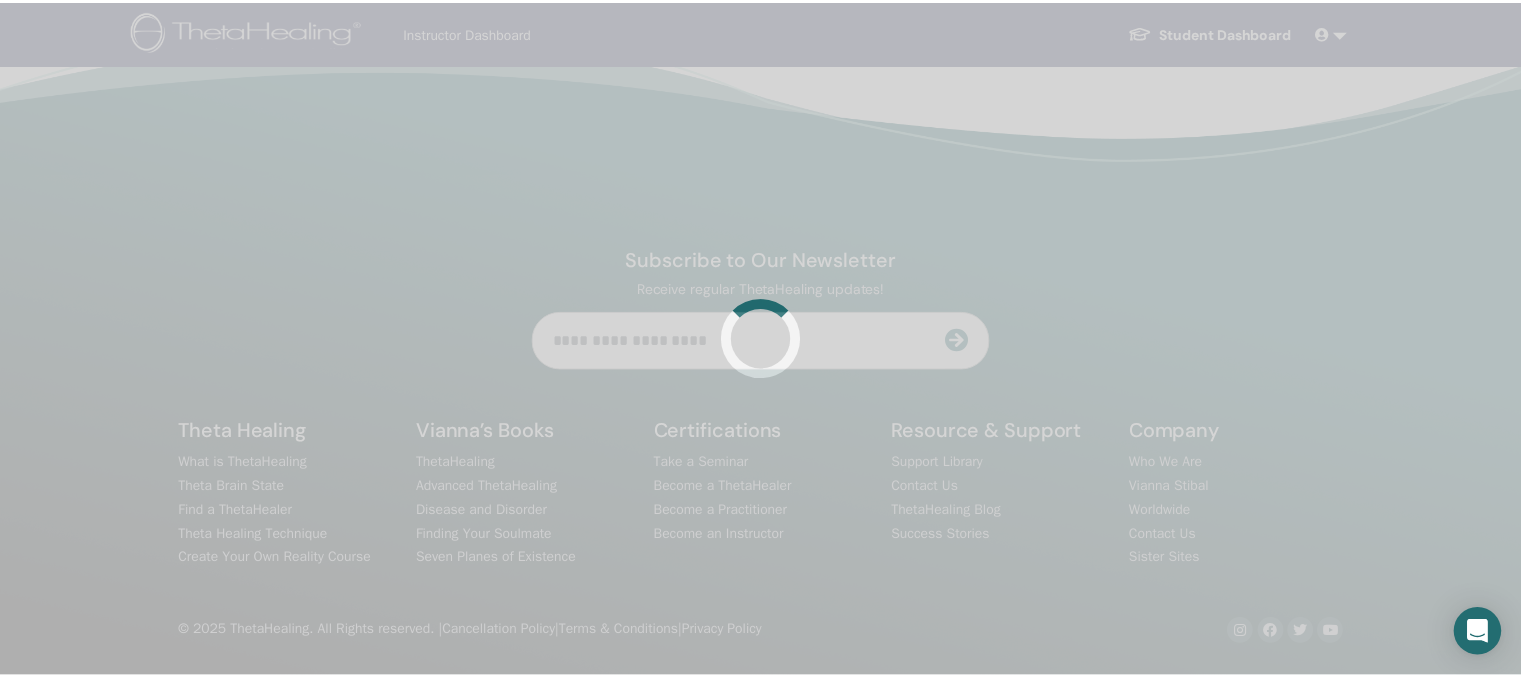 scroll, scrollTop: 0, scrollLeft: 0, axis: both 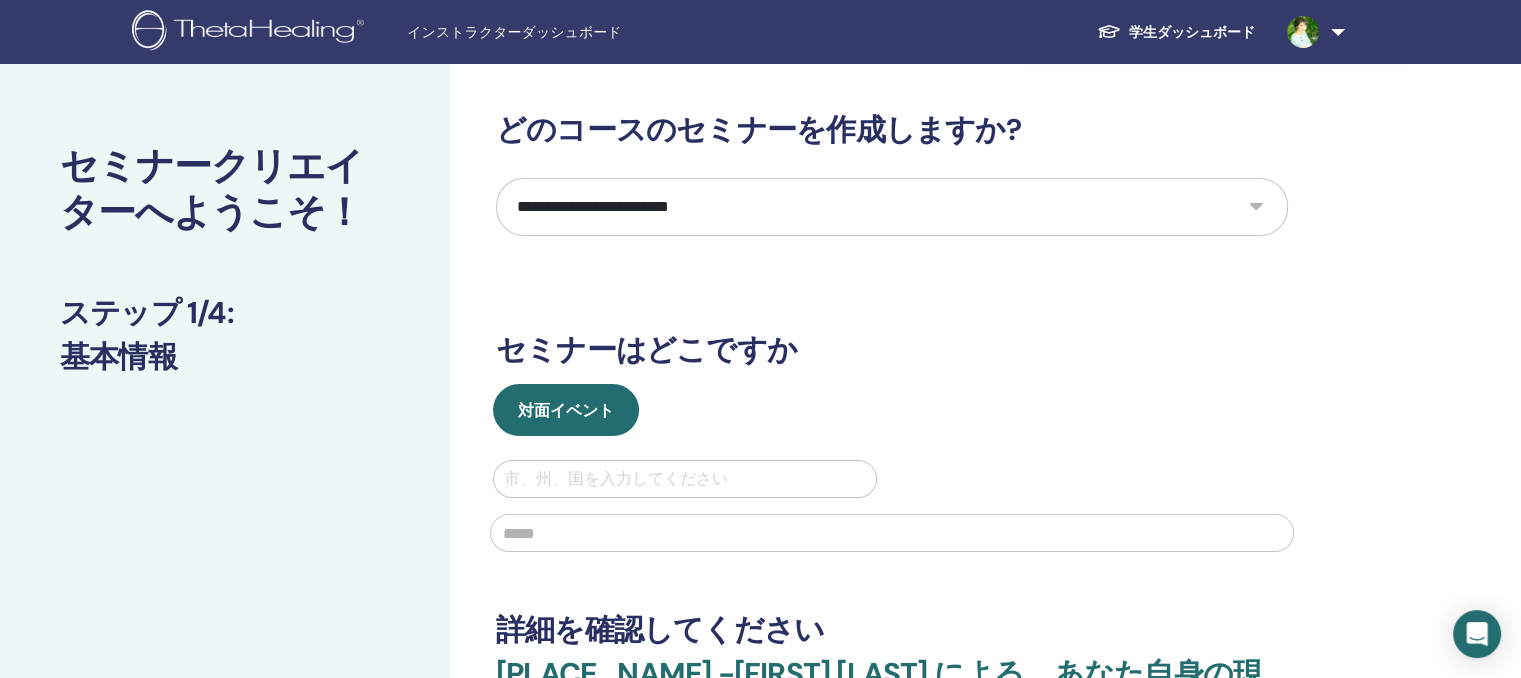 click on "**********" at bounding box center [892, 207] 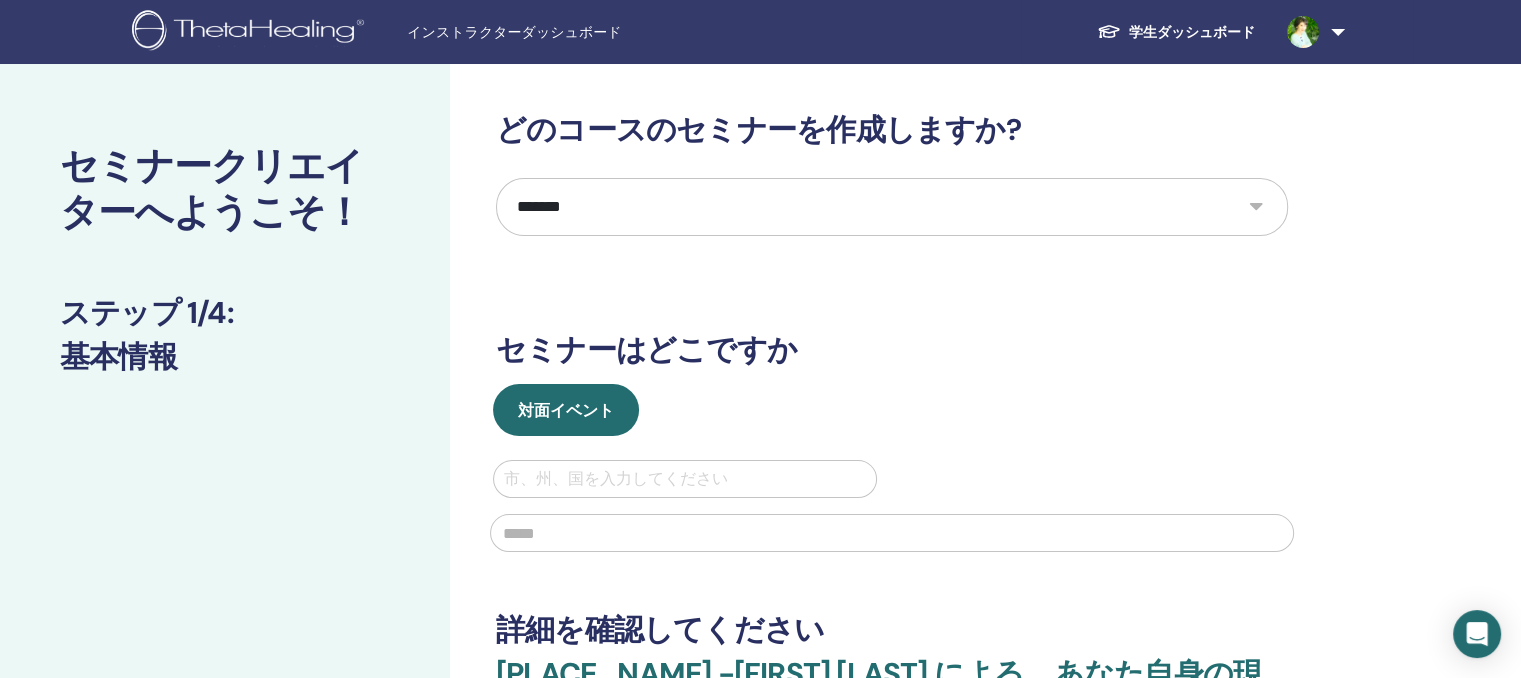 click on "**********" at bounding box center [892, 207] 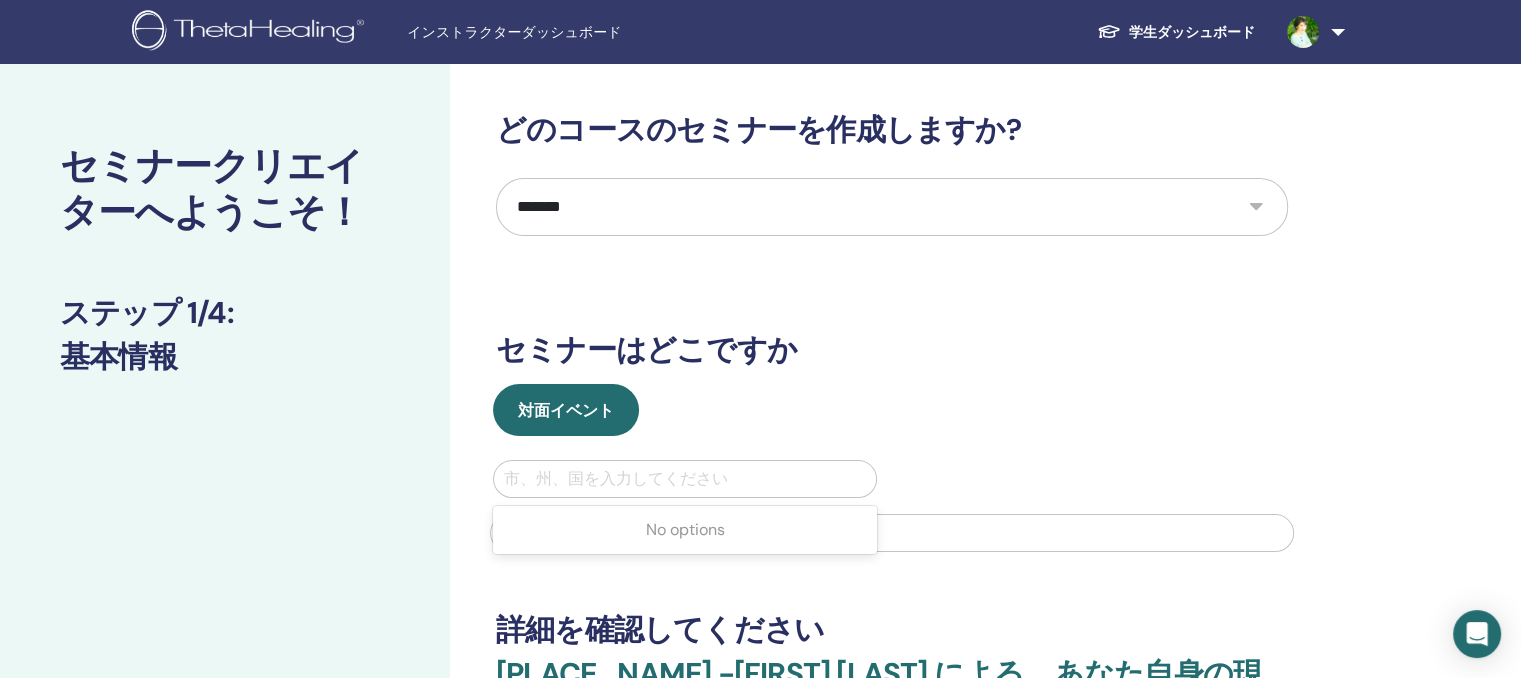 click at bounding box center (685, 479) 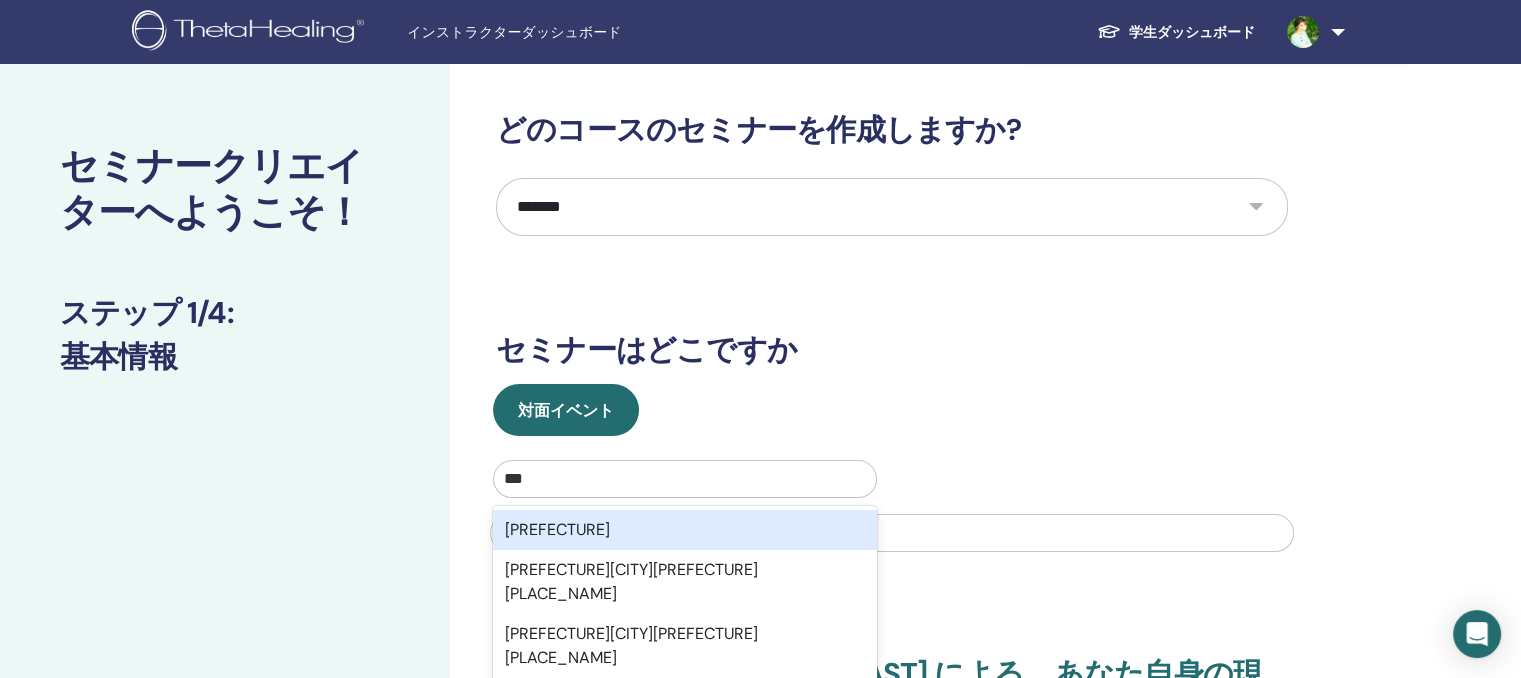 type on "***" 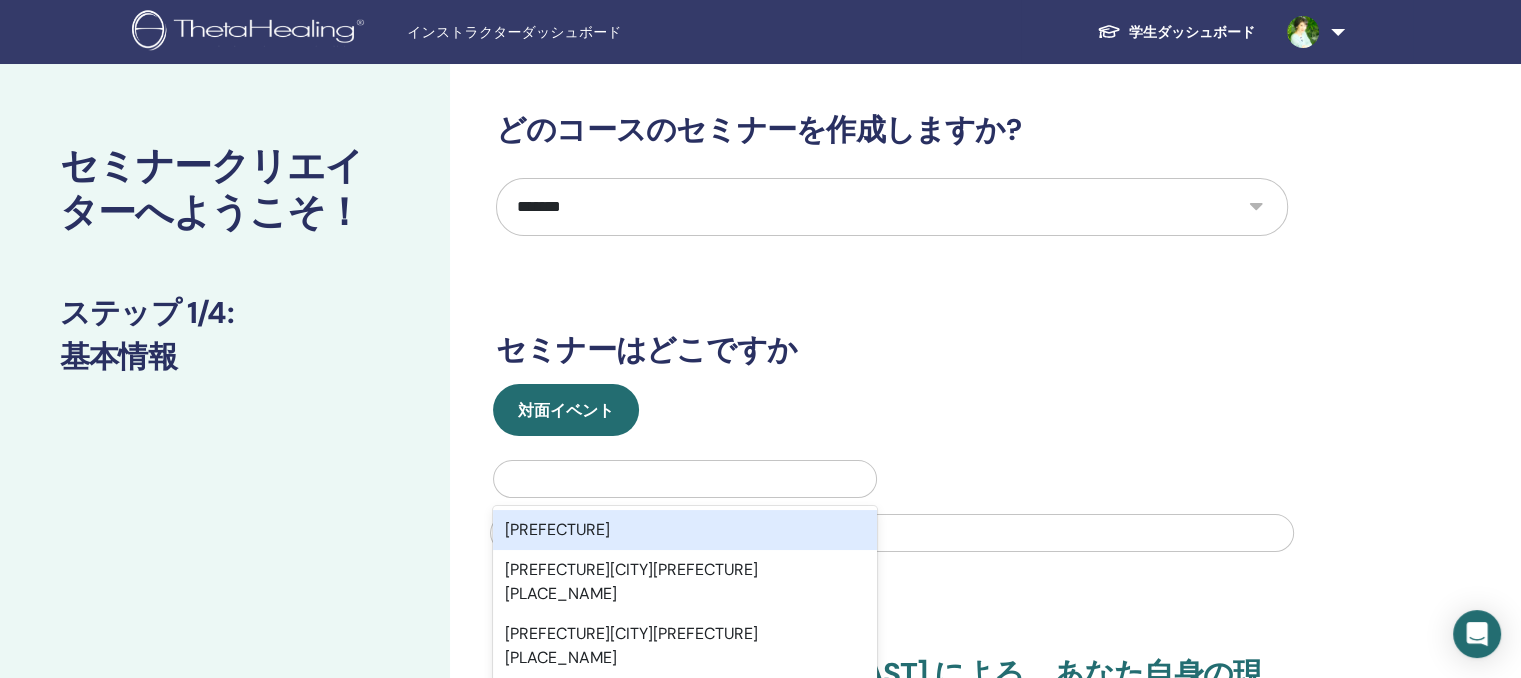 click on "対面イベント" at bounding box center (892, 410) 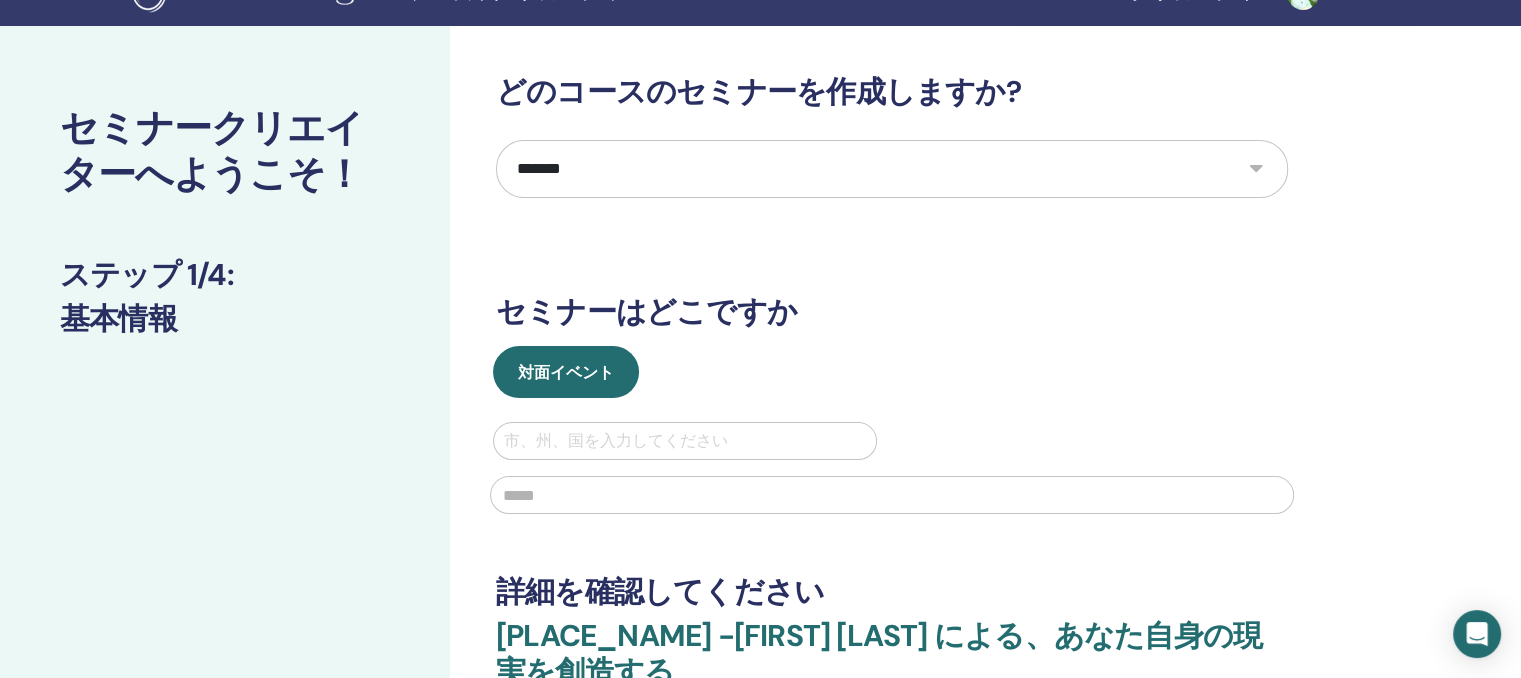 scroll, scrollTop: 100, scrollLeft: 0, axis: vertical 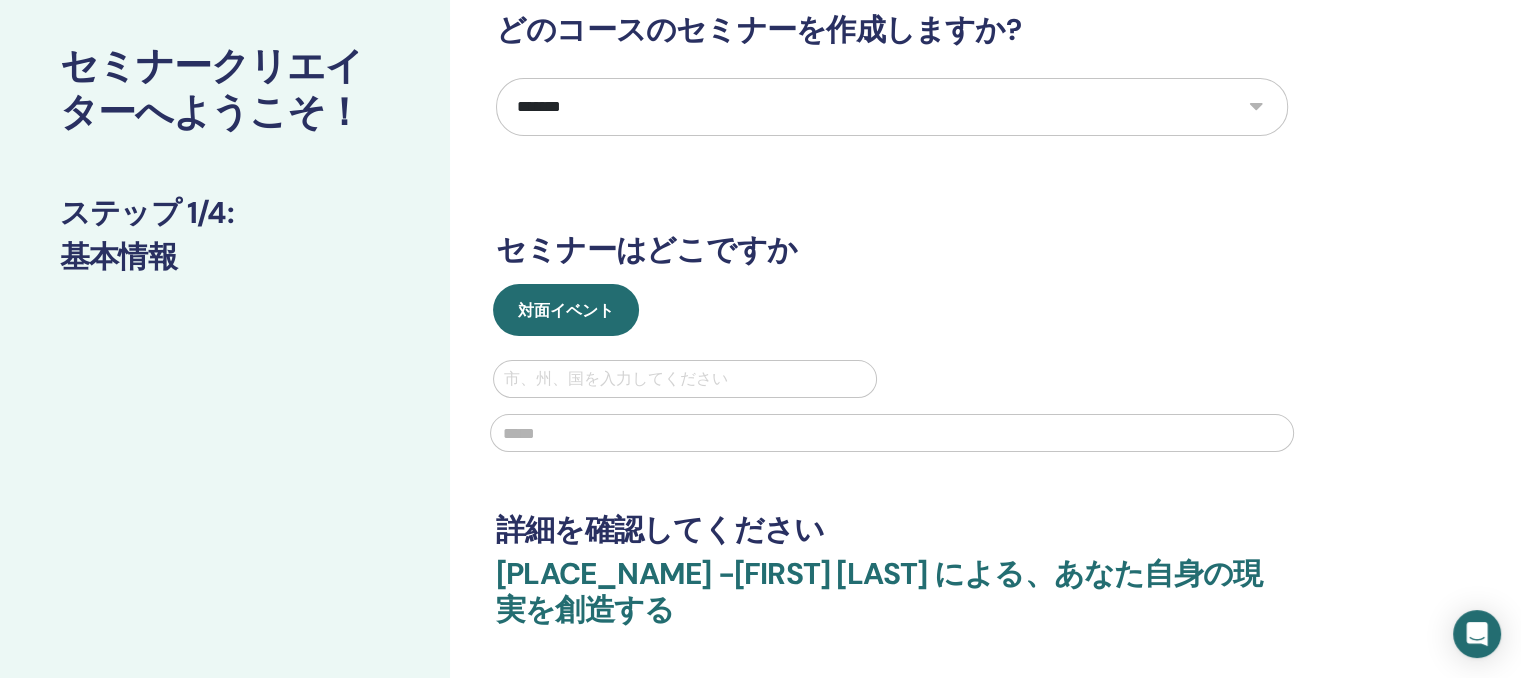 click on "対面イベント 市、州、国を入力してください" at bounding box center (892, 374) 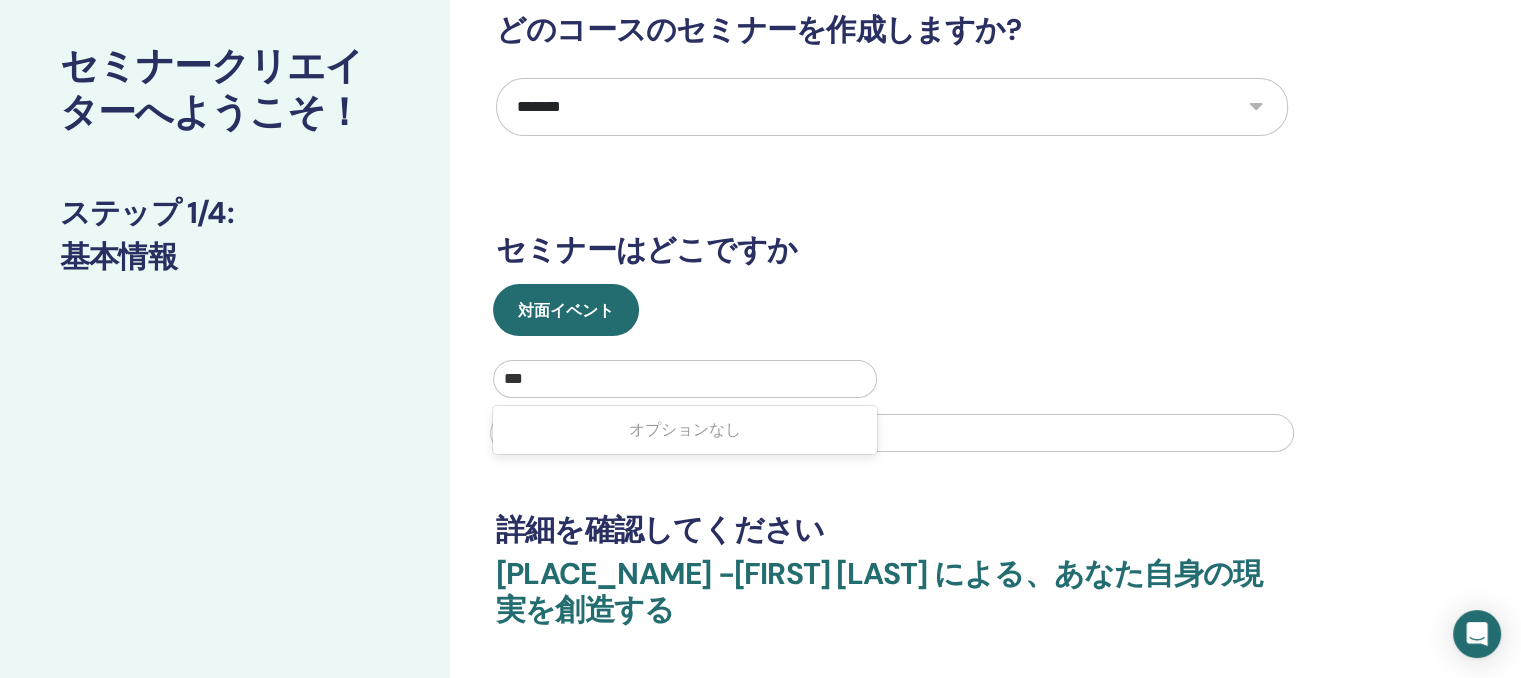 type on "***" 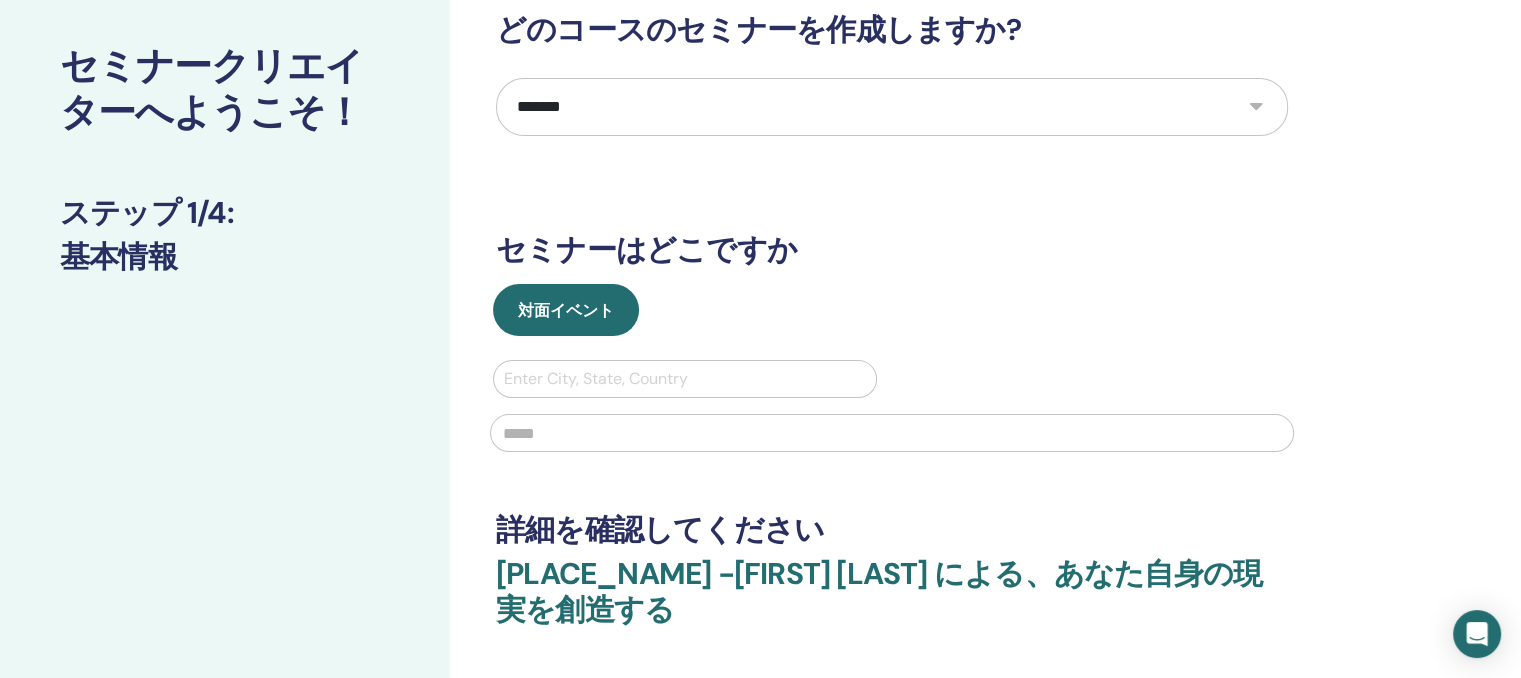 drag, startPoint x: 1006, startPoint y: 426, endPoint x: 952, endPoint y: 429, distance: 54.08327 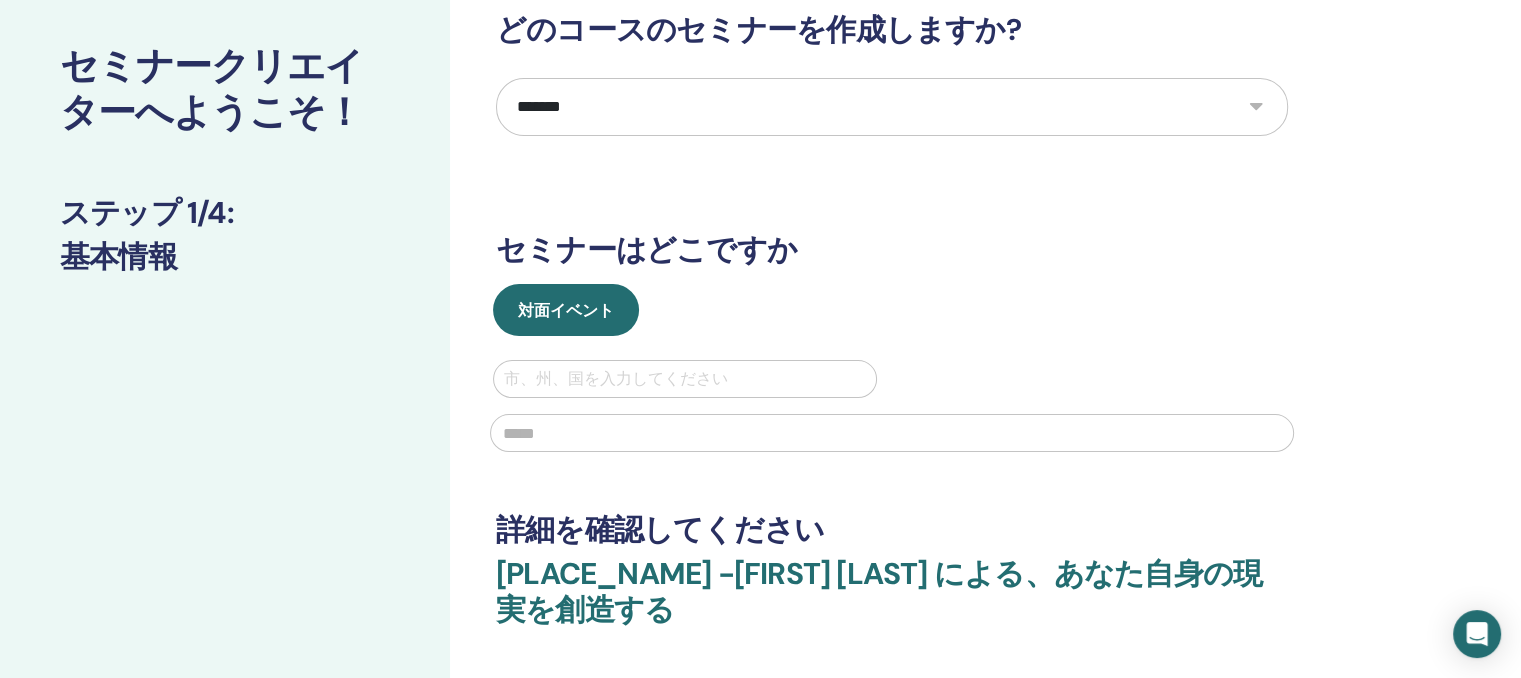 click at bounding box center [685, 379] 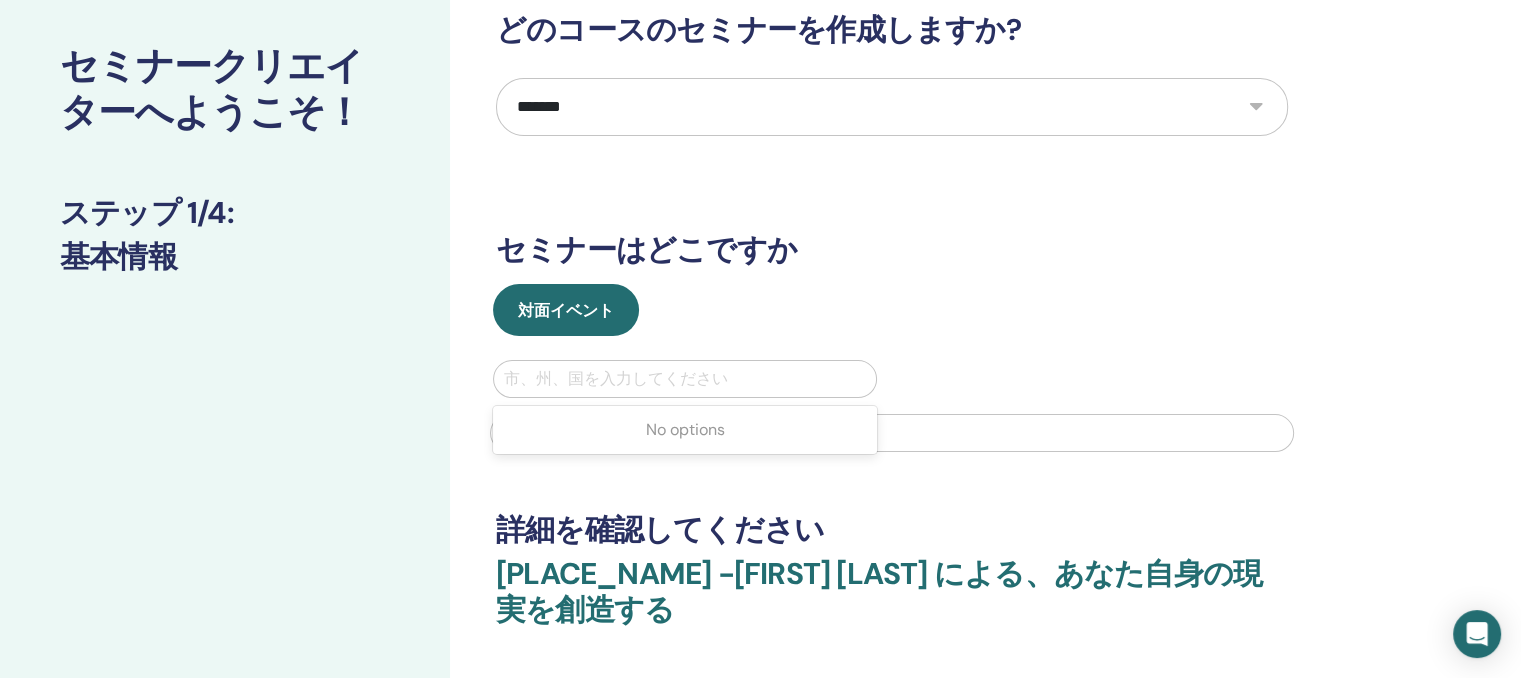 click at bounding box center (685, 379) 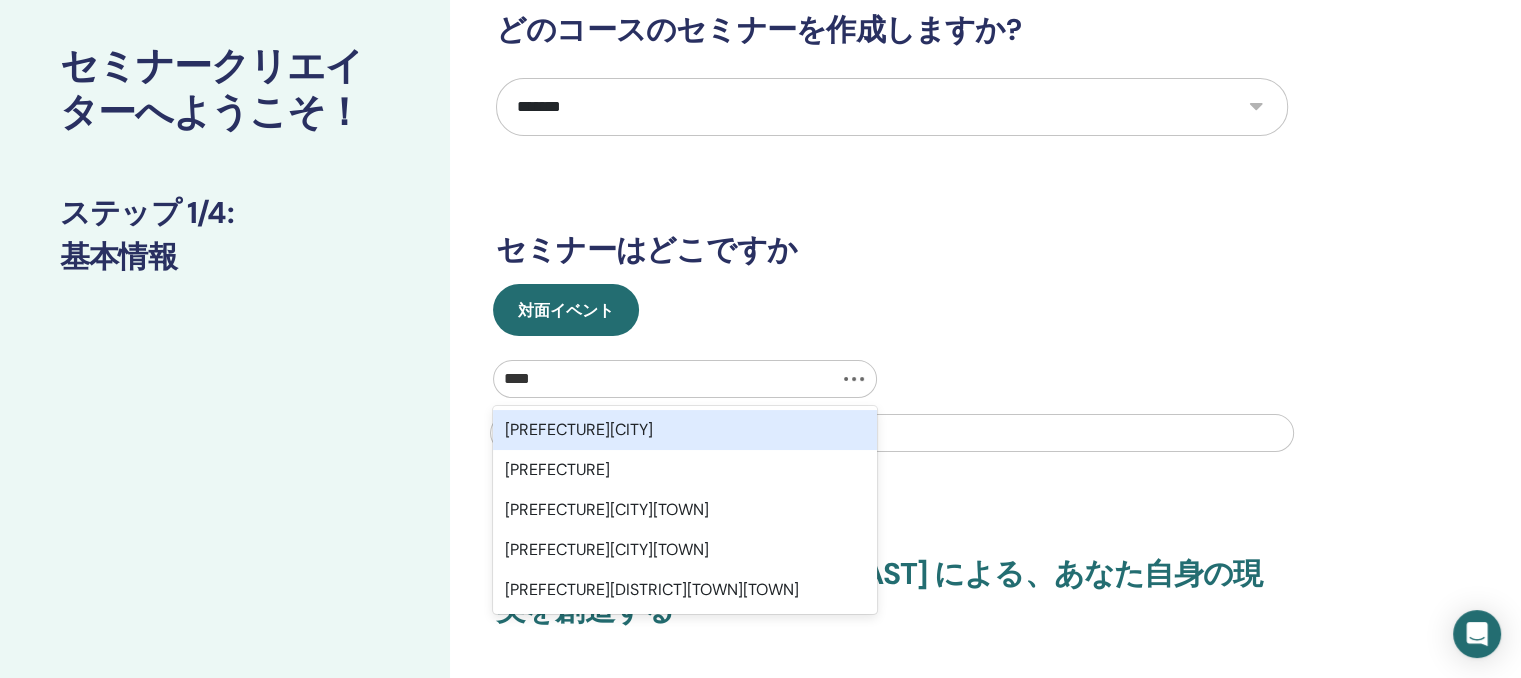 type on "***" 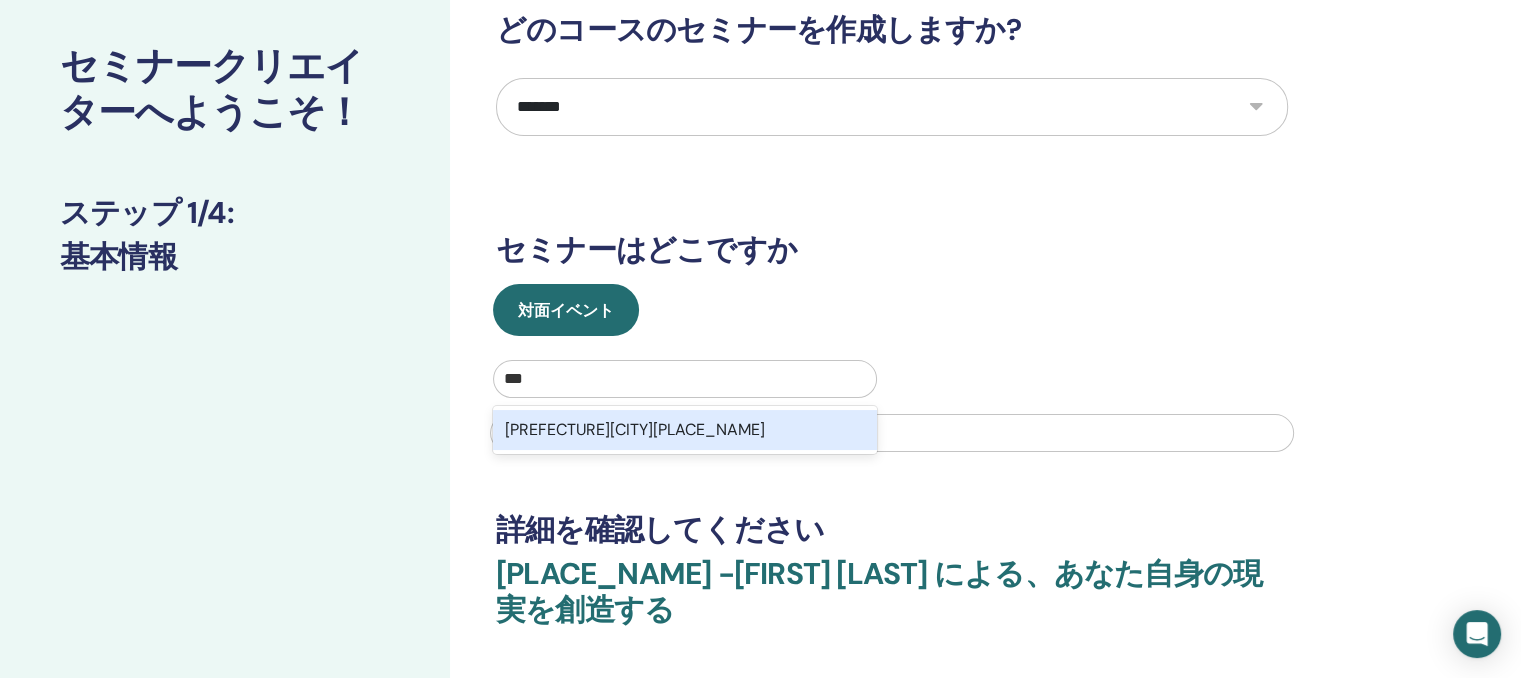 click on "***" at bounding box center [530, 379] 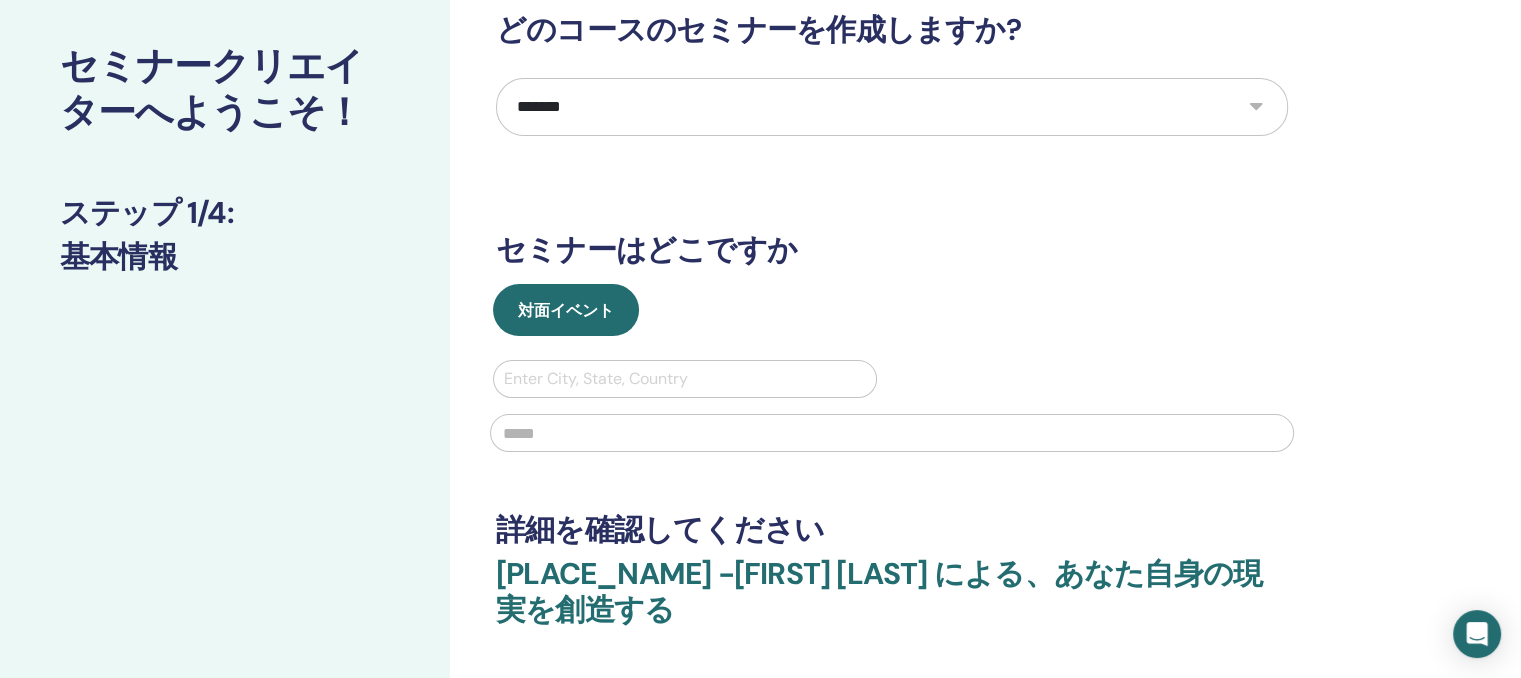 click at bounding box center (685, 379) 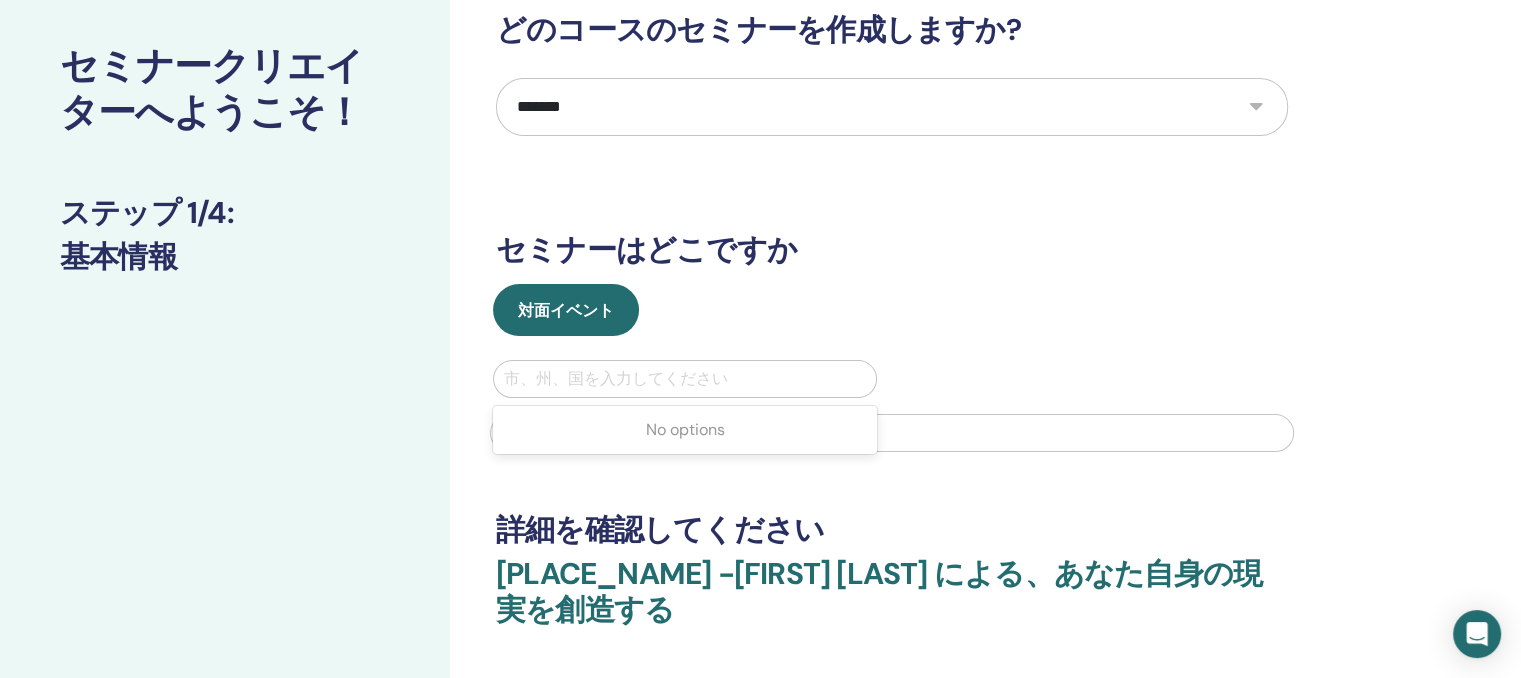 click at bounding box center (685, 379) 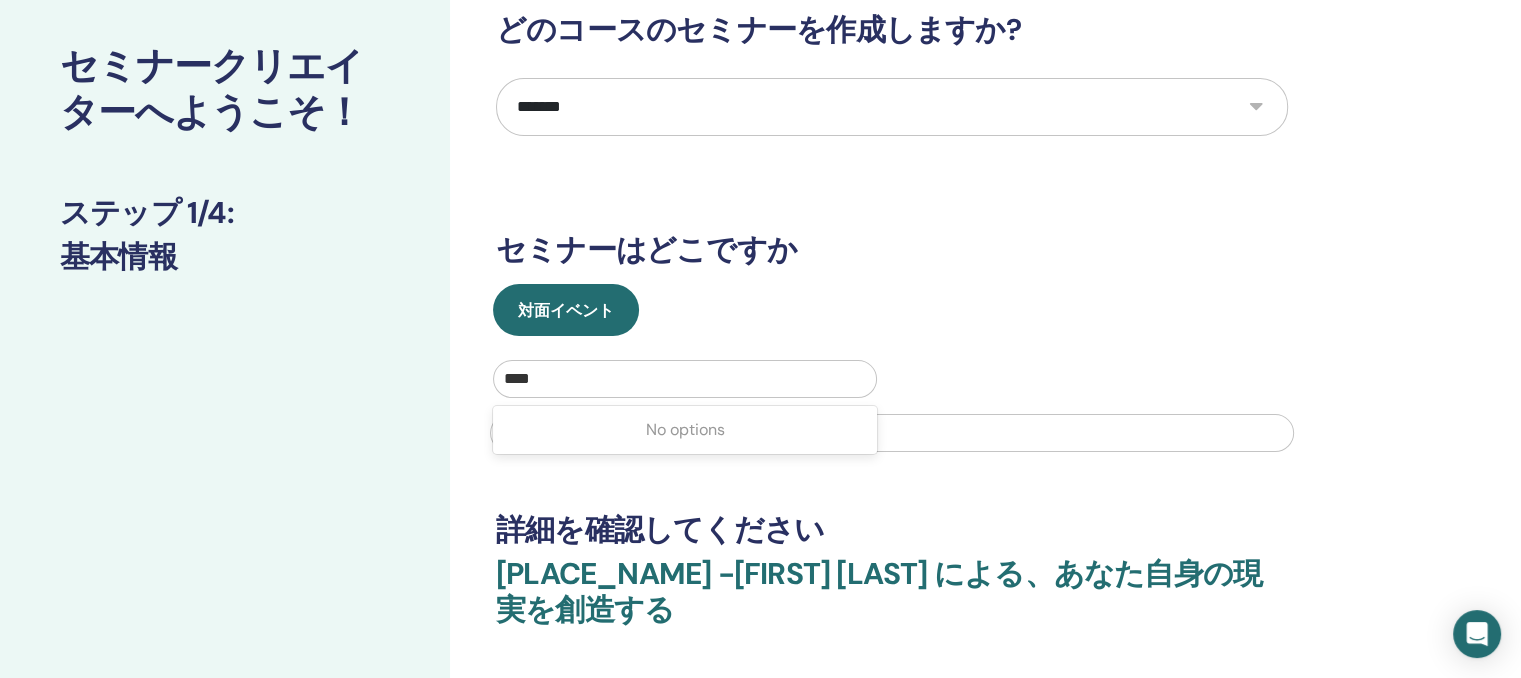 type on "***" 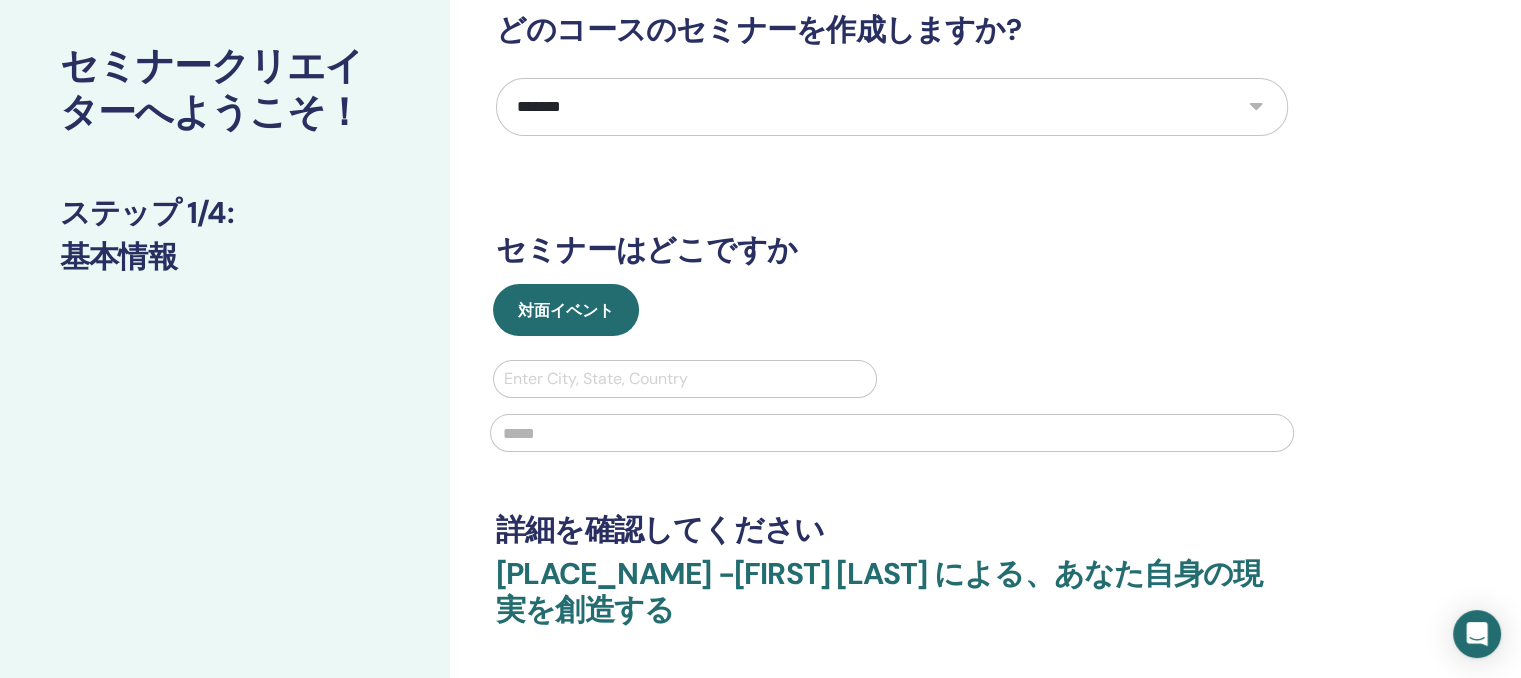 scroll, scrollTop: 0, scrollLeft: 0, axis: both 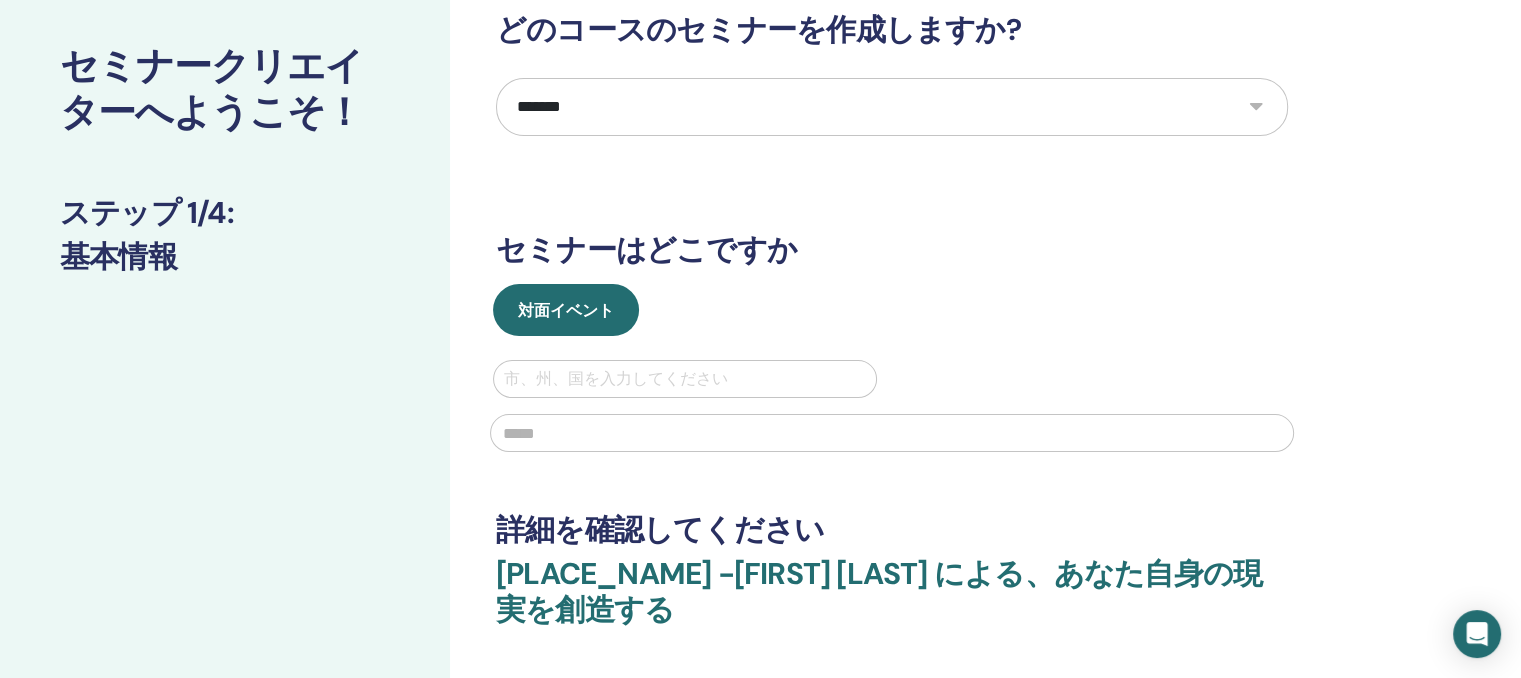 click at bounding box center [685, 379] 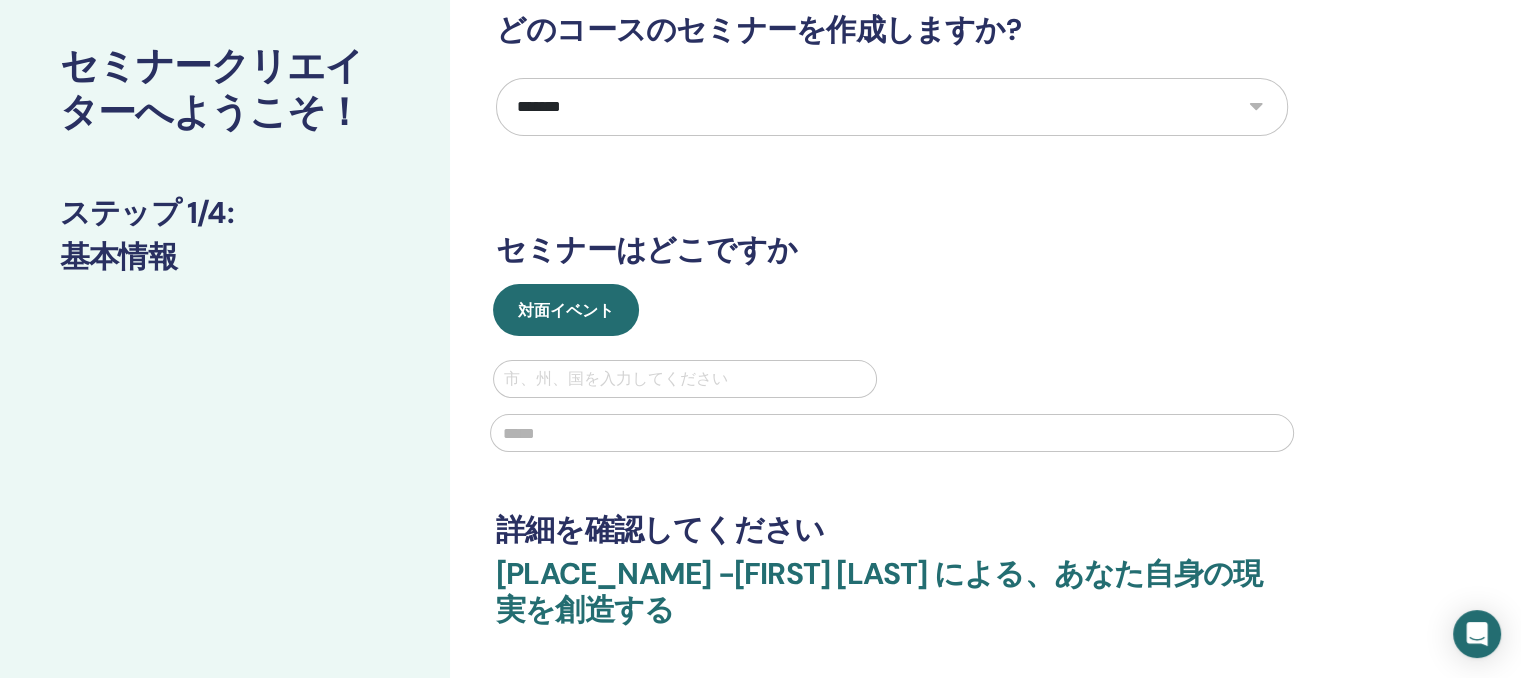 drag, startPoint x: 839, startPoint y: 382, endPoint x: 862, endPoint y: 389, distance: 24.04163 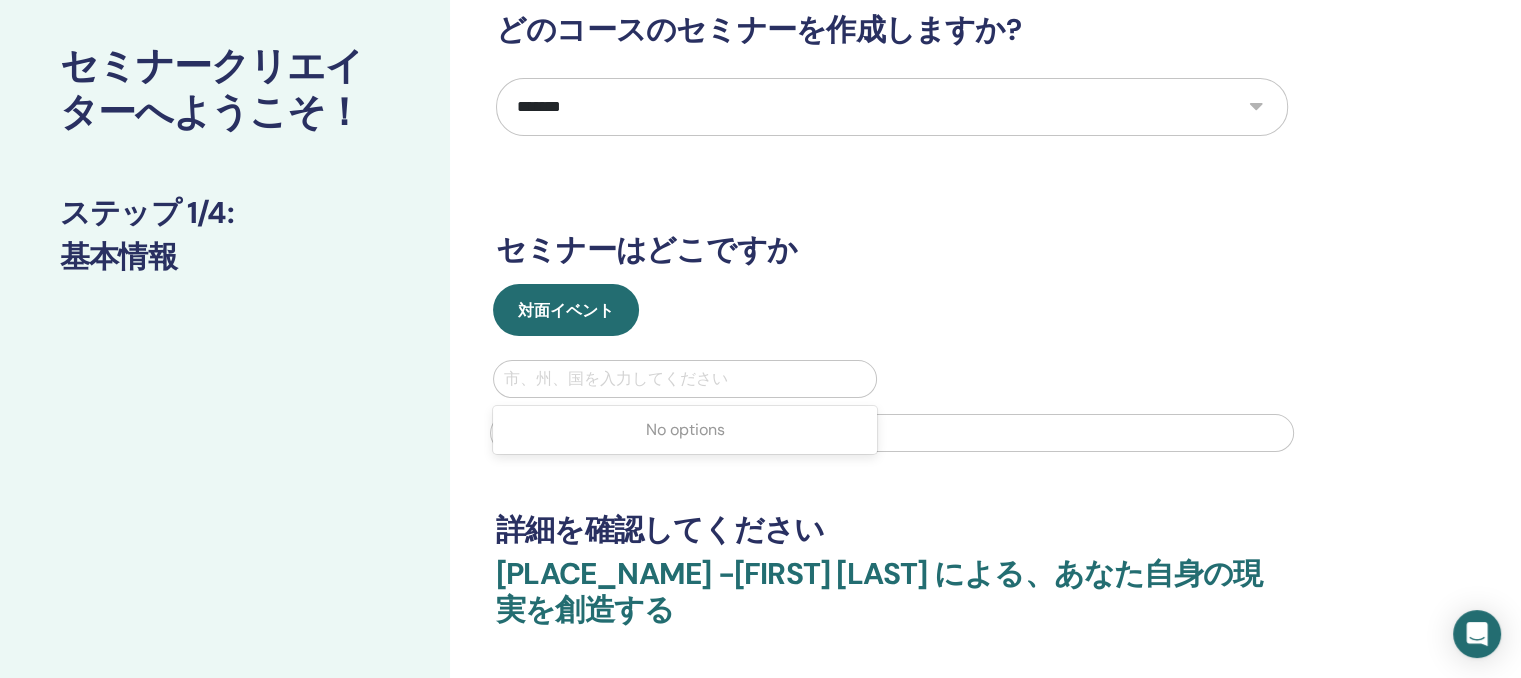 click at bounding box center [685, 379] 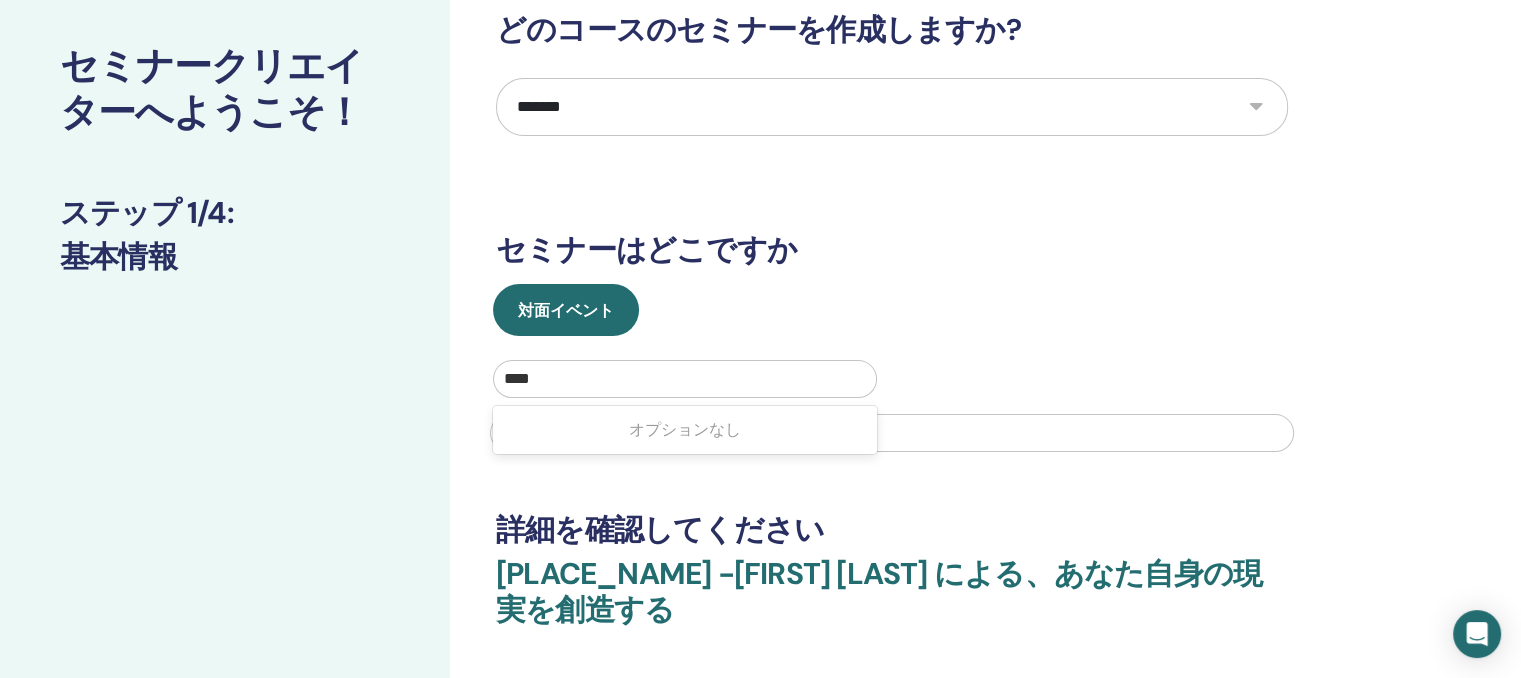 type on "***" 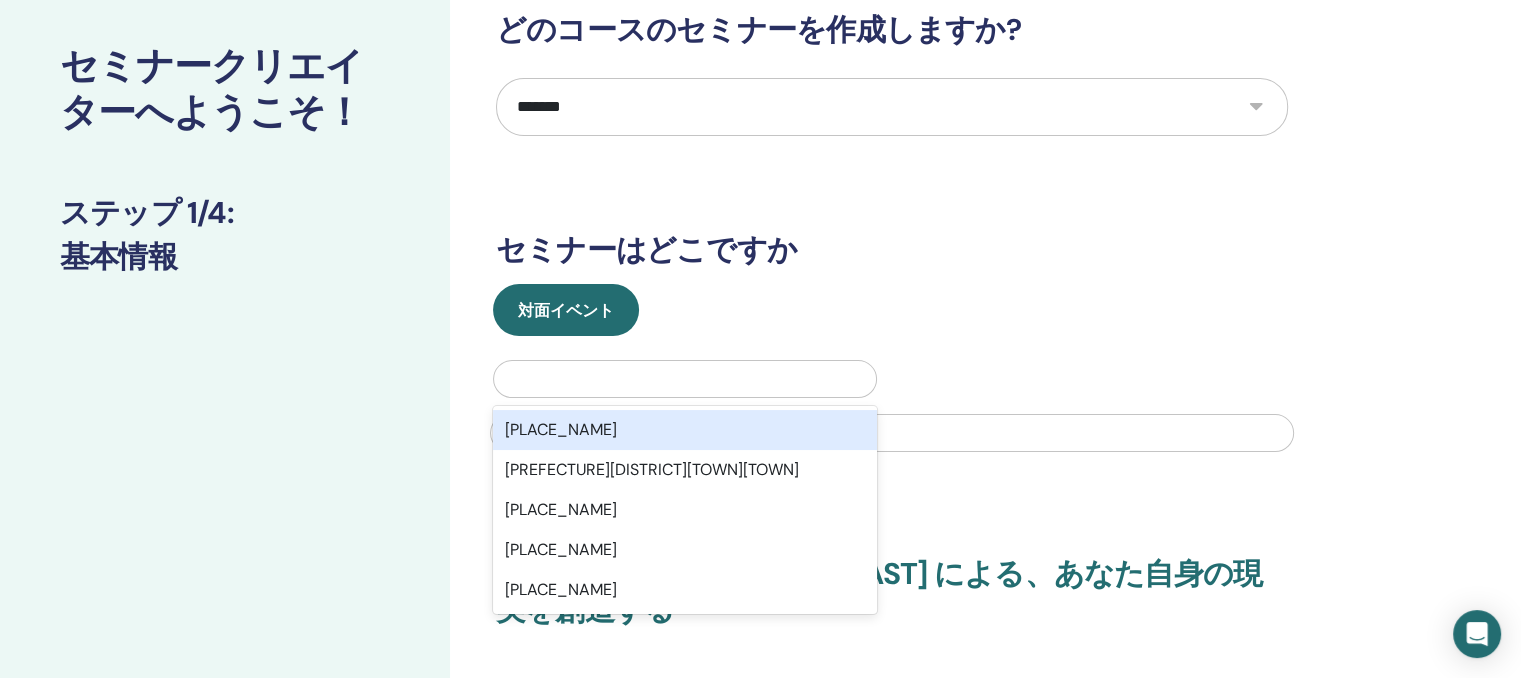 scroll, scrollTop: 0, scrollLeft: 0, axis: both 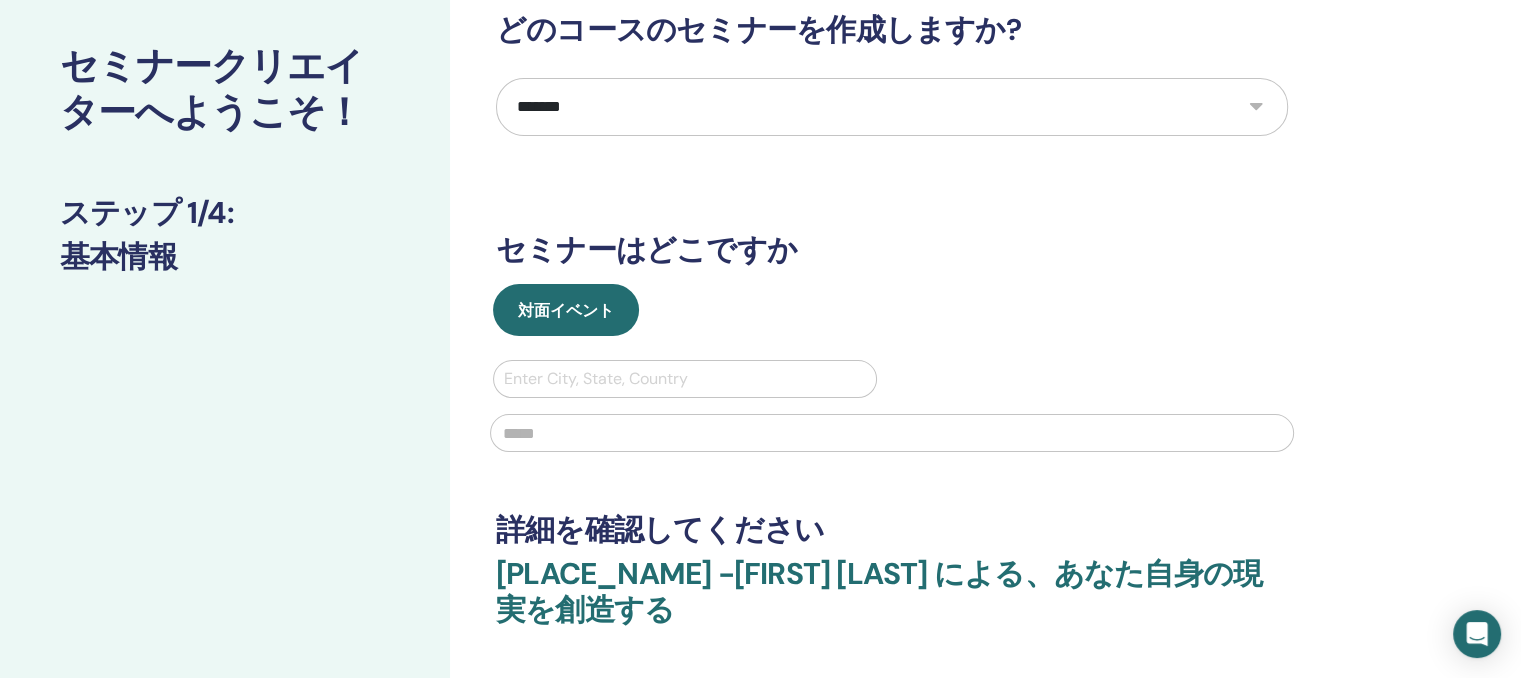 click at bounding box center (685, 379) 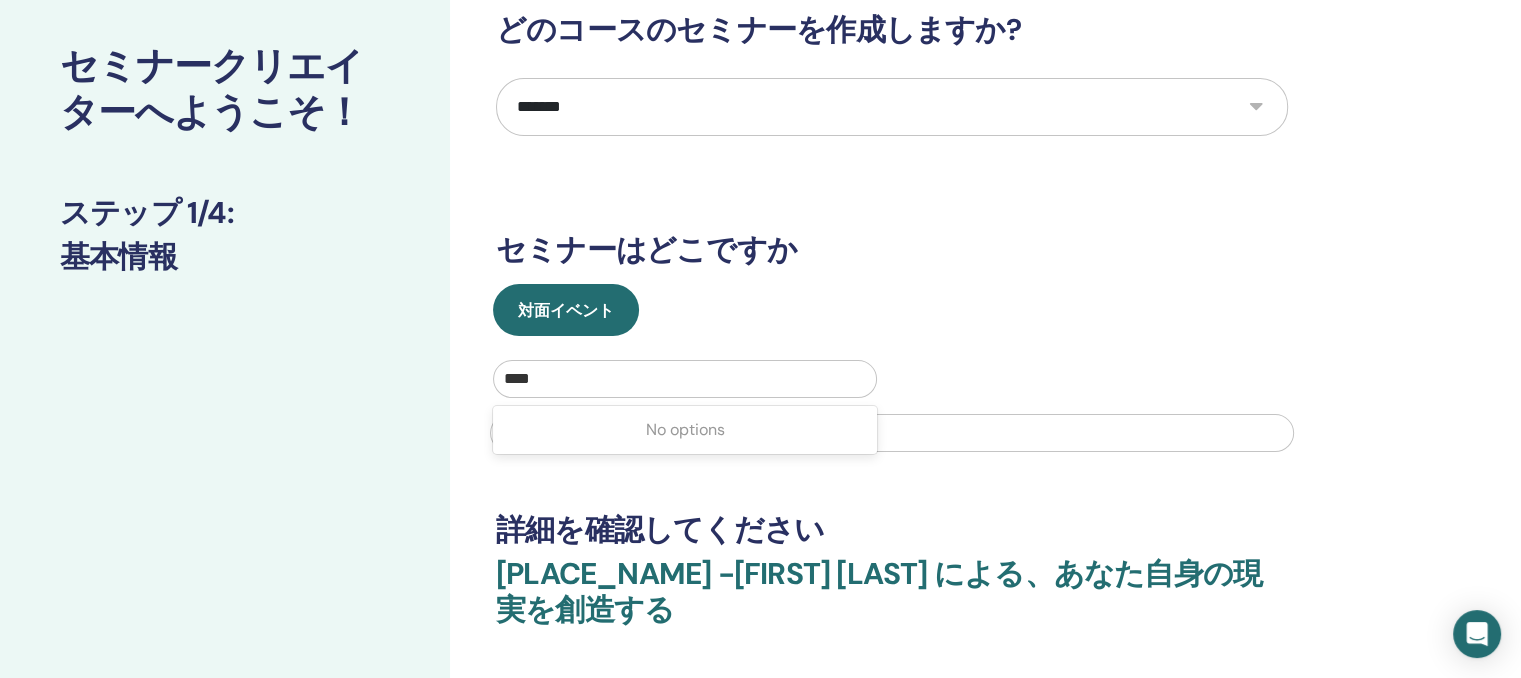 type on "***" 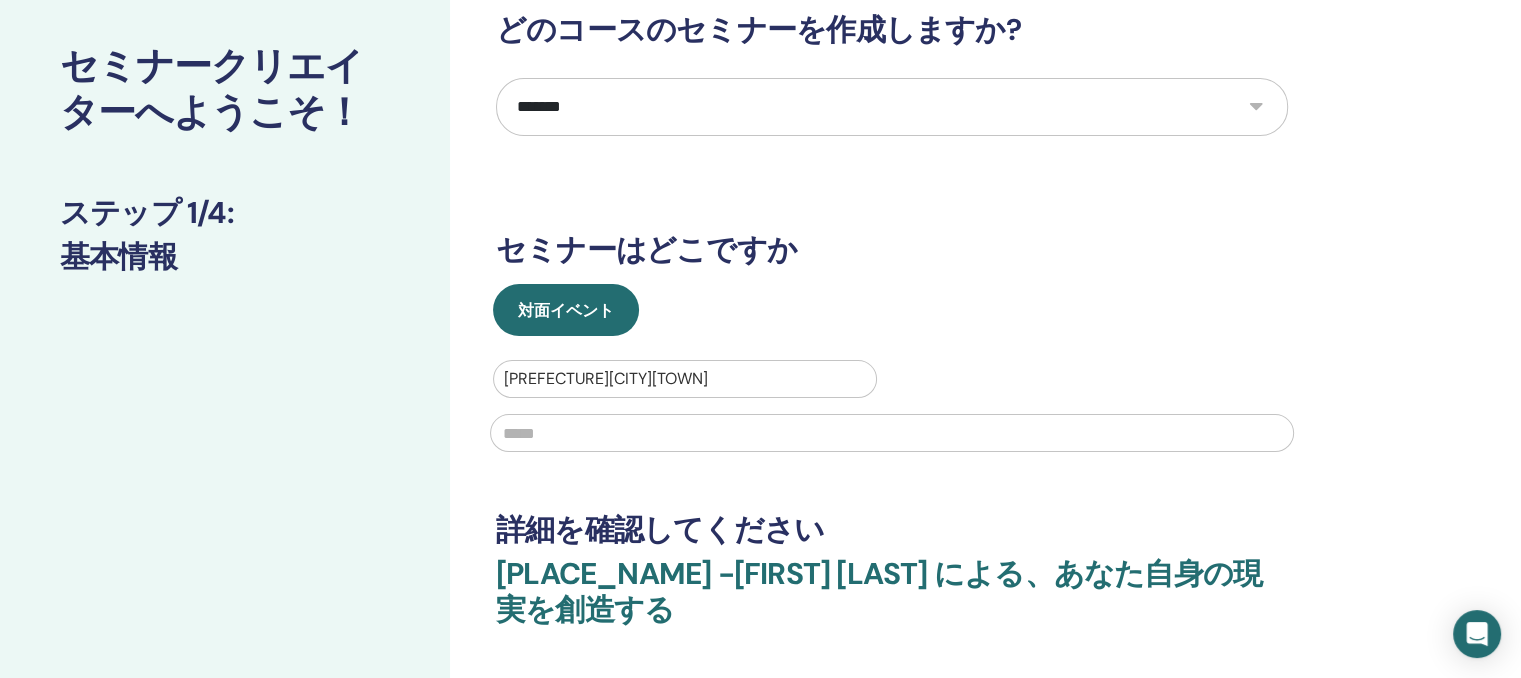 click at bounding box center [685, 379] 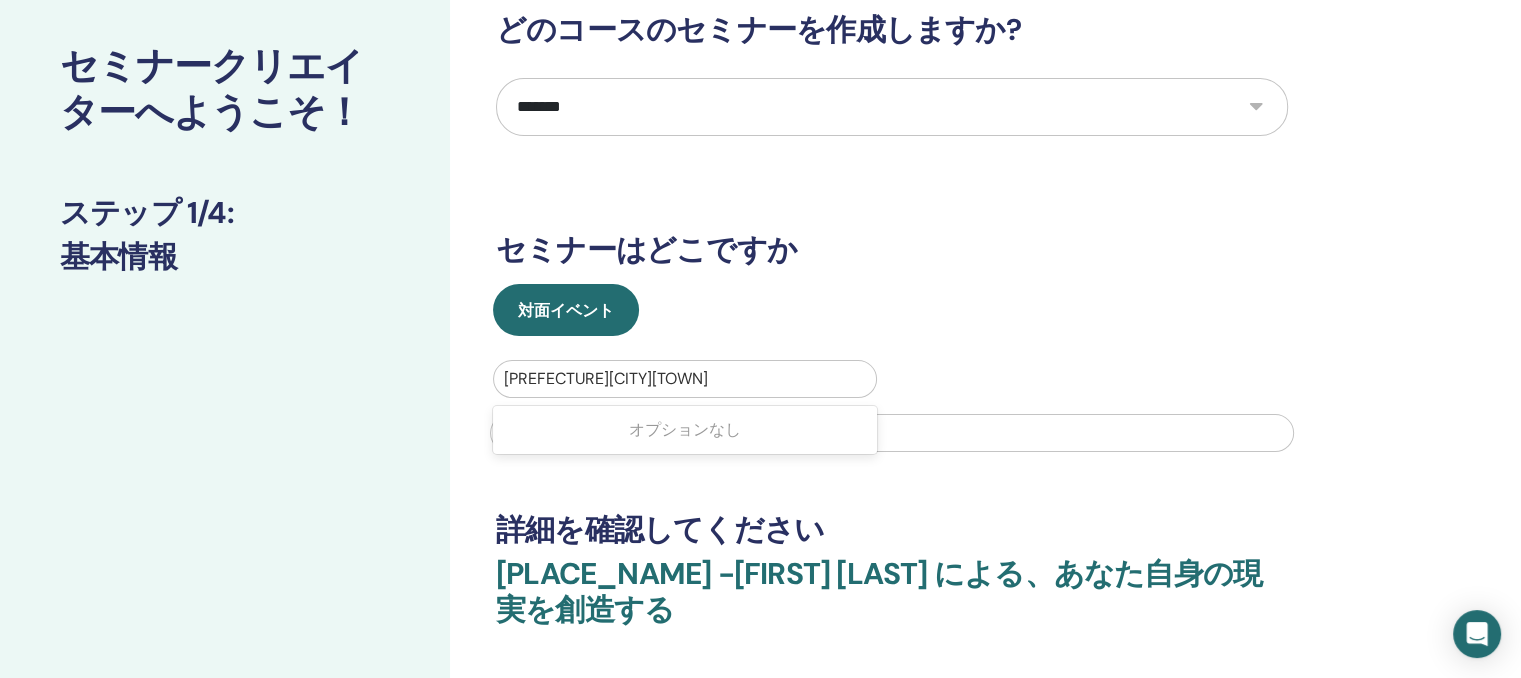 drag, startPoint x: 508, startPoint y: 377, endPoint x: 687, endPoint y: 377, distance: 179 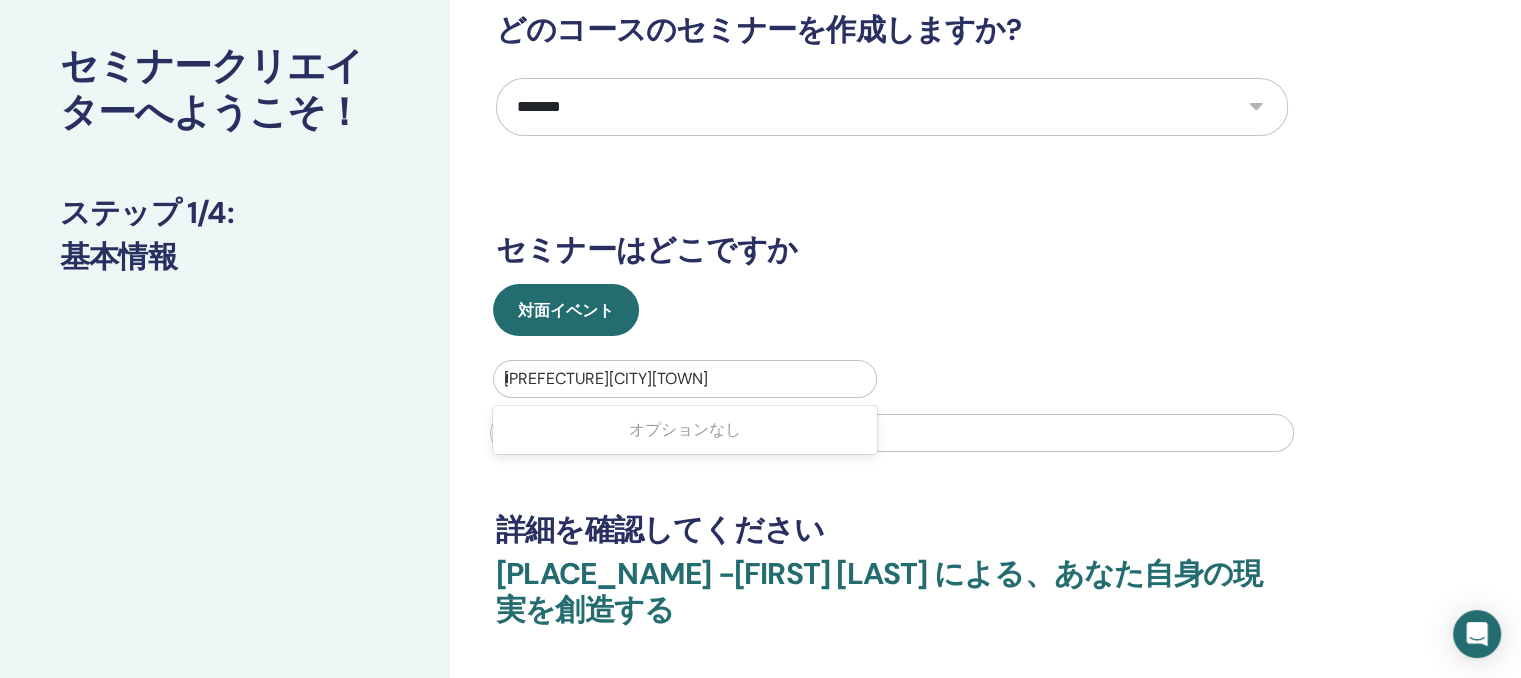 type on "*" 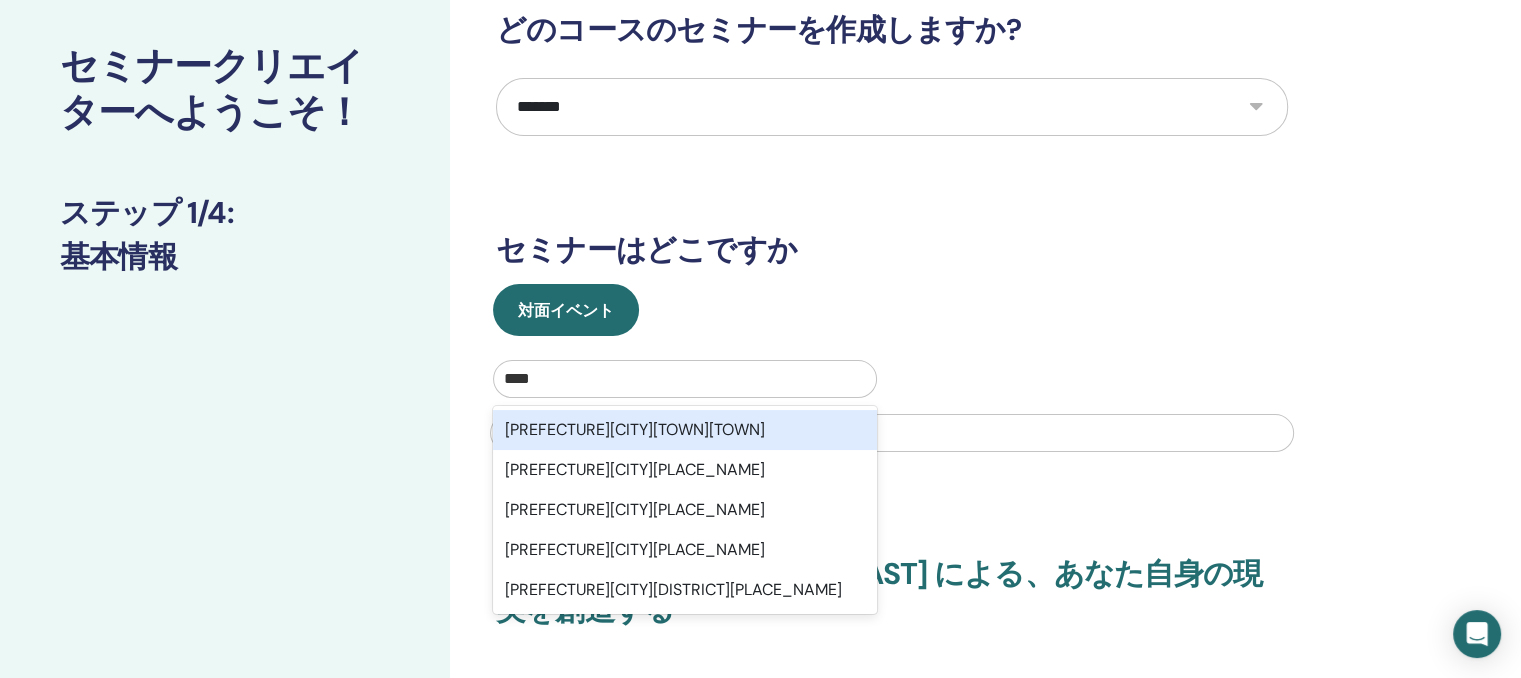 type on "***" 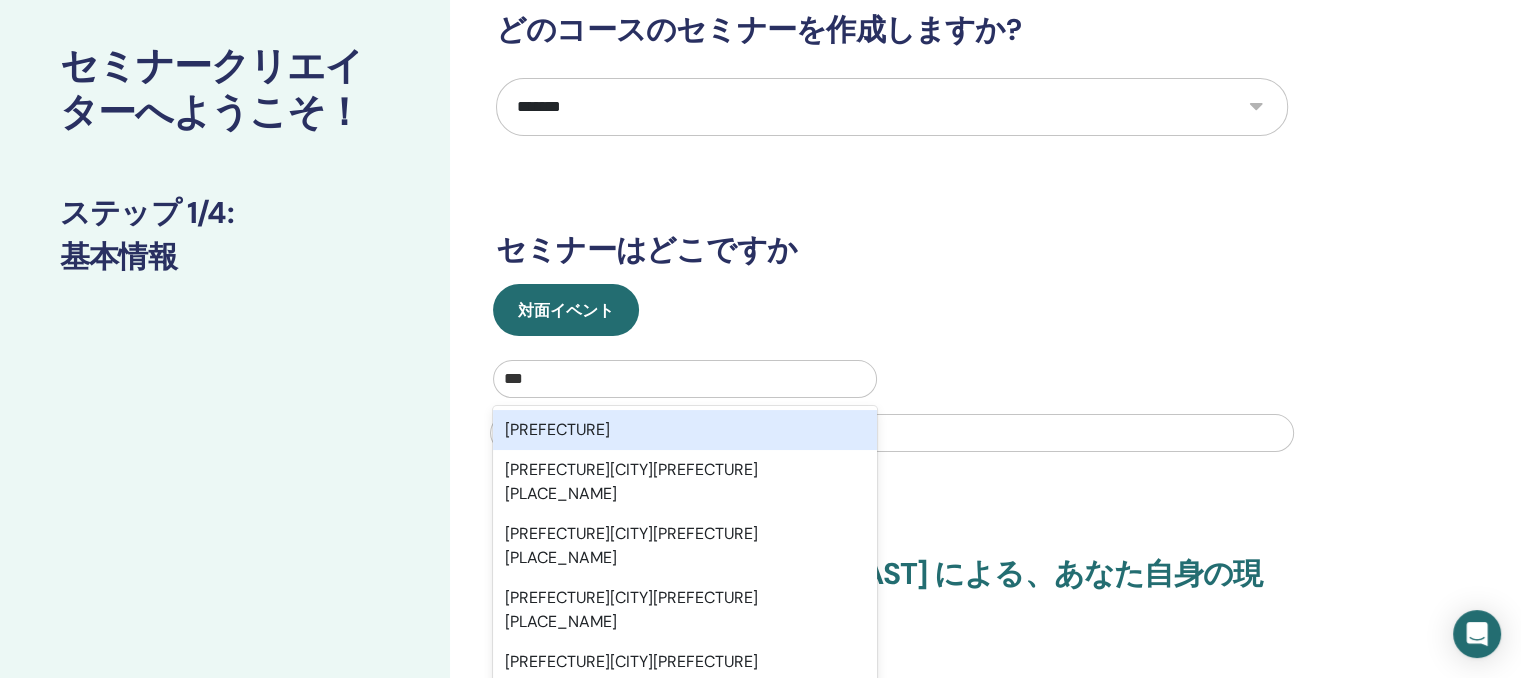 click on "岐阜県" at bounding box center [685, 430] 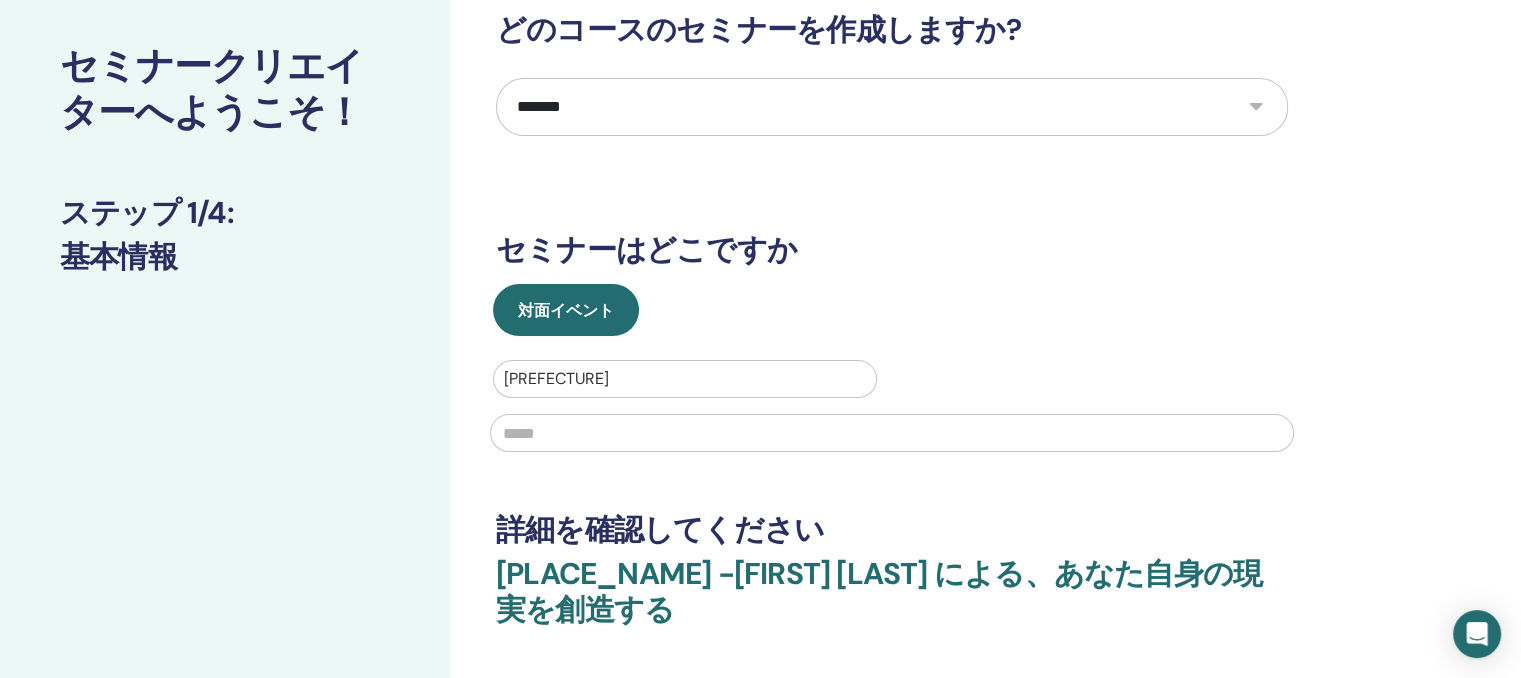 click at bounding box center [892, 433] 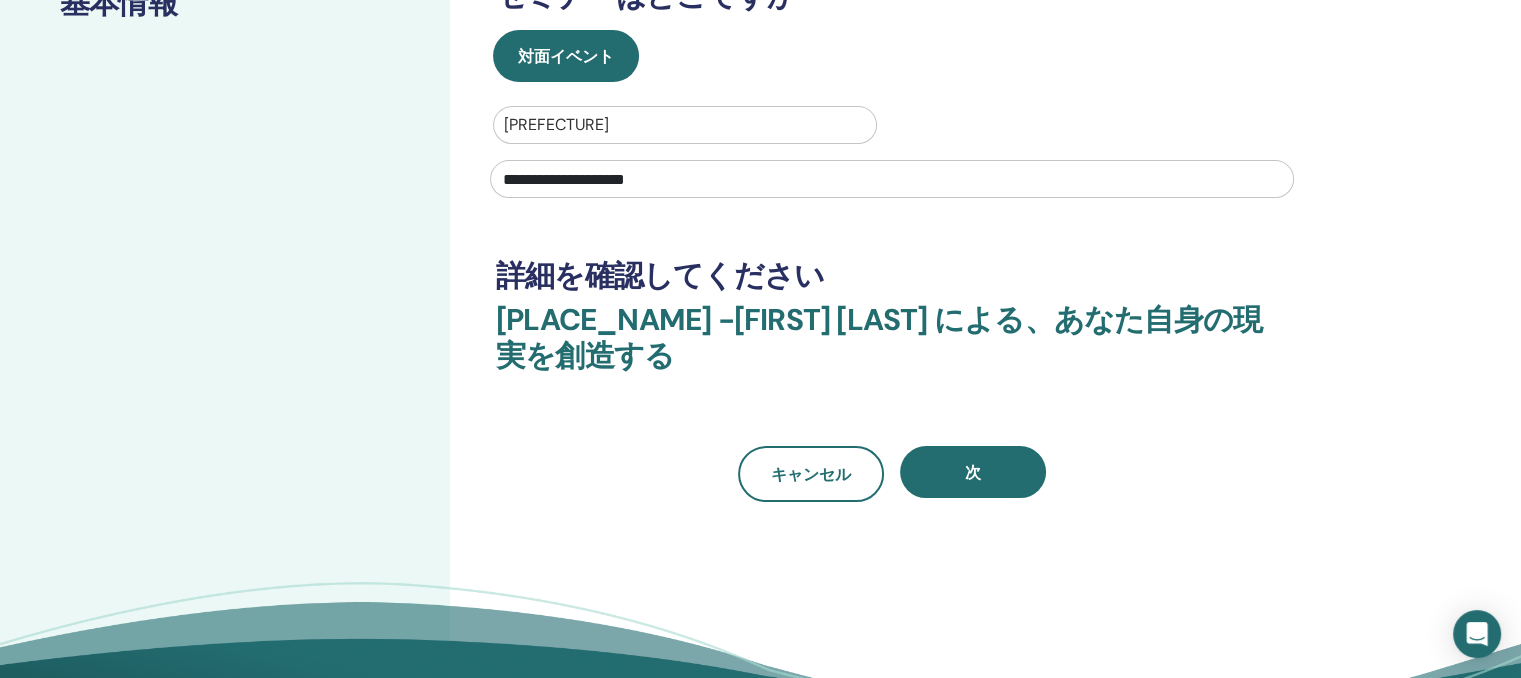 scroll, scrollTop: 600, scrollLeft: 0, axis: vertical 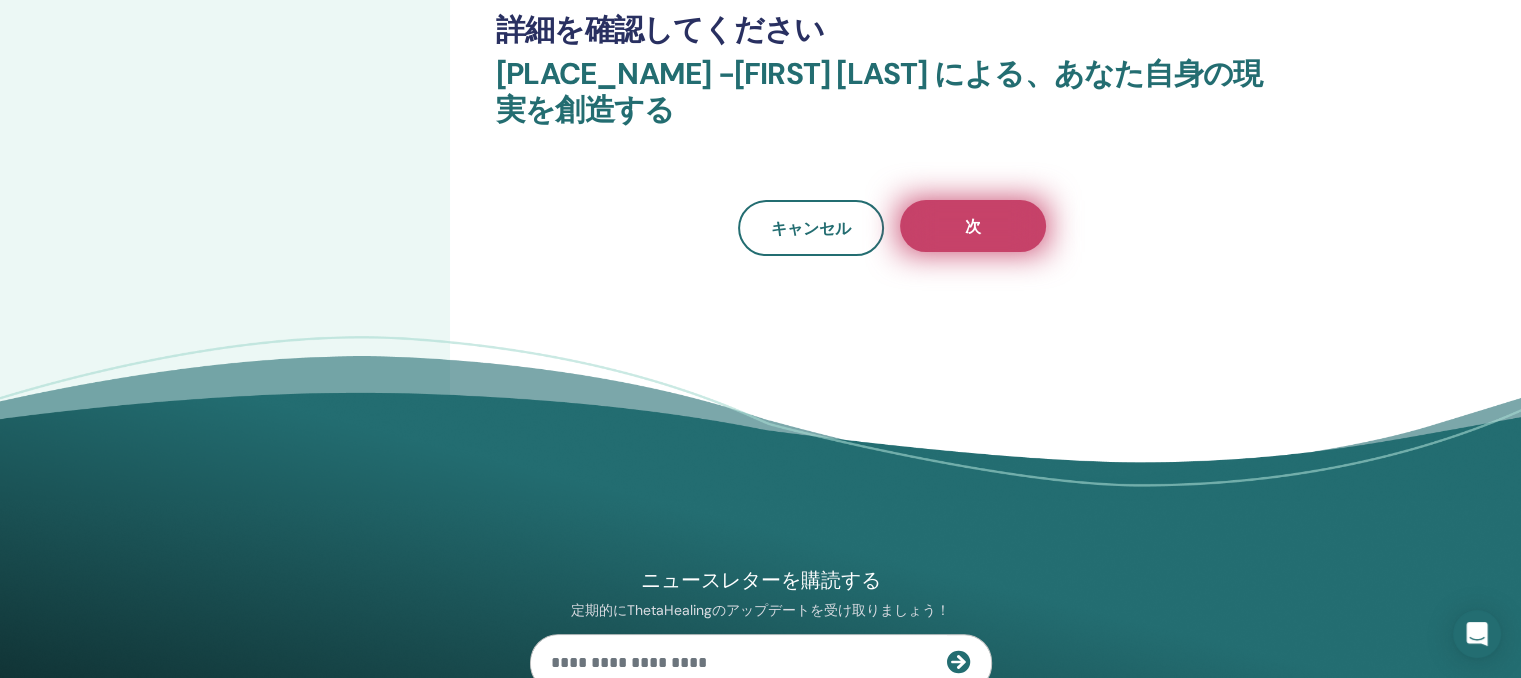 type on "**********" 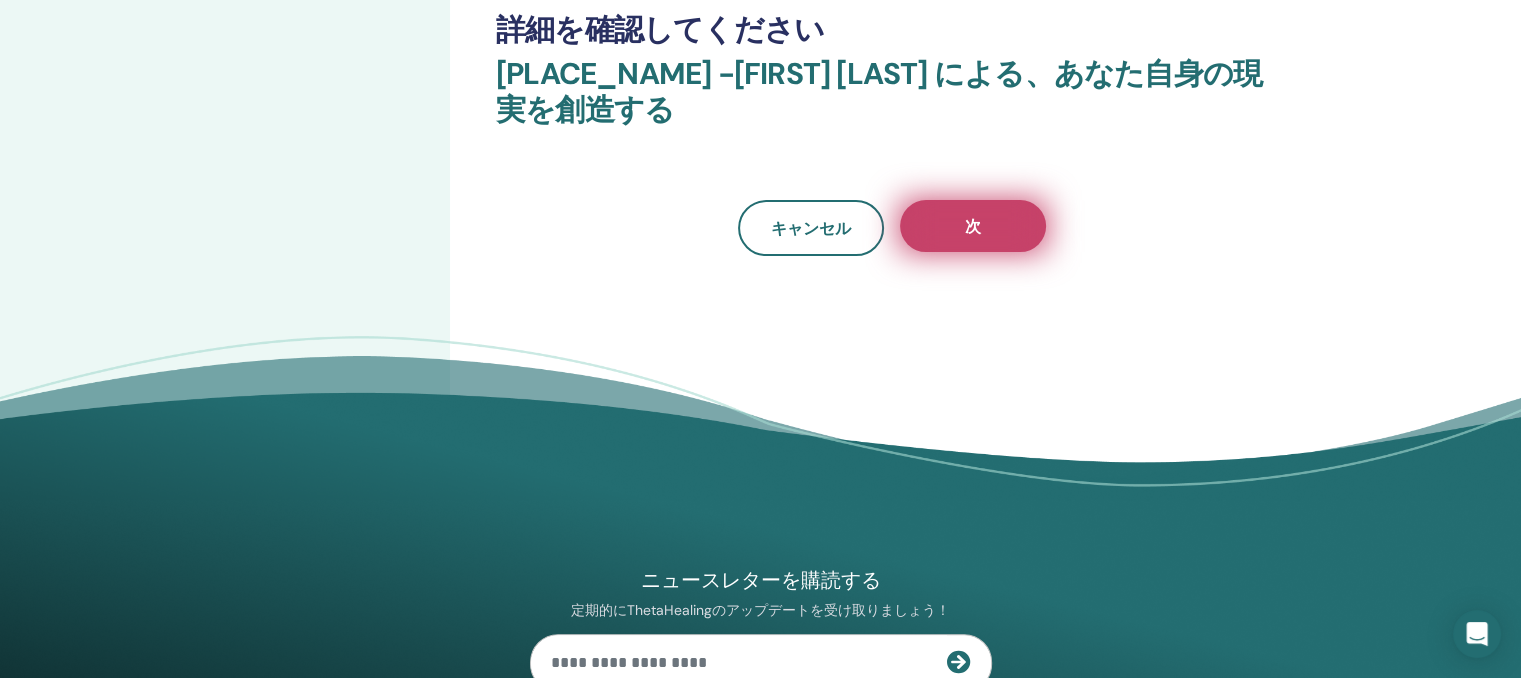 click on "次" at bounding box center [973, 226] 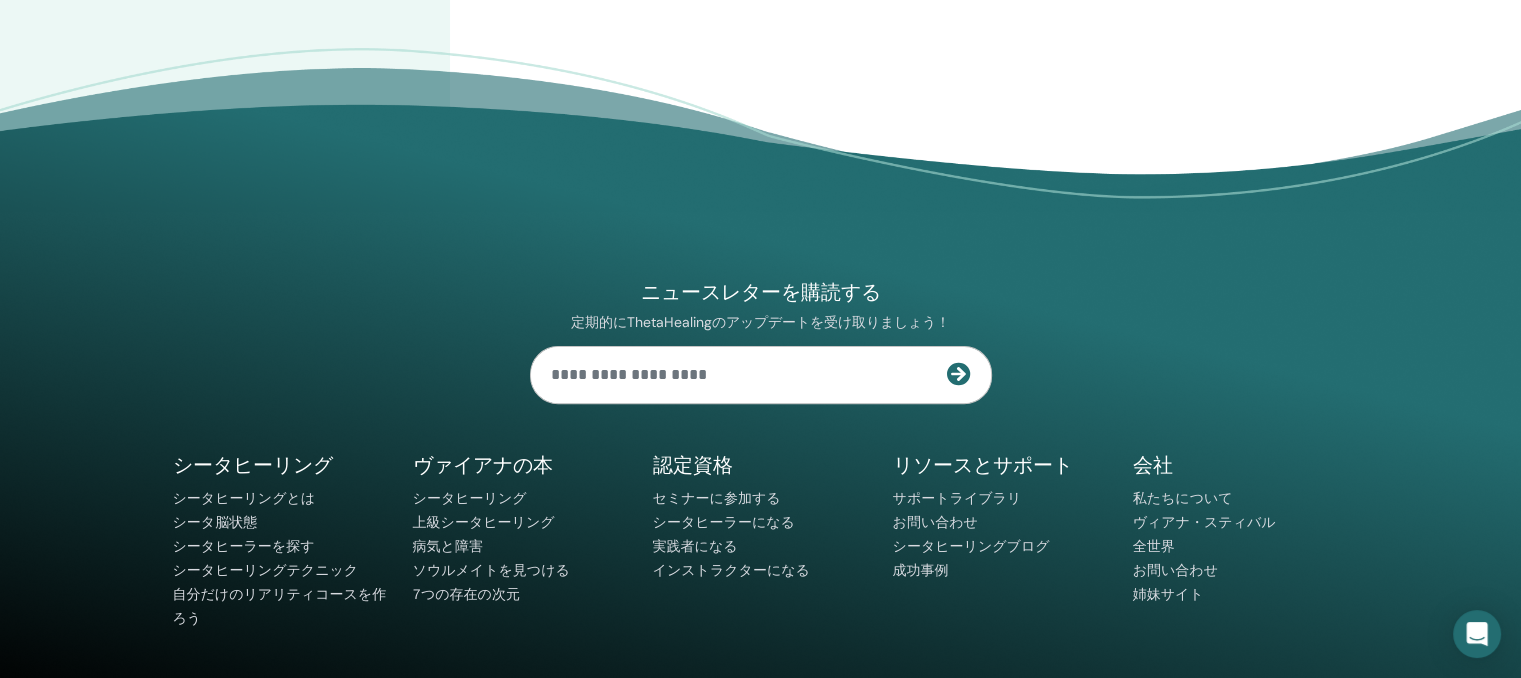 scroll, scrollTop: 0, scrollLeft: 0, axis: both 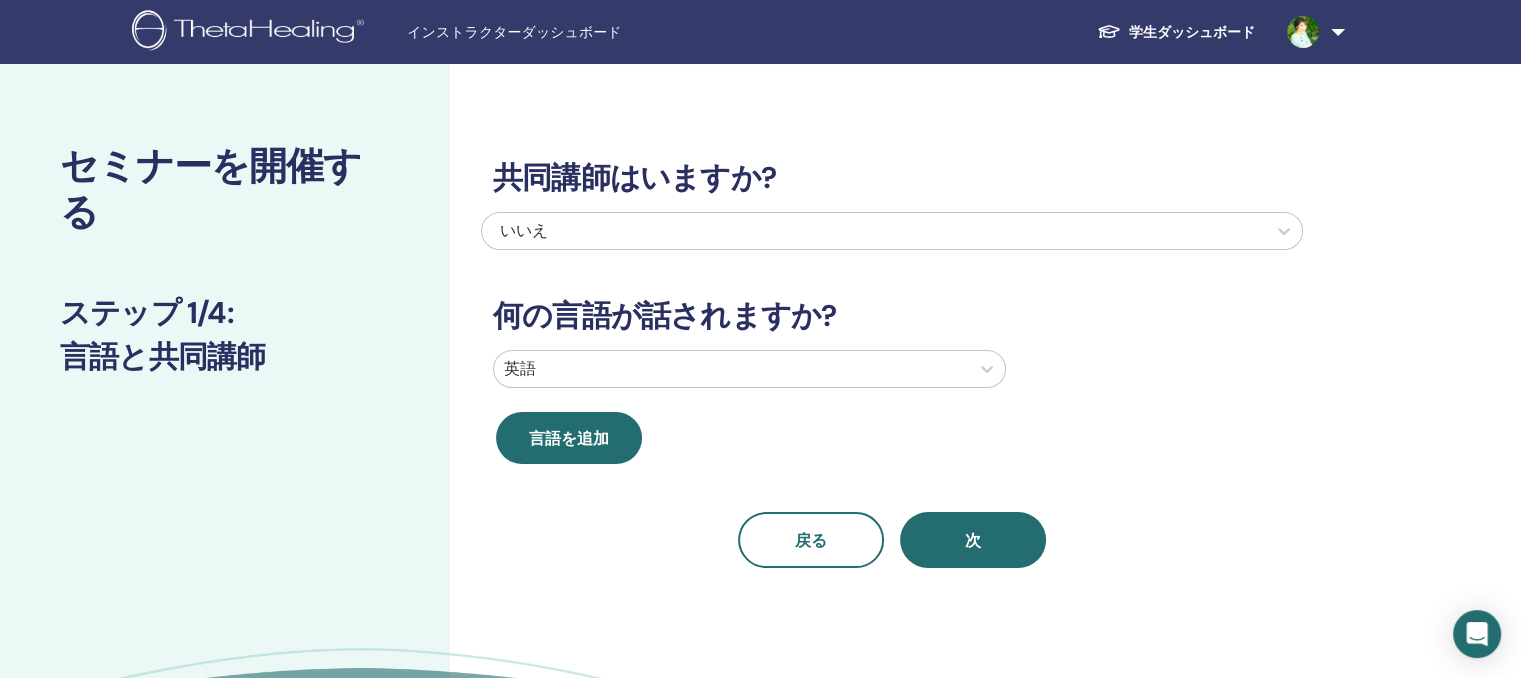 click on "いいえ" at bounding box center (814, 231) 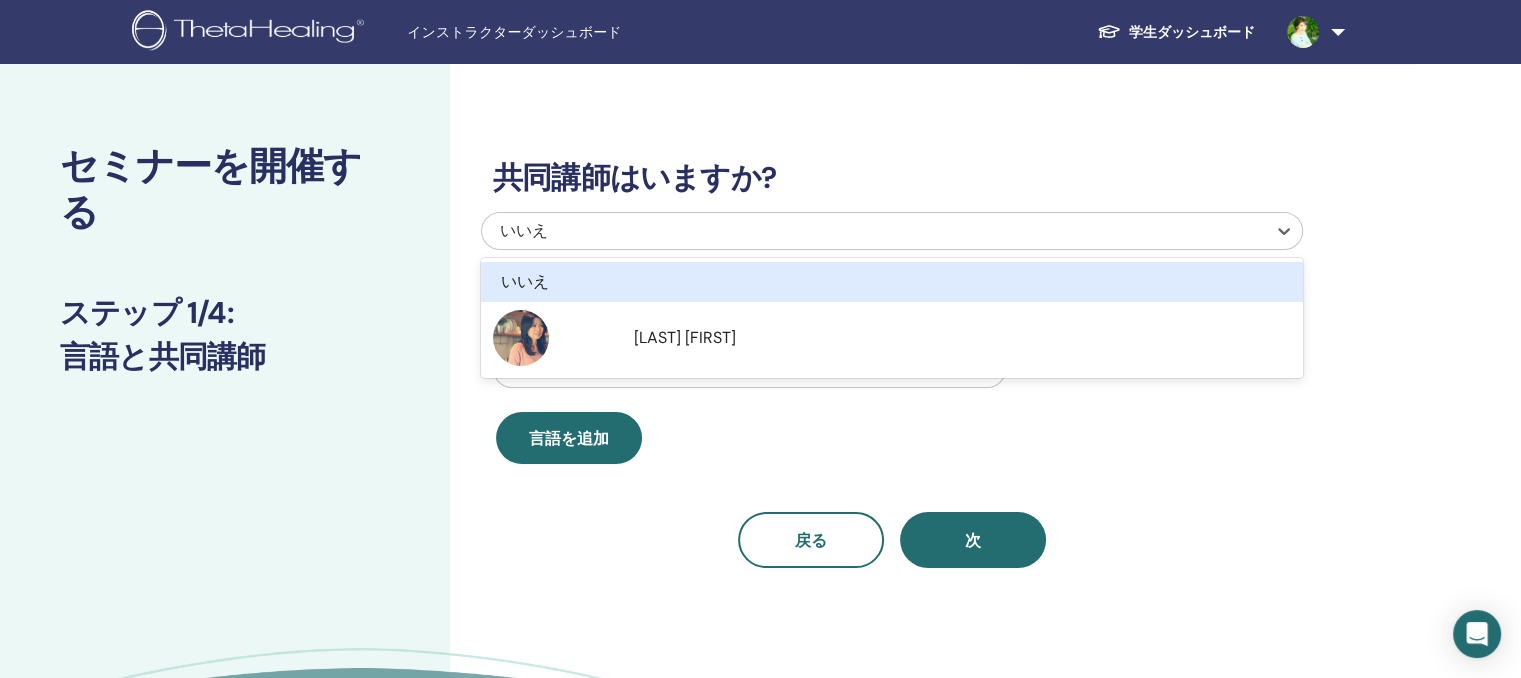 scroll, scrollTop: 0, scrollLeft: 0, axis: both 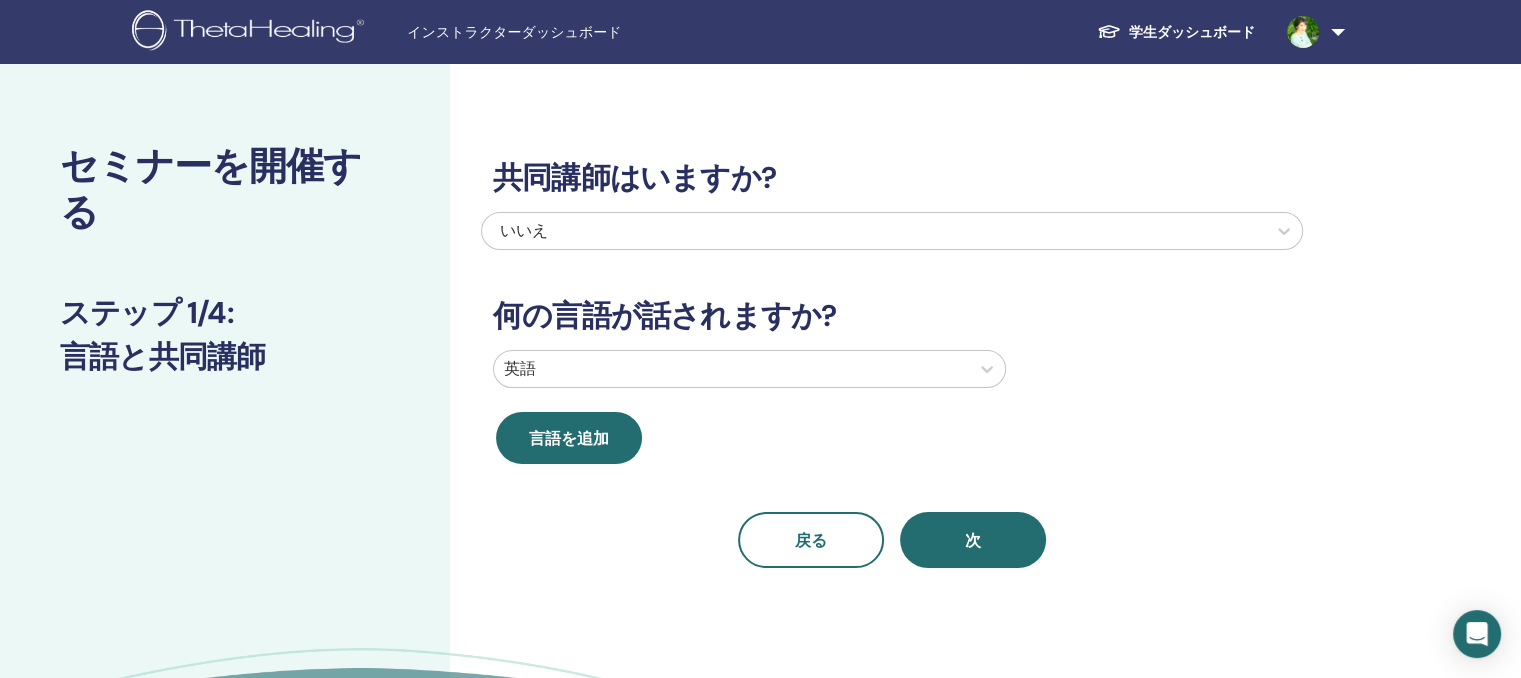 click on "共同講師はいますか? いいえ 何の言語が話されますか? 英語 言語を追加 戻る 次" at bounding box center (892, 340) 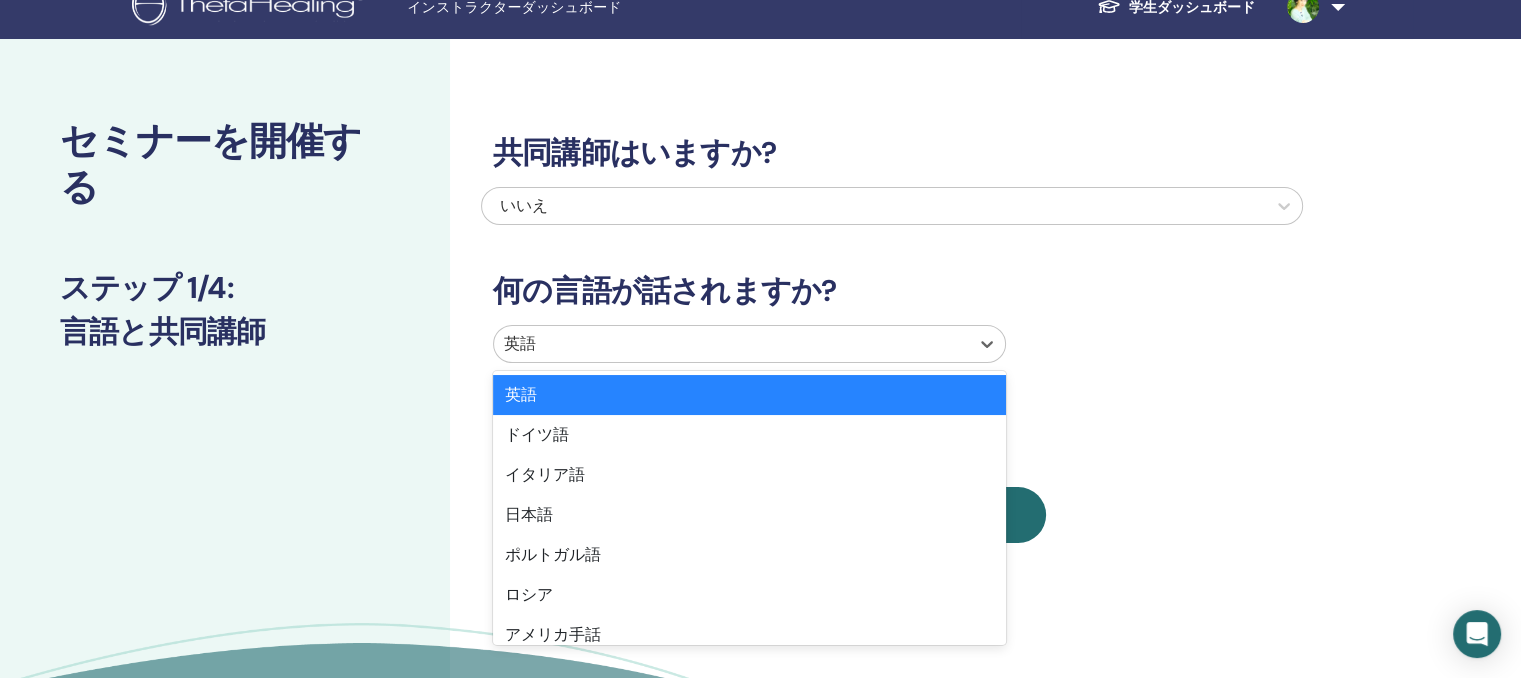scroll, scrollTop: 26, scrollLeft: 0, axis: vertical 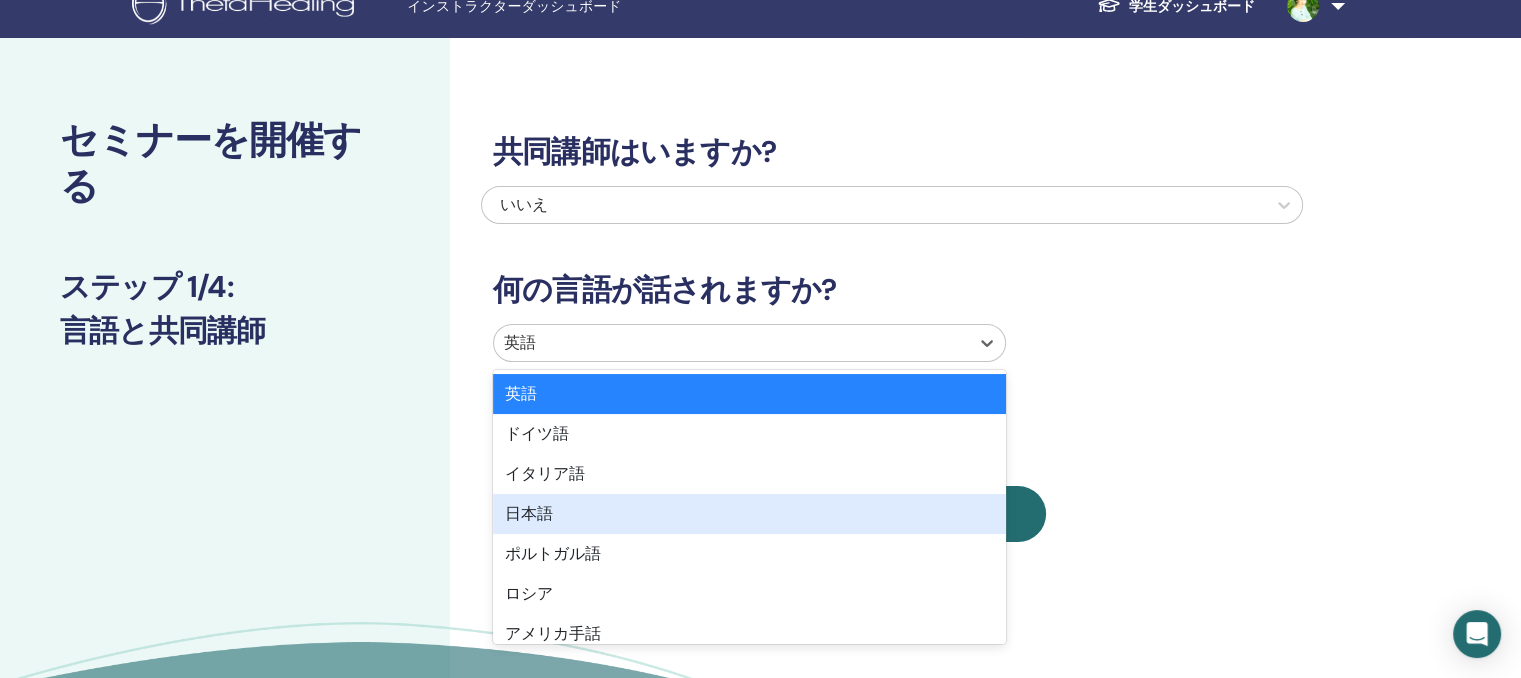 drag, startPoint x: 545, startPoint y: 510, endPoint x: 815, endPoint y: 479, distance: 271.7738 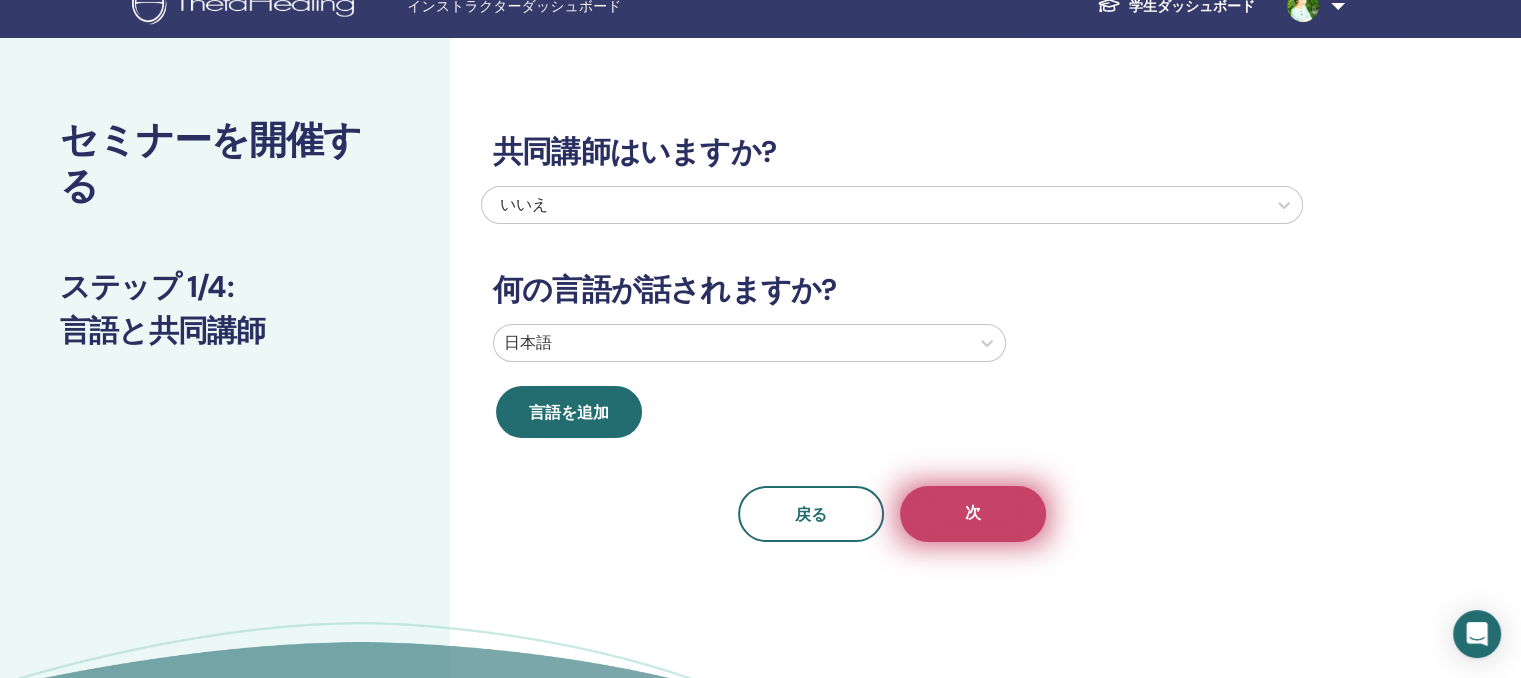click on "次" at bounding box center [973, 514] 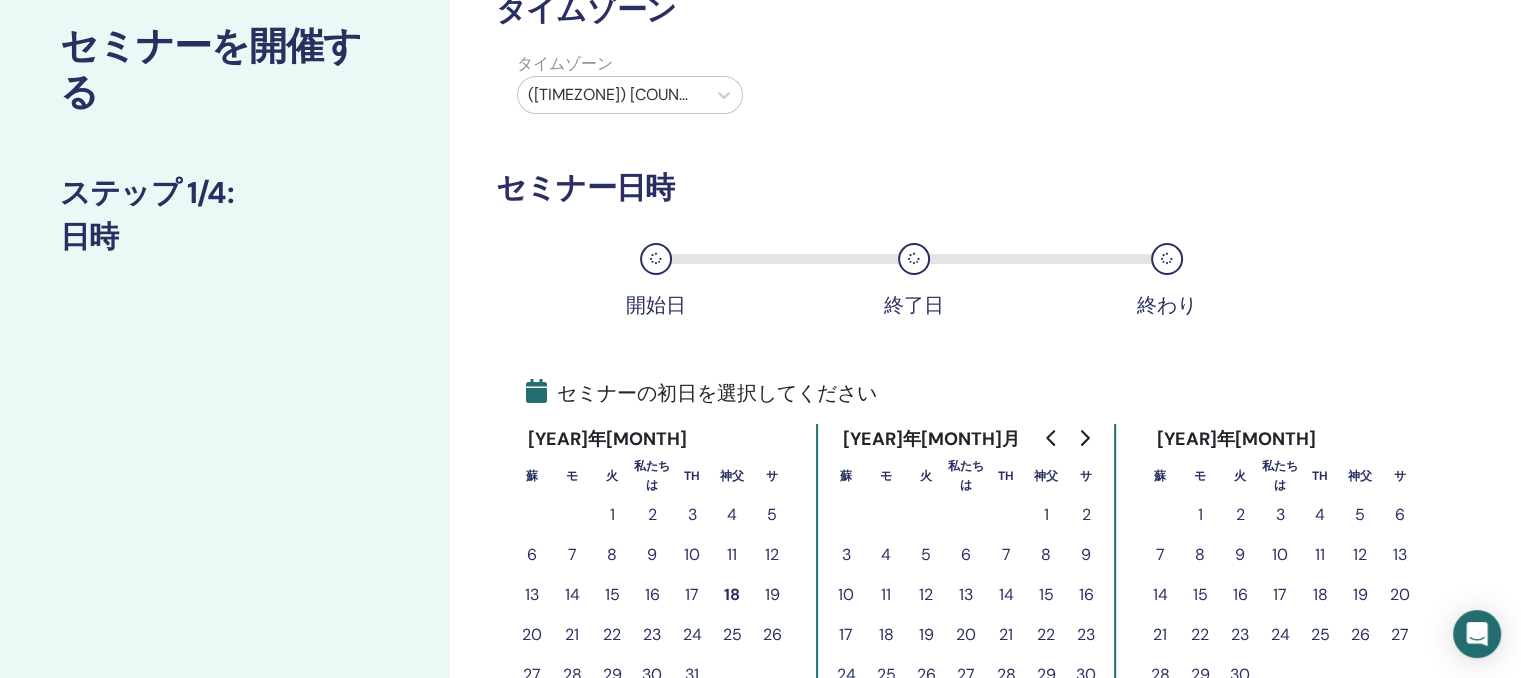 scroll, scrollTop: 226, scrollLeft: 0, axis: vertical 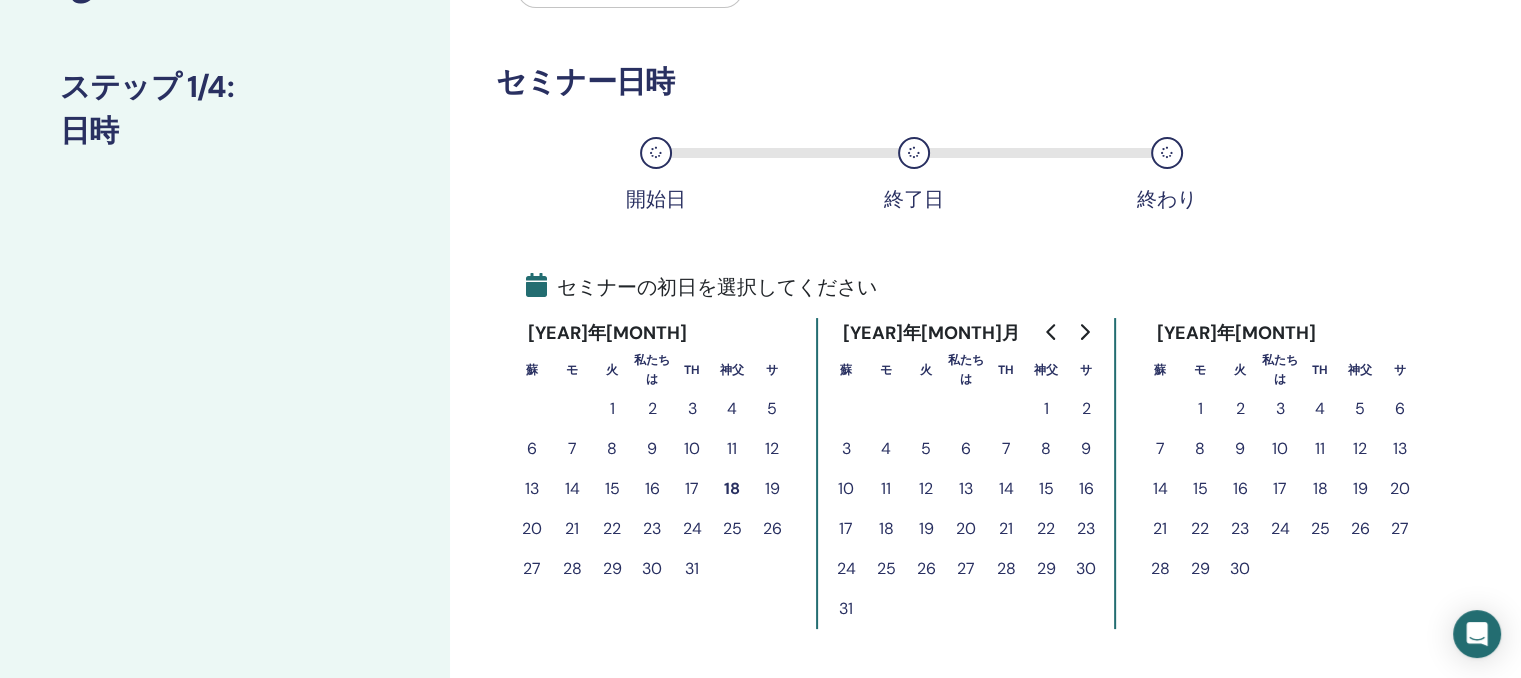 click on "6" at bounding box center (966, 448) 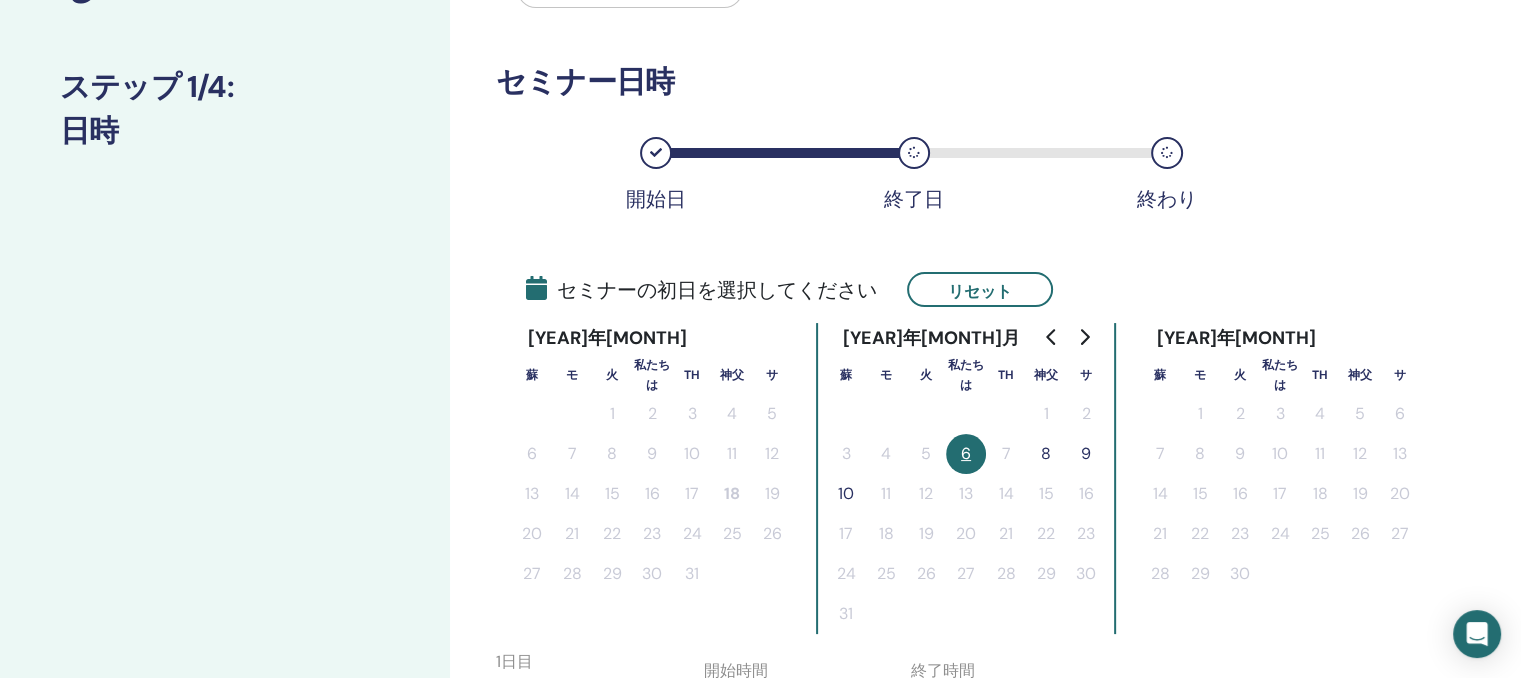 click on "8" at bounding box center [1046, 453] 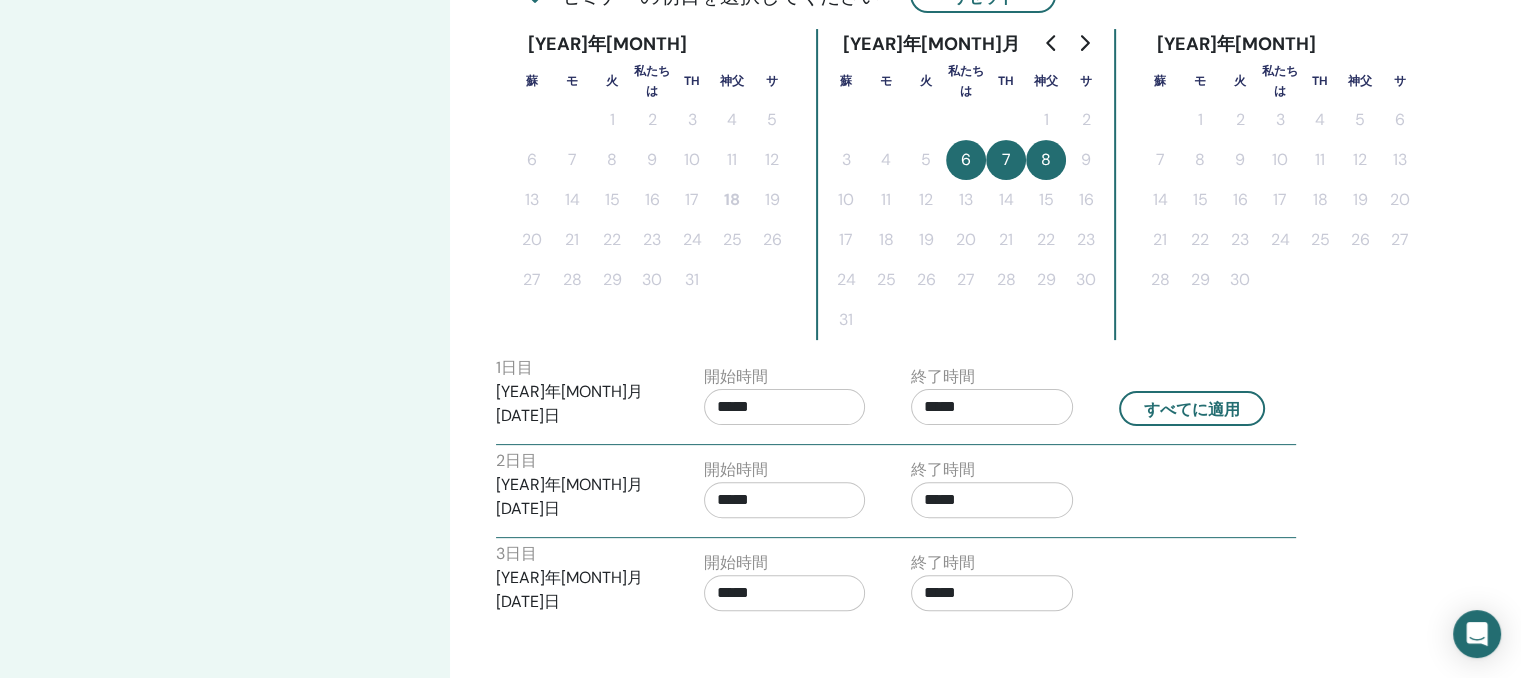 scroll, scrollTop: 526, scrollLeft: 0, axis: vertical 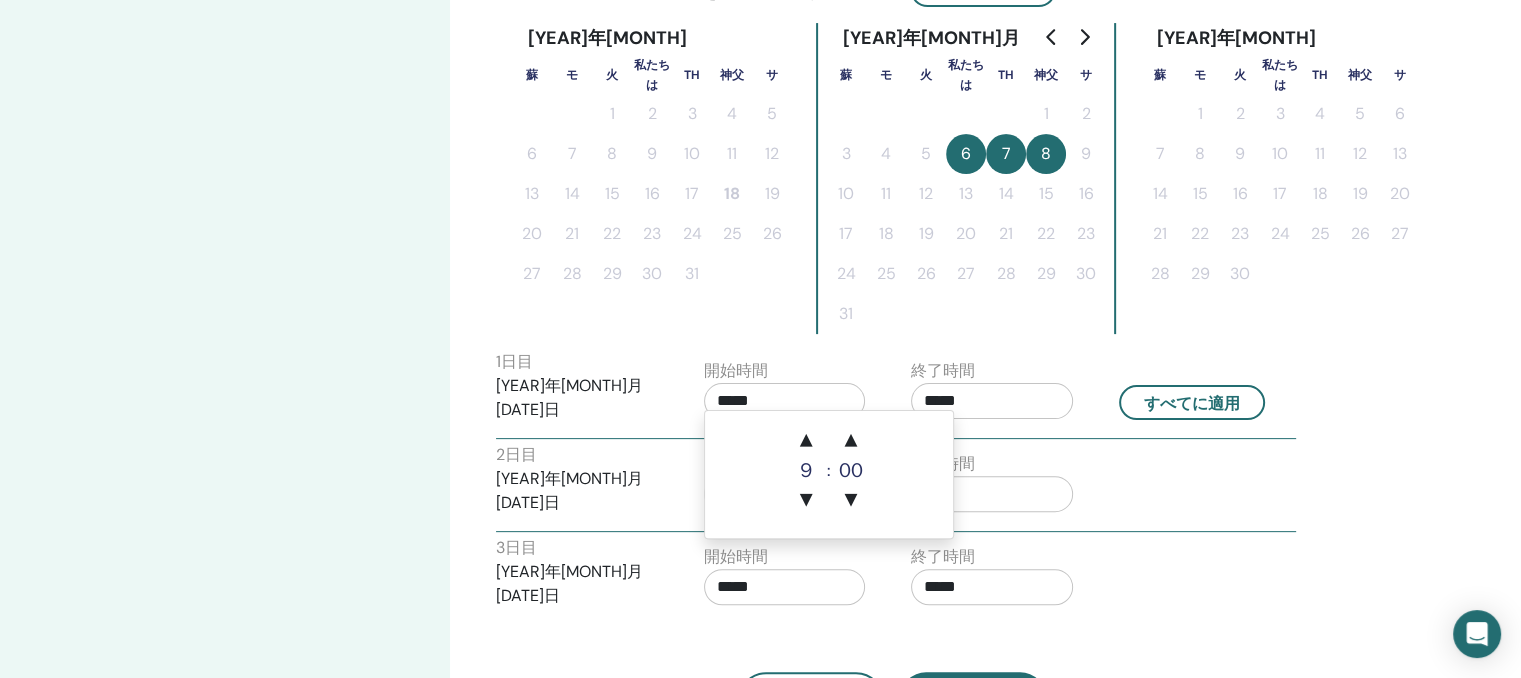 click on "*****" at bounding box center [785, 401] 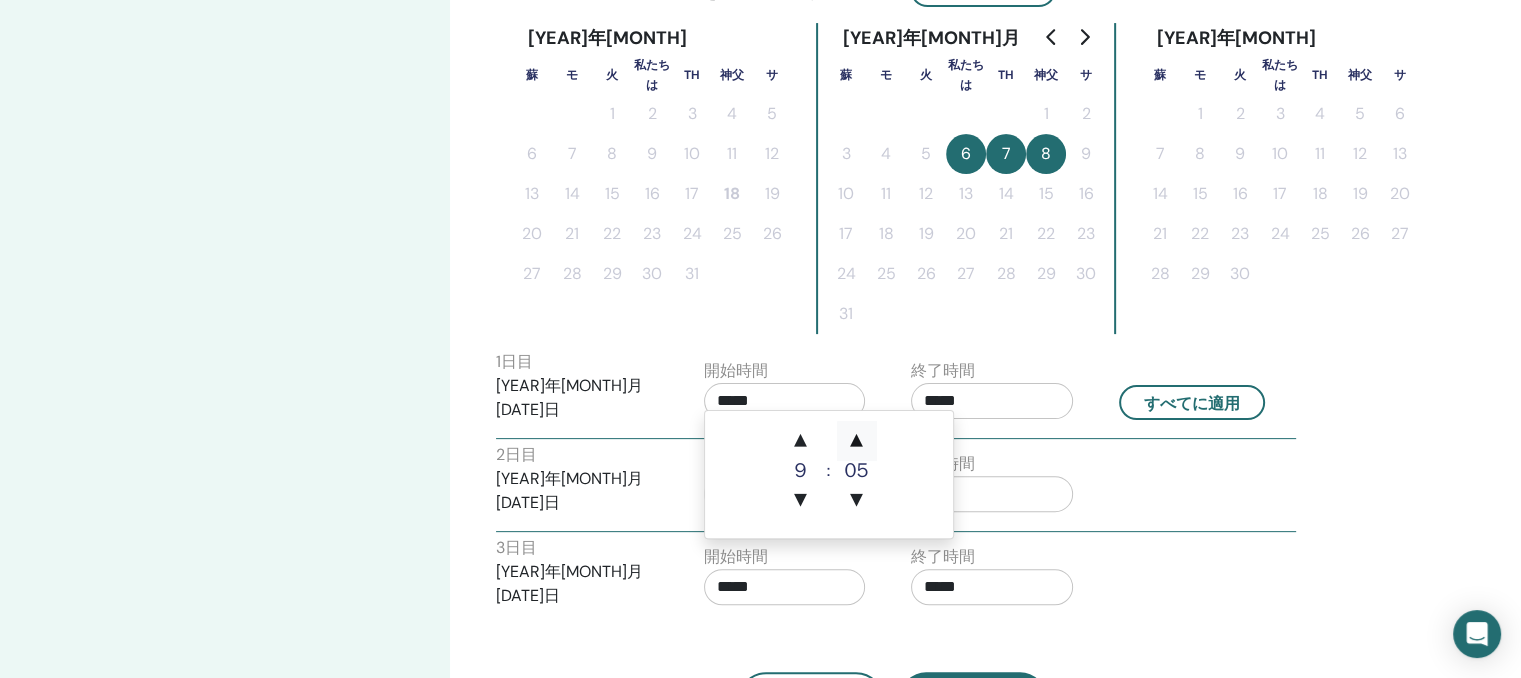 click on "▲" at bounding box center (857, 441) 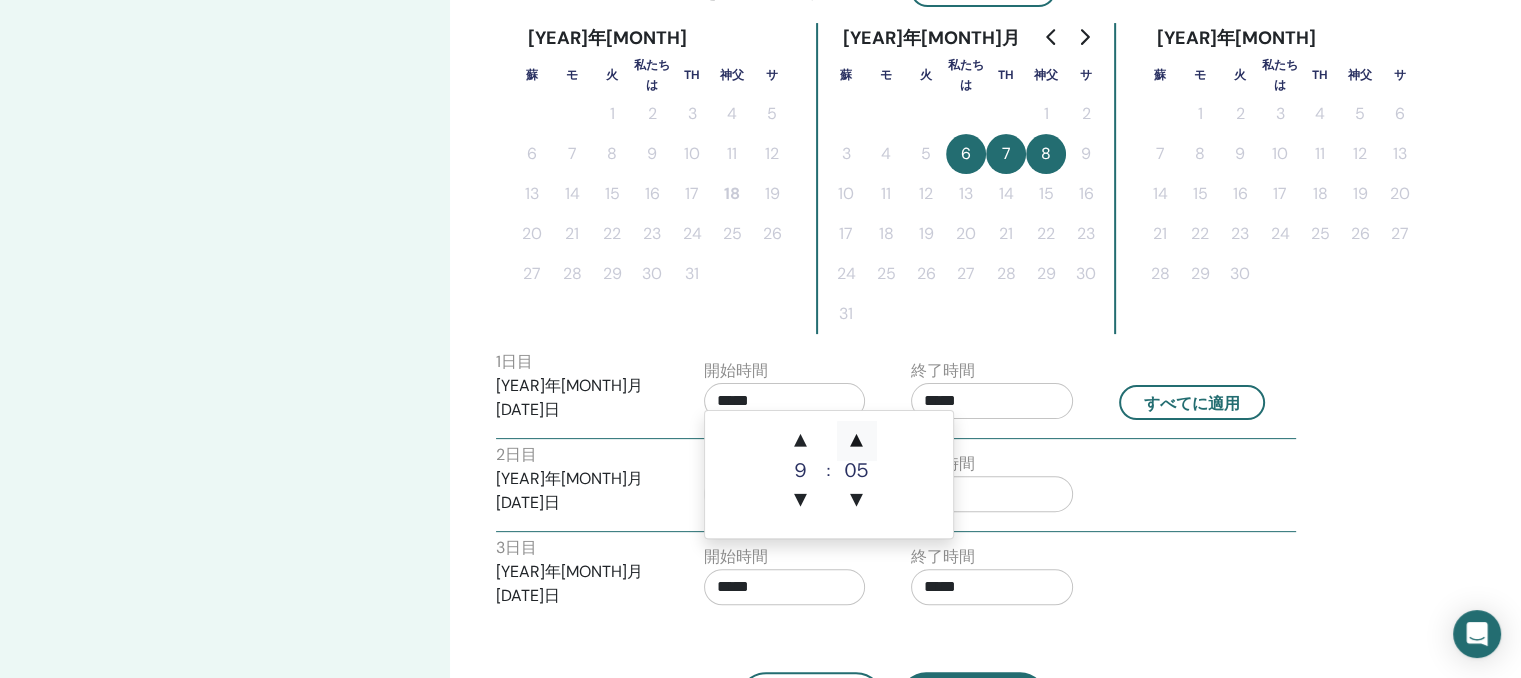 click on "▲" at bounding box center (857, 441) 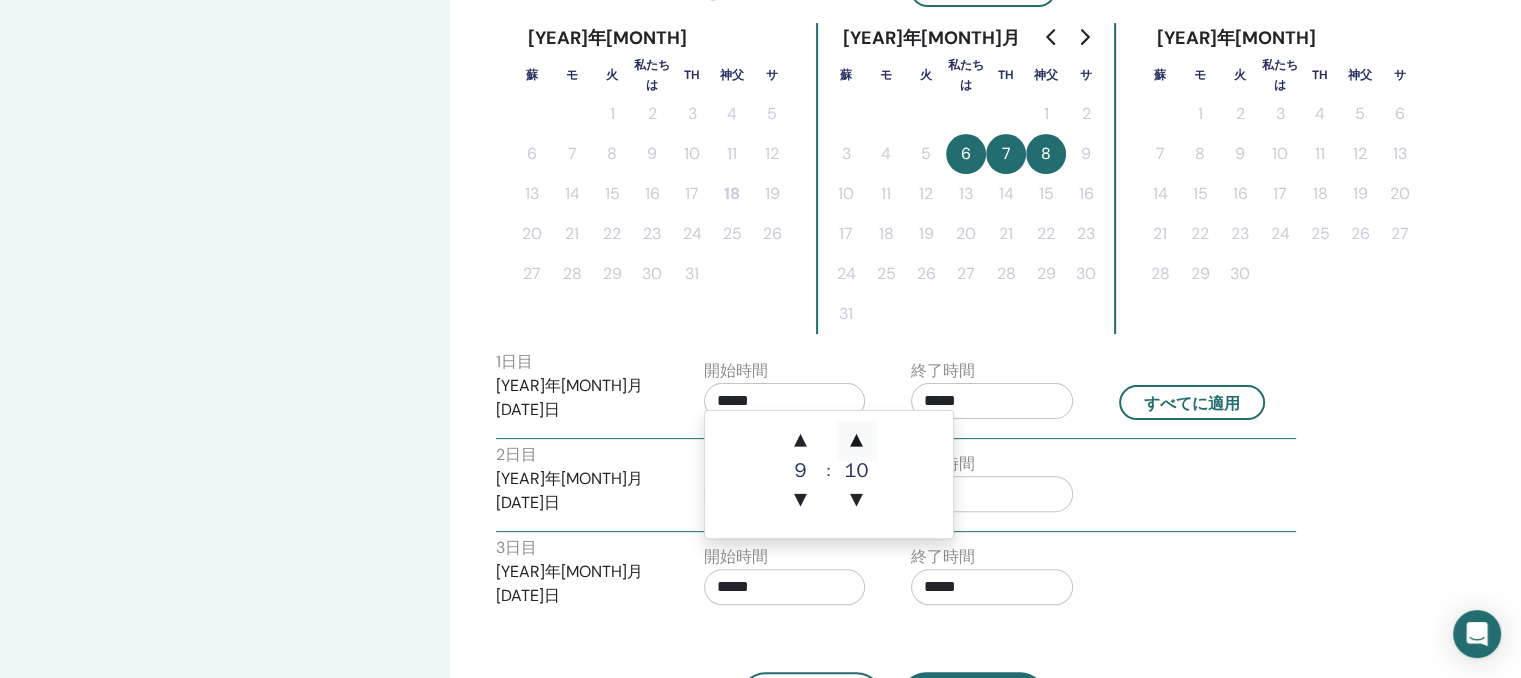 click on "▲" at bounding box center [857, 441] 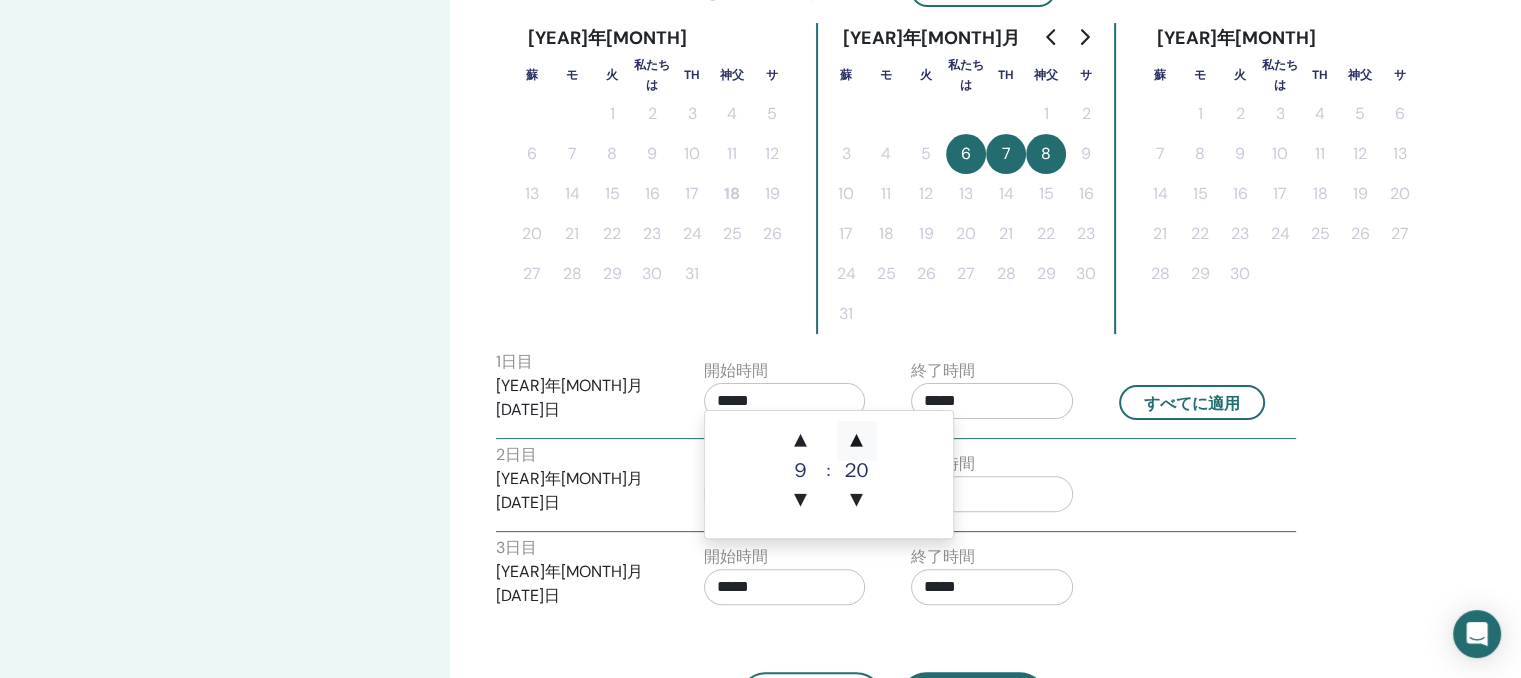 click on "▲" at bounding box center [857, 441] 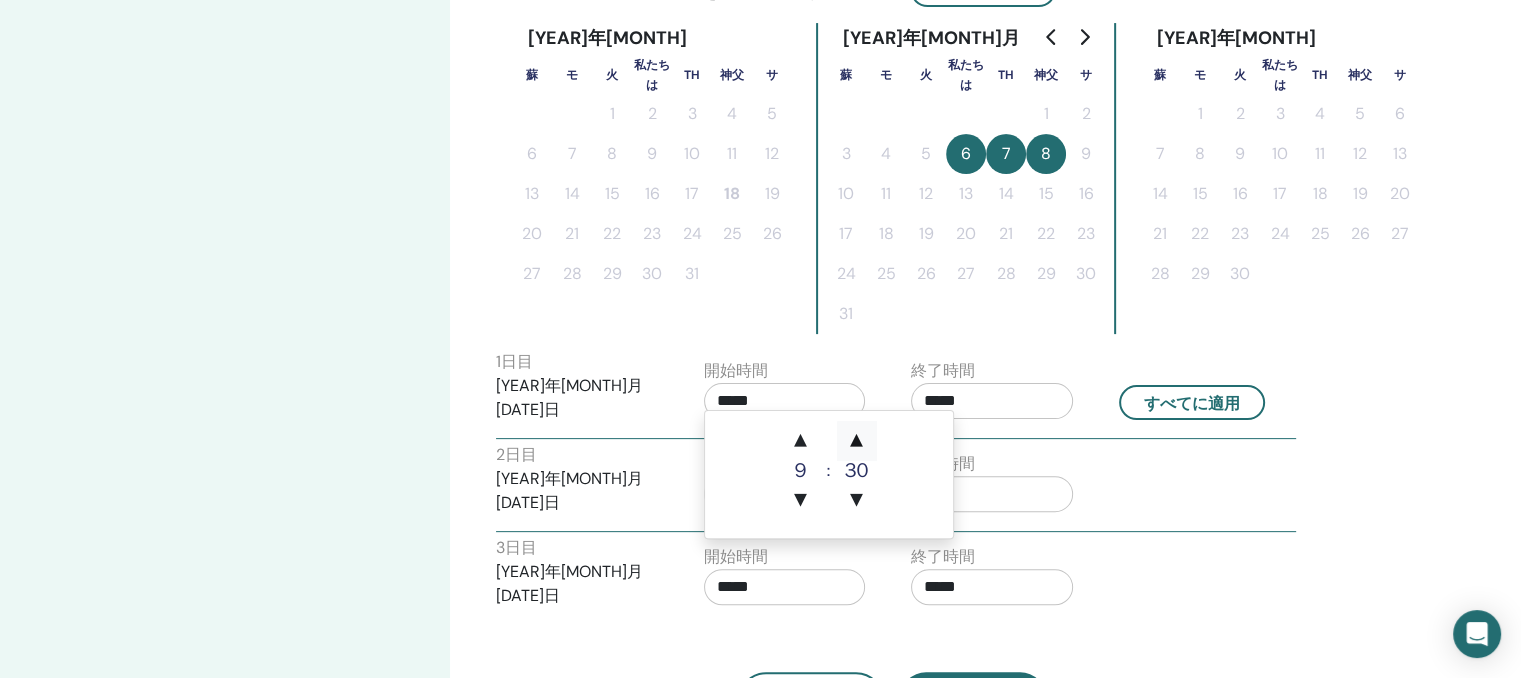 click on "▲" at bounding box center (857, 441) 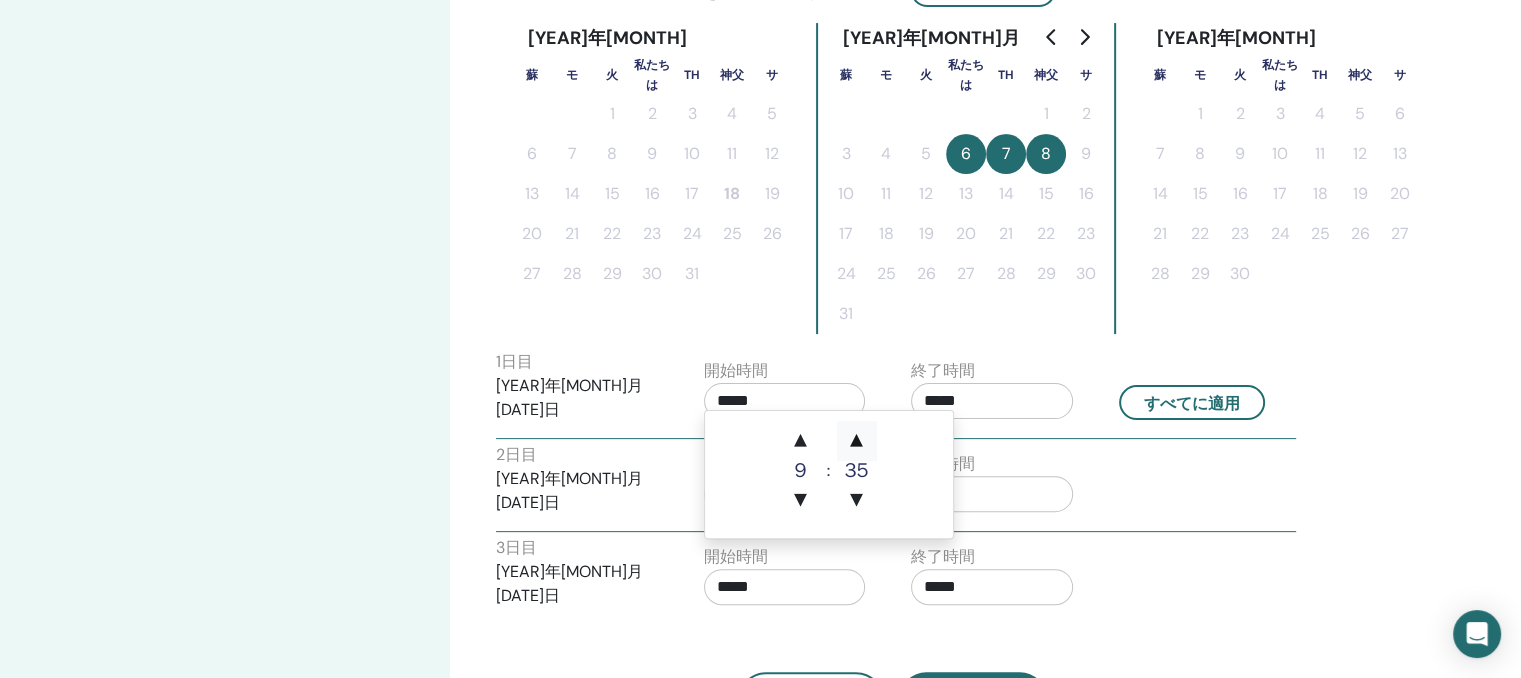 click on "▲" at bounding box center (857, 441) 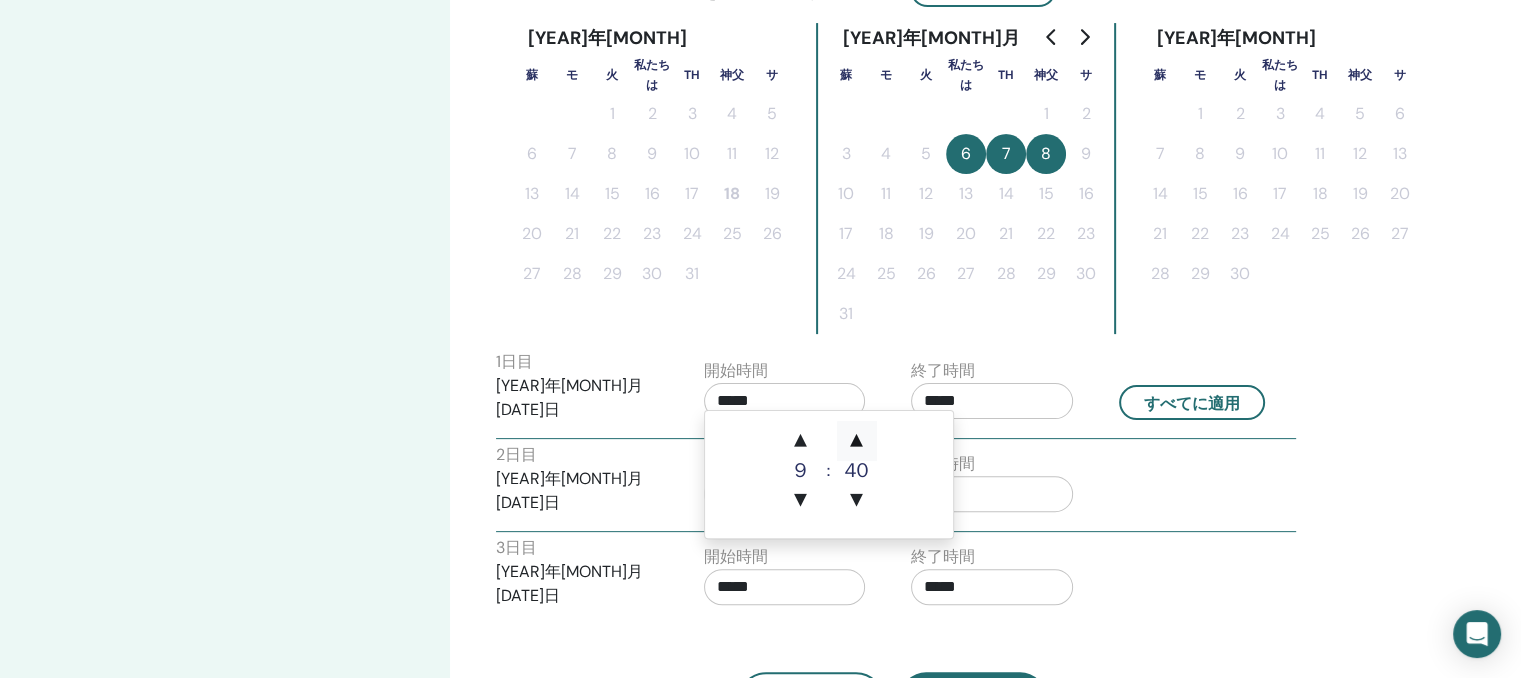 click on "▲" at bounding box center (857, 441) 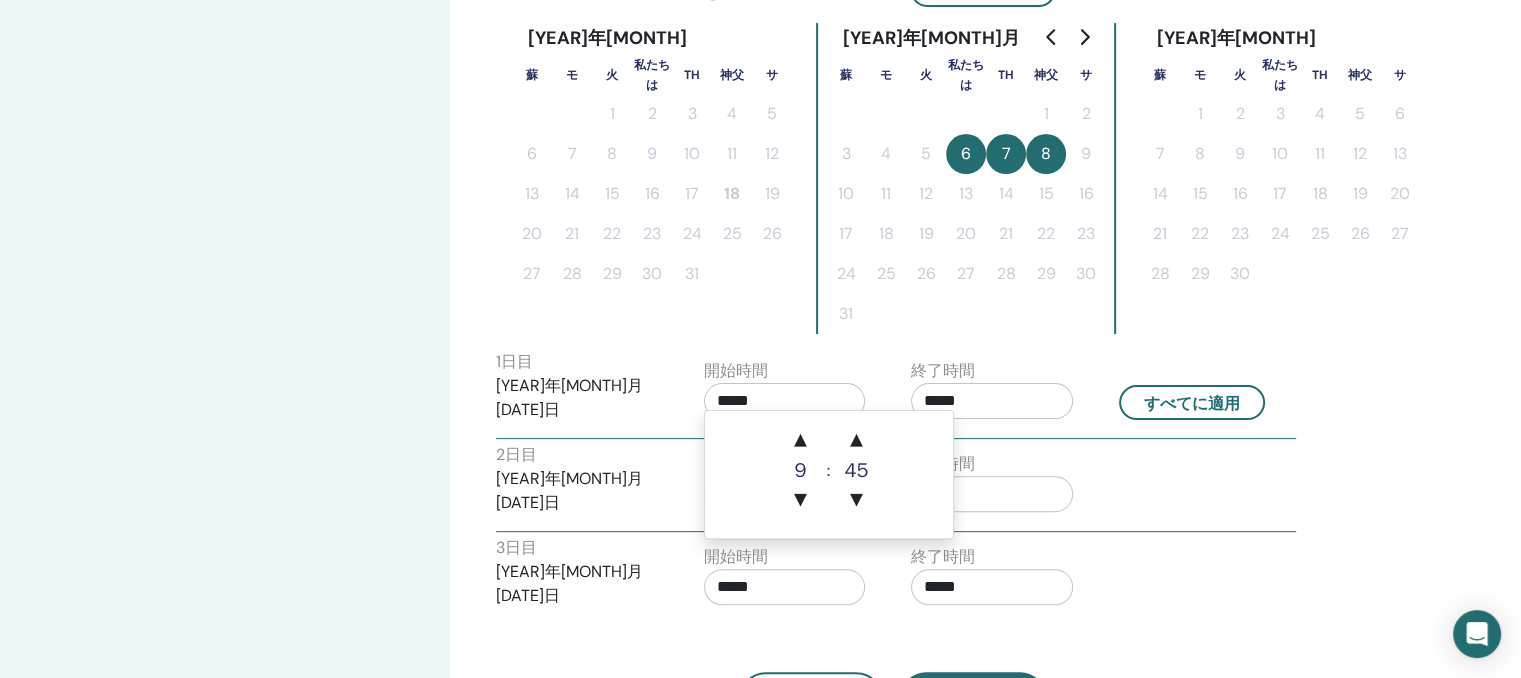 click on "*****" at bounding box center (992, 401) 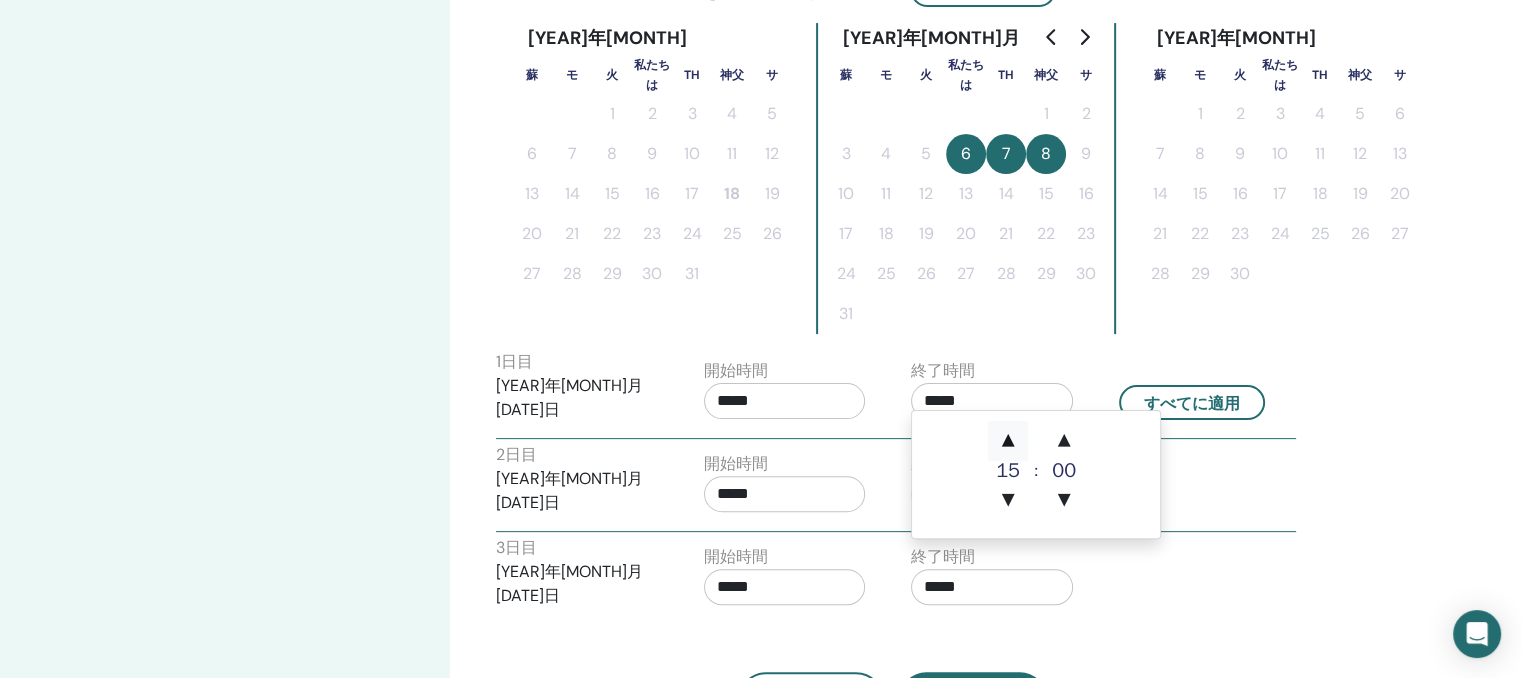 drag, startPoint x: 1004, startPoint y: 441, endPoint x: 1049, endPoint y: 441, distance: 45 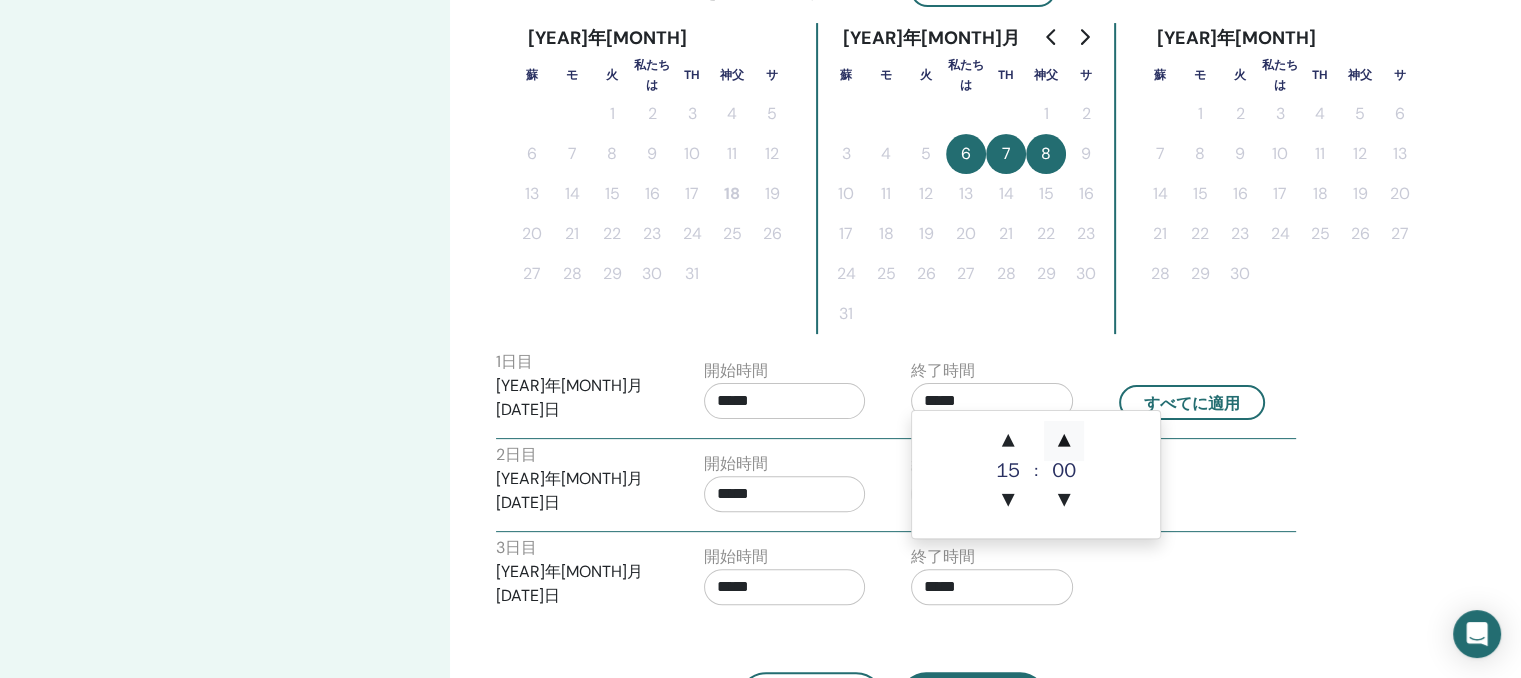 click on "▲" at bounding box center (1008, 441) 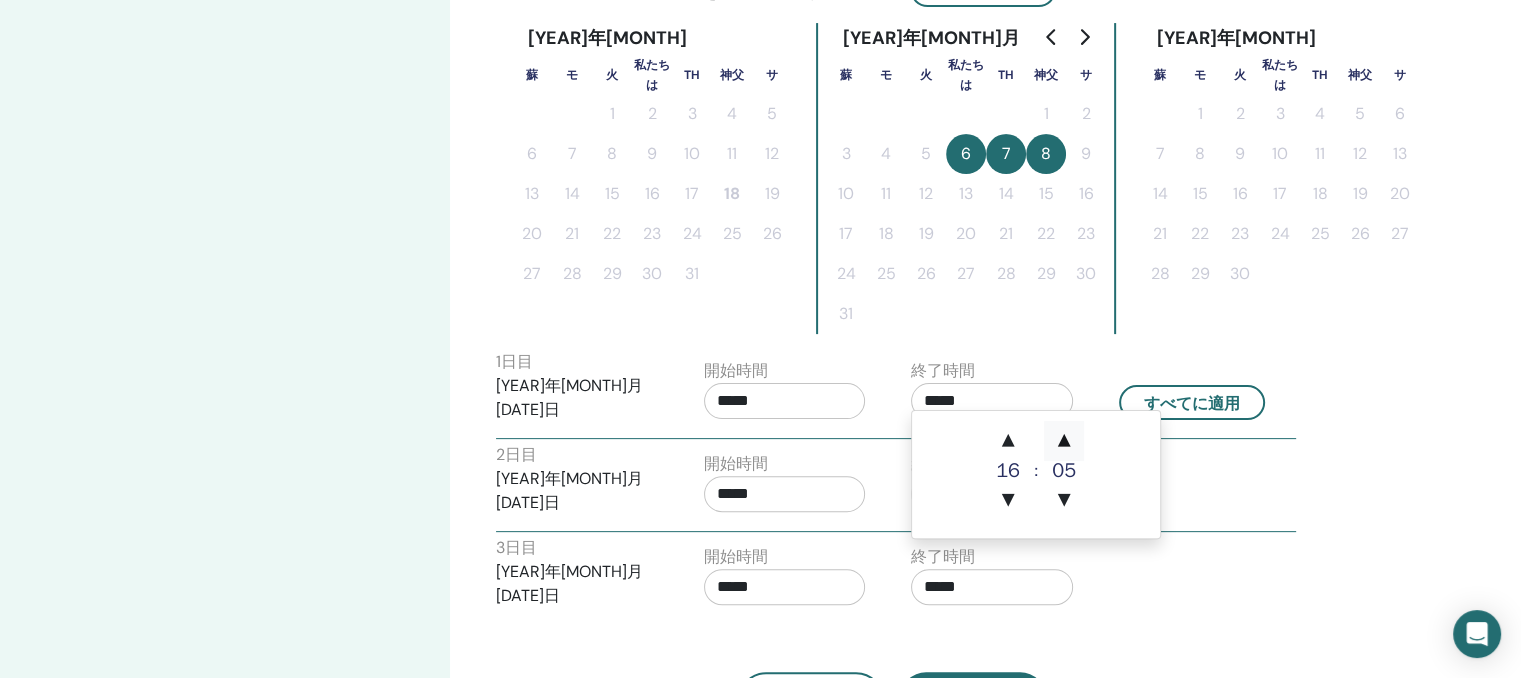 click on "▲" at bounding box center (1064, 441) 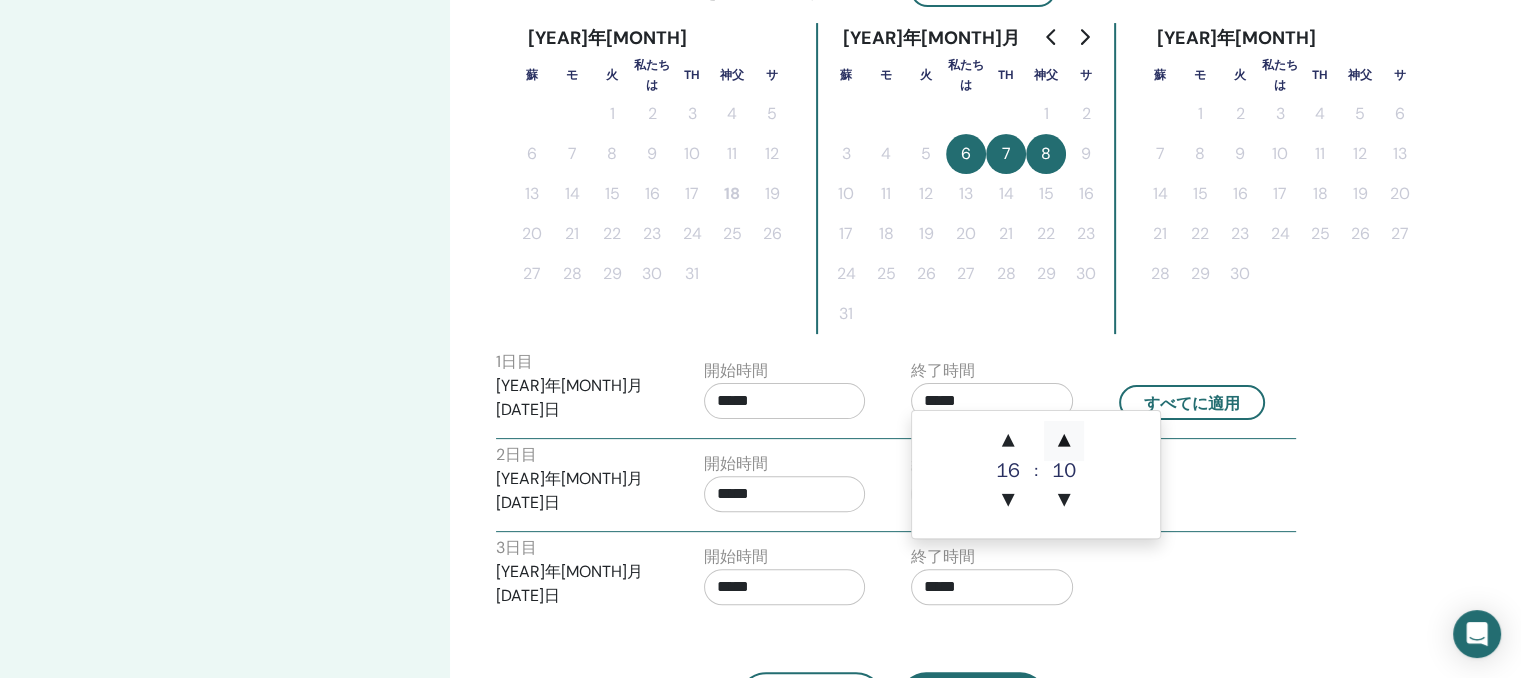 click on "▲" at bounding box center (1064, 441) 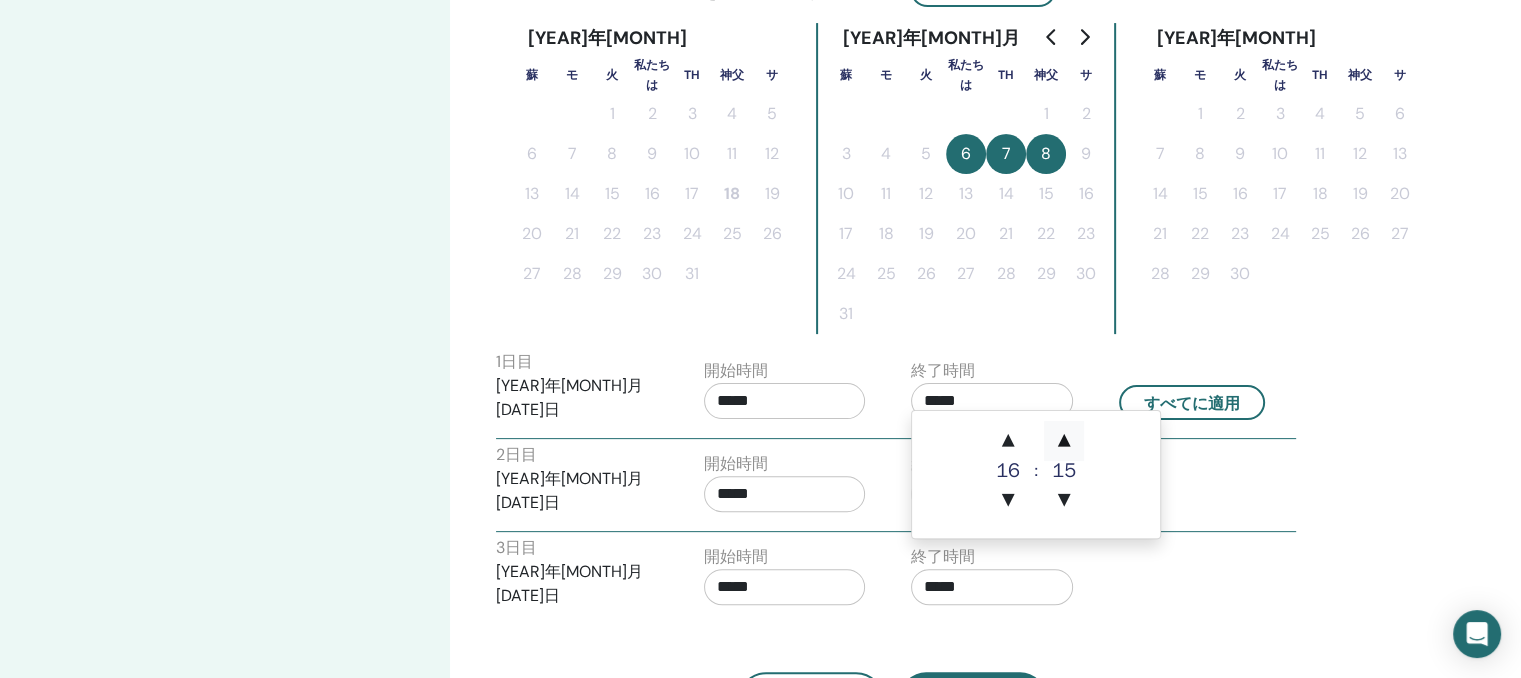 click on "▲" at bounding box center (1064, 441) 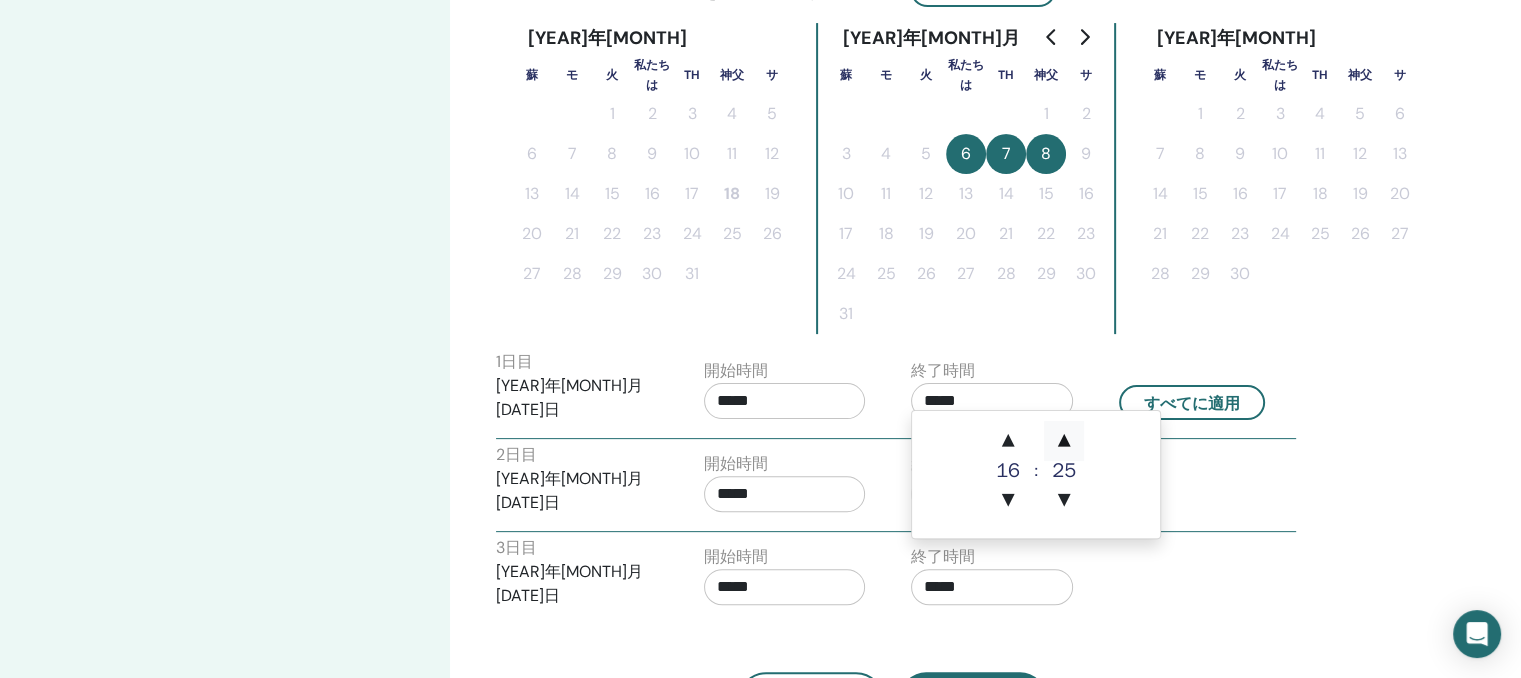 click on "▲" at bounding box center (1064, 441) 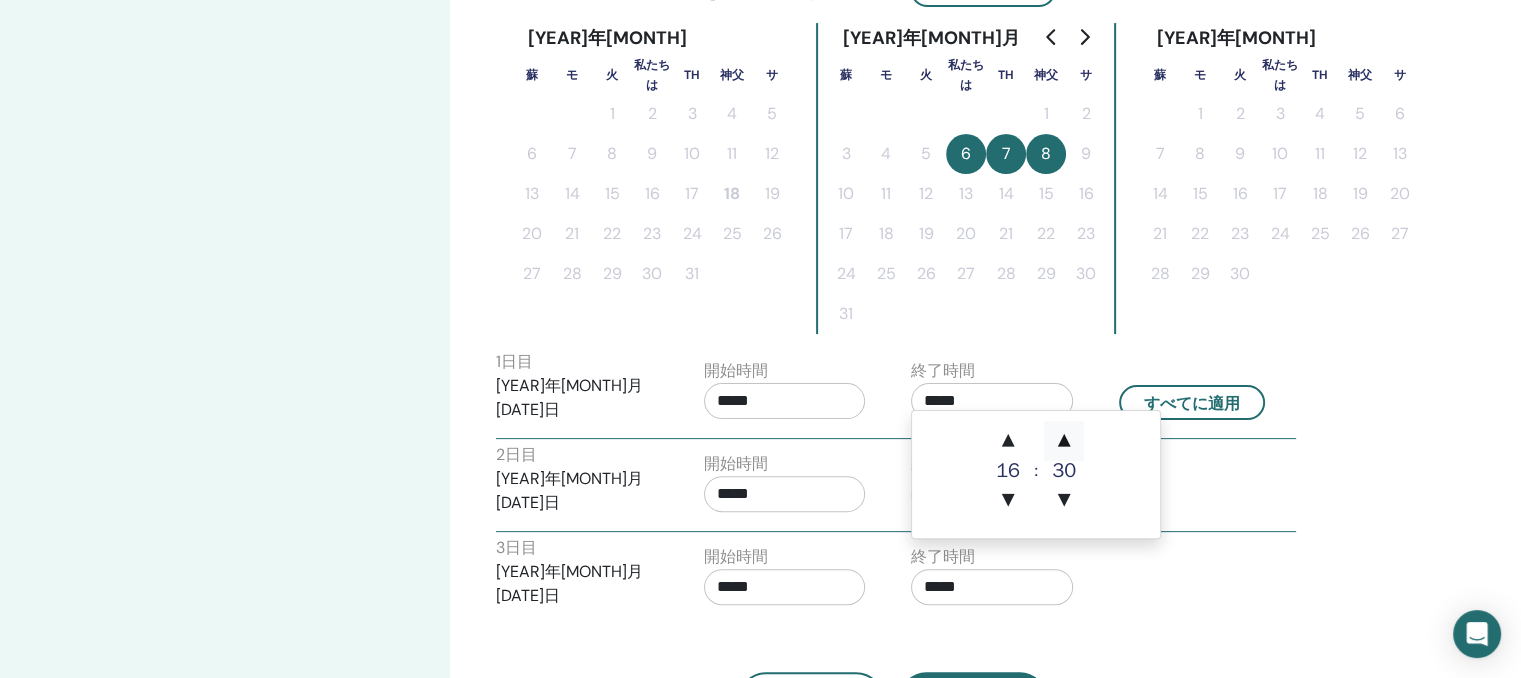 click on "▲" at bounding box center (1064, 441) 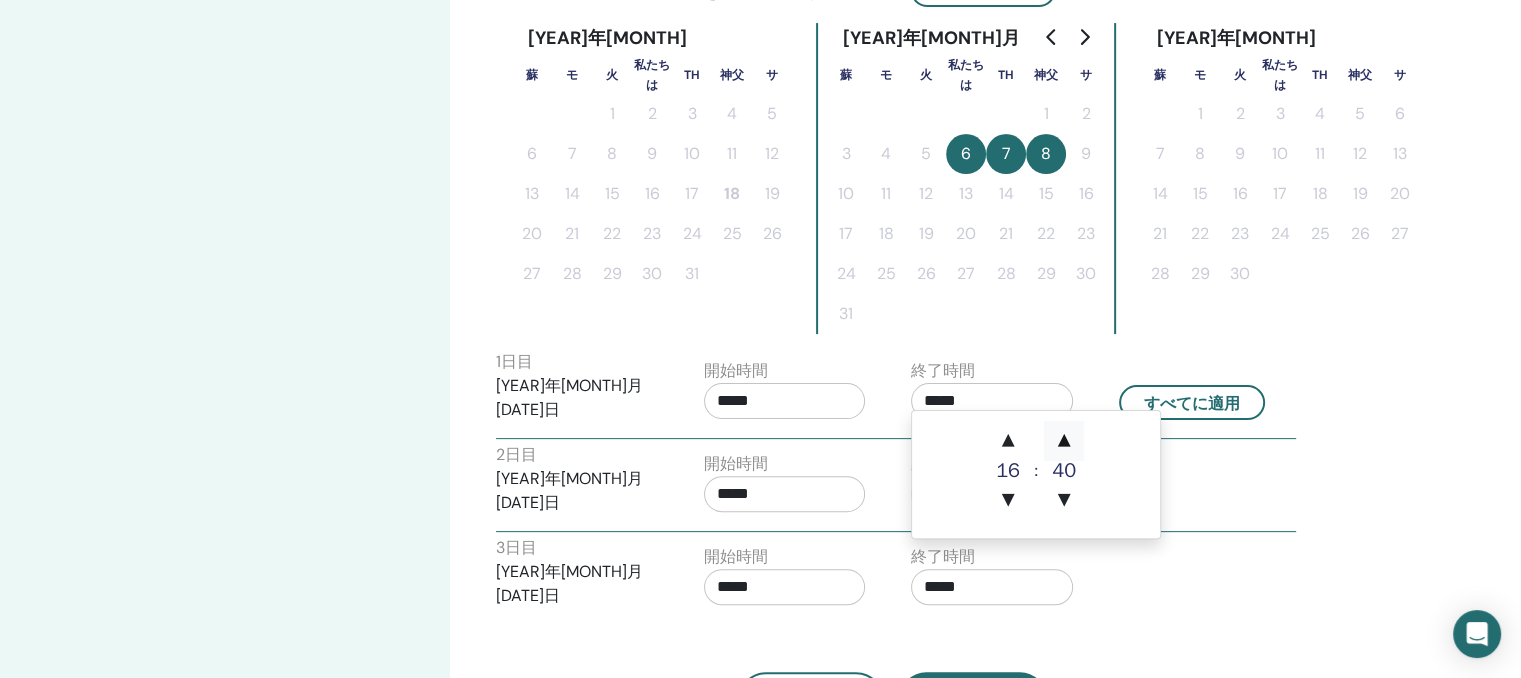 click on "▲" at bounding box center (1064, 441) 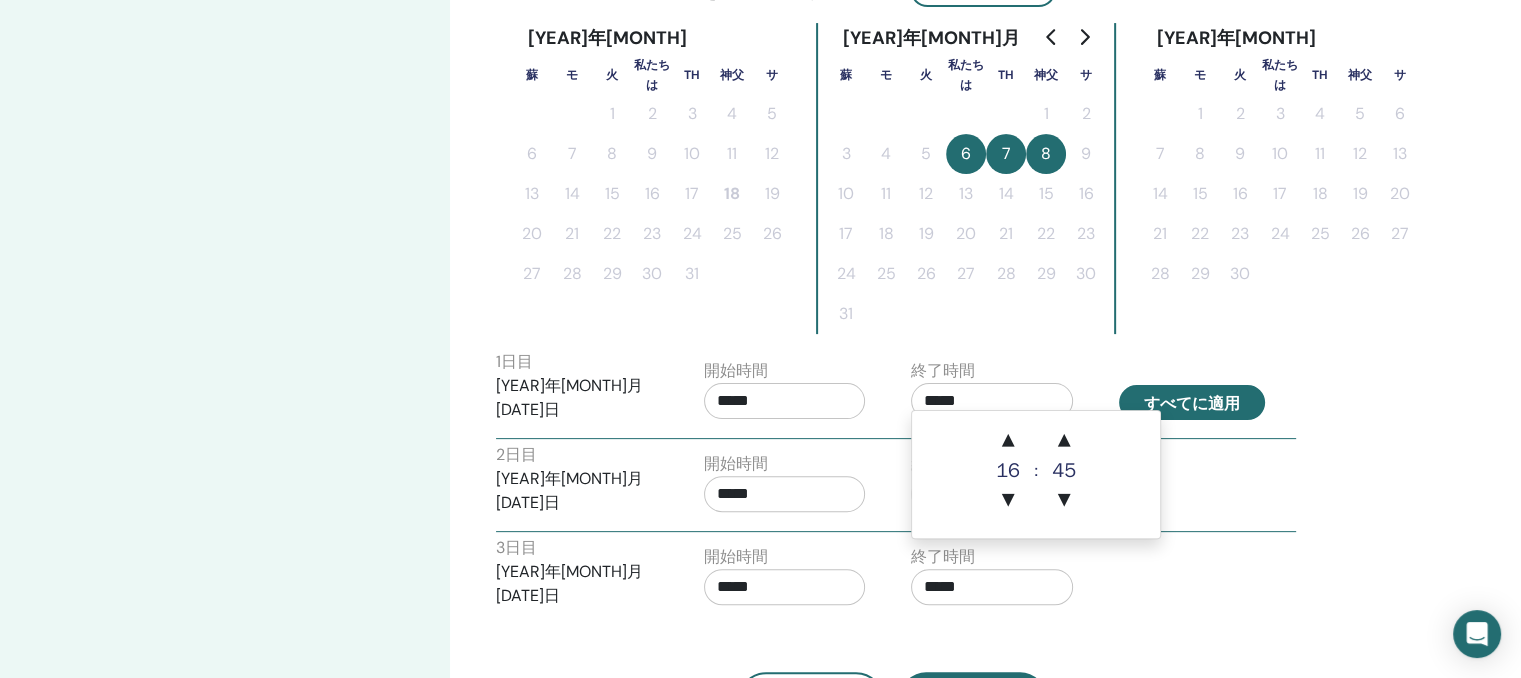 click on "すべてに適用" at bounding box center (1192, 403) 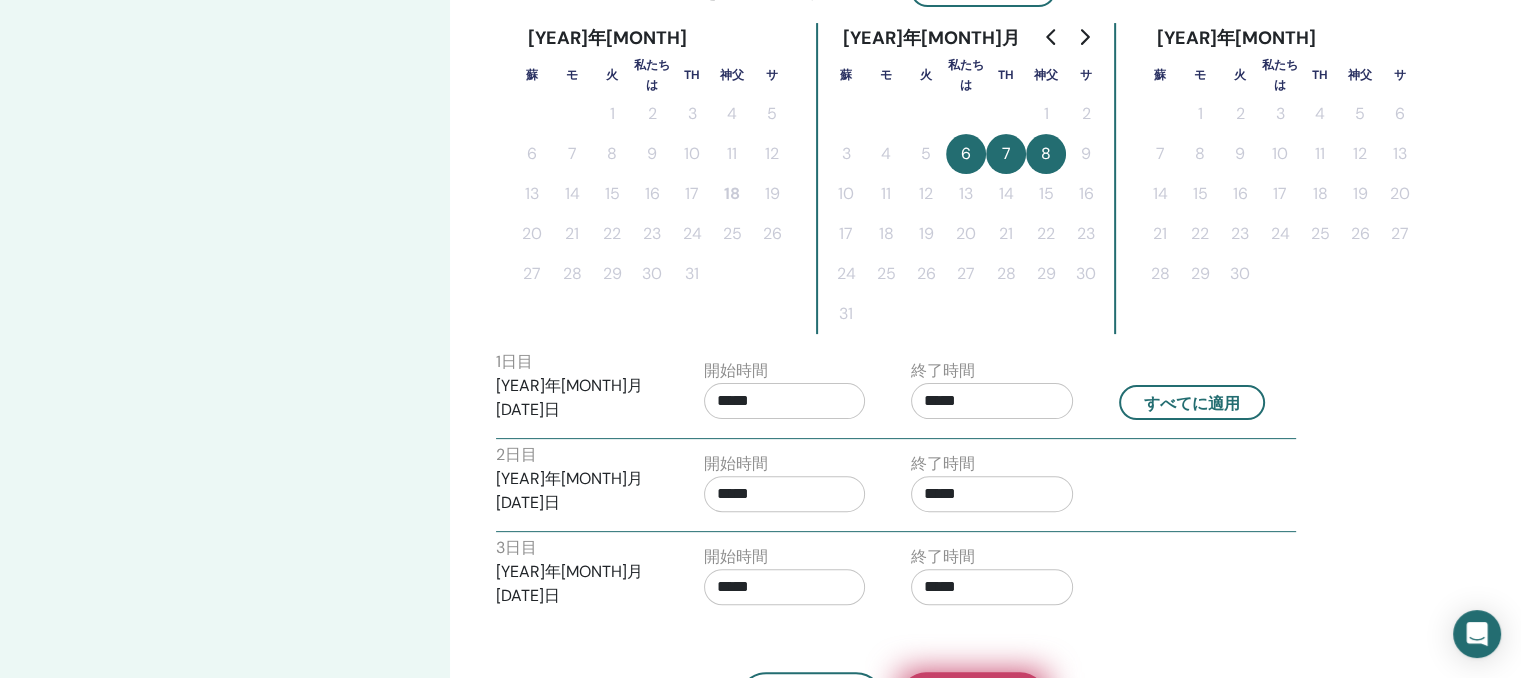 click on "次" at bounding box center [973, 698] 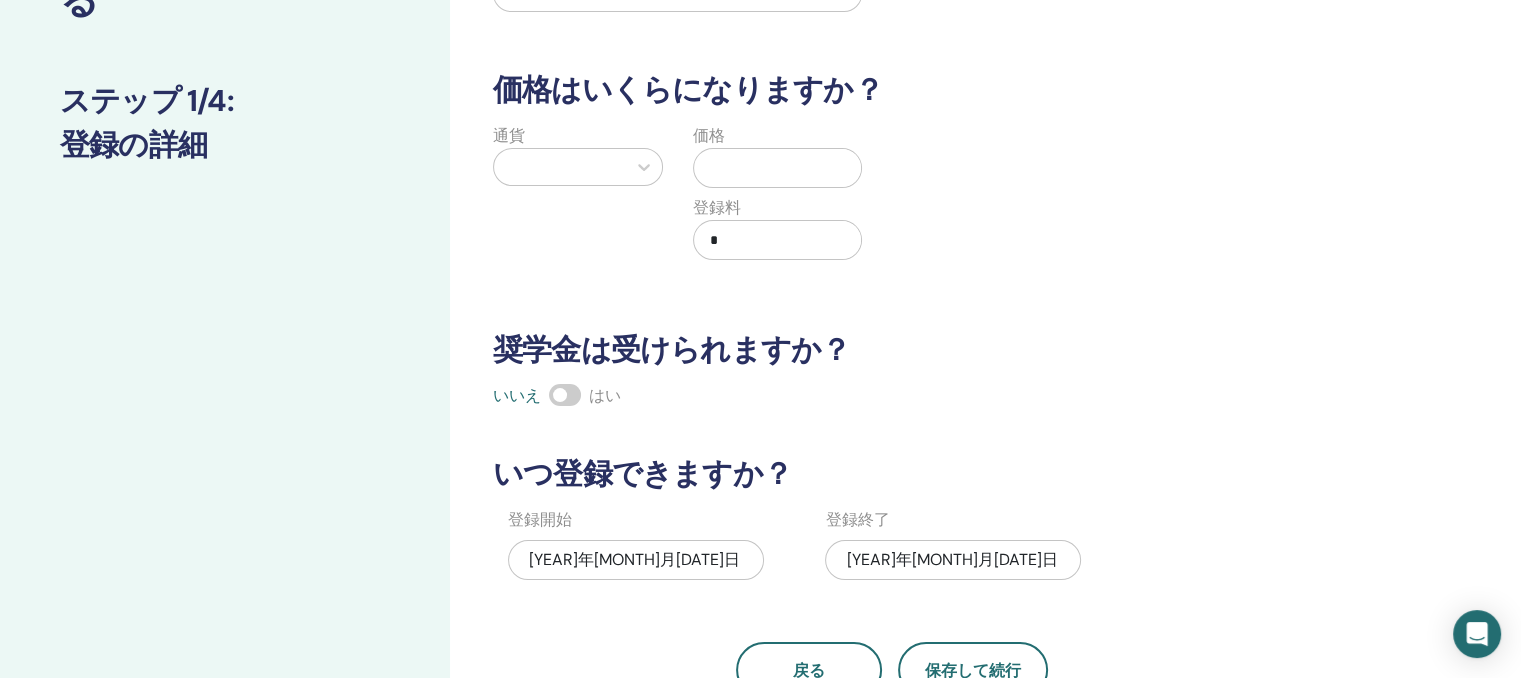 scroll, scrollTop: 126, scrollLeft: 0, axis: vertical 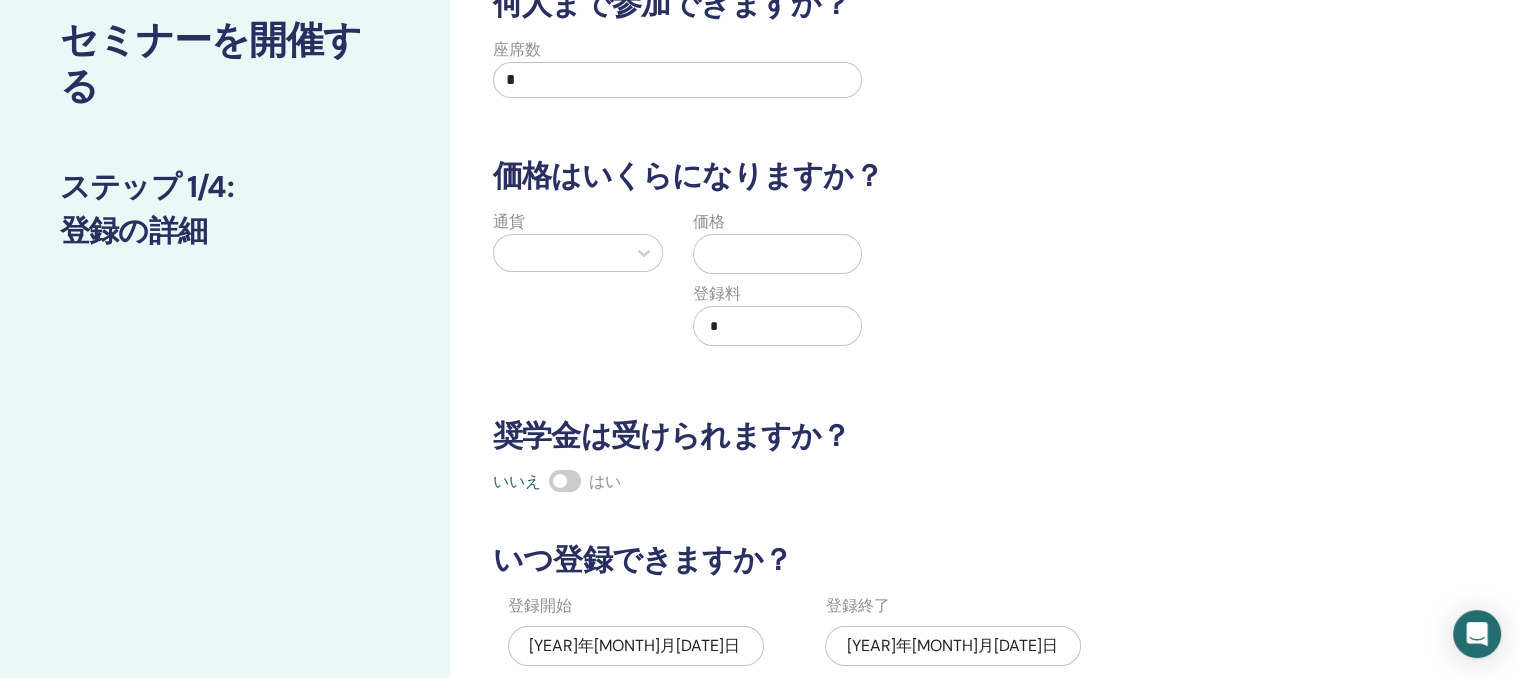 drag, startPoint x: 533, startPoint y: 59, endPoint x: 484, endPoint y: 80, distance: 53.310413 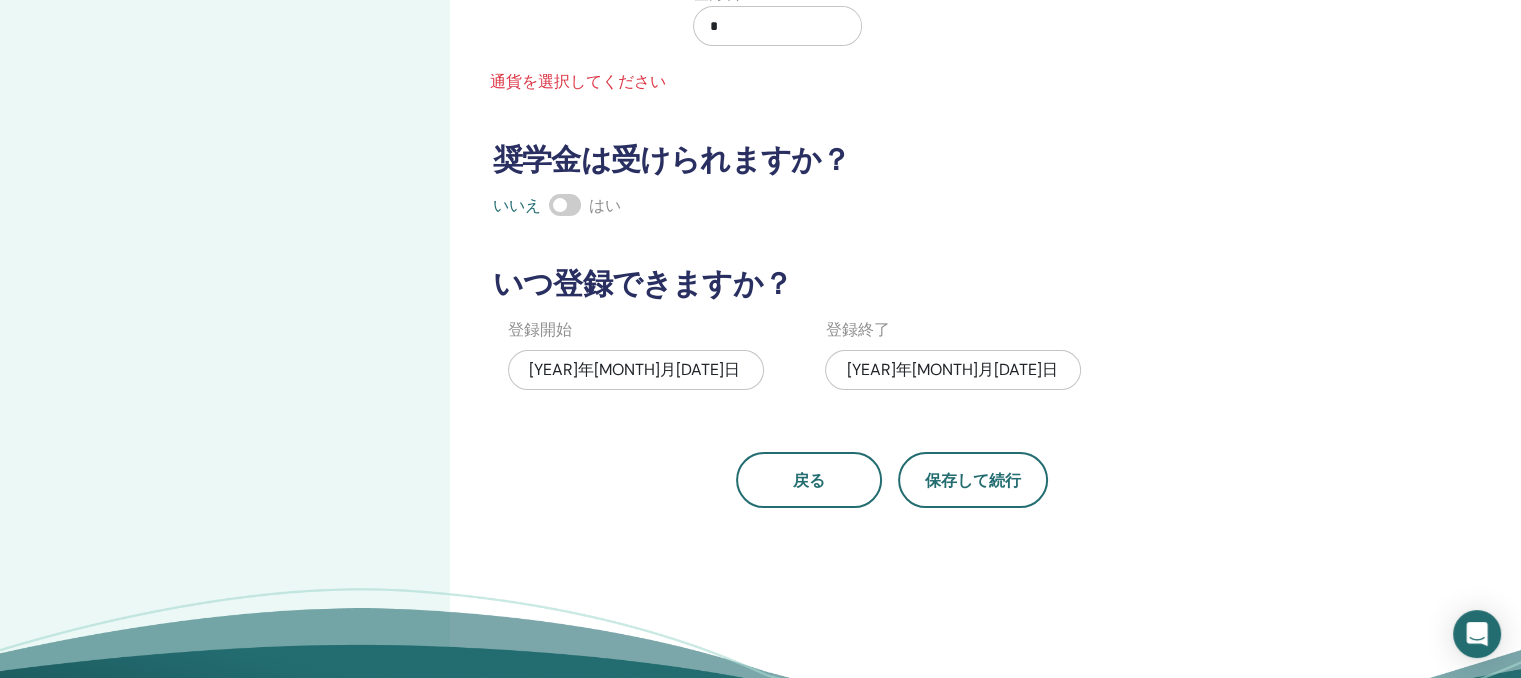 type on "*****" 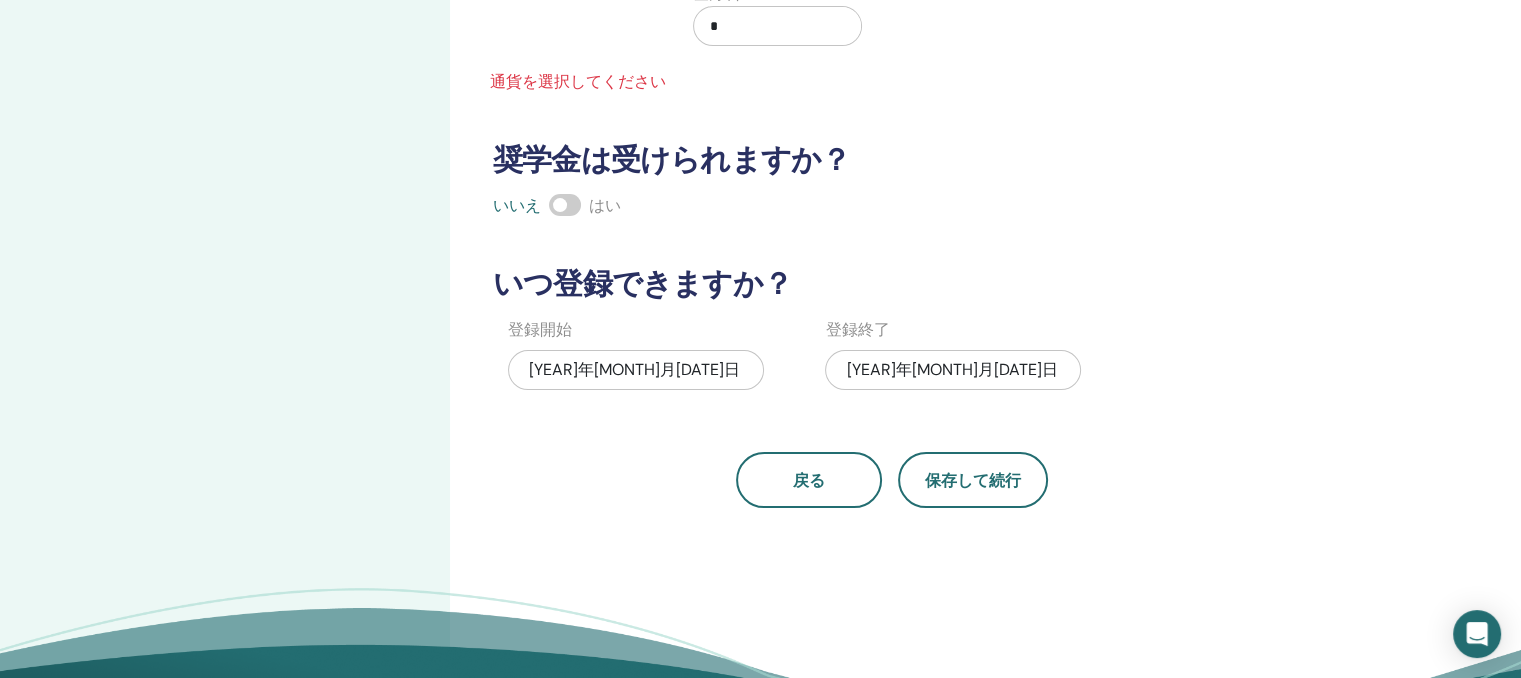 click on "何人まで参加できますか？ 座席数 * 価格はいくらになりますか？ 通貨 価格 ***** 登録料 * 通貨を選択してください 奨学金は受けられますか？ いいえ はい いつ登録できますか？ 登録開始 2025年7月18日 登録終了 2025年8月8日 戻る 保存して続行" at bounding box center (892, 97) 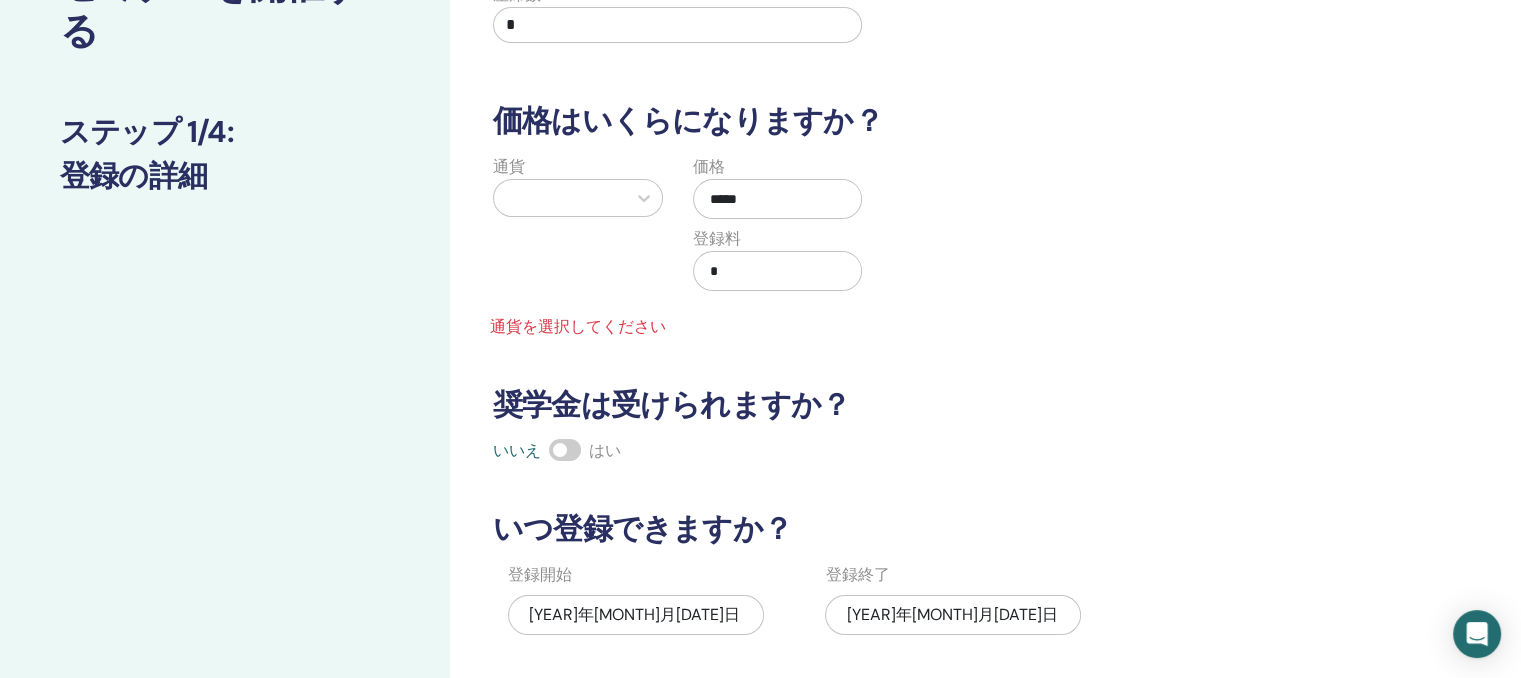 scroll, scrollTop: 0, scrollLeft: 0, axis: both 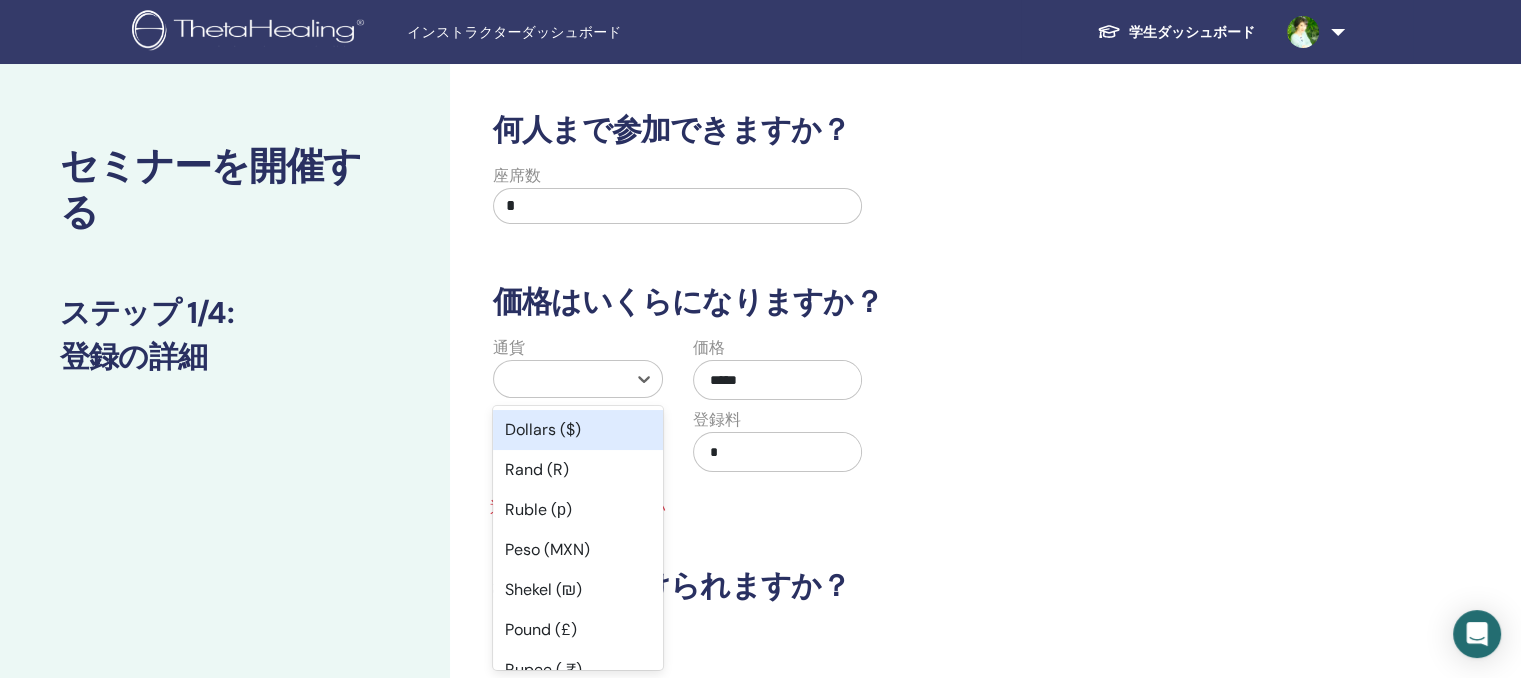 drag, startPoint x: 618, startPoint y: 387, endPoint x: 644, endPoint y: 388, distance: 26.019224 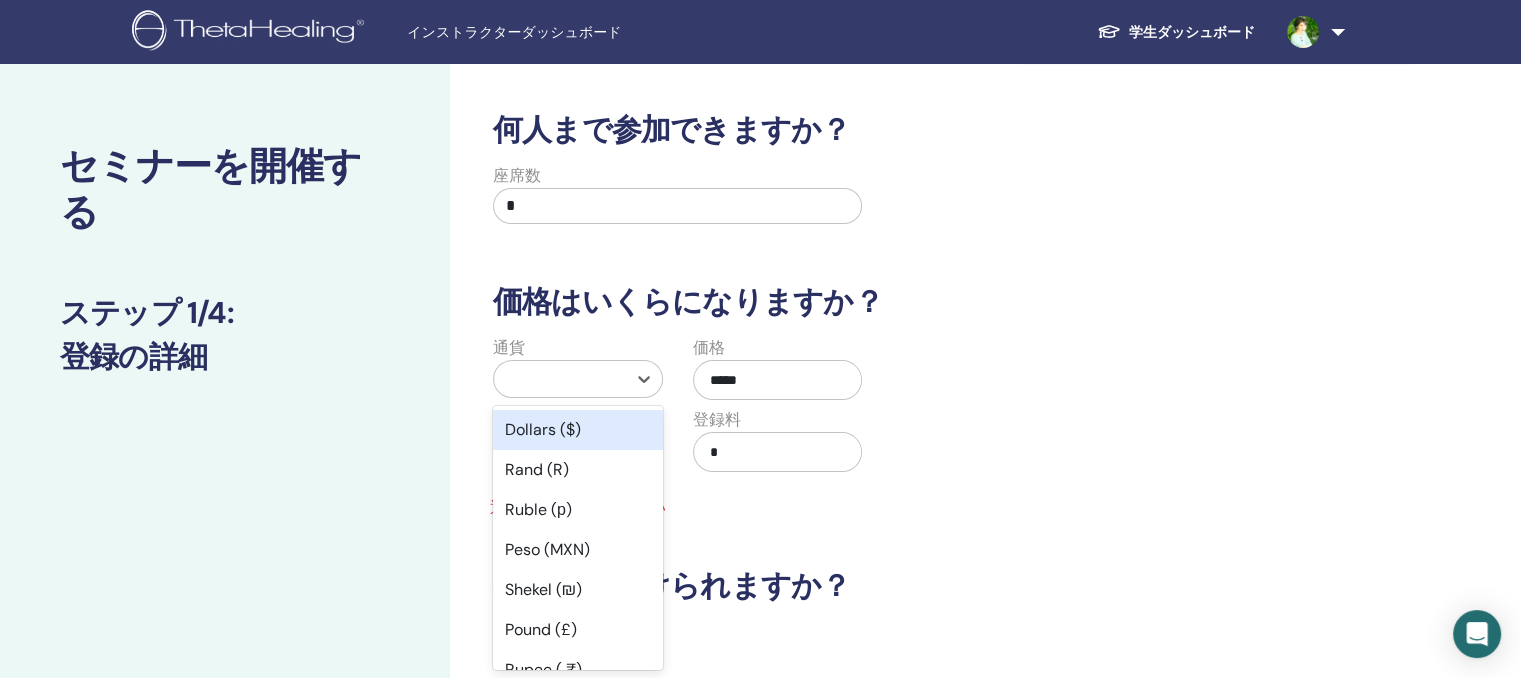 click at bounding box center (560, 379) 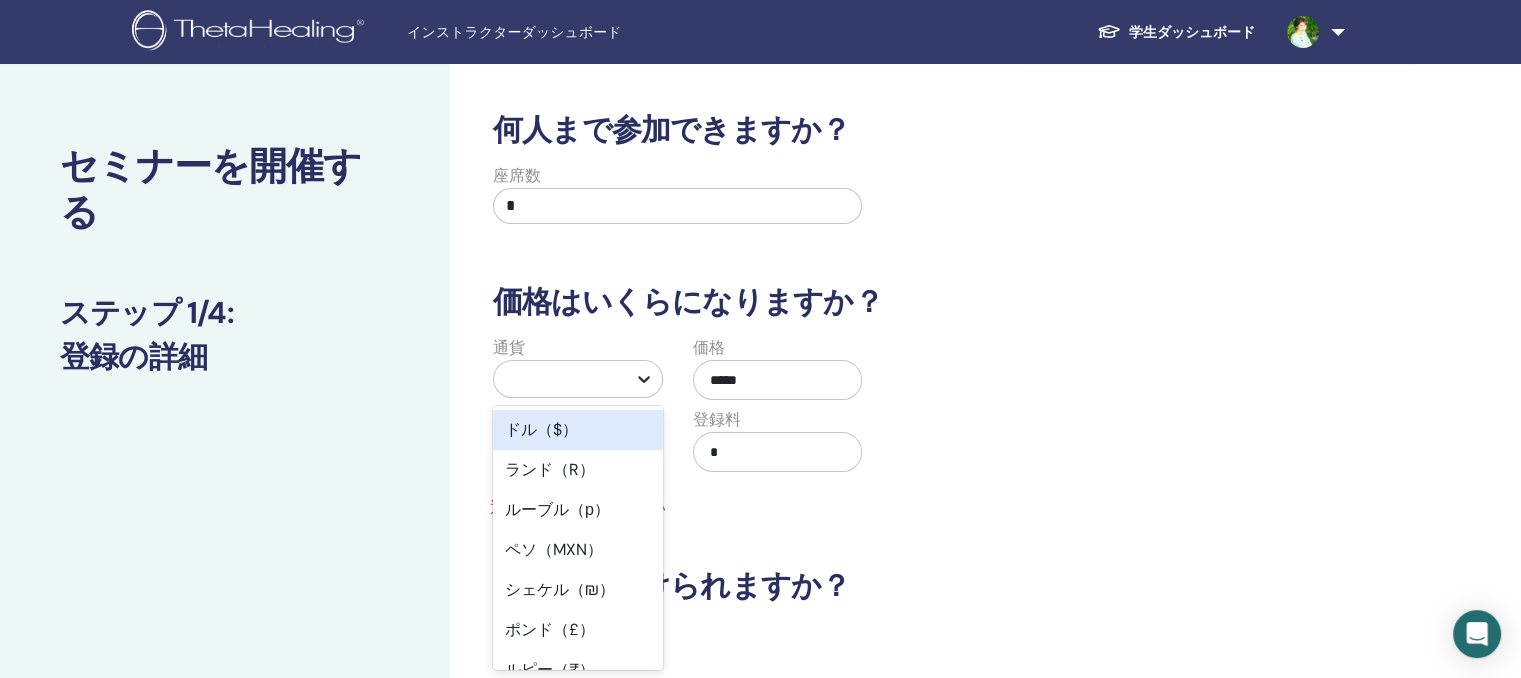 scroll, scrollTop: 36, scrollLeft: 0, axis: vertical 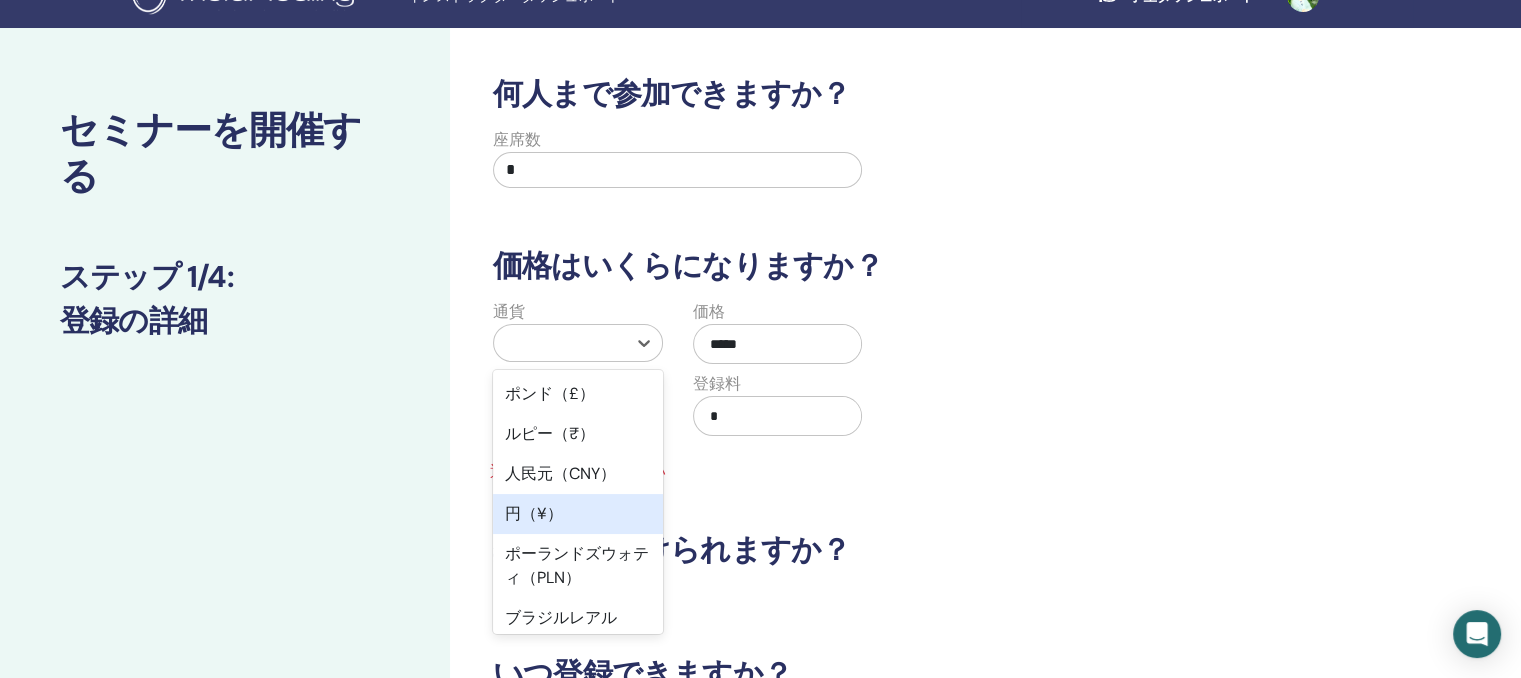 click on "円（¥）" at bounding box center [534, 513] 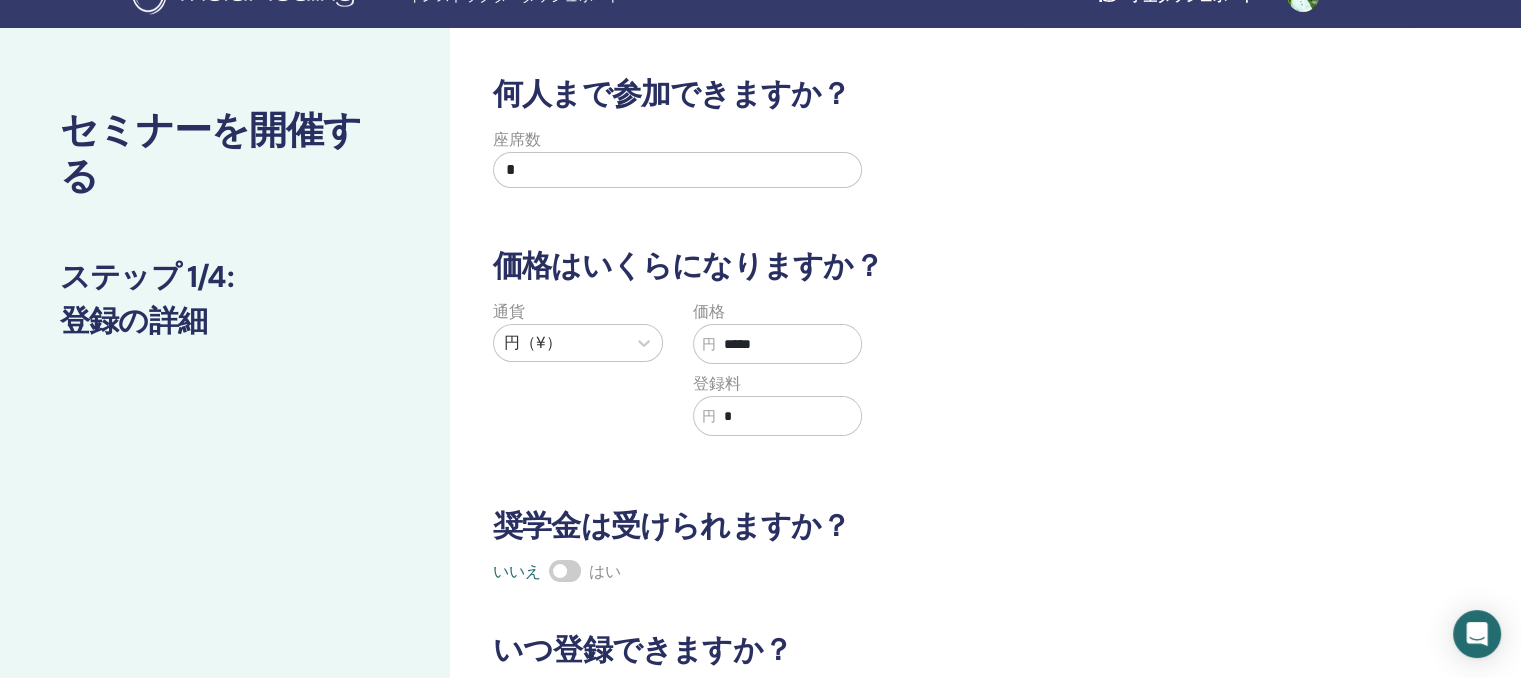 drag, startPoint x: 897, startPoint y: 489, endPoint x: 934, endPoint y: 489, distance: 37 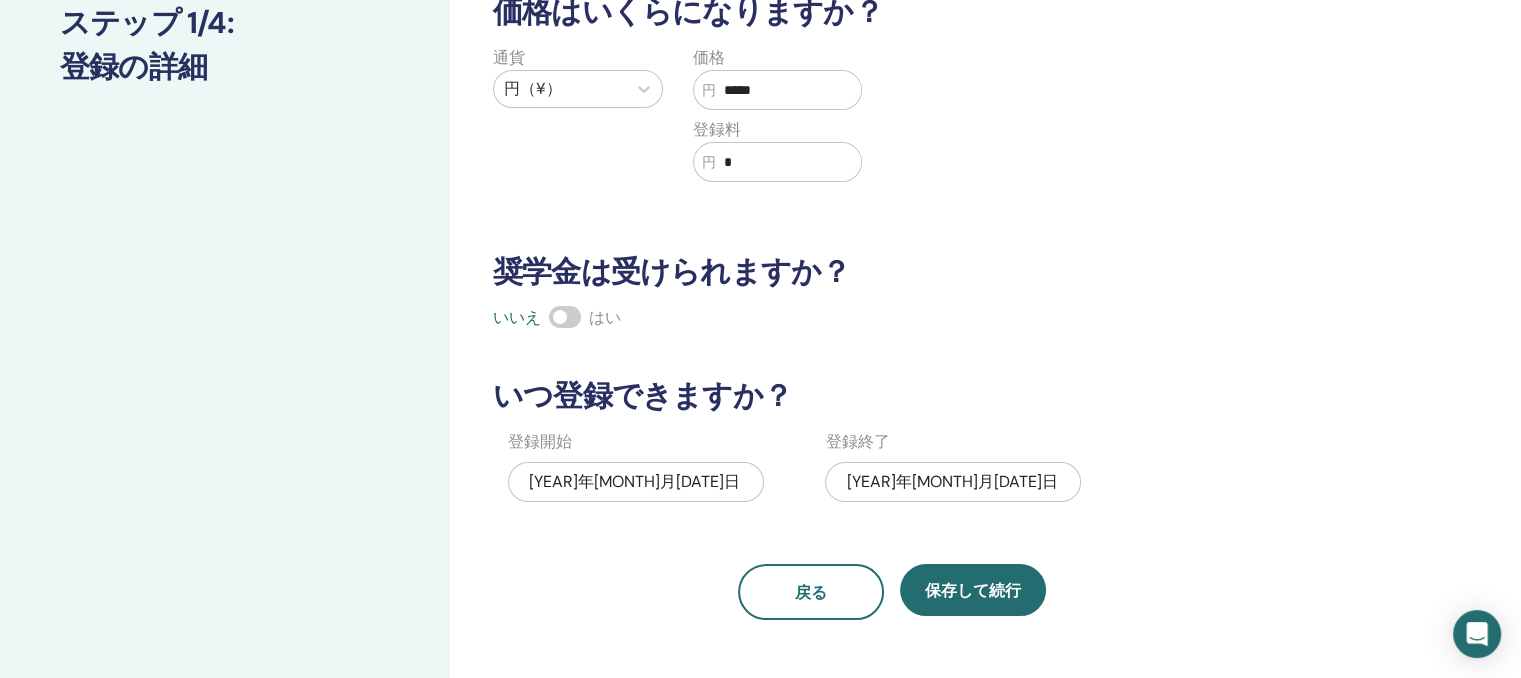 scroll, scrollTop: 436, scrollLeft: 0, axis: vertical 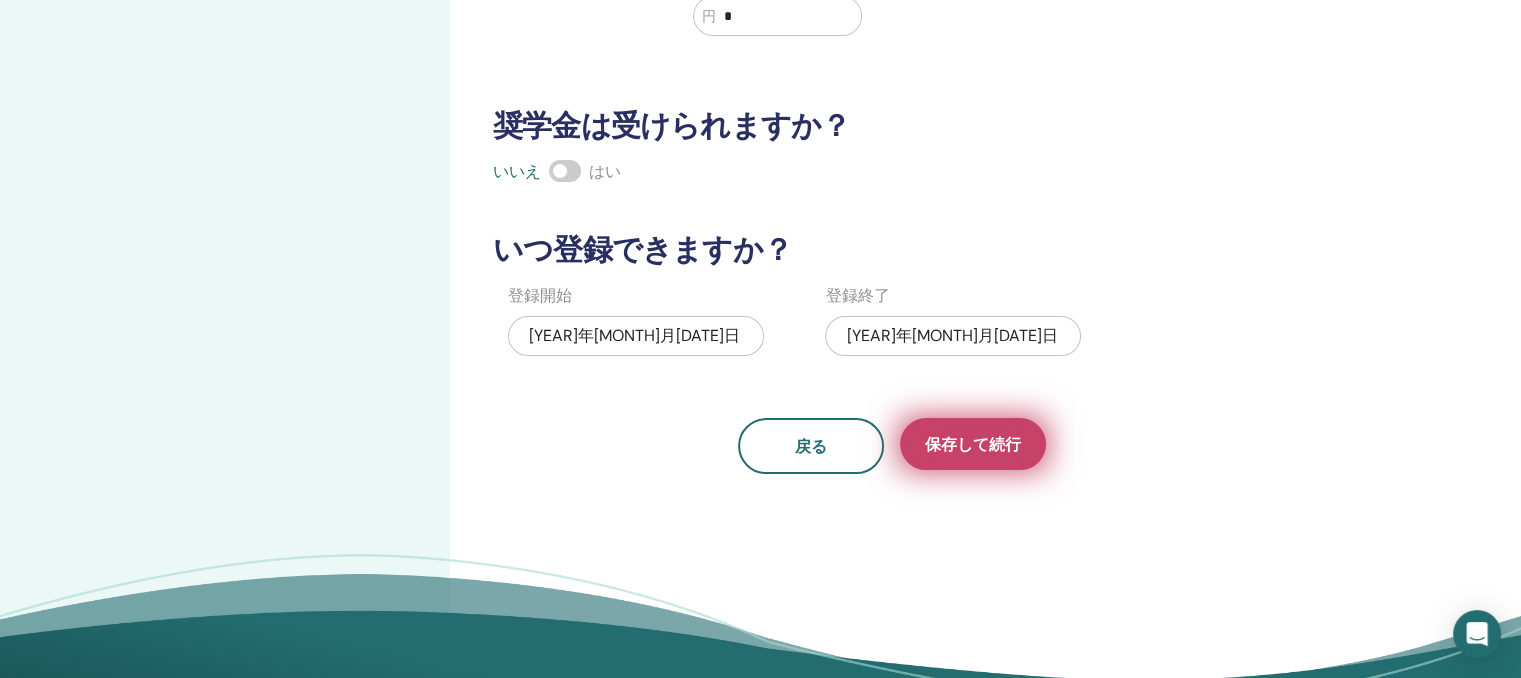 click on "保存して続行" at bounding box center (973, 444) 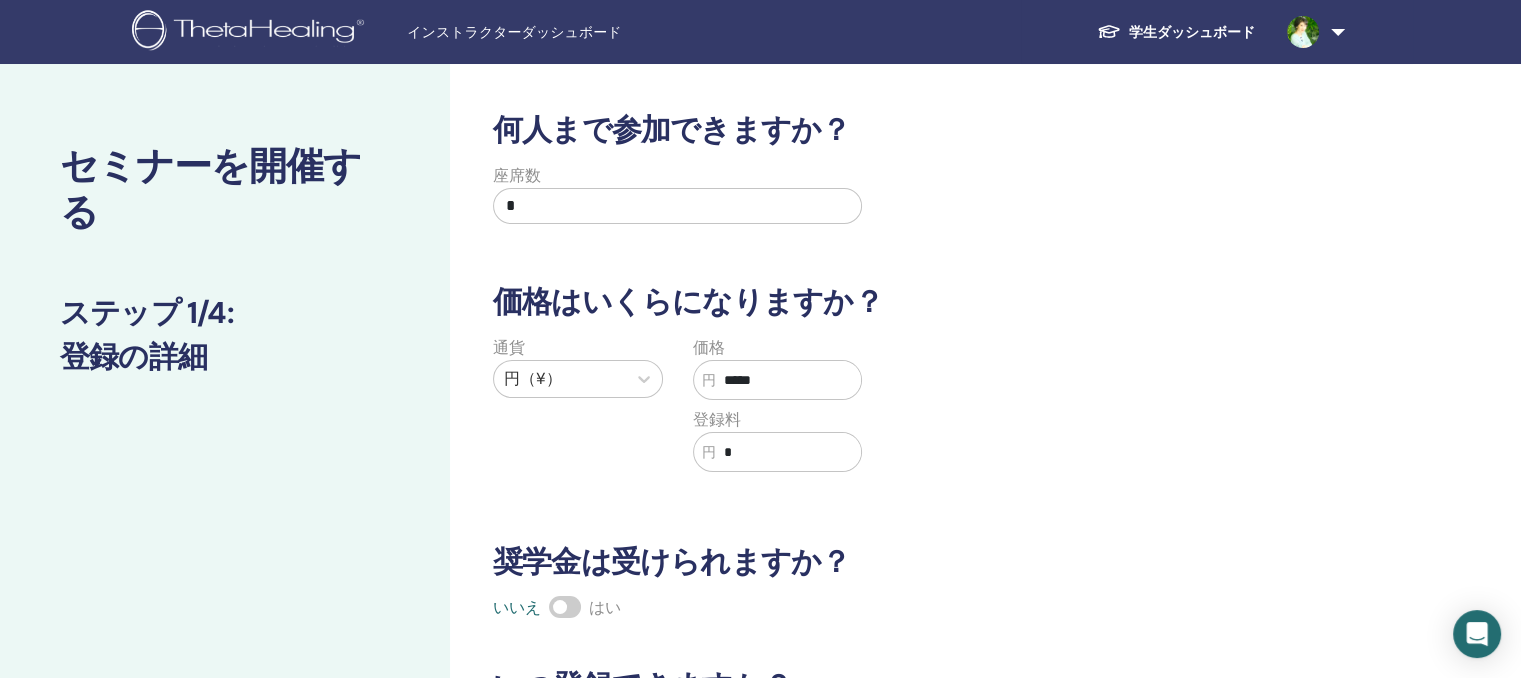 scroll, scrollTop: 400, scrollLeft: 0, axis: vertical 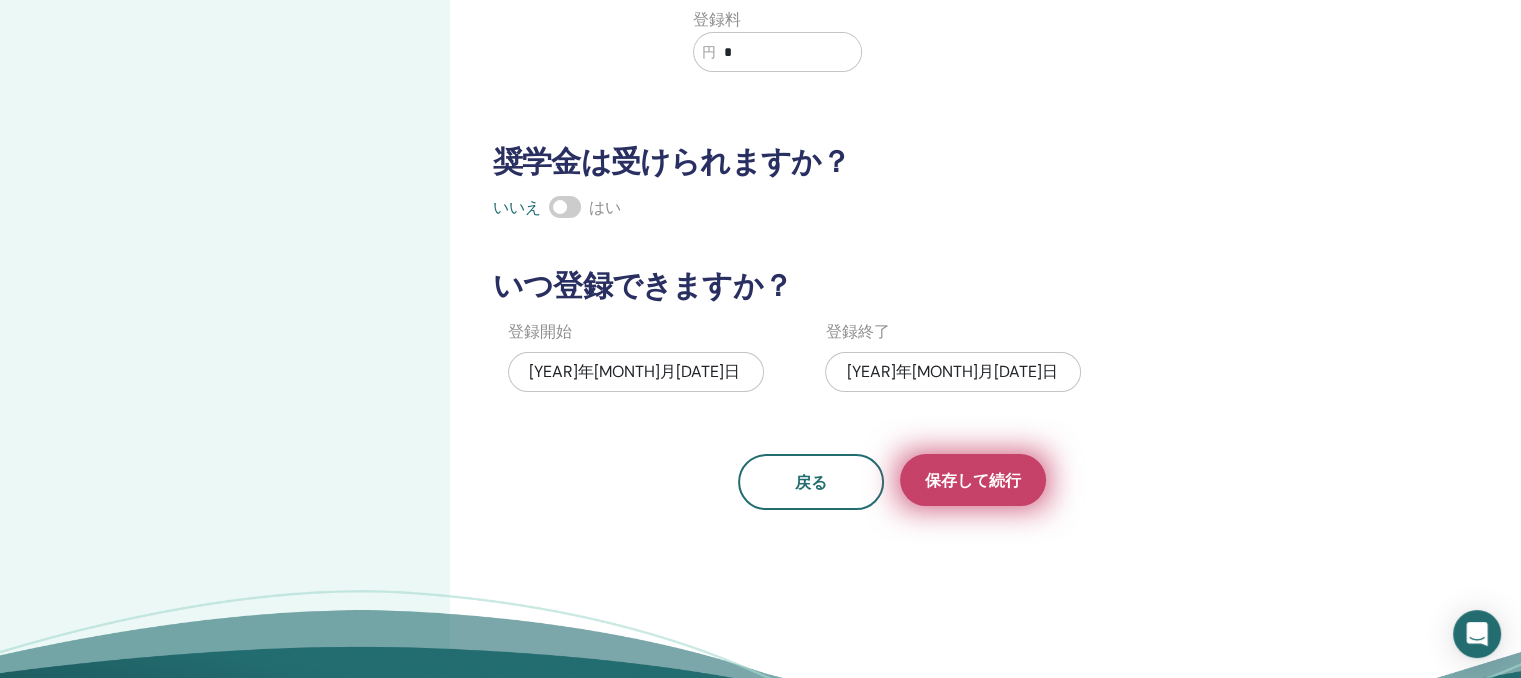 click on "保存して続行" at bounding box center (973, 480) 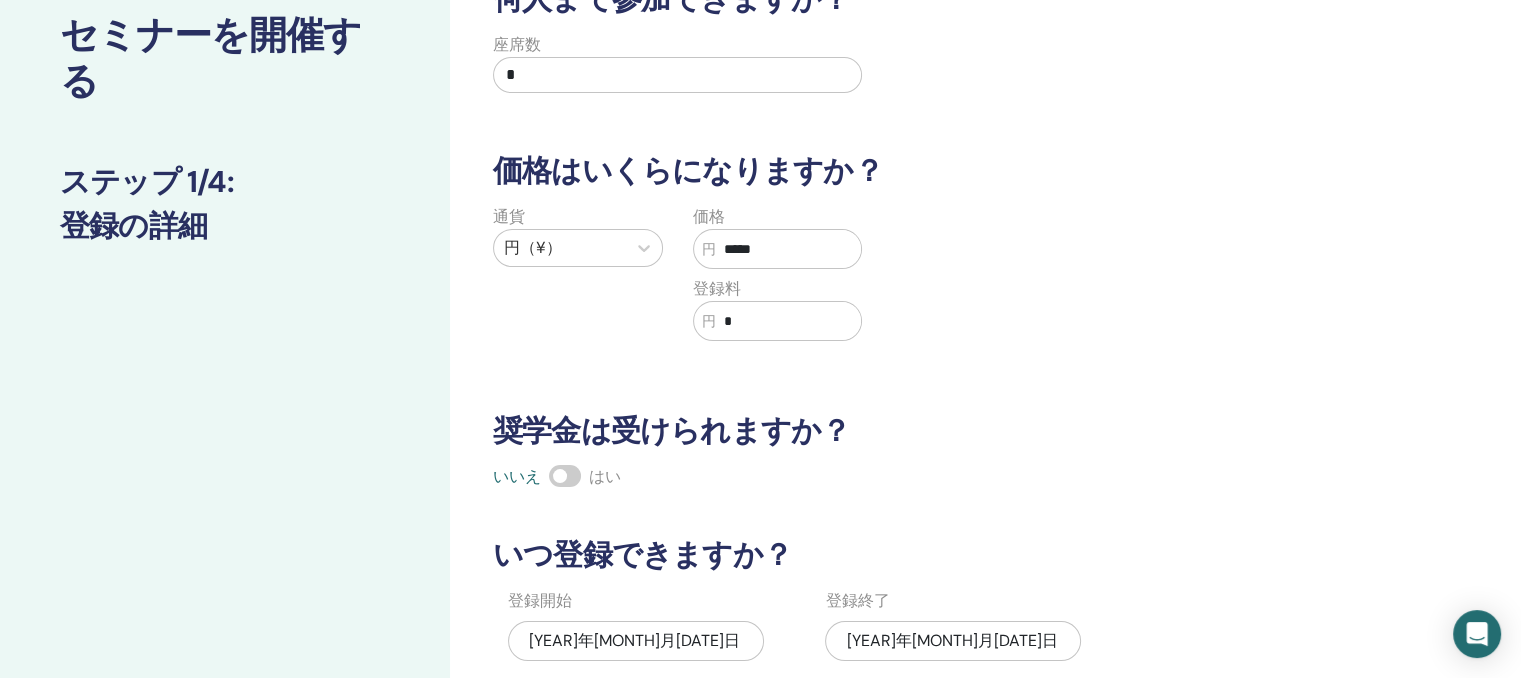 scroll, scrollTop: 0, scrollLeft: 0, axis: both 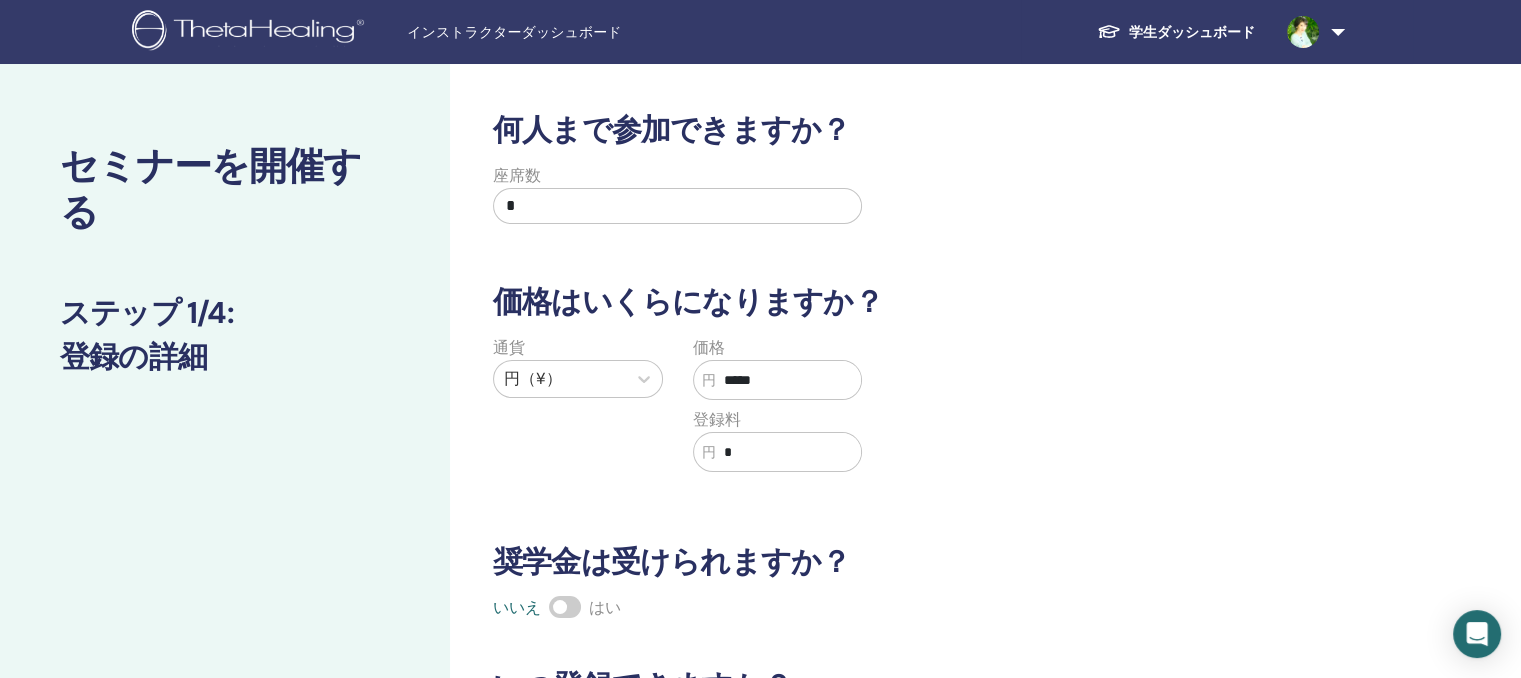 click on "*" at bounding box center (677, 206) 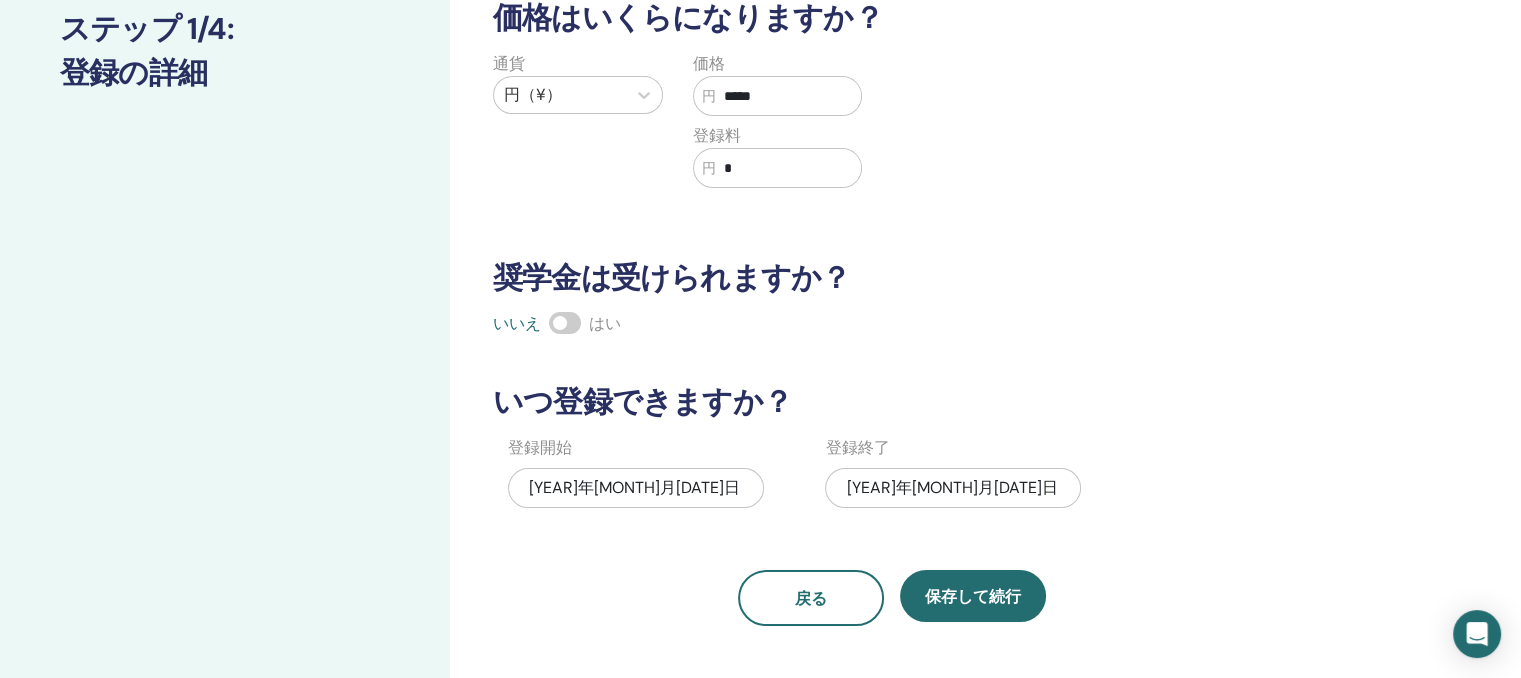 scroll, scrollTop: 400, scrollLeft: 0, axis: vertical 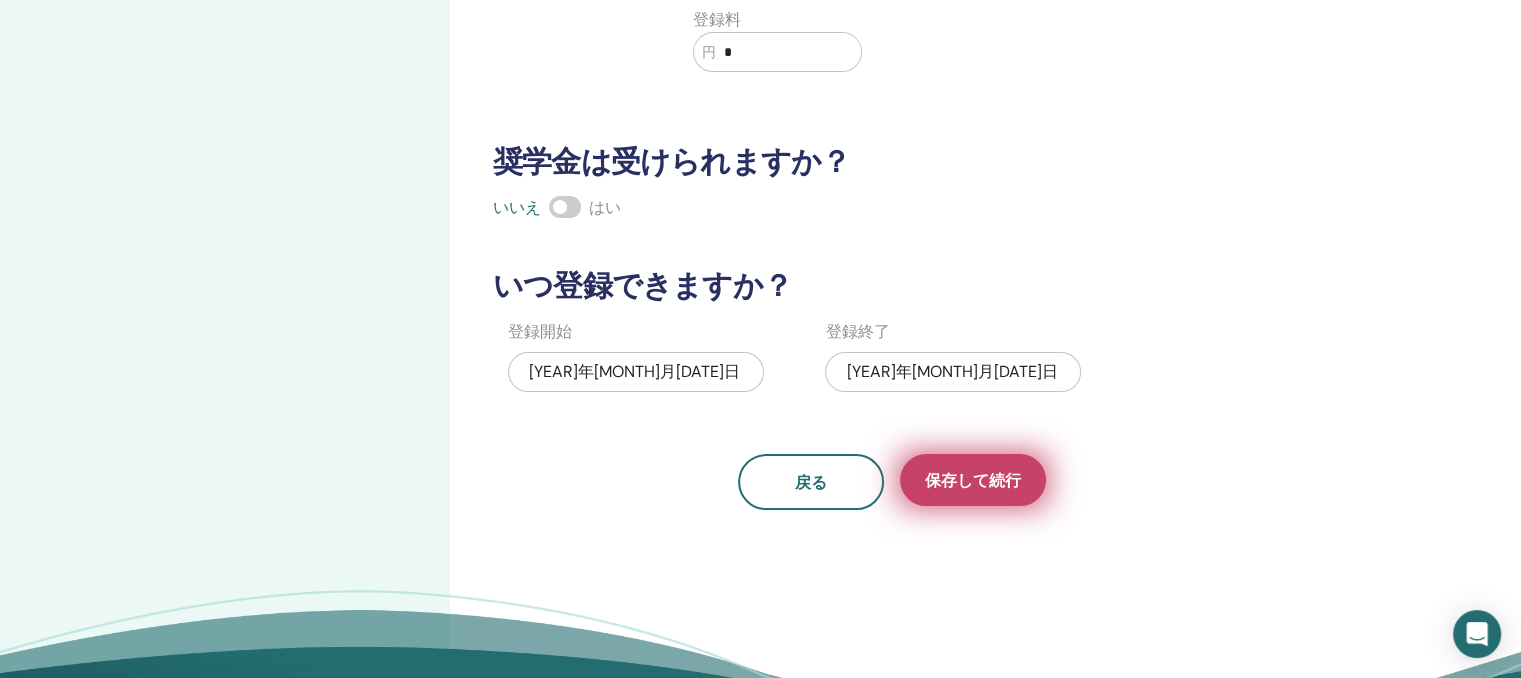 click on "保存して続行" at bounding box center (973, 480) 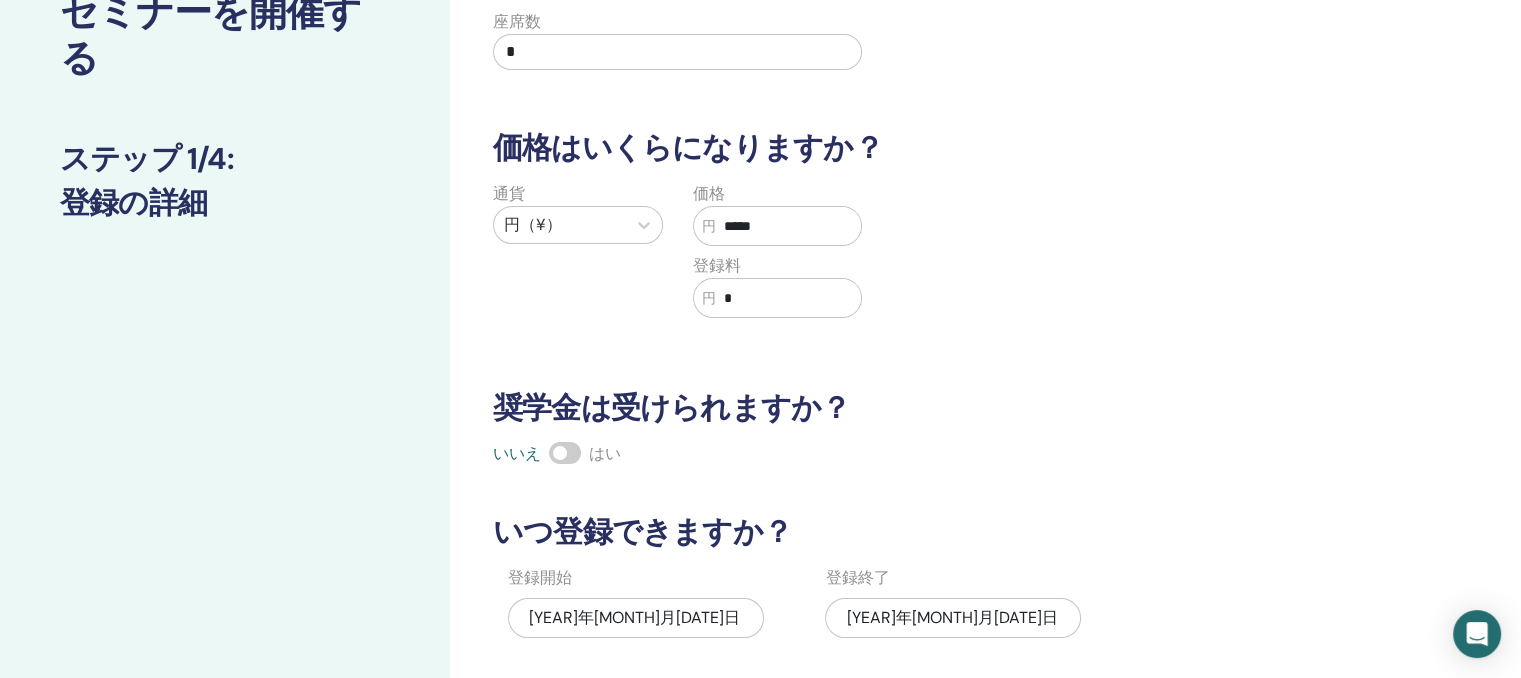scroll, scrollTop: 300, scrollLeft: 0, axis: vertical 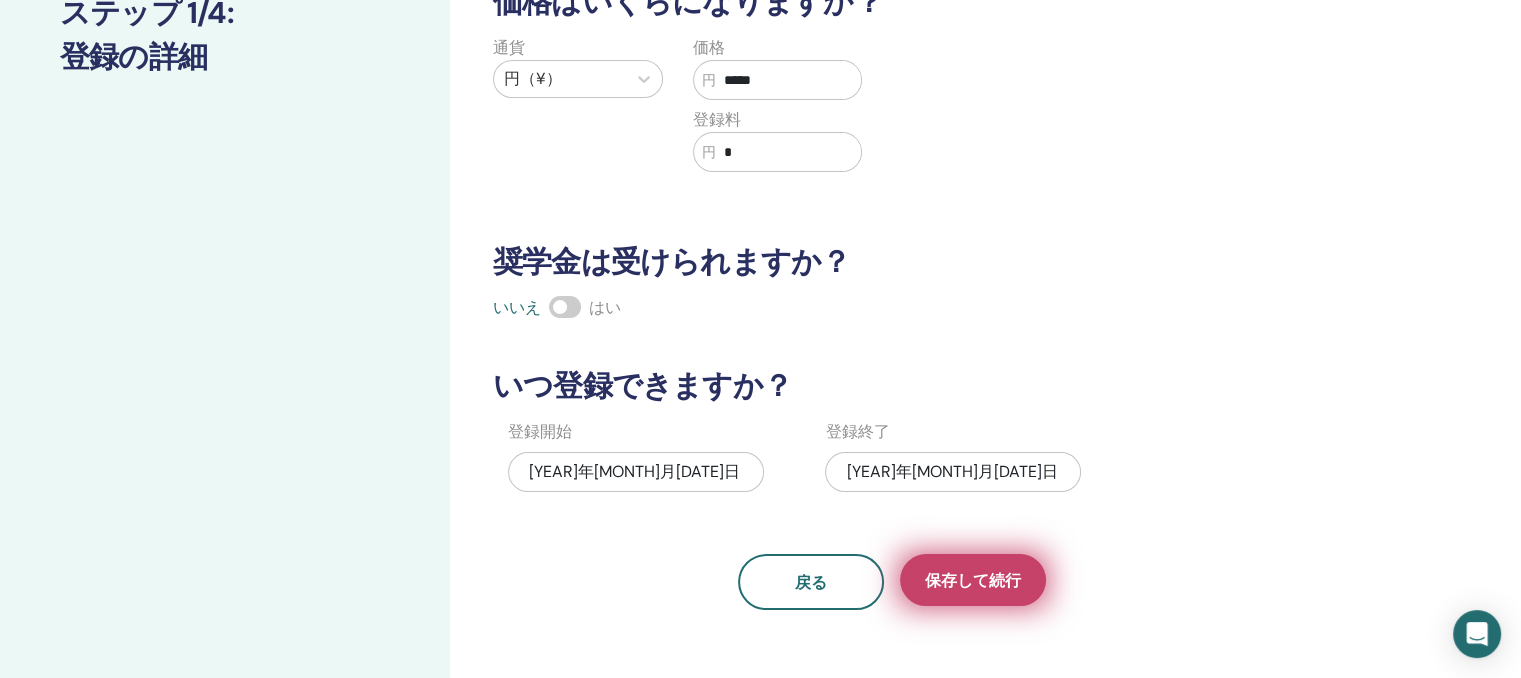 click on "保存して続行" at bounding box center (973, 580) 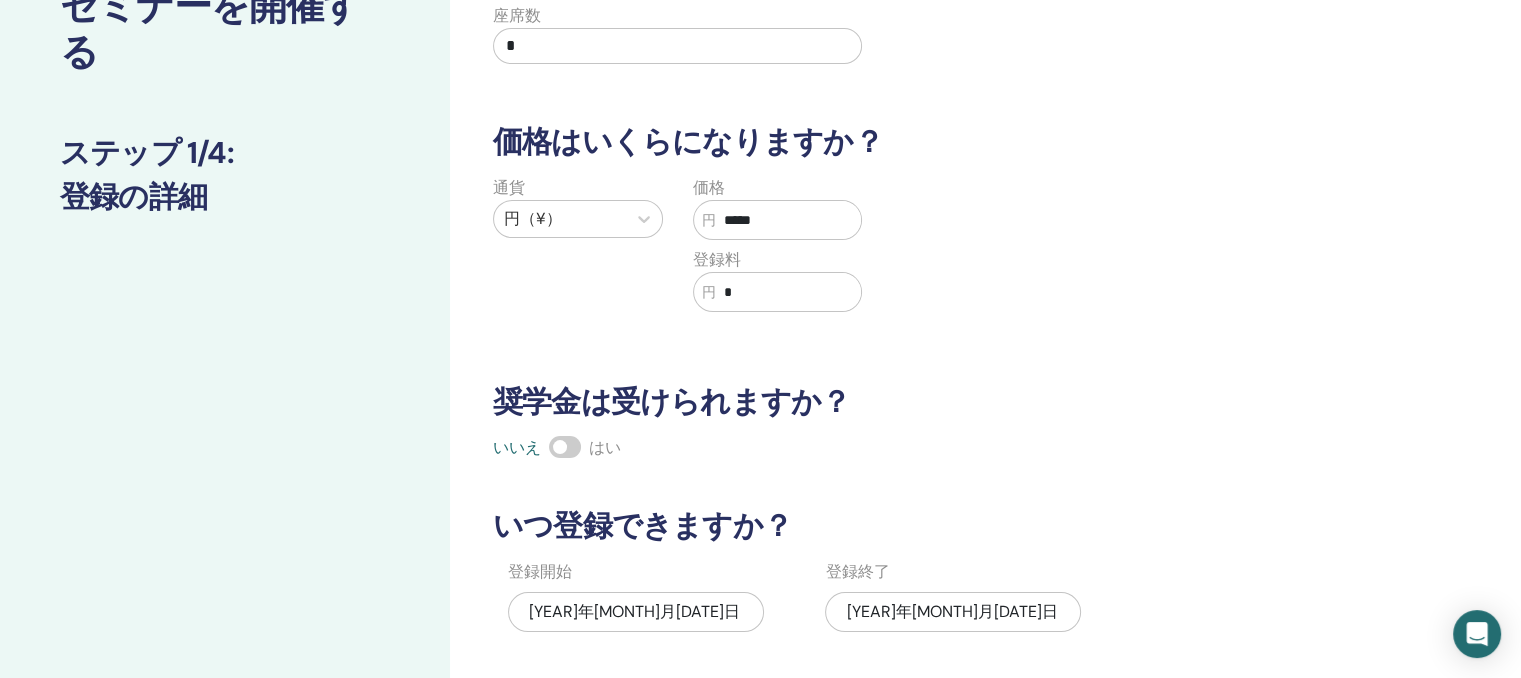 scroll, scrollTop: 0, scrollLeft: 0, axis: both 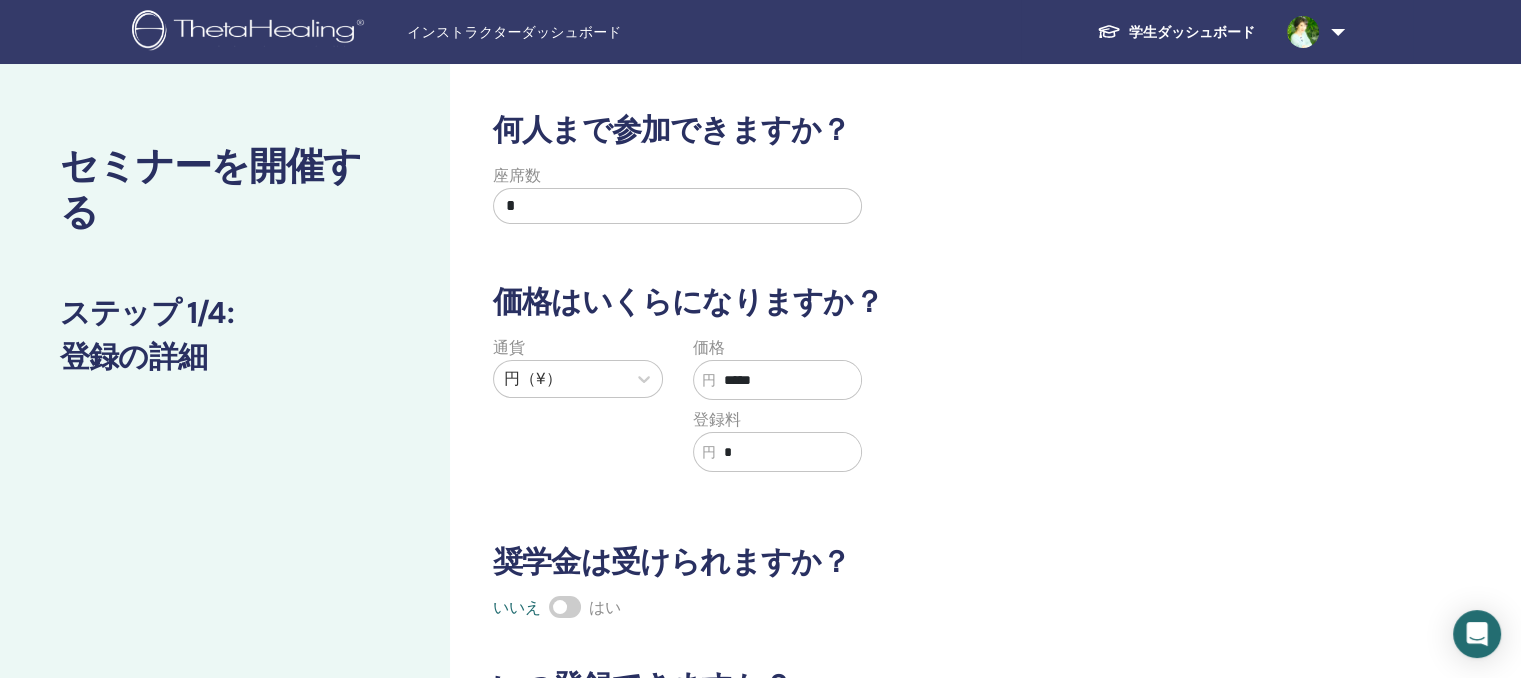 drag, startPoint x: 529, startPoint y: 206, endPoint x: 441, endPoint y: 206, distance: 88 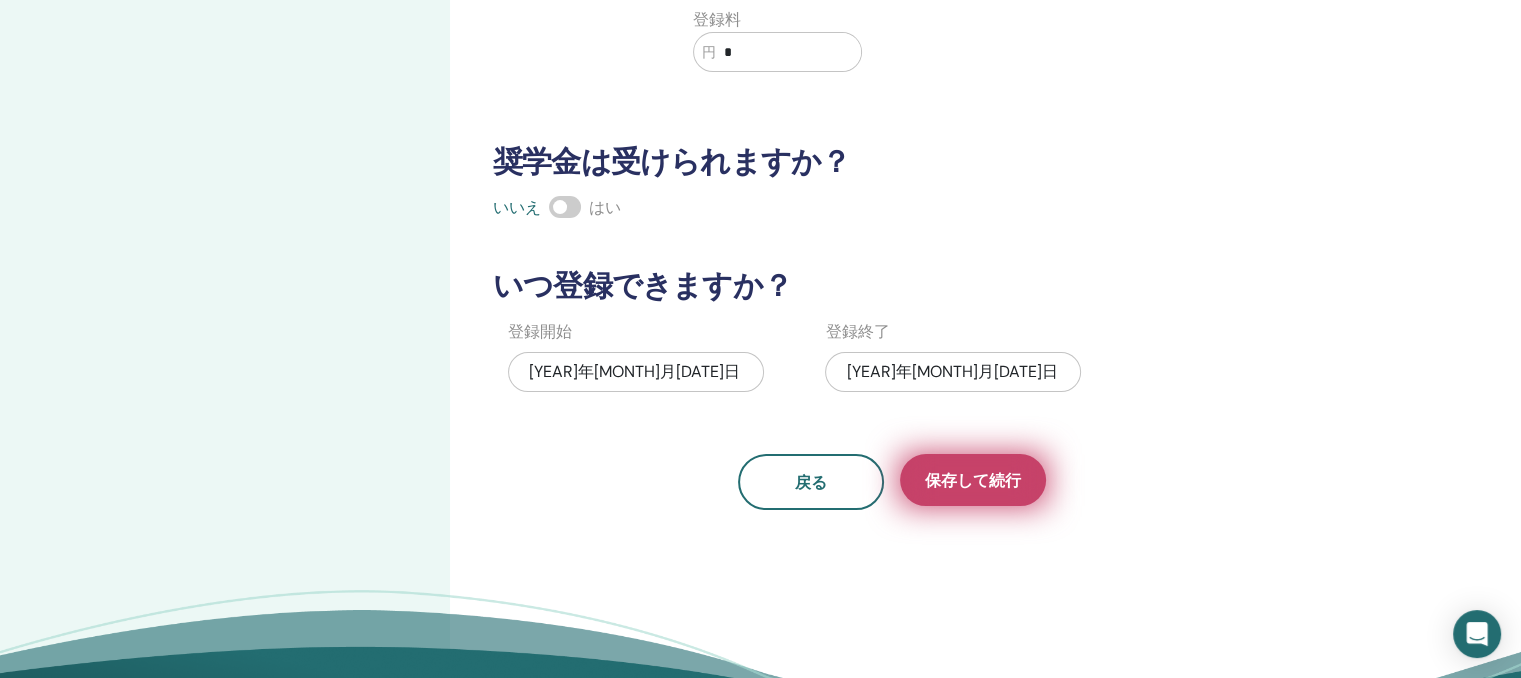 click on "保存して続行" at bounding box center (973, 480) 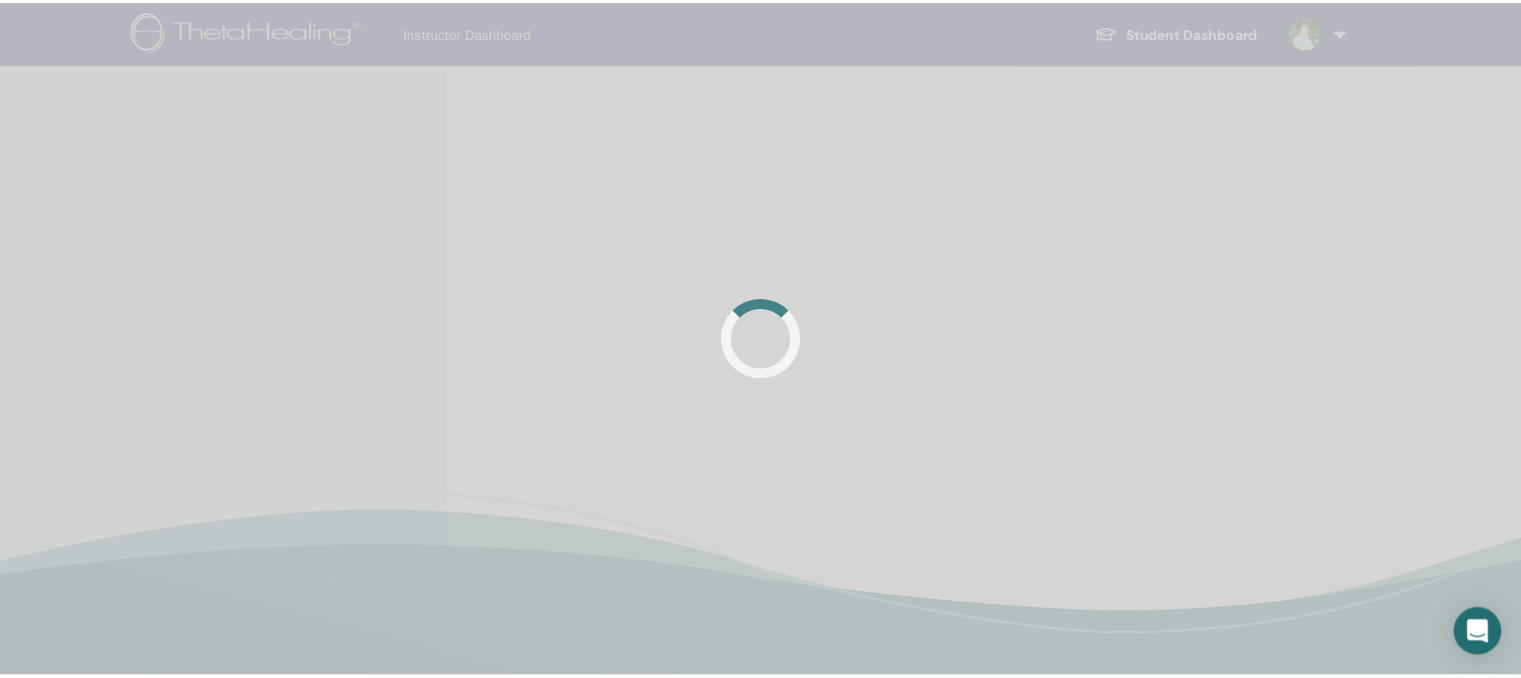 scroll, scrollTop: 0, scrollLeft: 0, axis: both 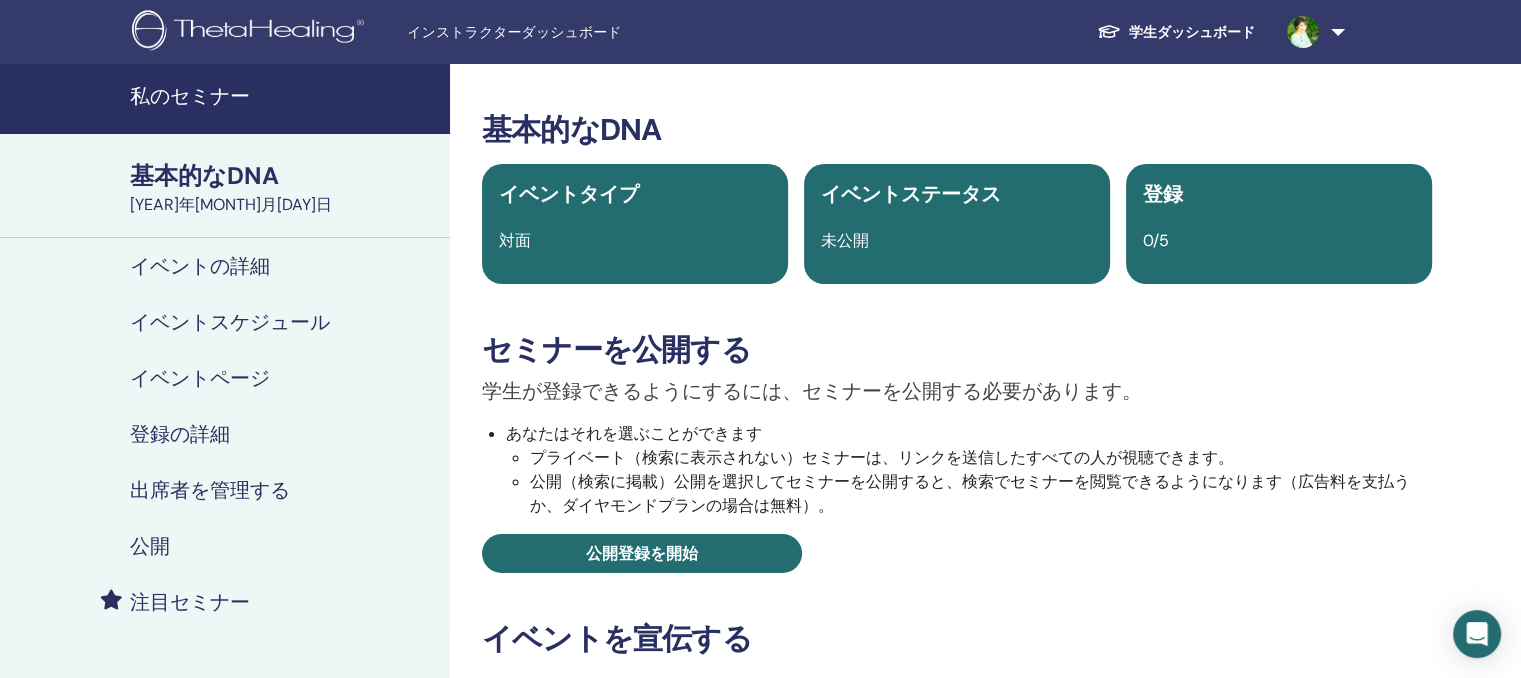 click on "私のセミナー" at bounding box center (190, 96) 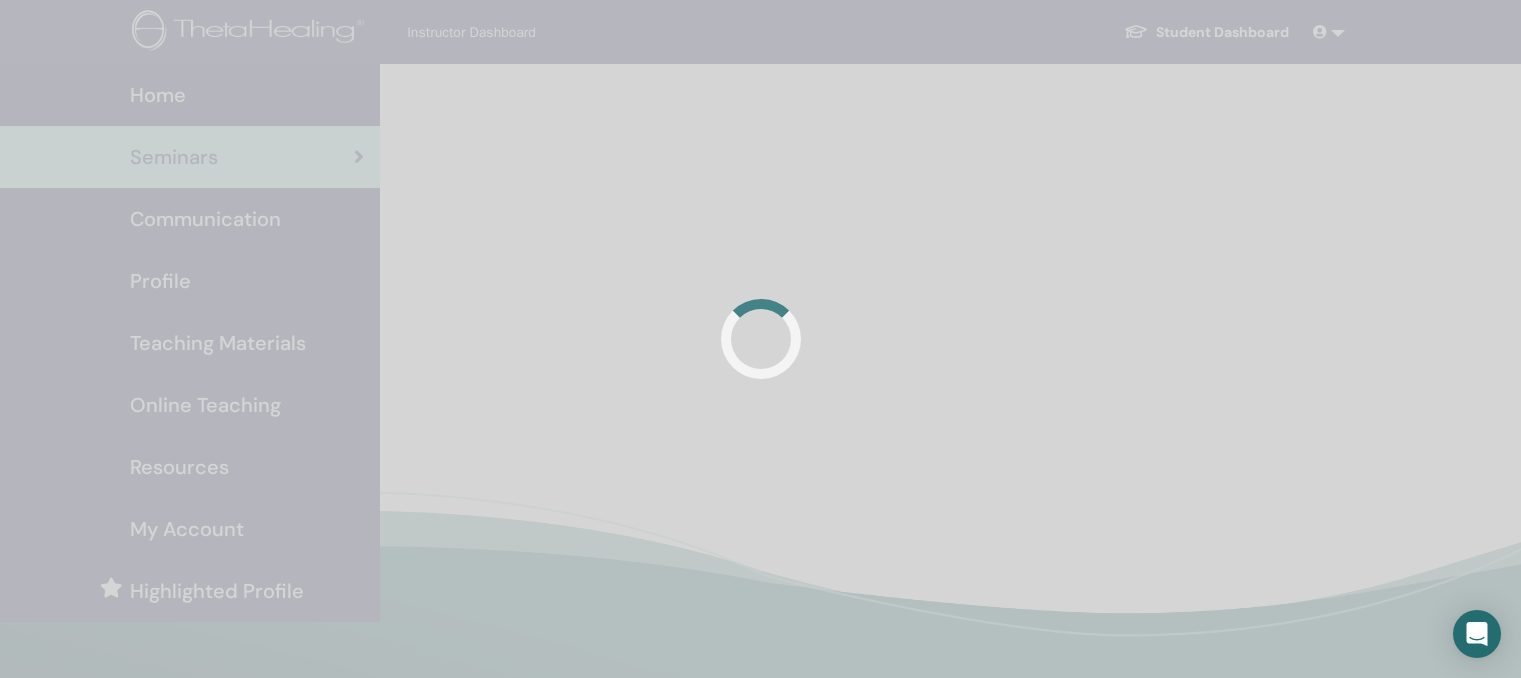 scroll, scrollTop: 0, scrollLeft: 0, axis: both 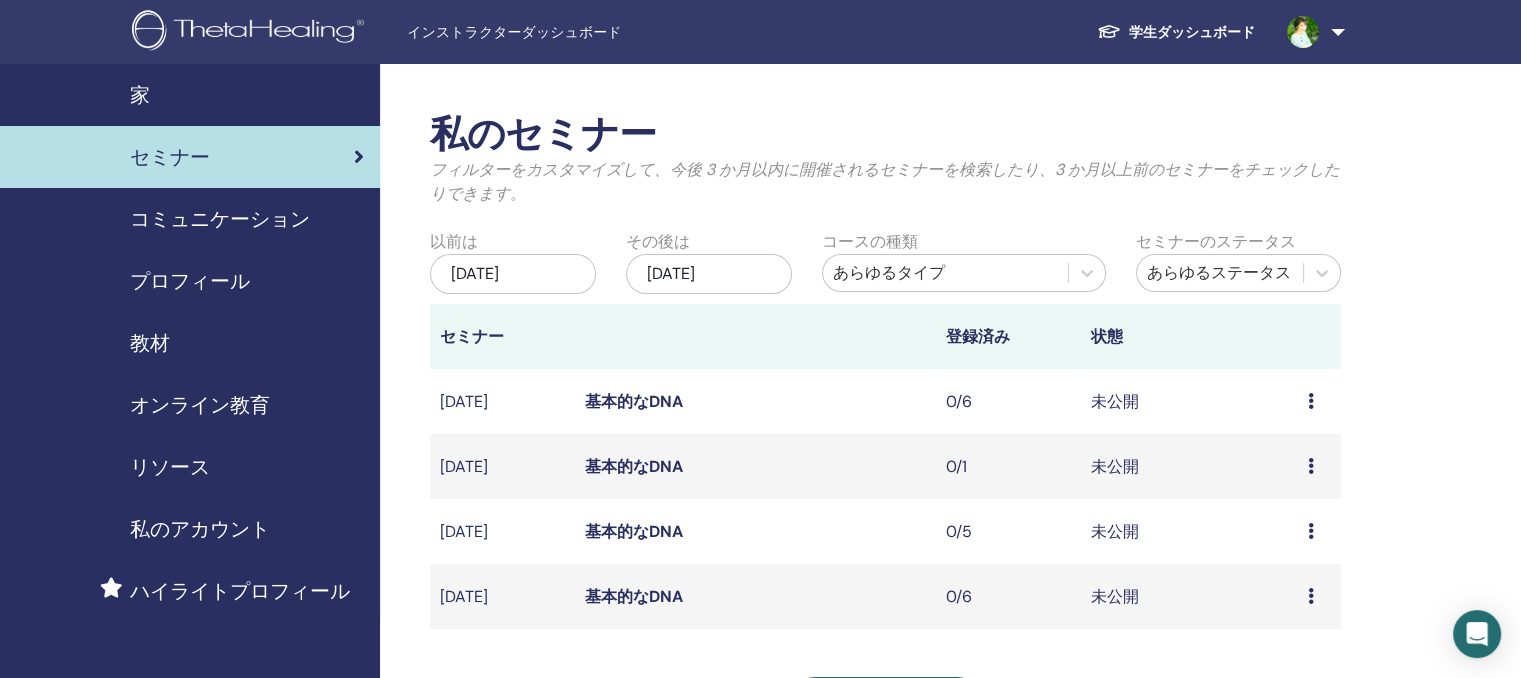 click at bounding box center [1311, 466] 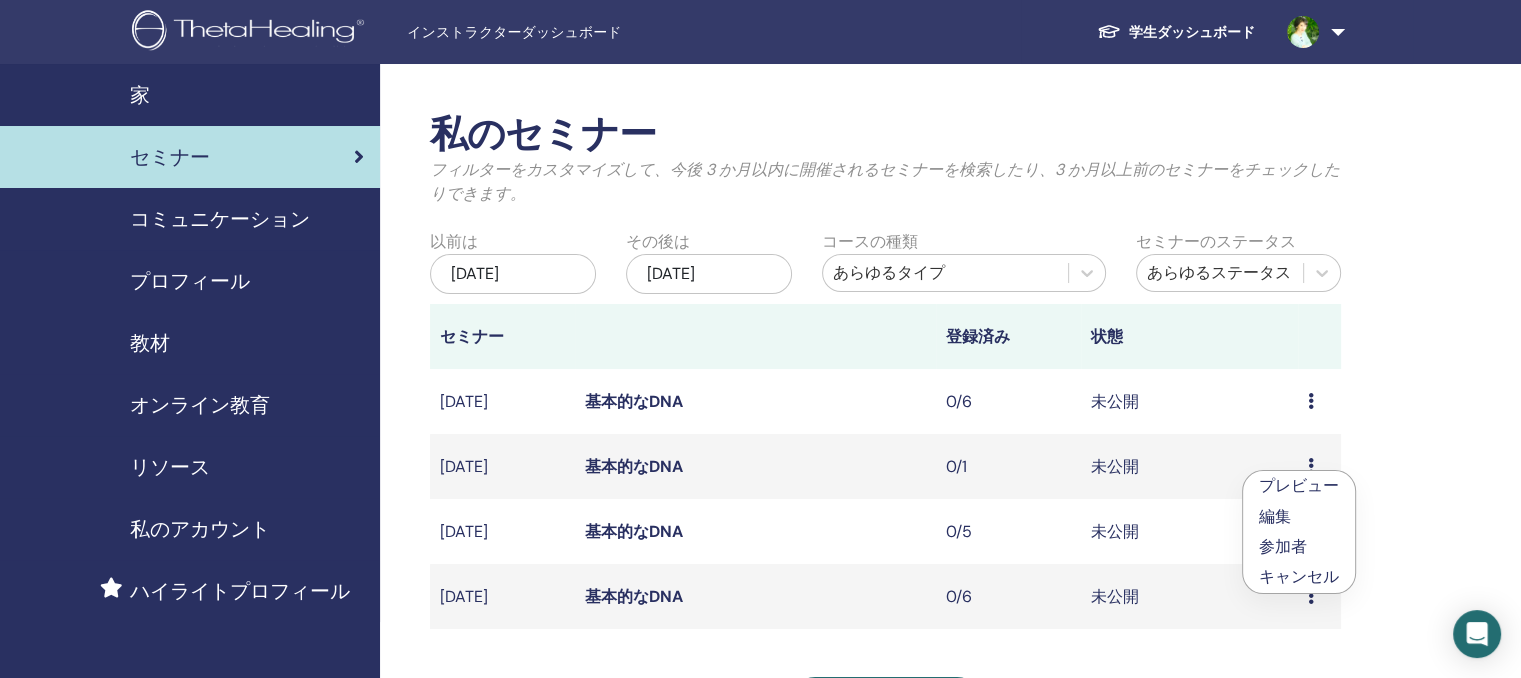 click on "キャンセル" at bounding box center (1299, 576) 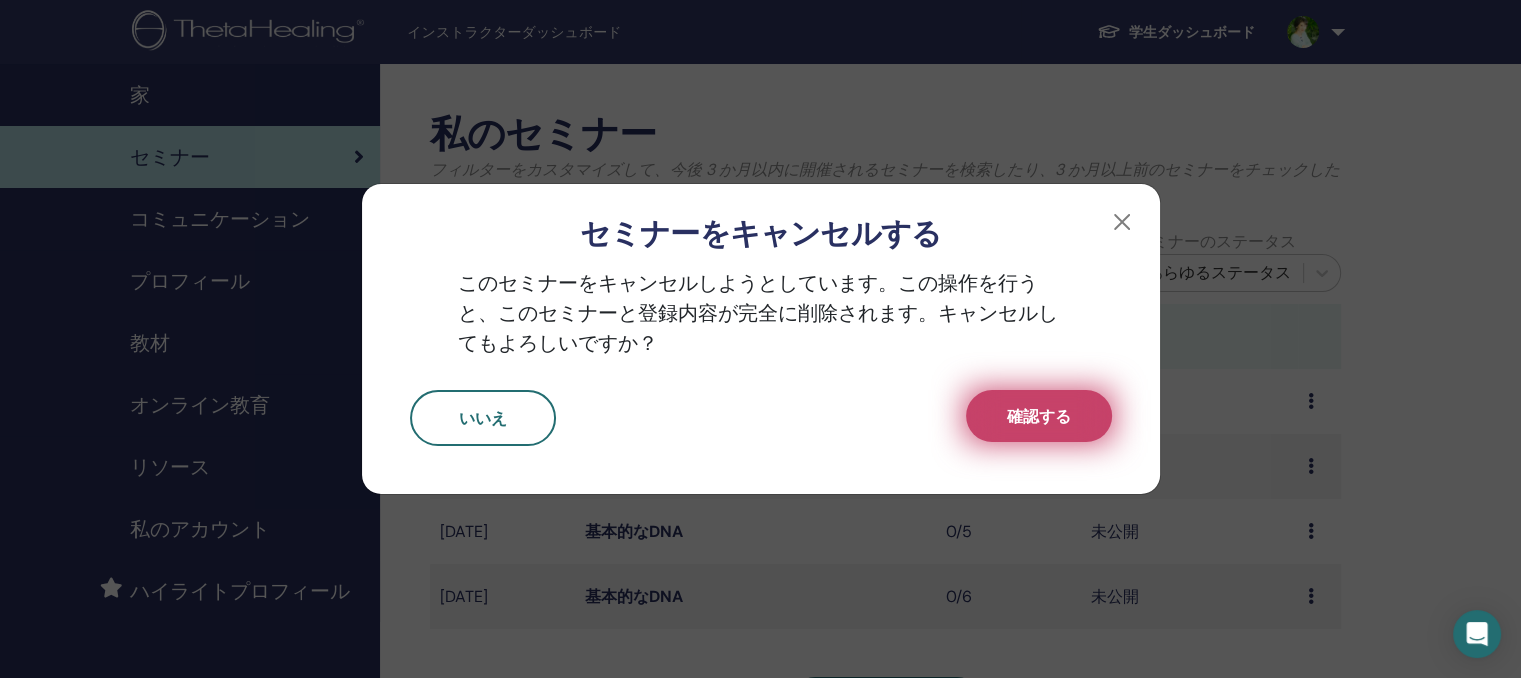 click on "確認する" at bounding box center (1039, 416) 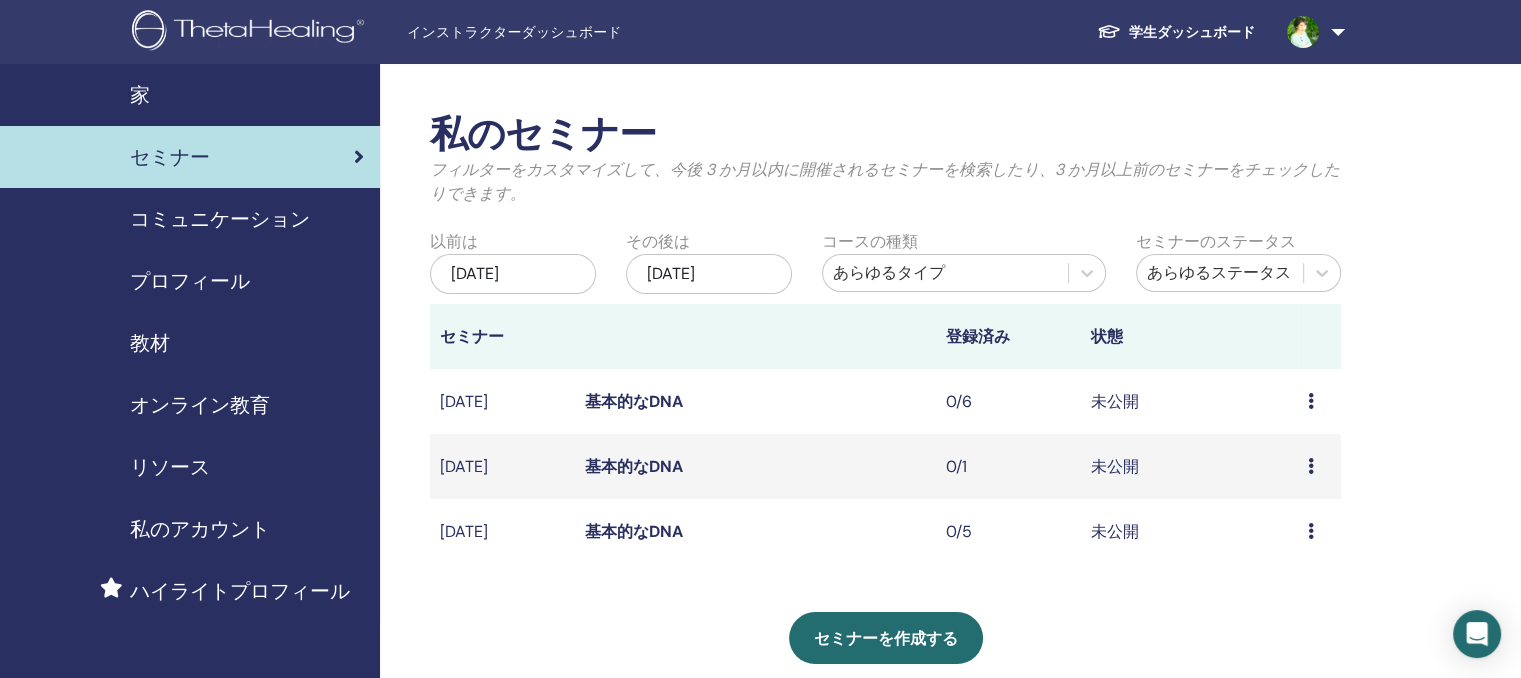 click on "プレビュー 編集 参加者 キャンセル" at bounding box center [1319, 466] 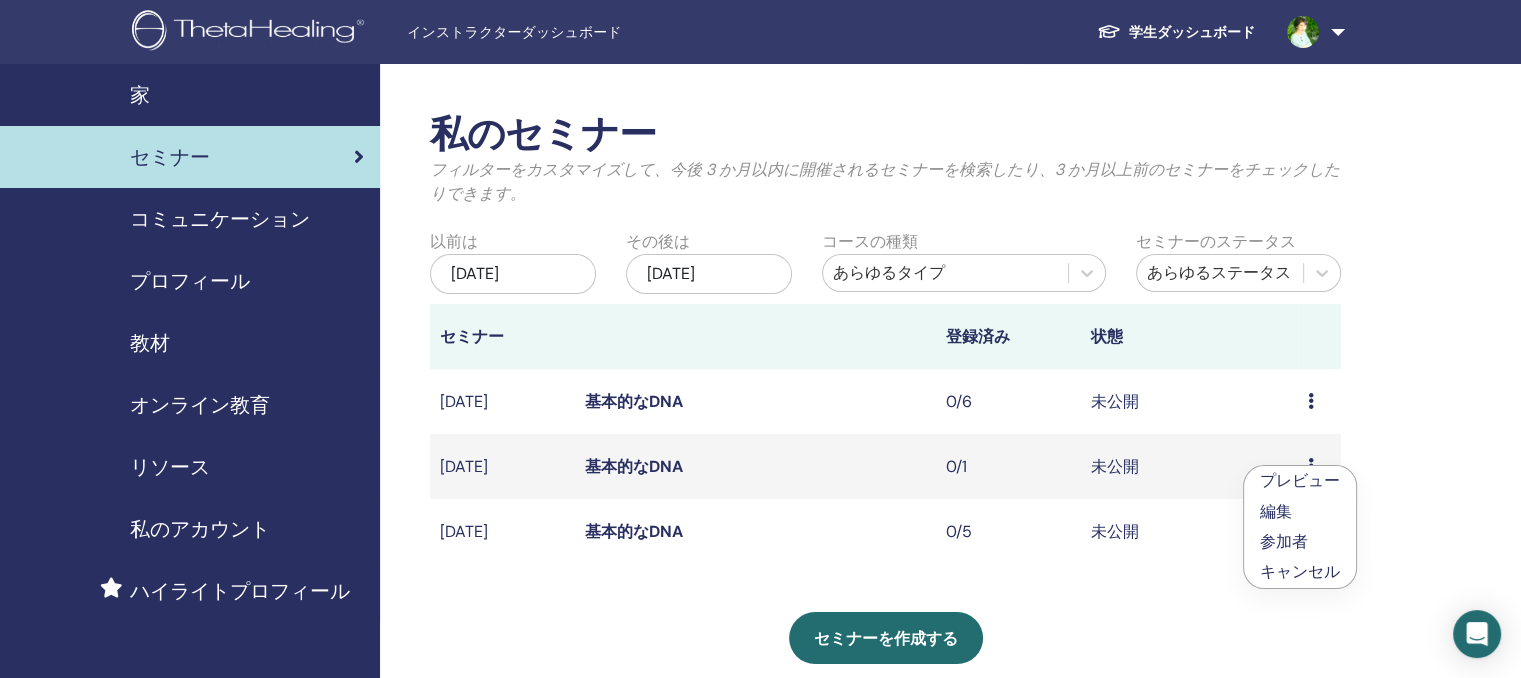 click on "キャンセル" at bounding box center [1300, 571] 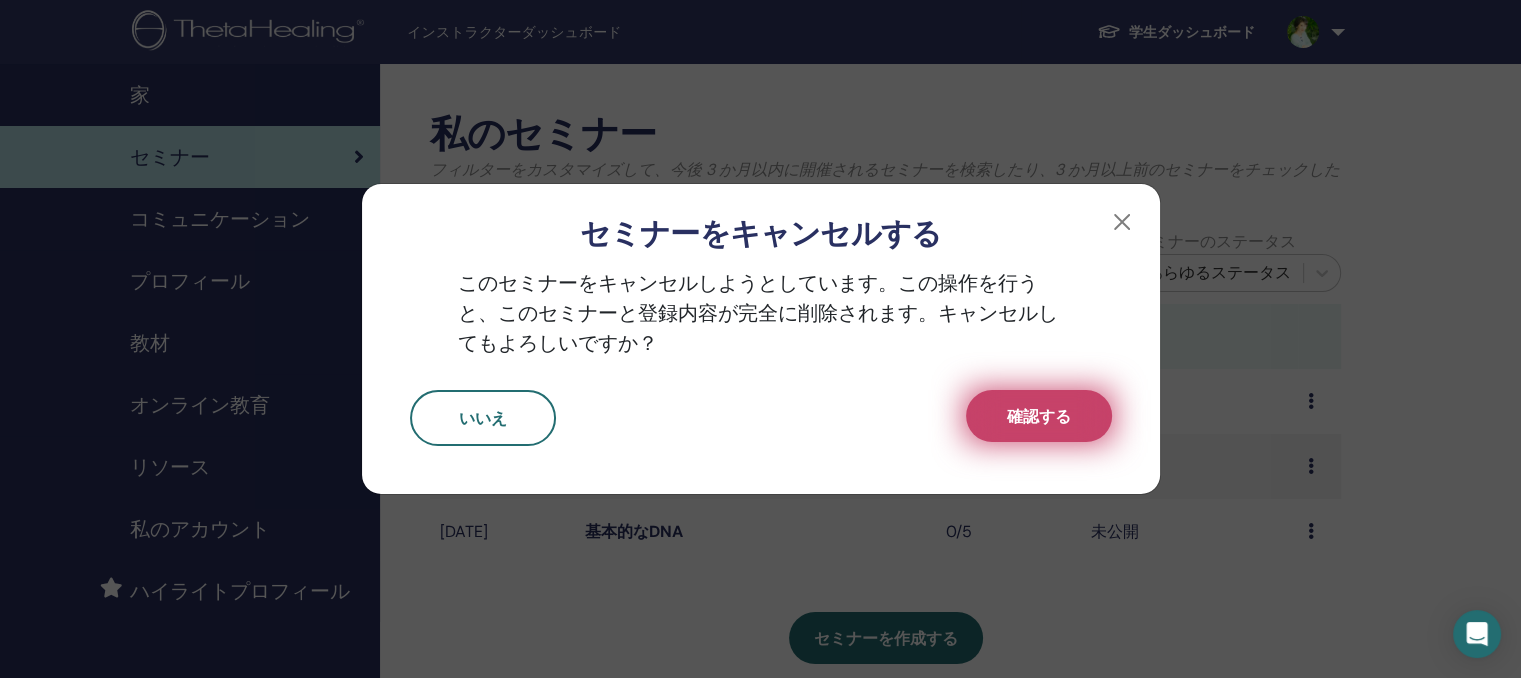 click on "確認する" at bounding box center [1039, 416] 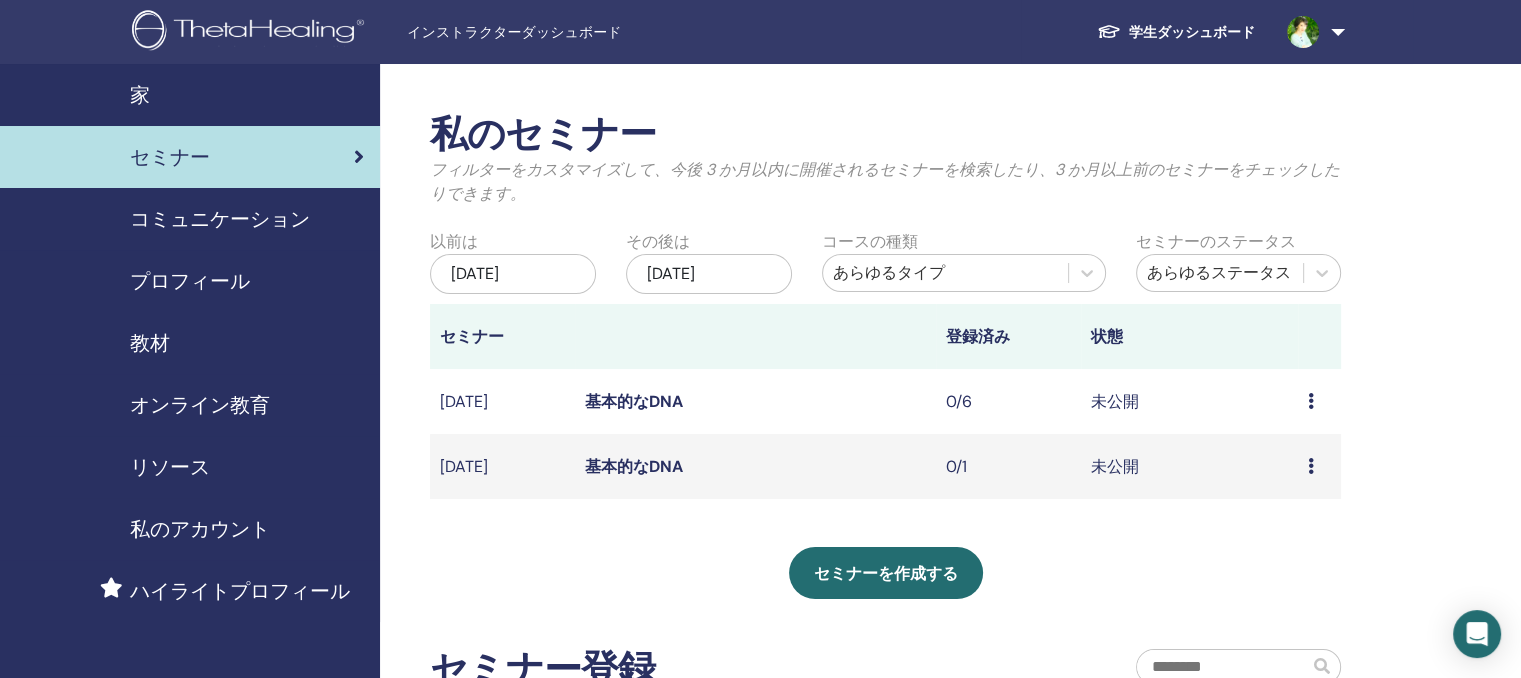 click at bounding box center (1311, 466) 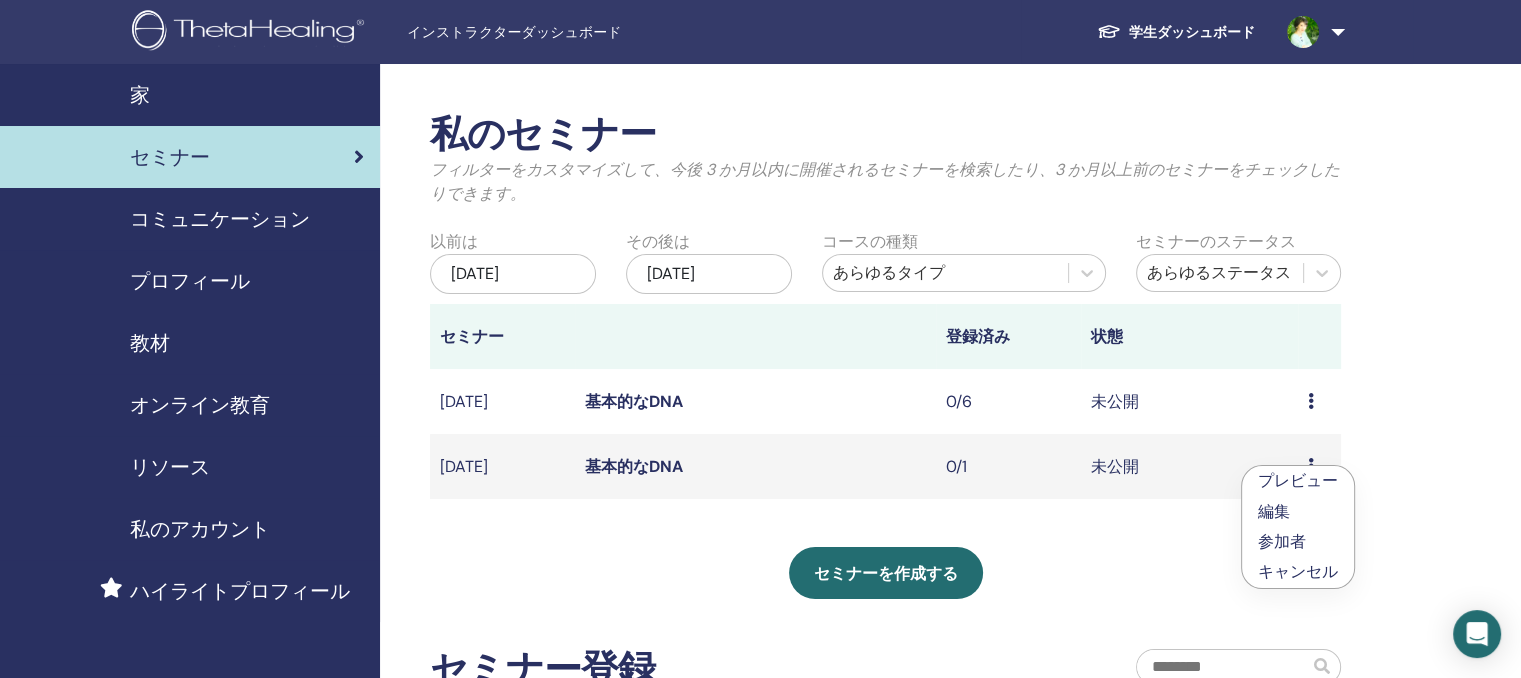 click on "0/1" at bounding box center (1008, 466) 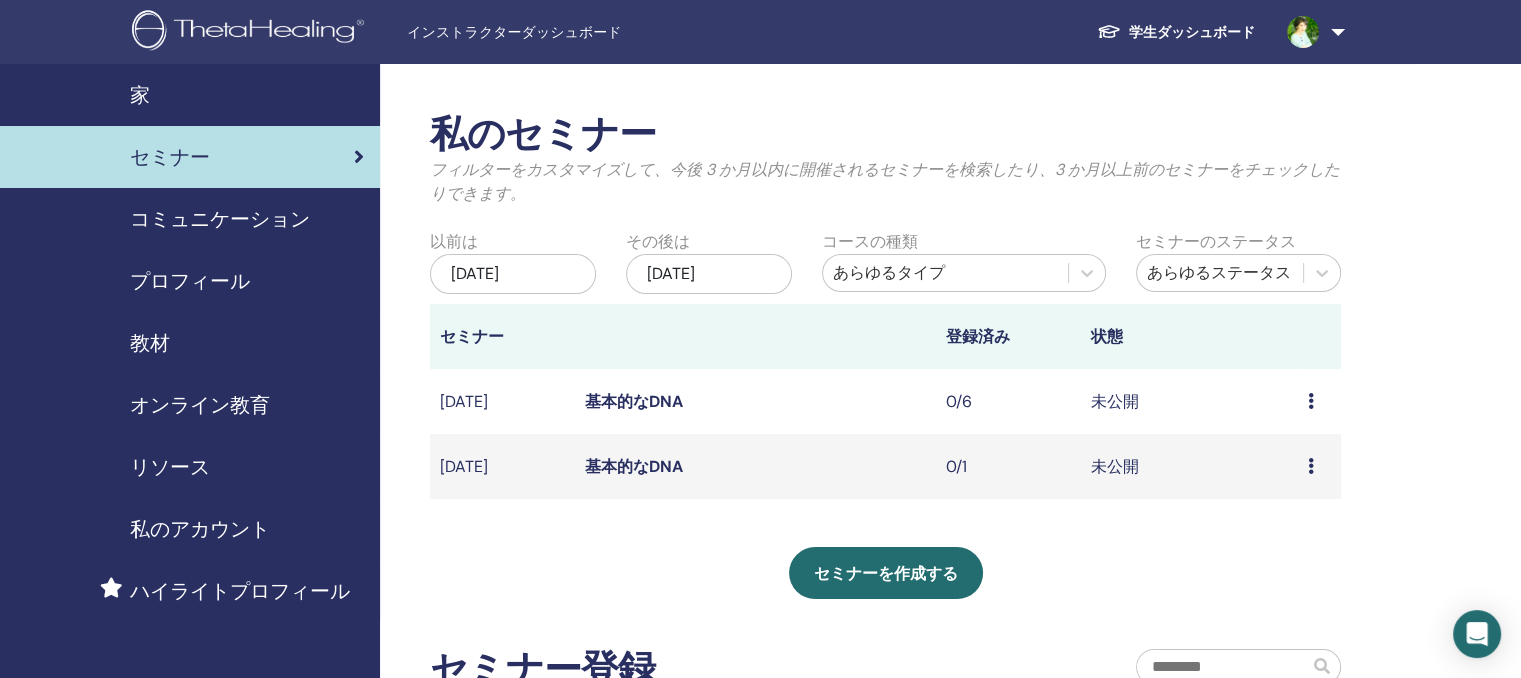 click at bounding box center (1311, 466) 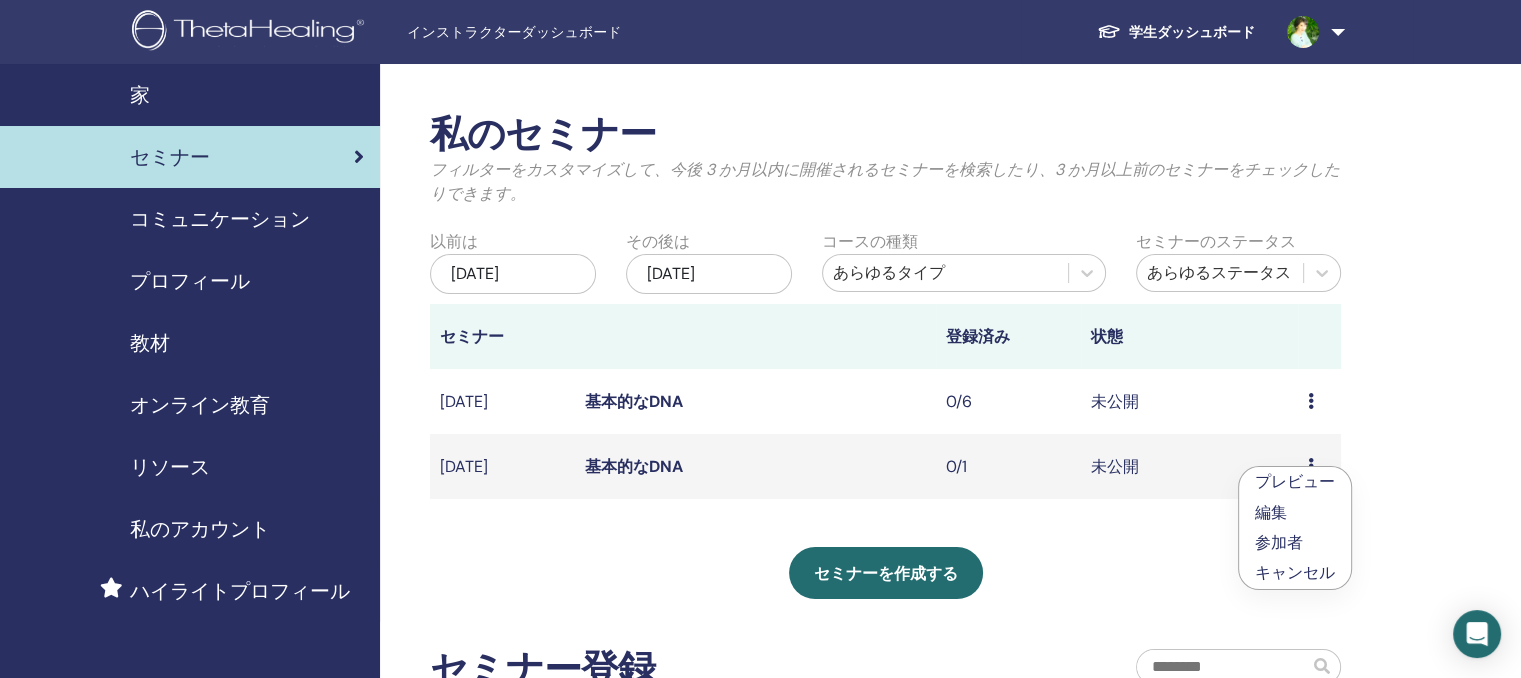 click on "キャンセル" at bounding box center [1295, 572] 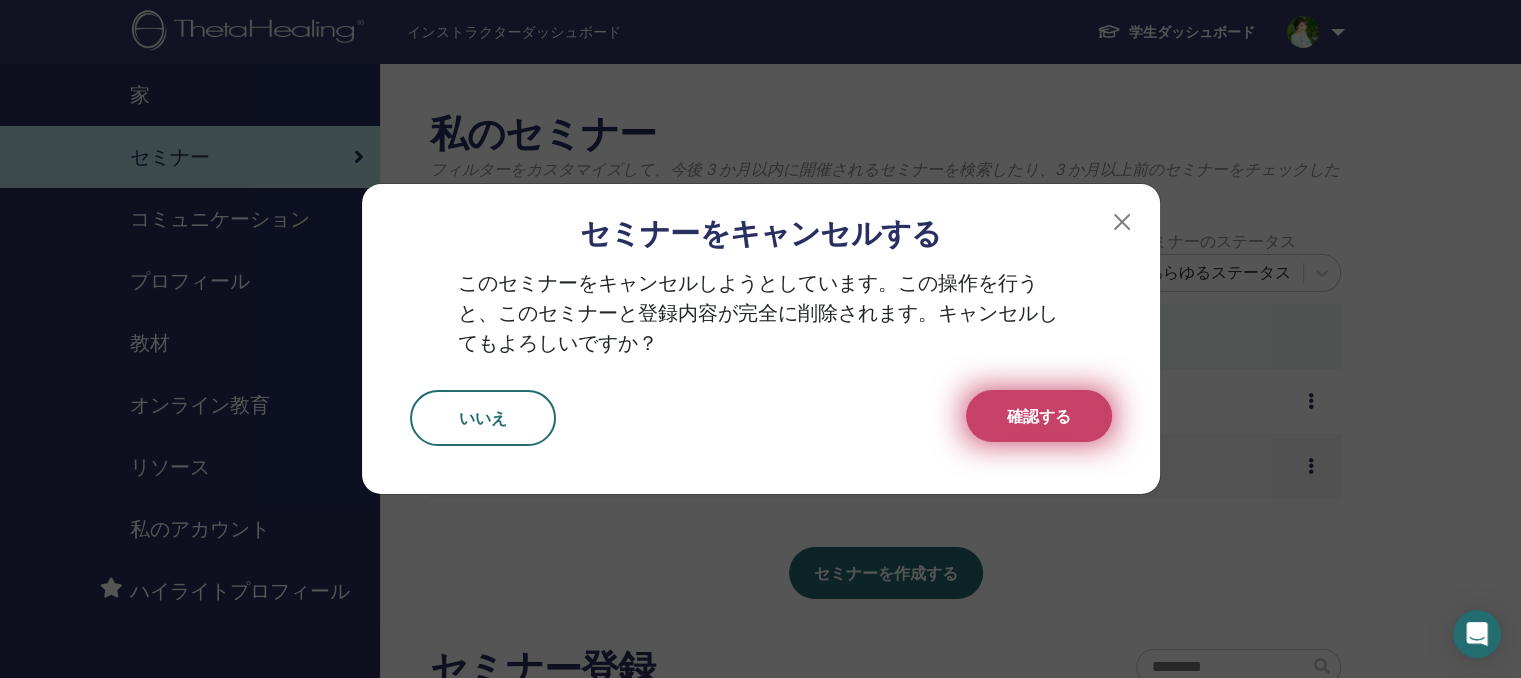 click on "確認する" at bounding box center [1039, 416] 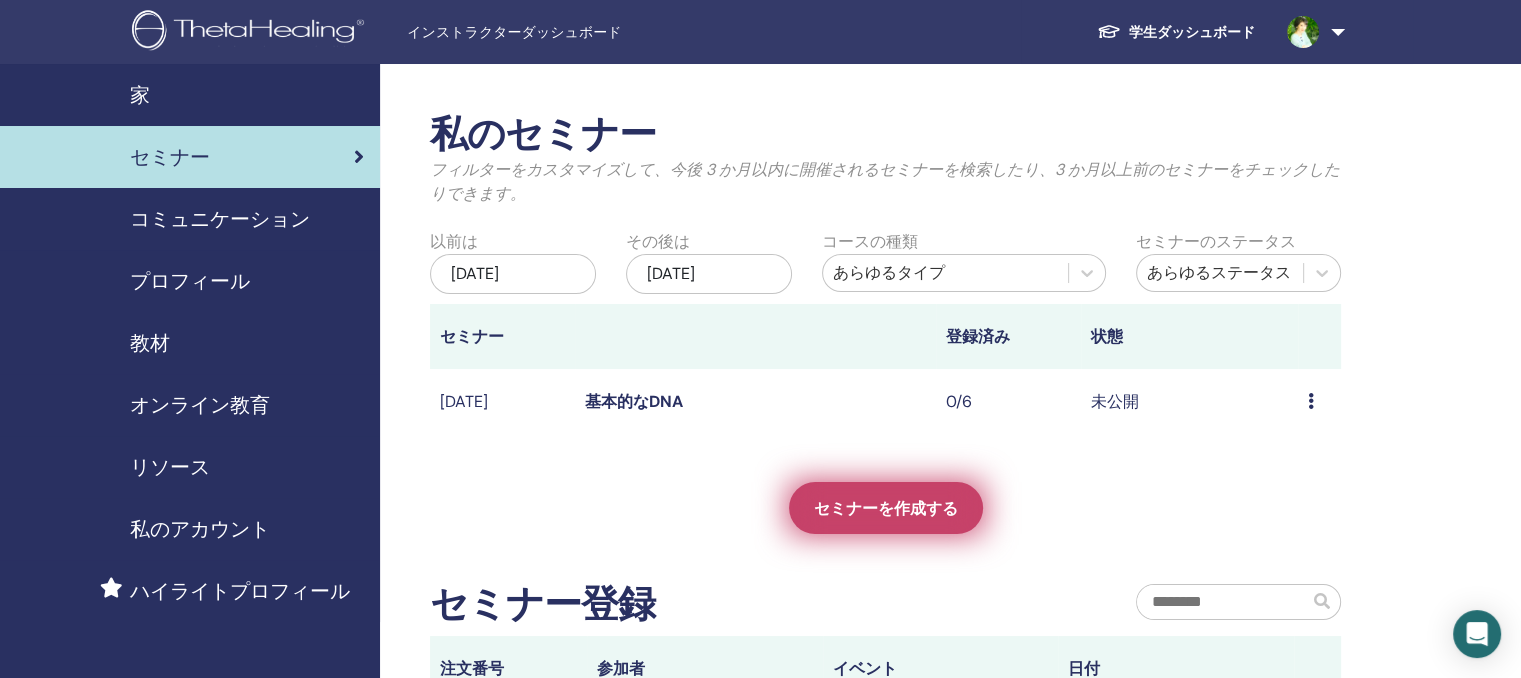 click on "セミナーを作成する" at bounding box center [886, 508] 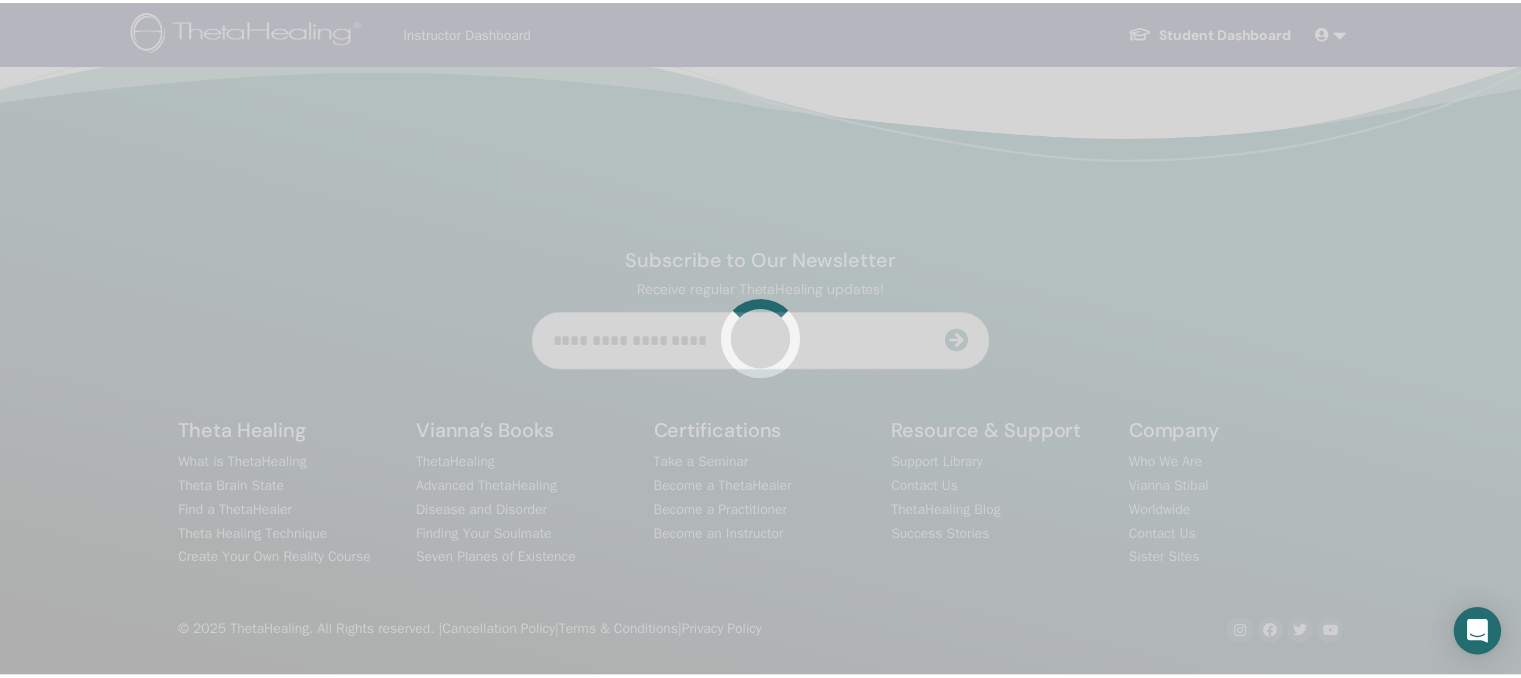 scroll, scrollTop: 0, scrollLeft: 0, axis: both 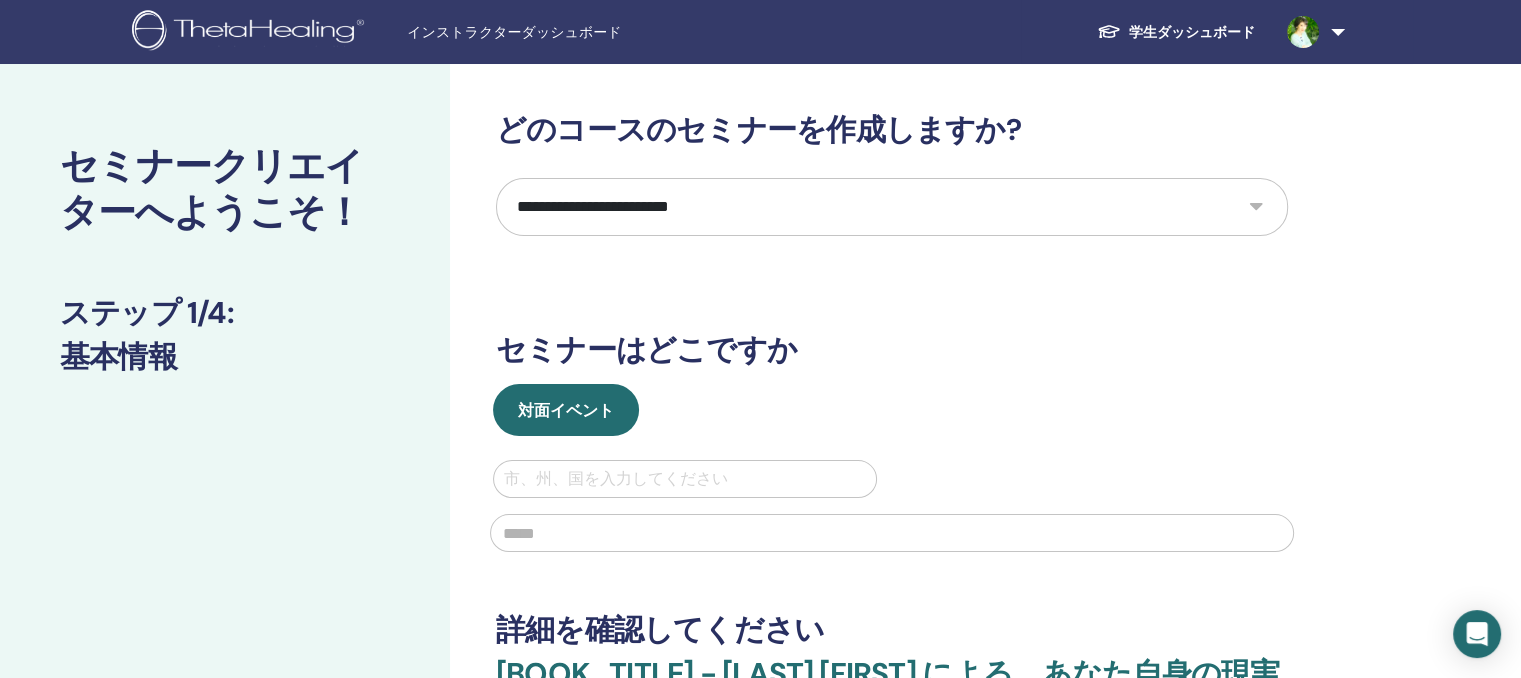 click on "**********" at bounding box center (892, 207) 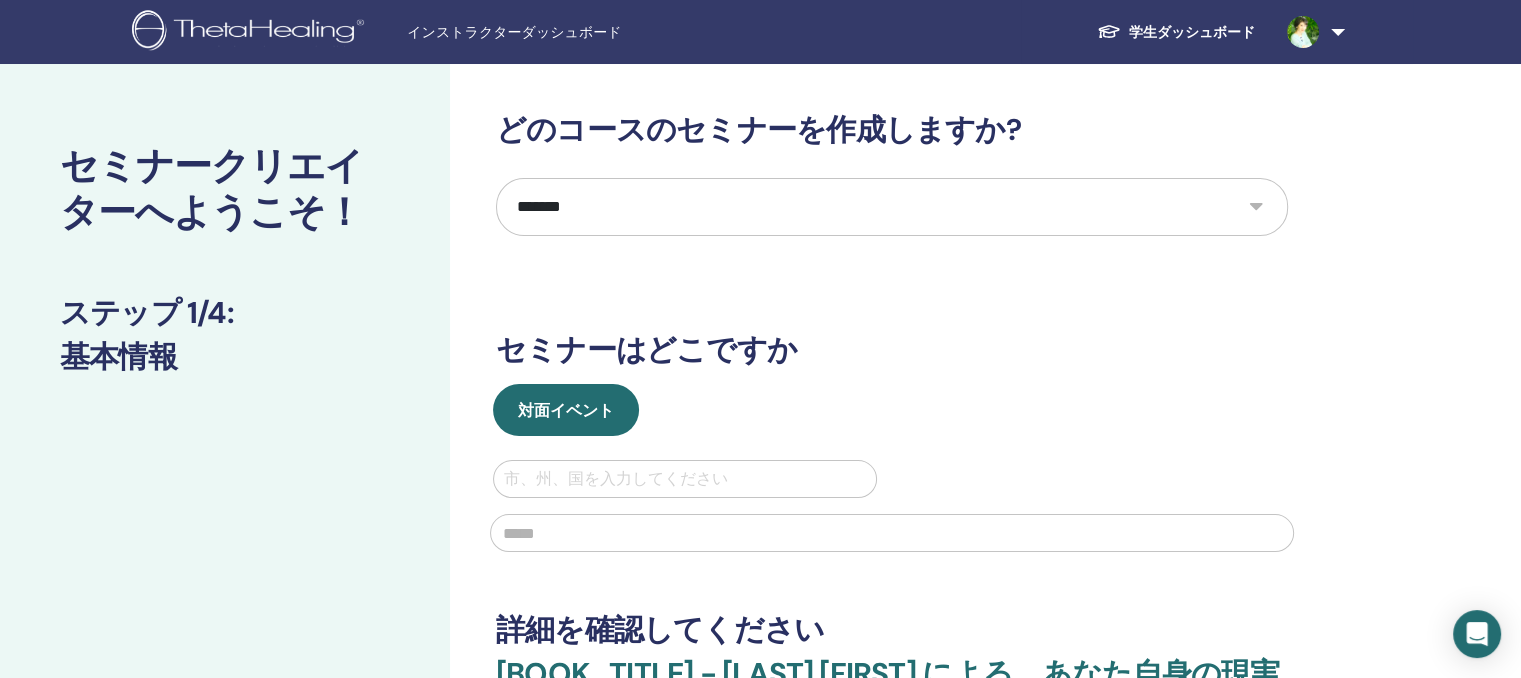 click on "**********" at bounding box center [892, 207] 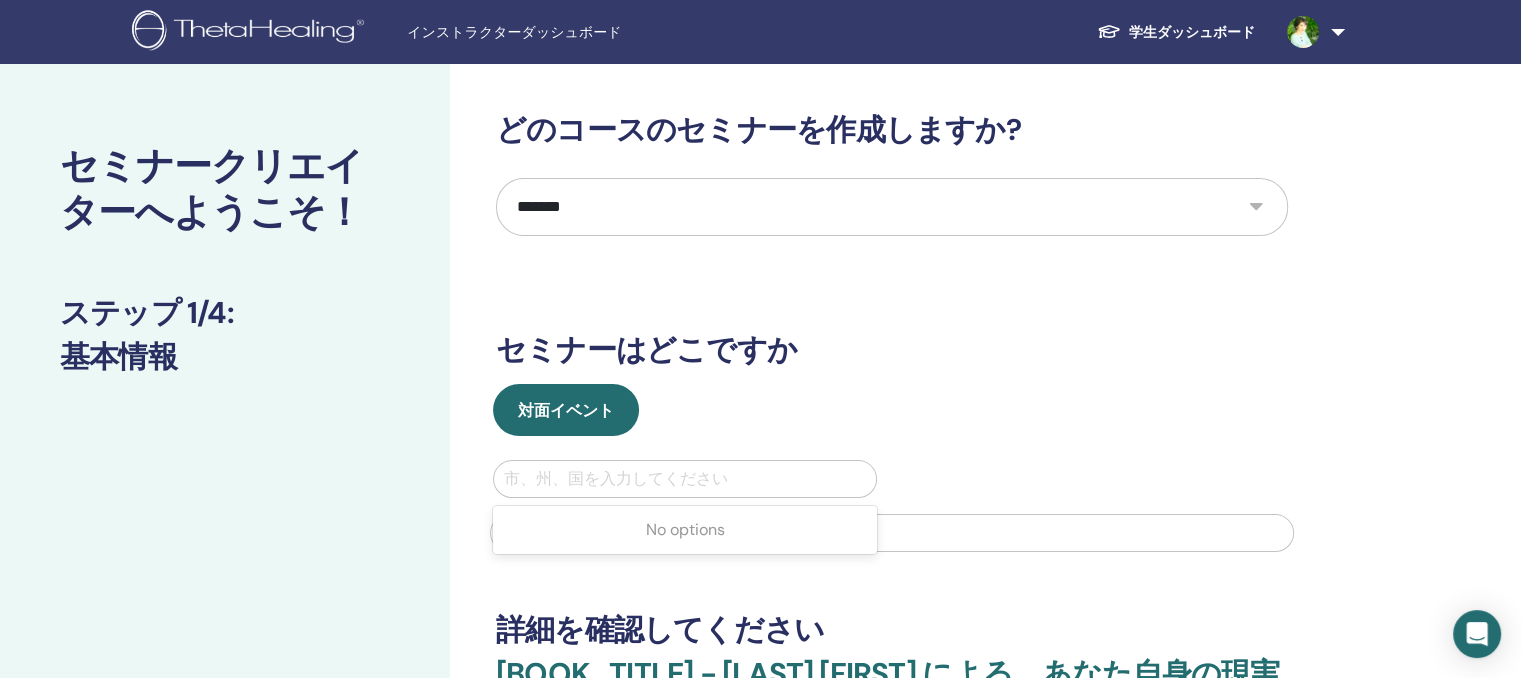 click at bounding box center [685, 479] 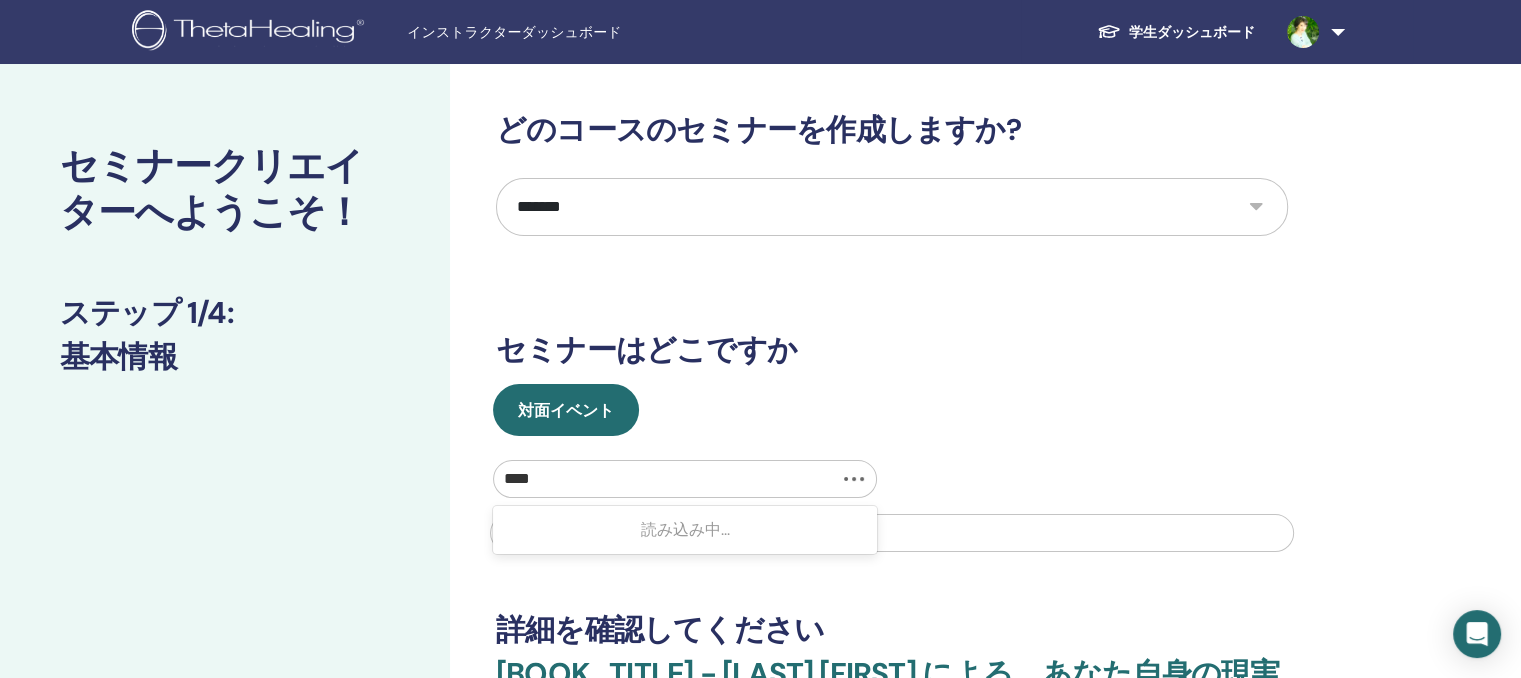 type on "***" 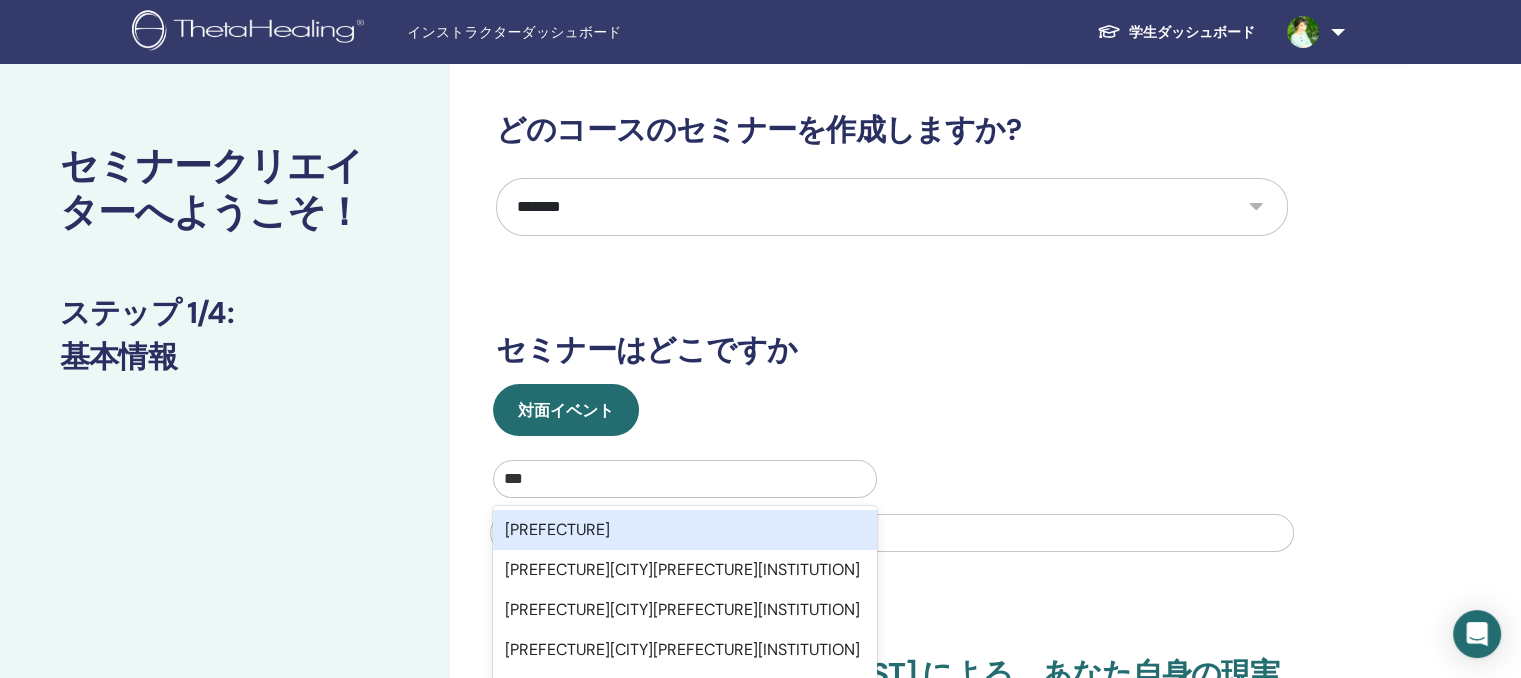 click on "[PREFECTURE]" at bounding box center [557, 529] 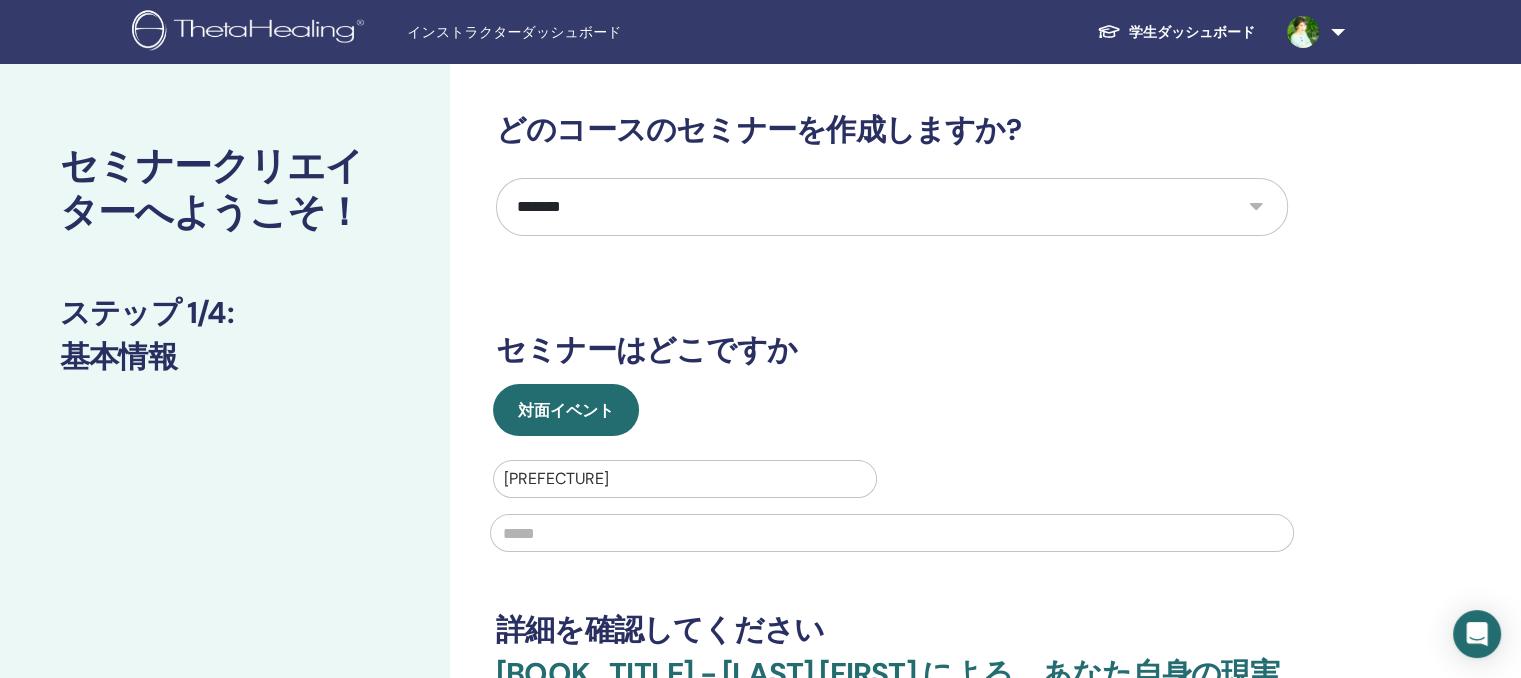 click at bounding box center [892, 533] 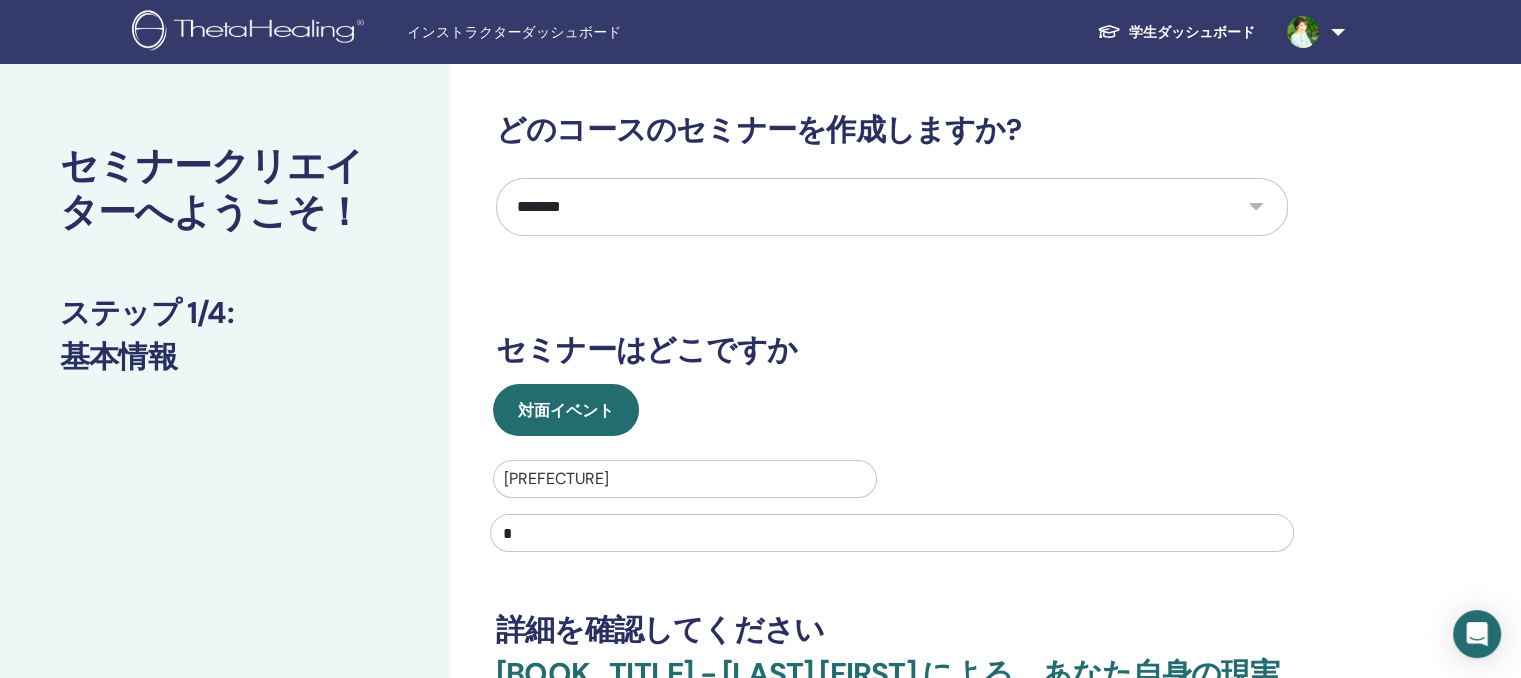 type on "*" 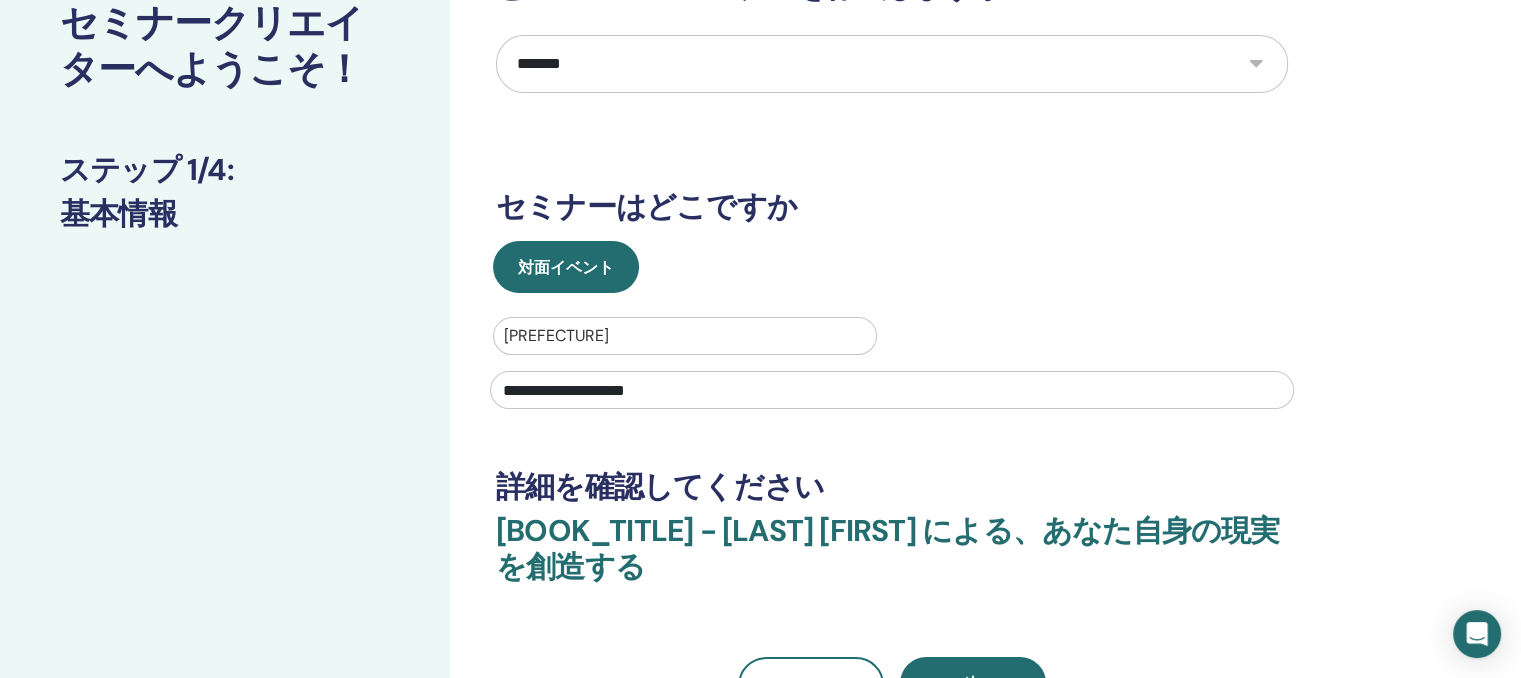scroll, scrollTop: 300, scrollLeft: 0, axis: vertical 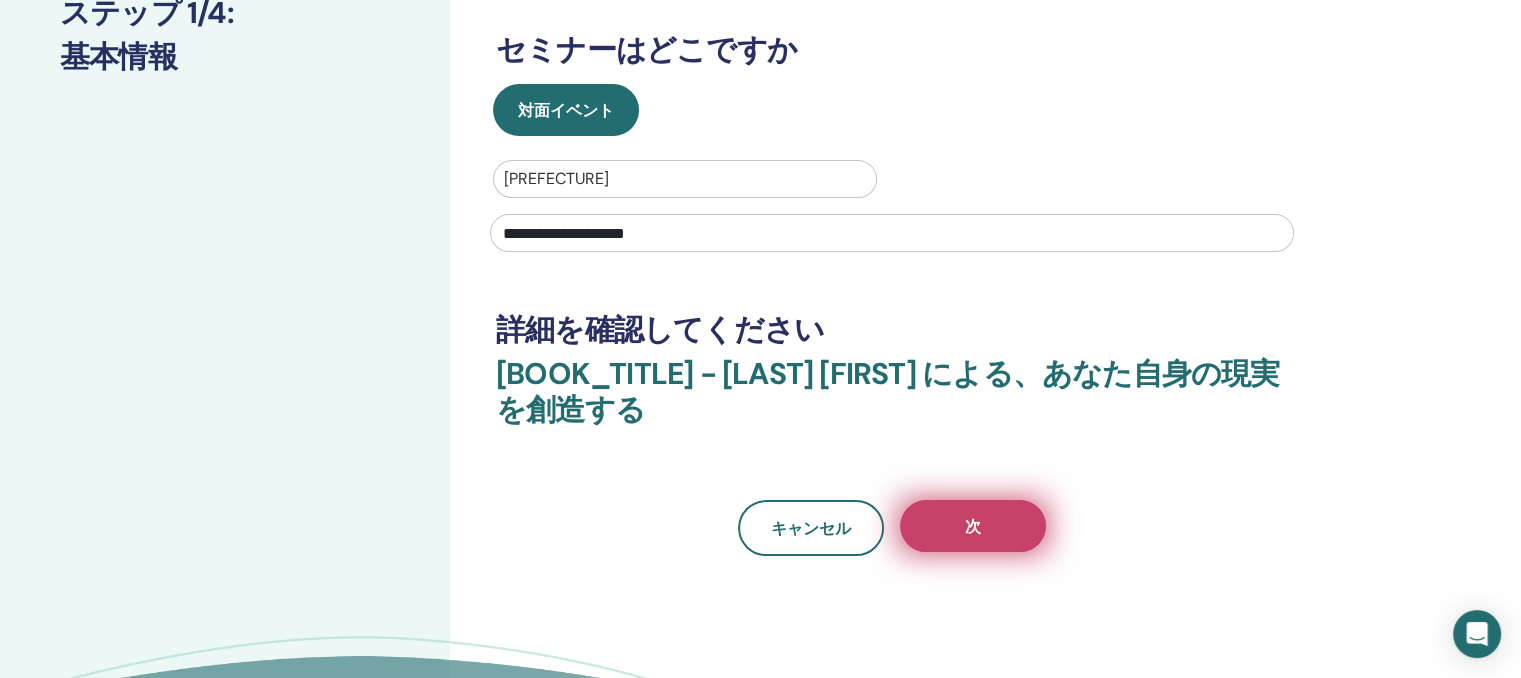 type on "**********" 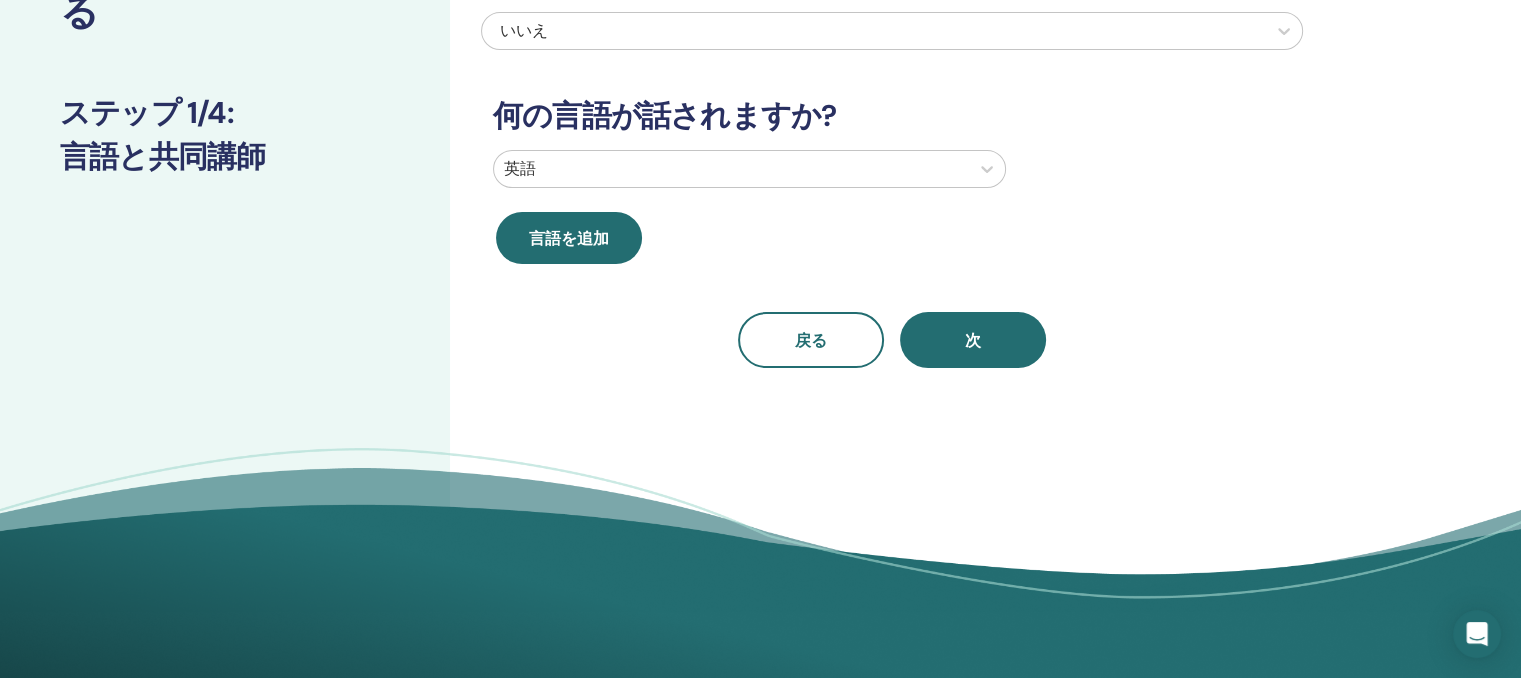 scroll, scrollTop: 0, scrollLeft: 0, axis: both 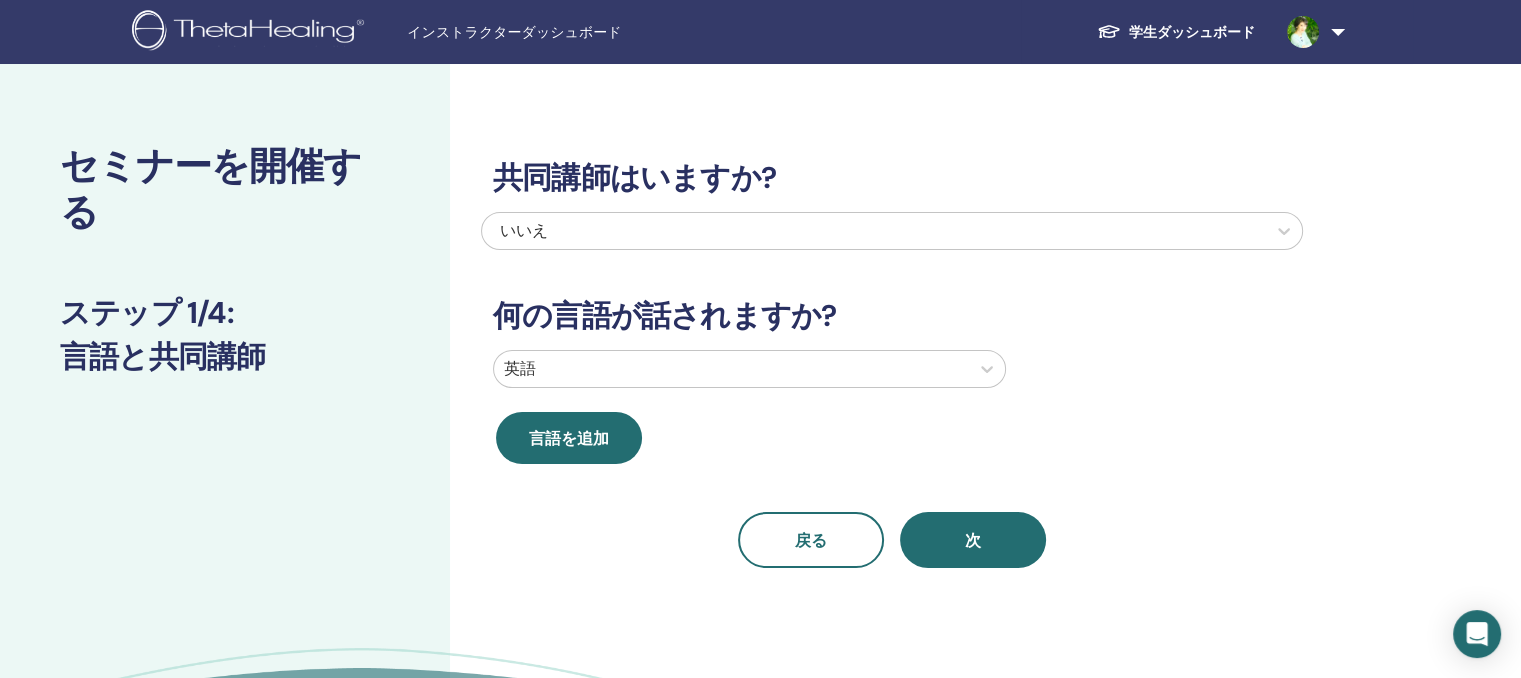 click at bounding box center [731, 369] 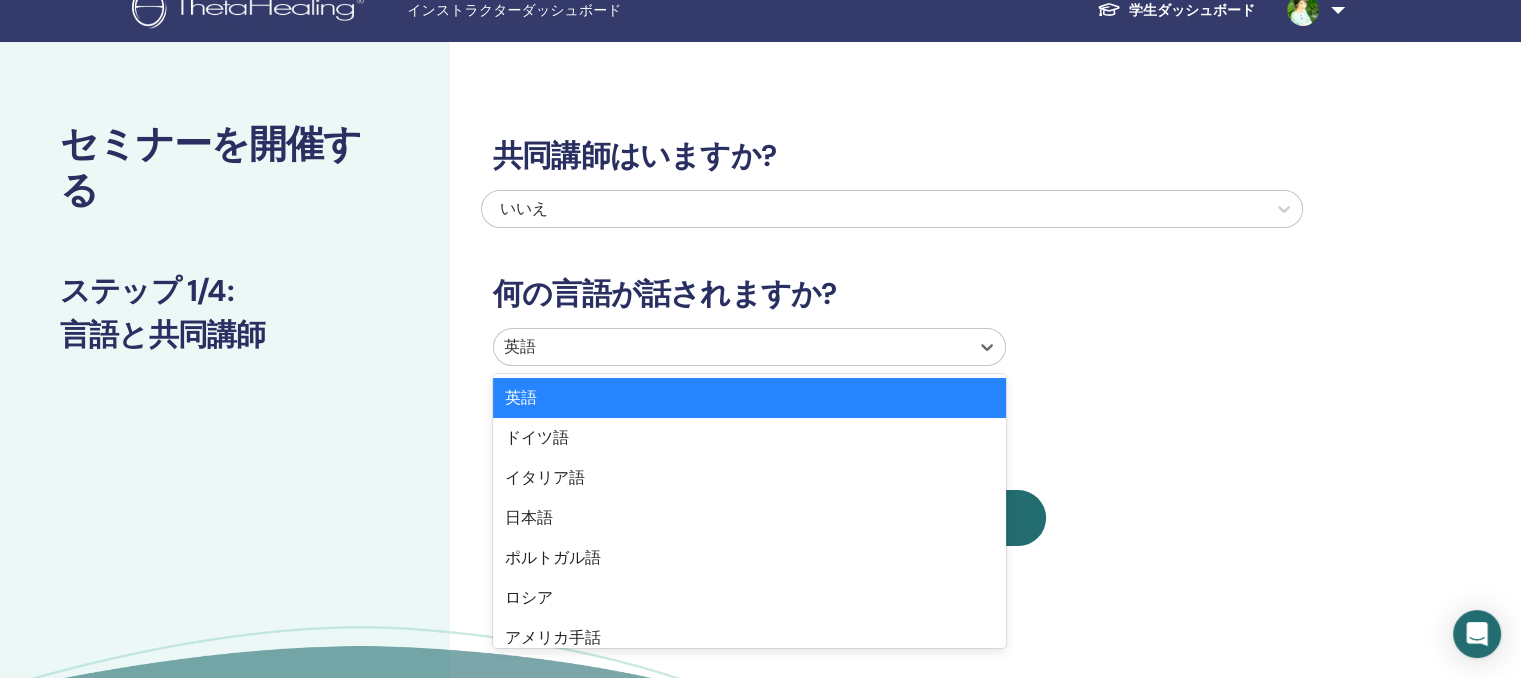 scroll, scrollTop: 26, scrollLeft: 0, axis: vertical 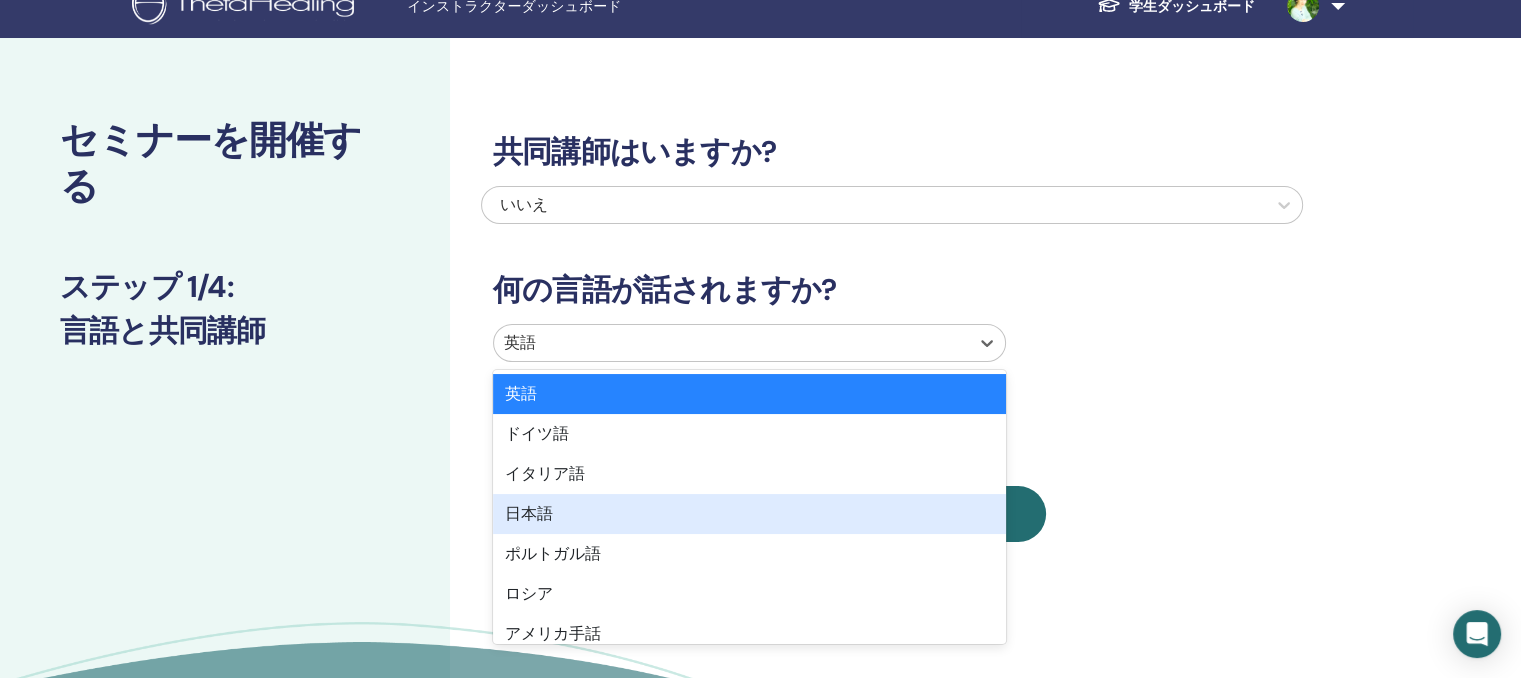 click on "日本語" at bounding box center (529, 513) 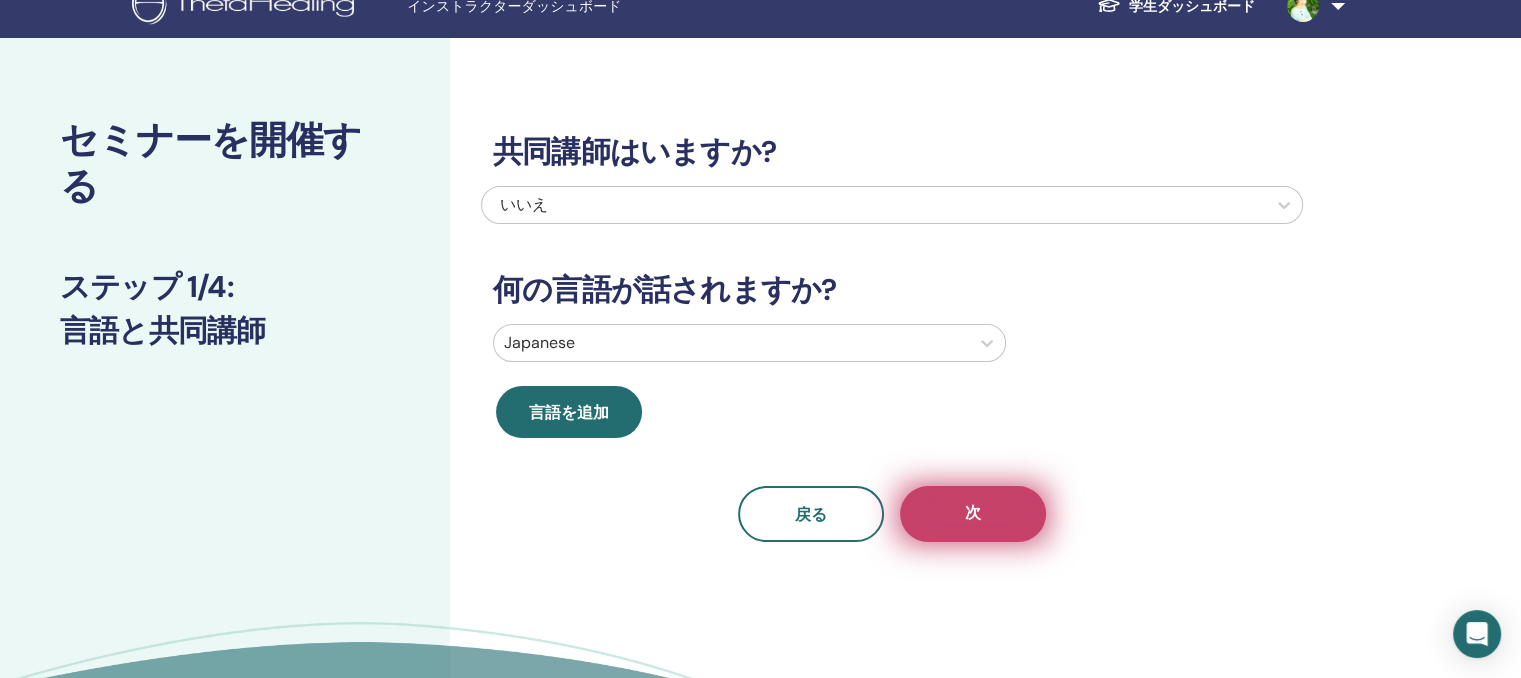 click on "次" at bounding box center [973, 514] 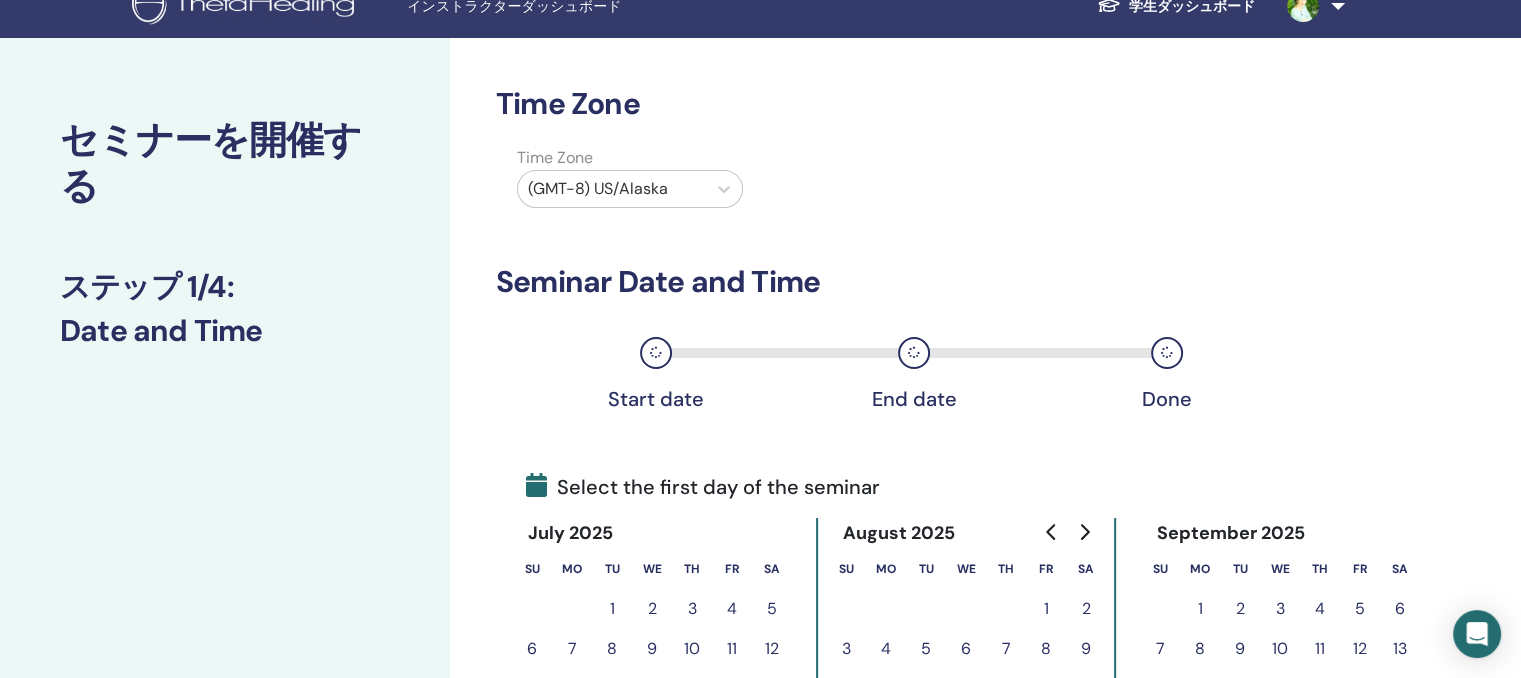scroll, scrollTop: 326, scrollLeft: 0, axis: vertical 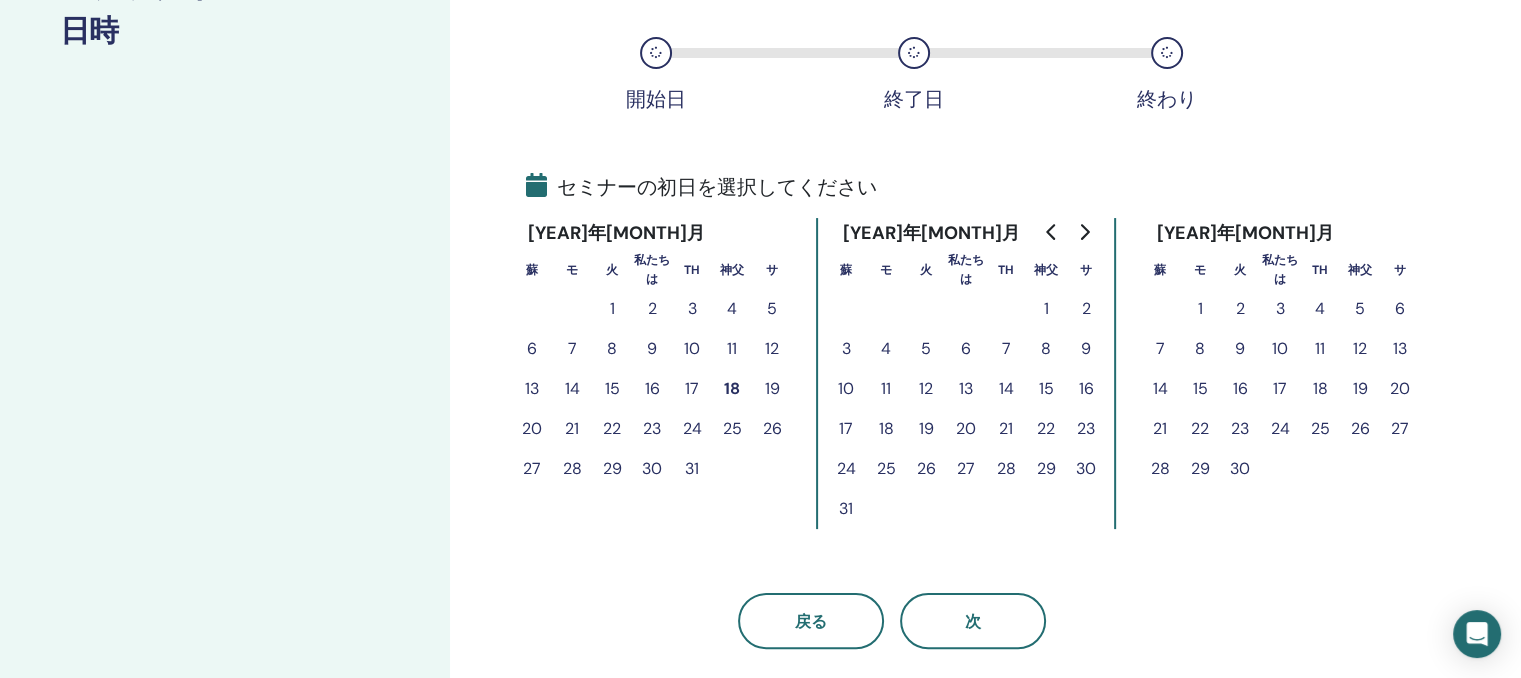 click on "25" at bounding box center [732, 428] 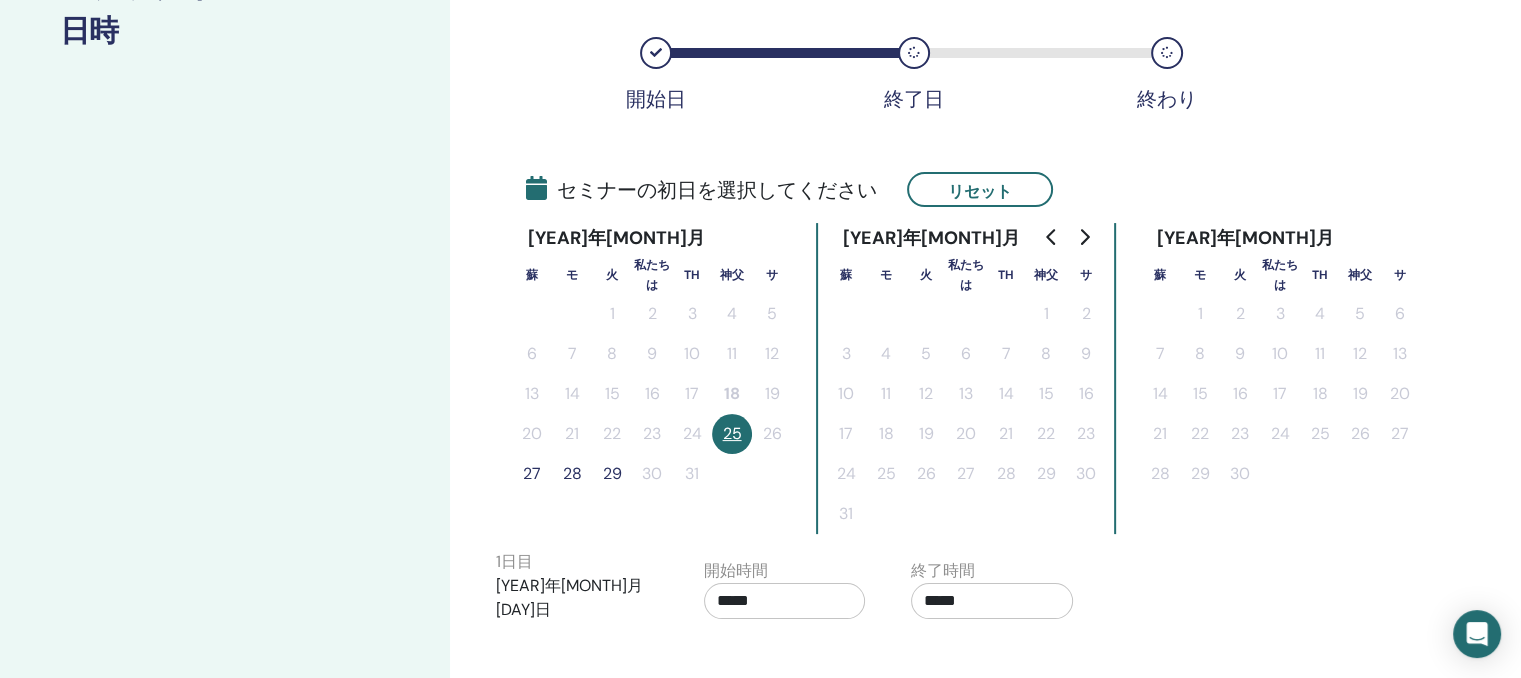 click on "27" at bounding box center [532, 473] 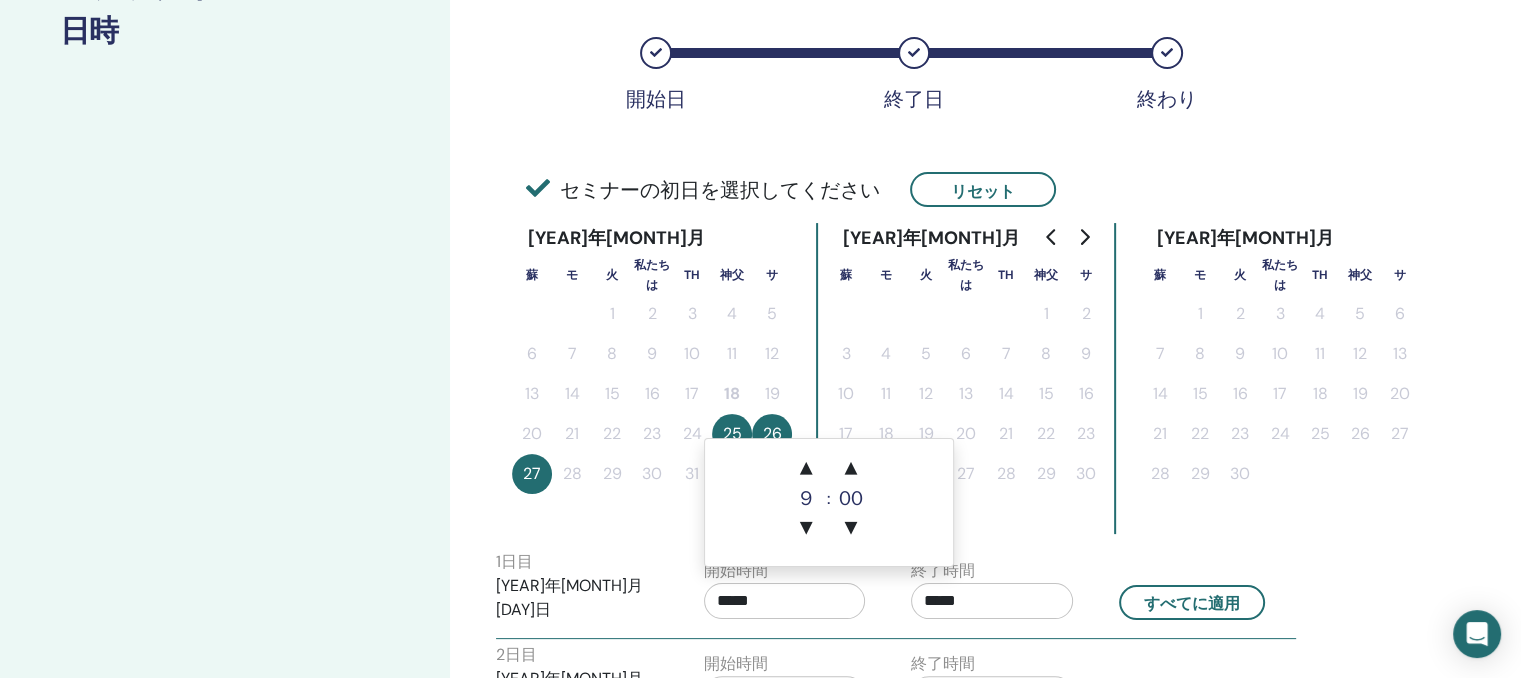 click on "*****" at bounding box center (785, 601) 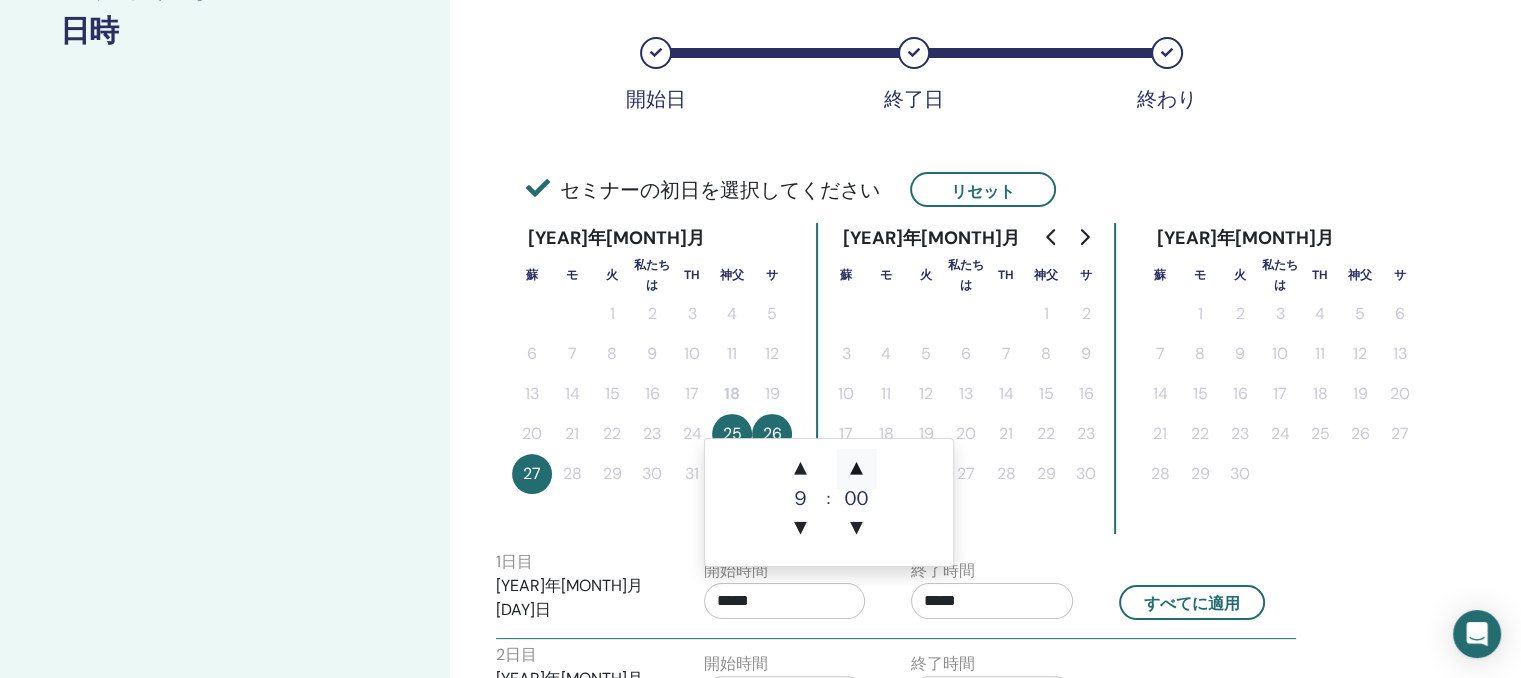 click on "▲" at bounding box center [857, 469] 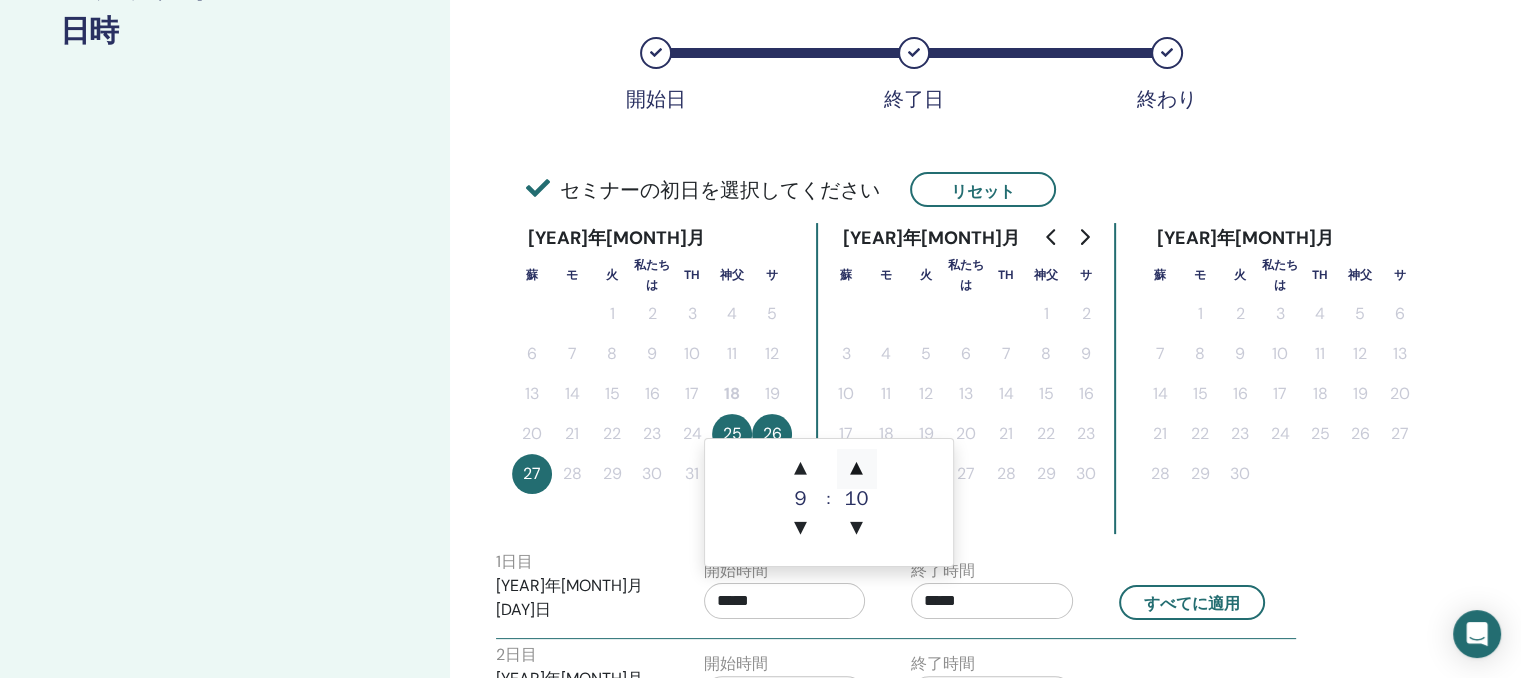 click on "▲" at bounding box center (857, 469) 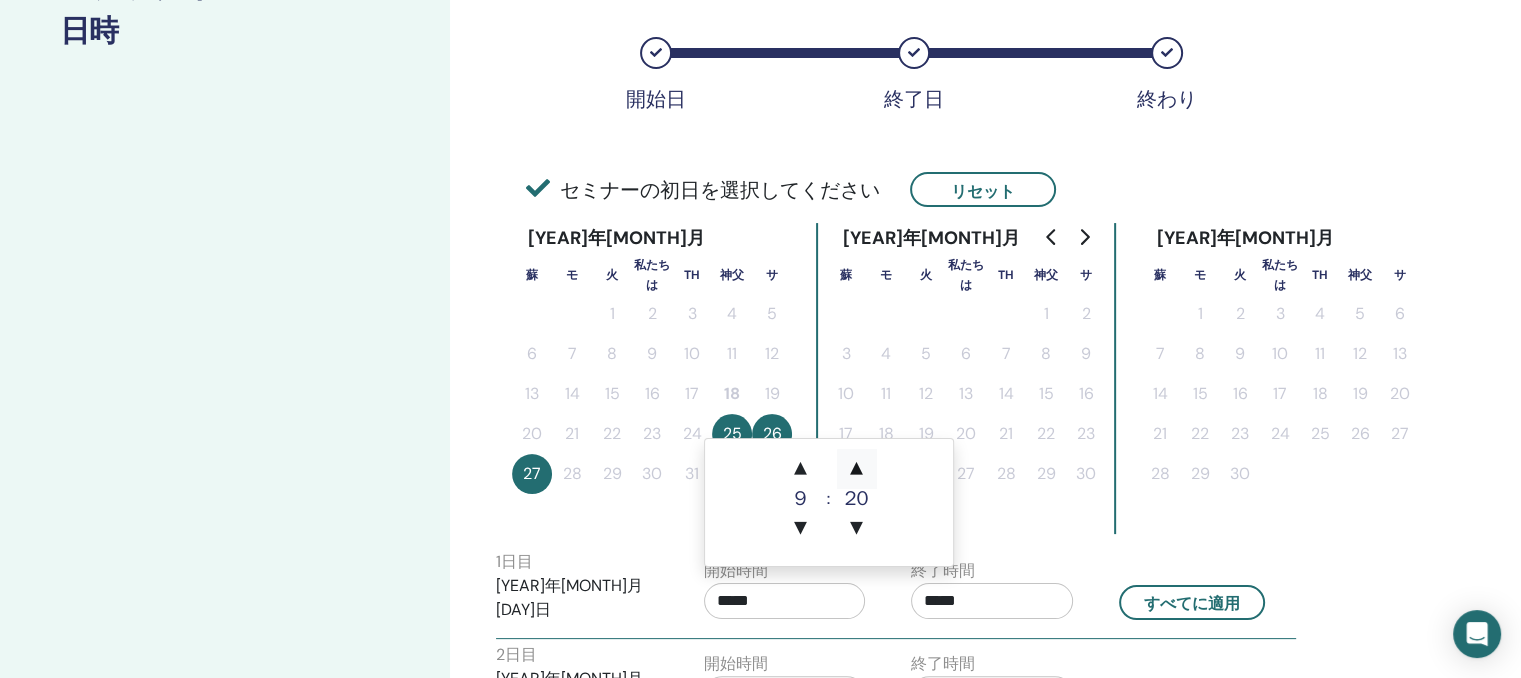 click on "▲" at bounding box center (857, 469) 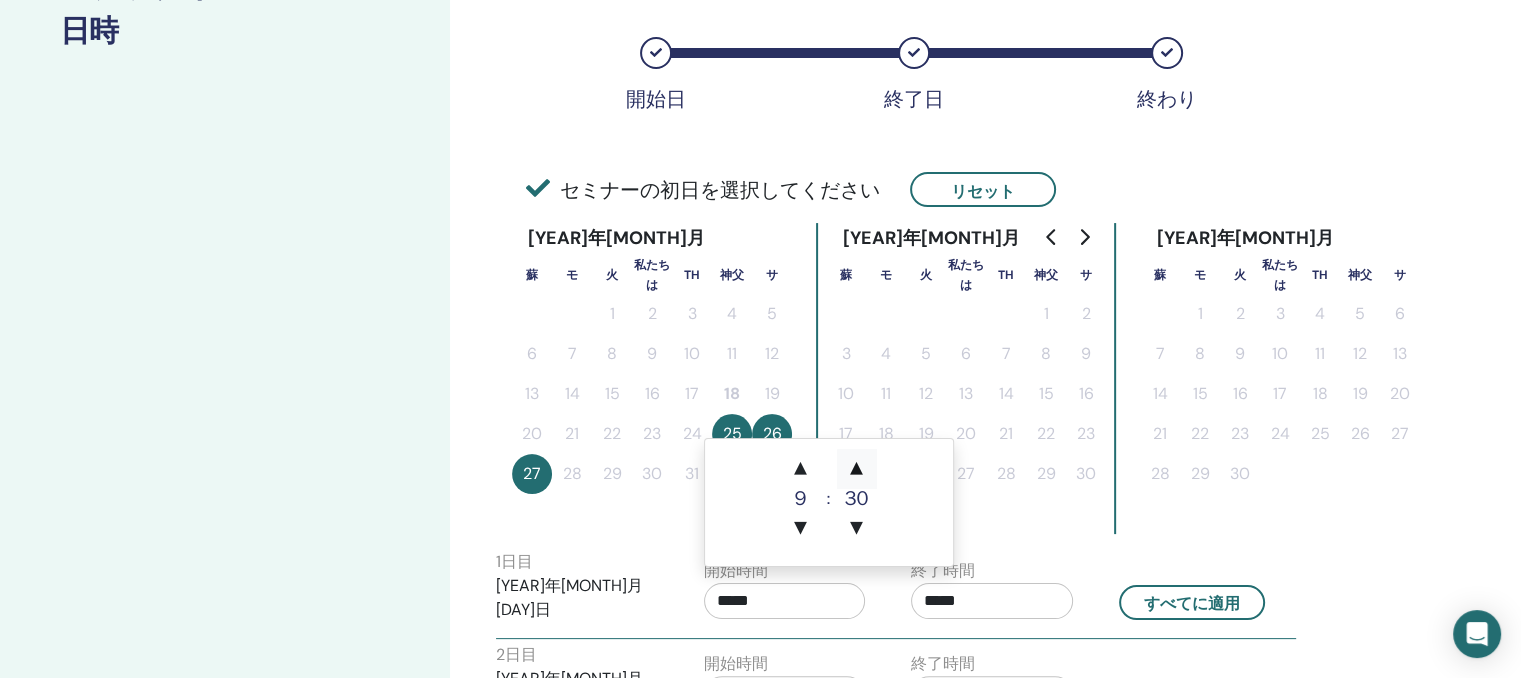 click on "▲" at bounding box center [857, 469] 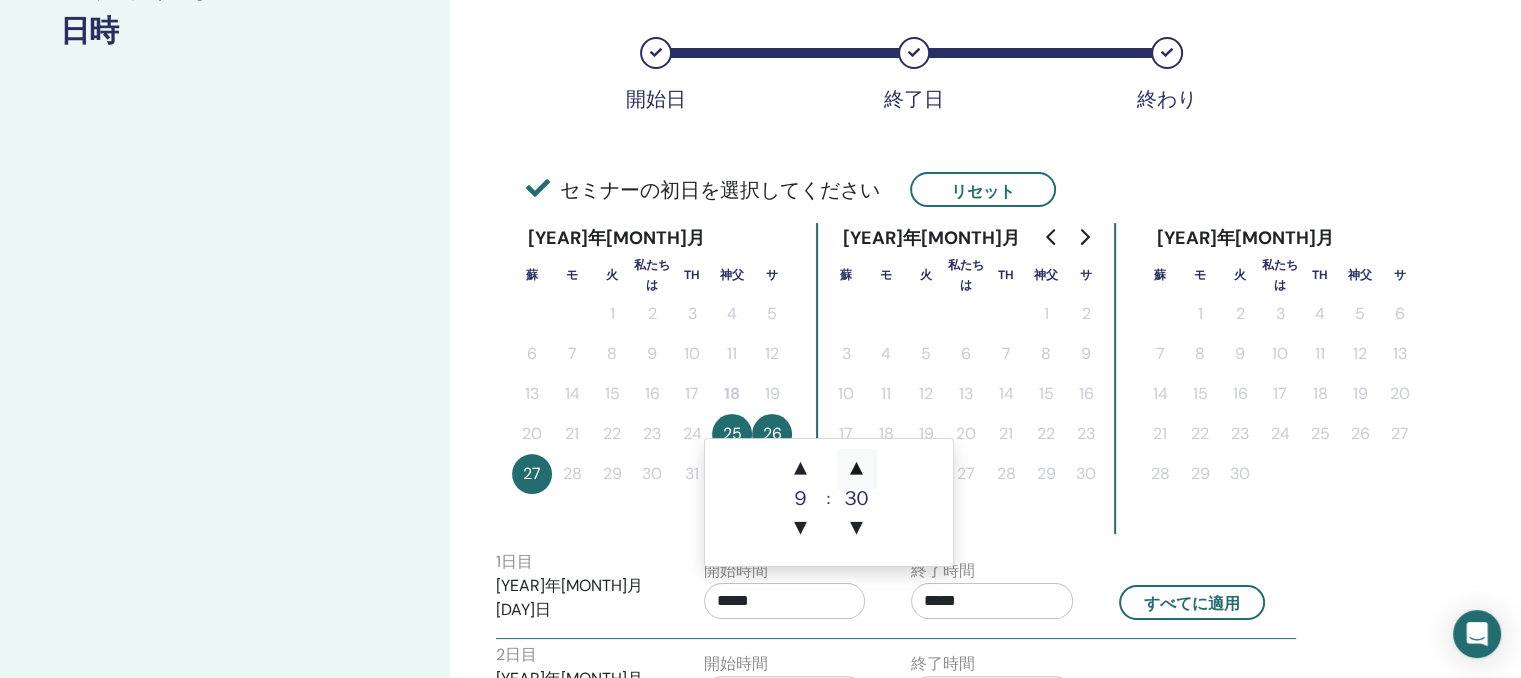 click on "▲" at bounding box center (857, 469) 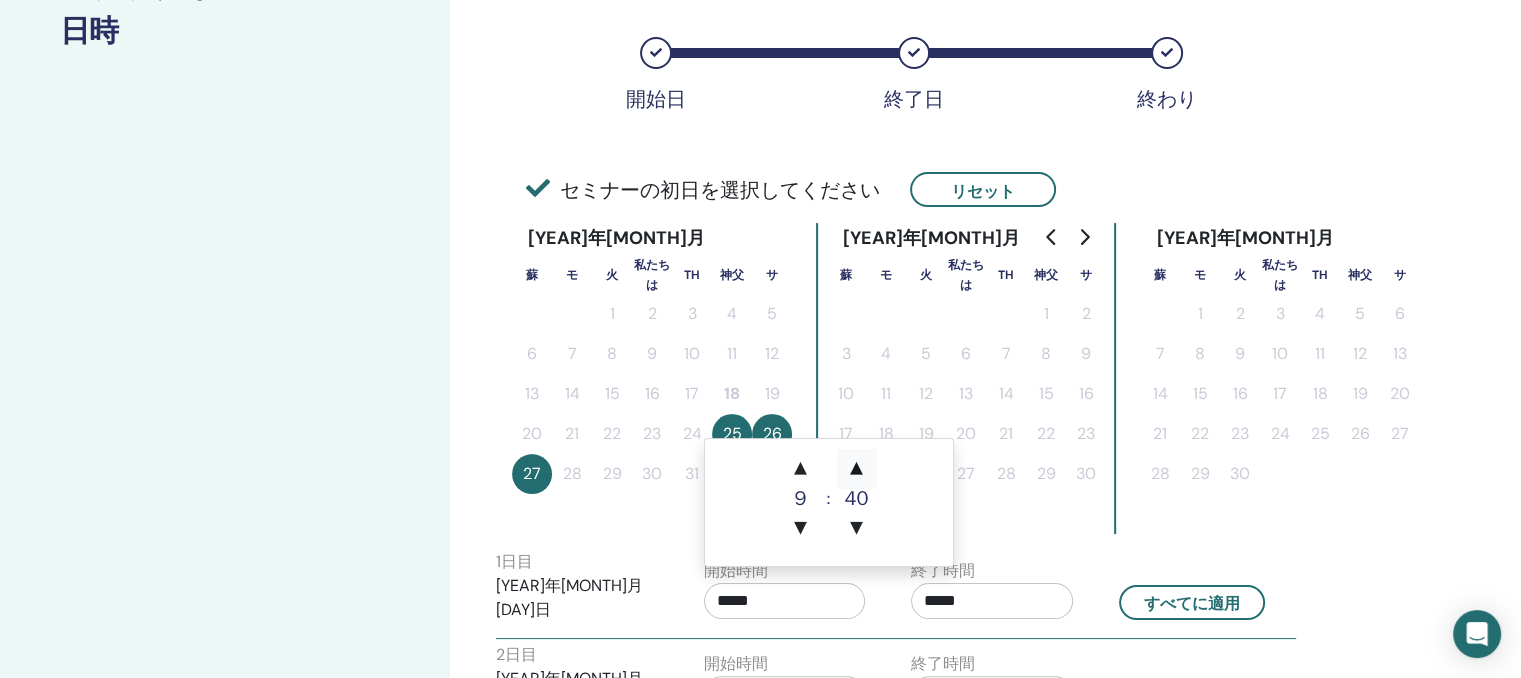click on "▲" at bounding box center [857, 469] 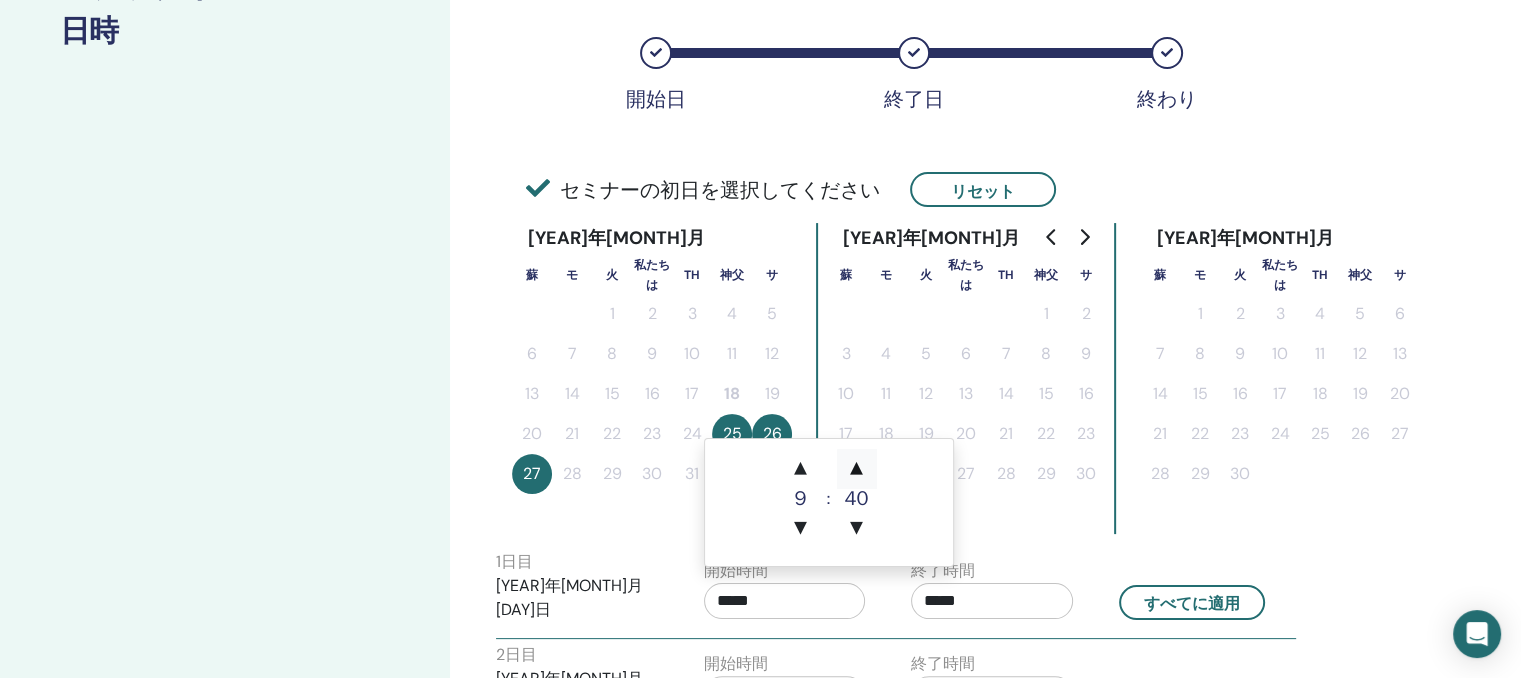 type on "*****" 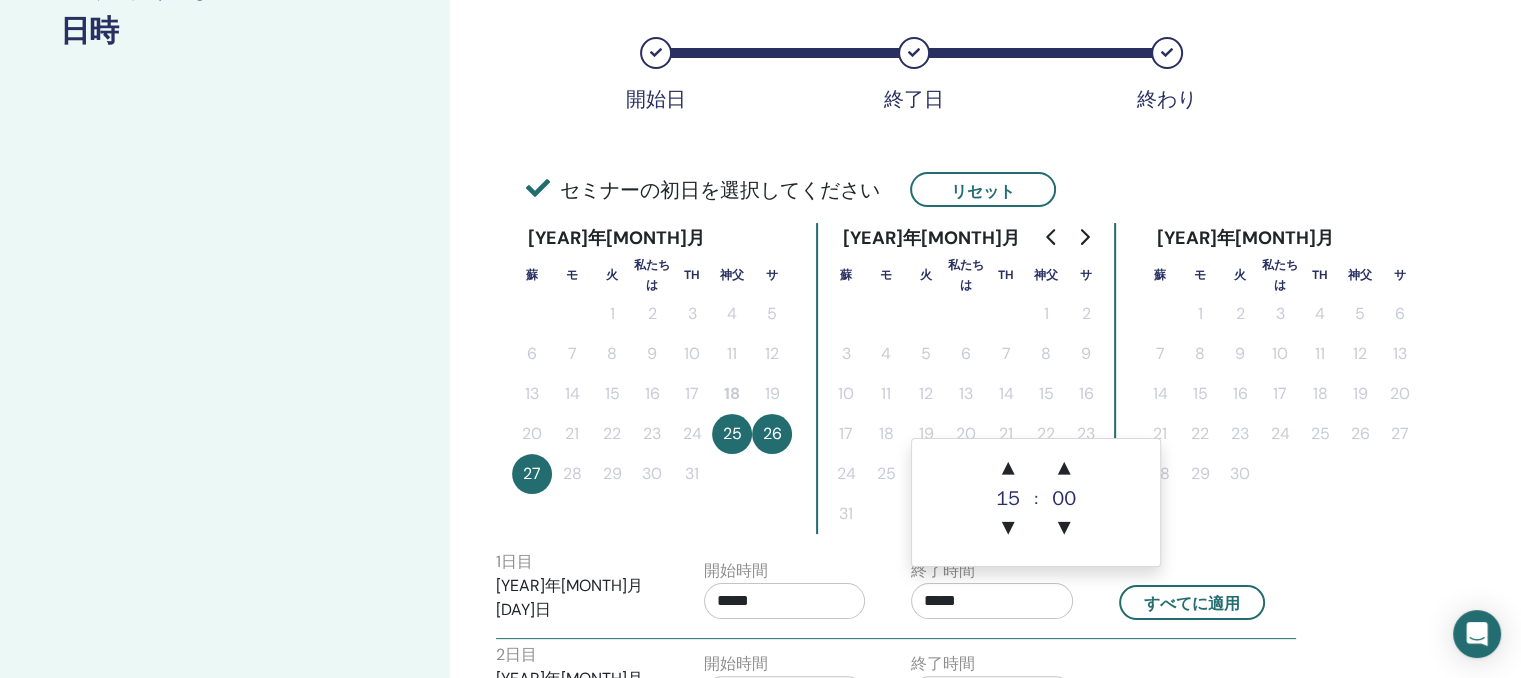 click on "*****" at bounding box center [992, 601] 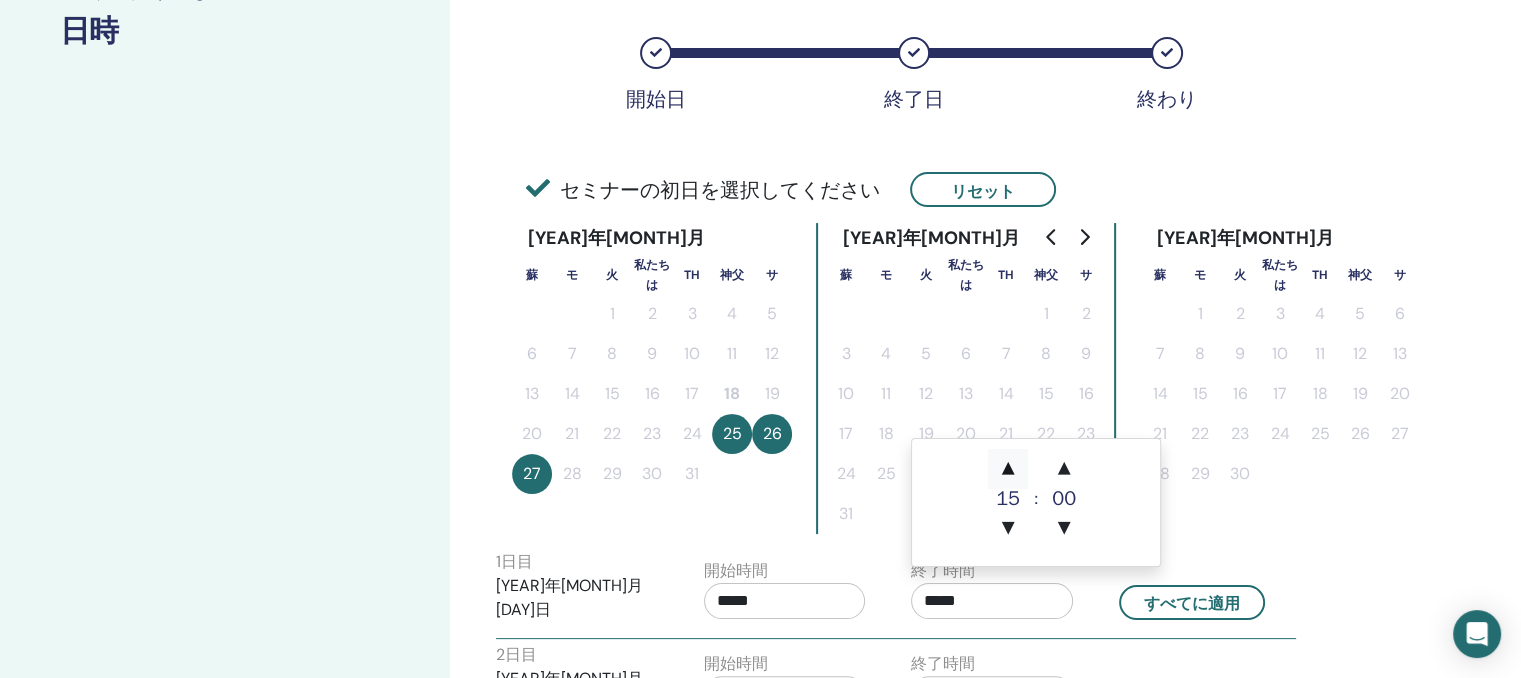 drag, startPoint x: 1002, startPoint y: 471, endPoint x: 1033, endPoint y: 466, distance: 31.400637 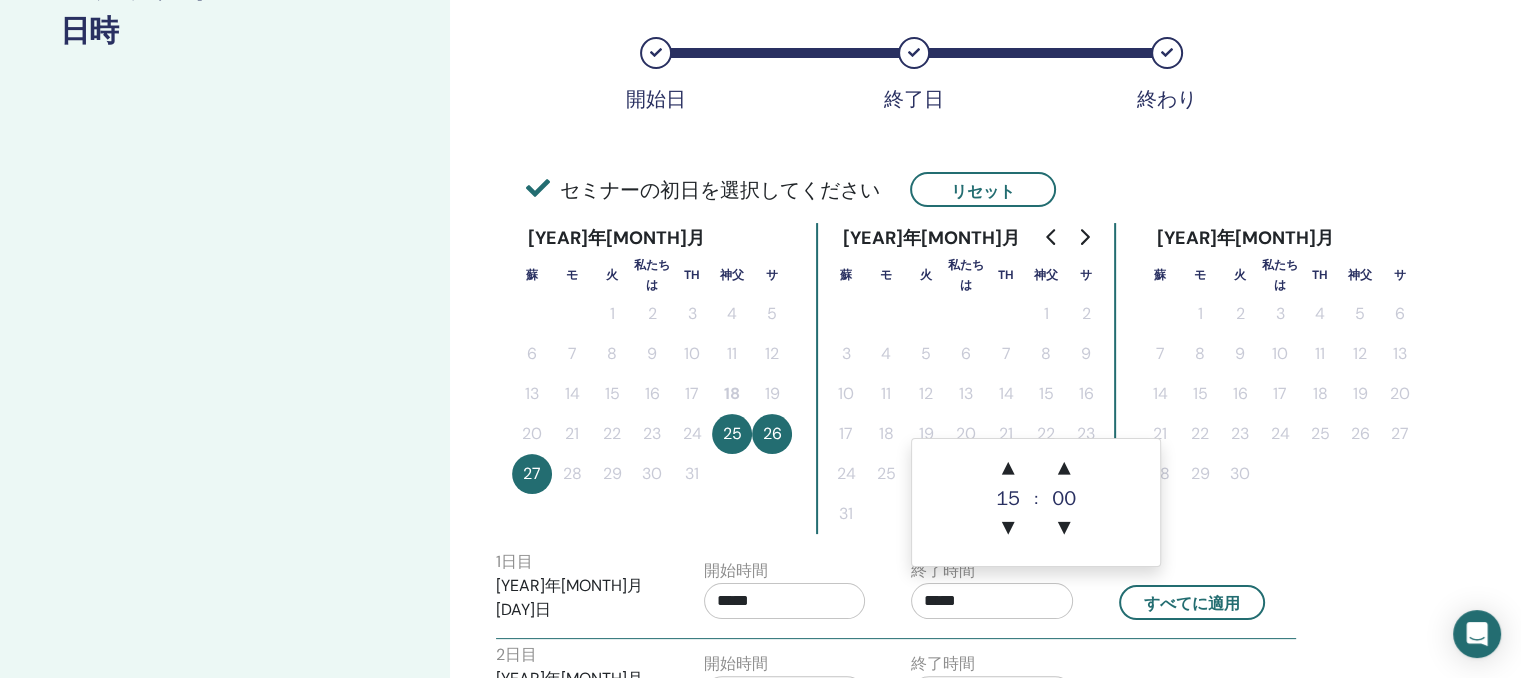 click on "▲" at bounding box center (1008, 469) 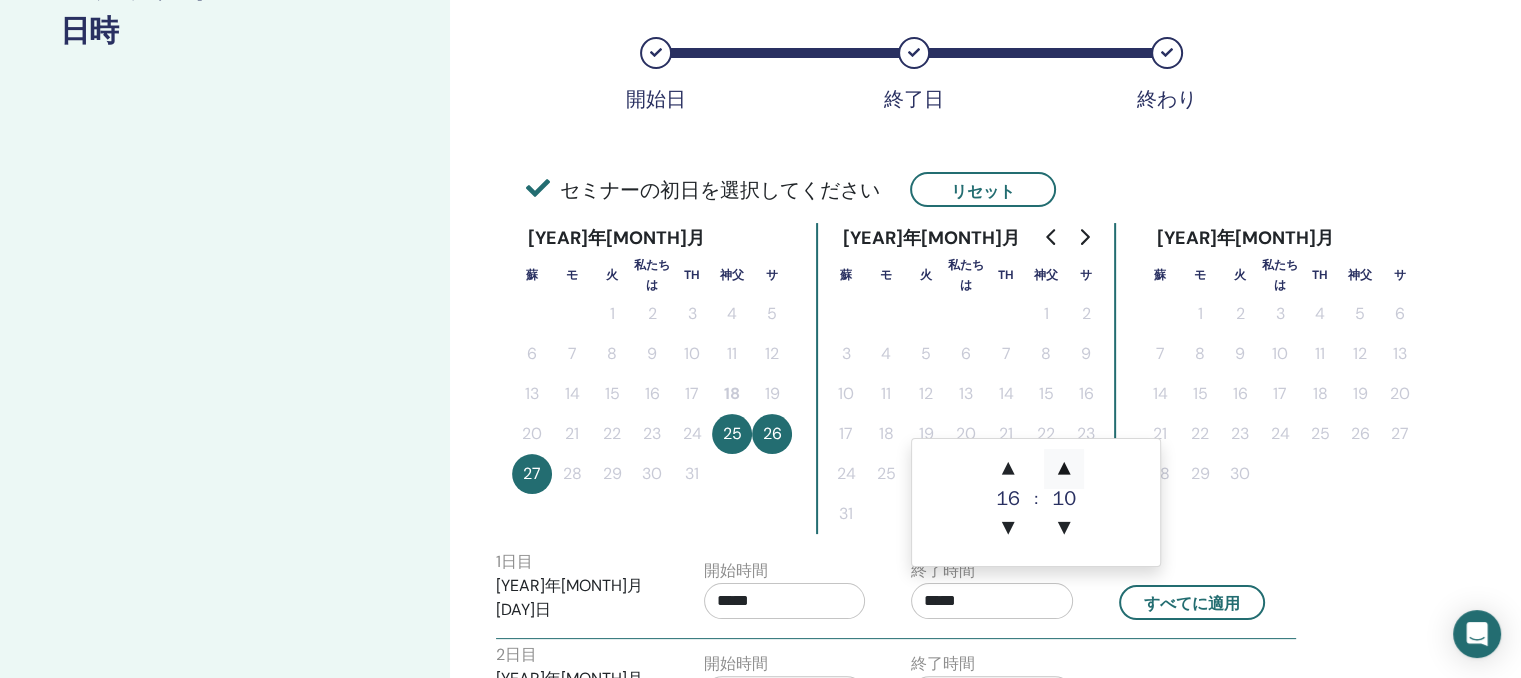 click on "▲" at bounding box center (1064, 469) 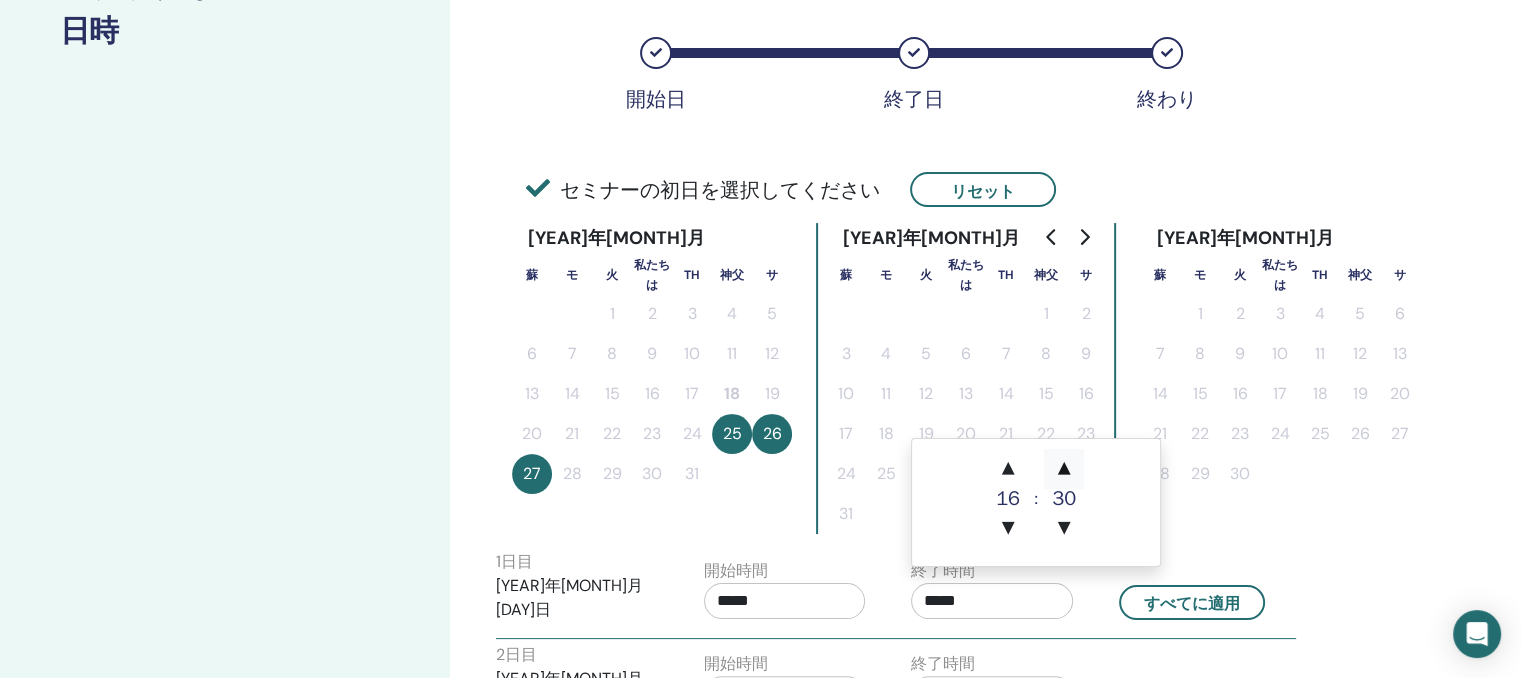 click on "▲" at bounding box center [1064, 469] 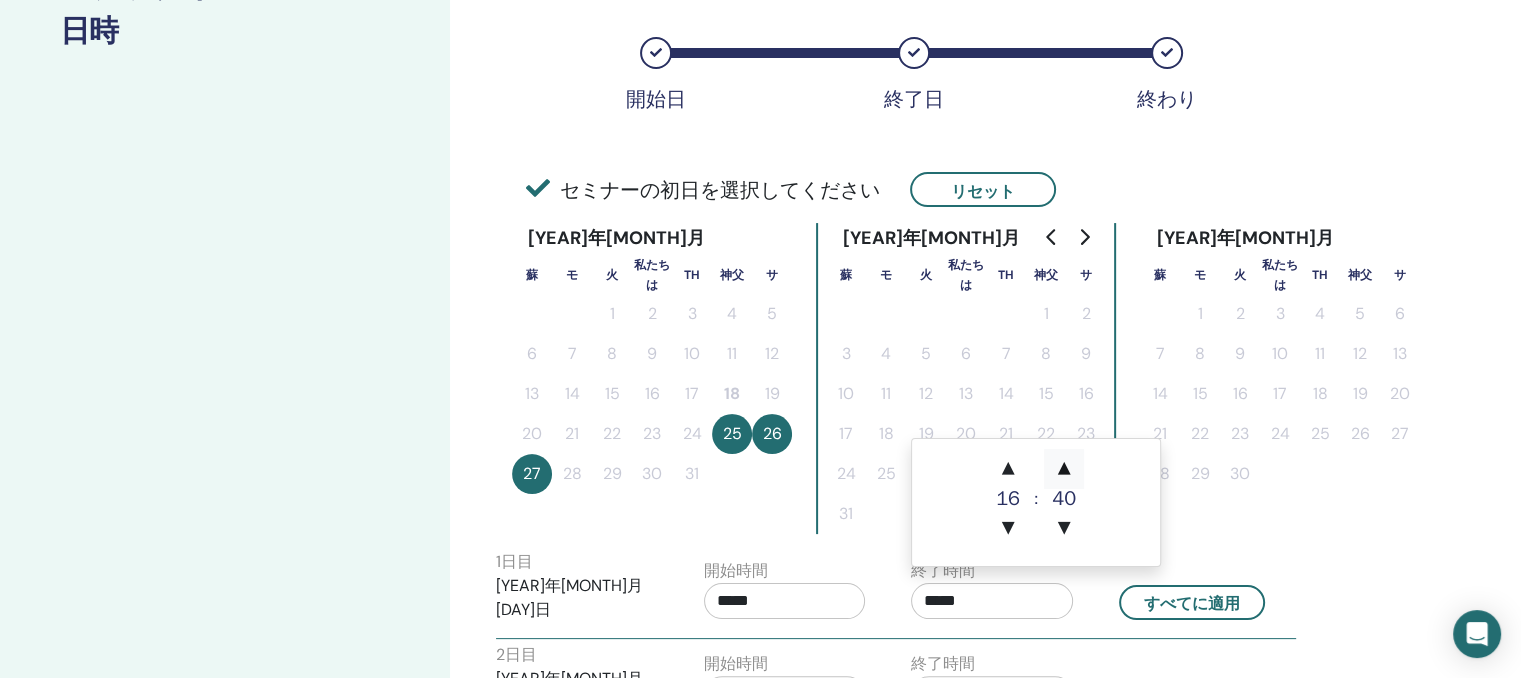 click on "▲" at bounding box center (1064, 469) 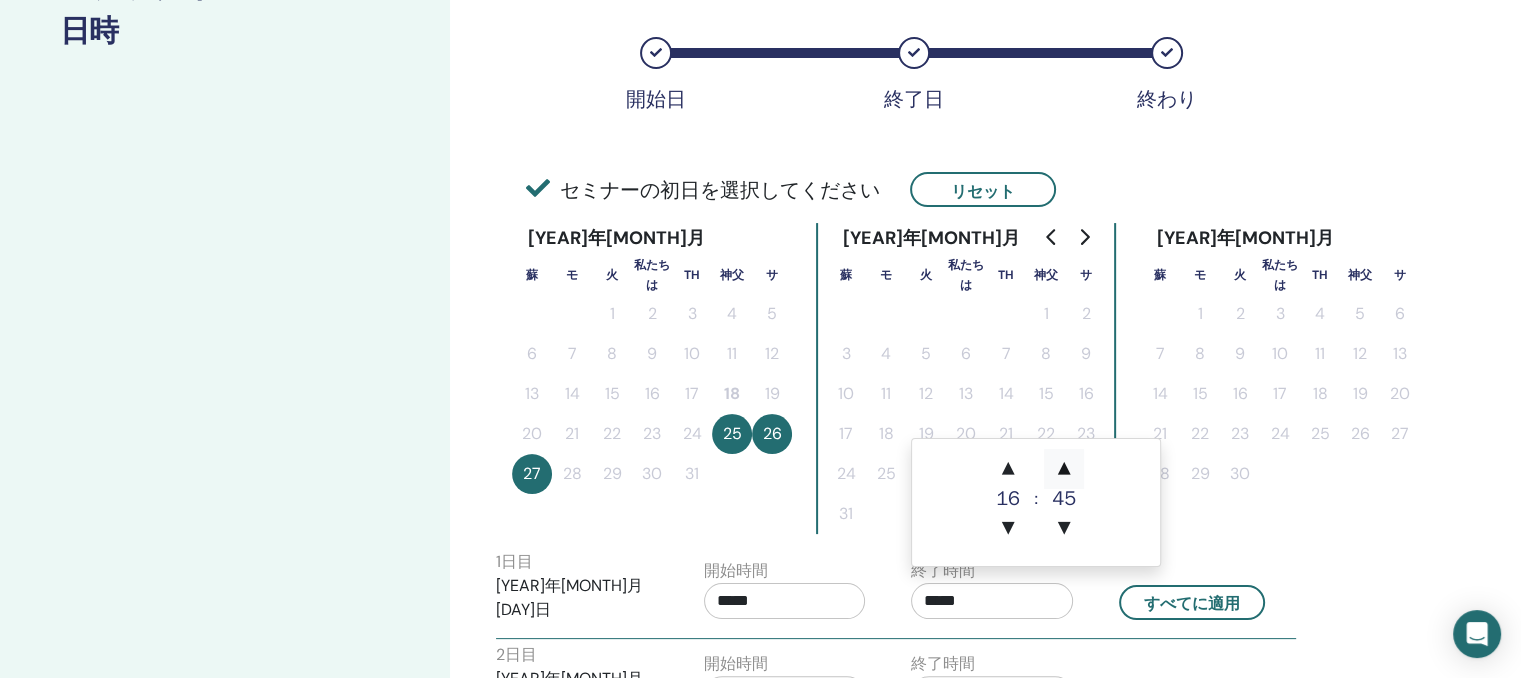 click on "▲" at bounding box center [1064, 469] 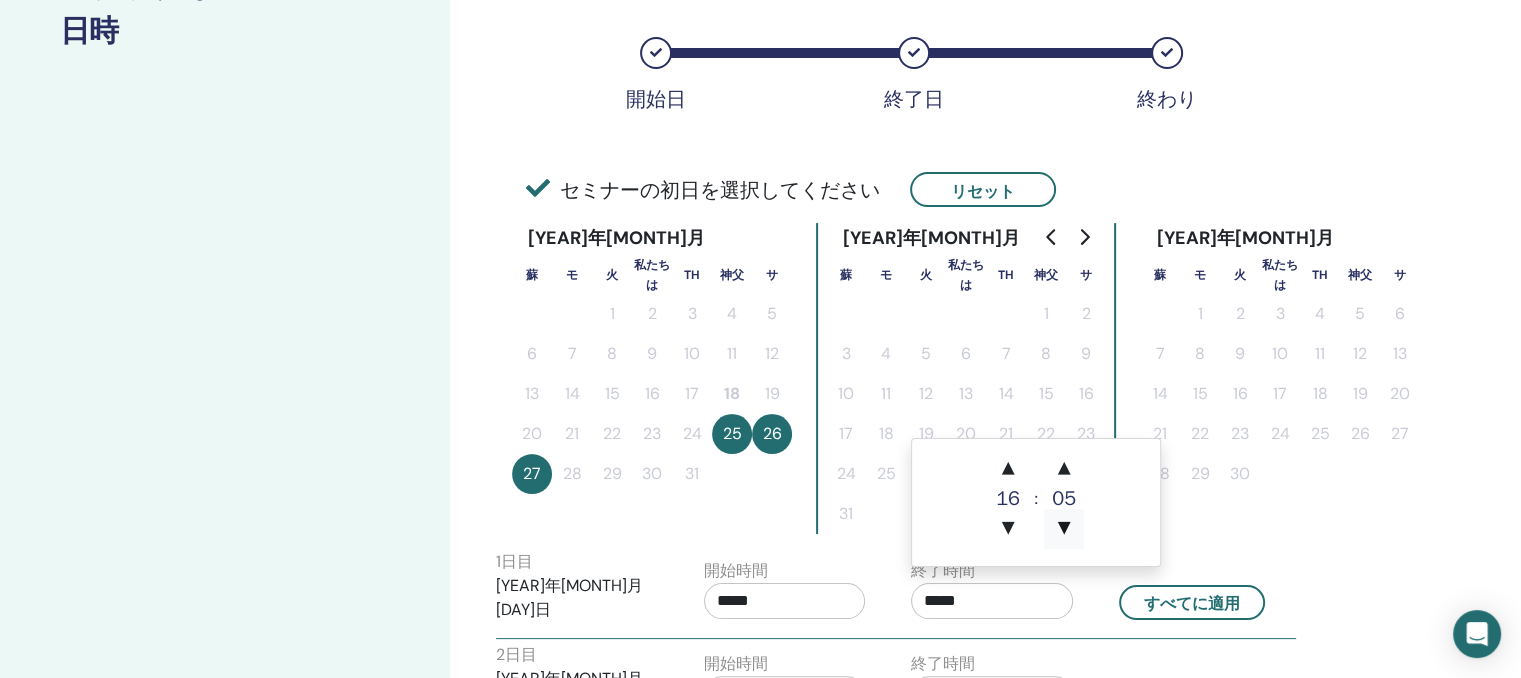 click on "▼" at bounding box center (1064, 529) 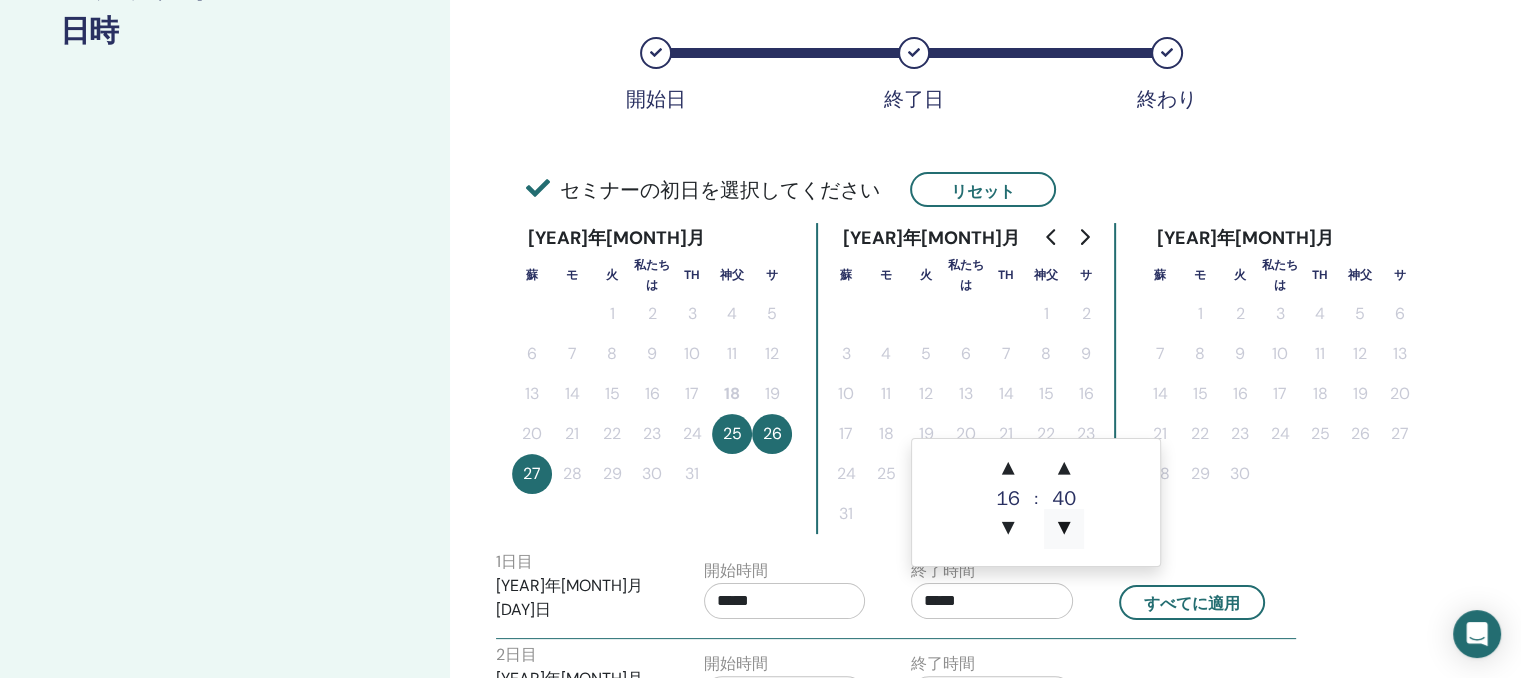 click on "▼" at bounding box center [1064, 529] 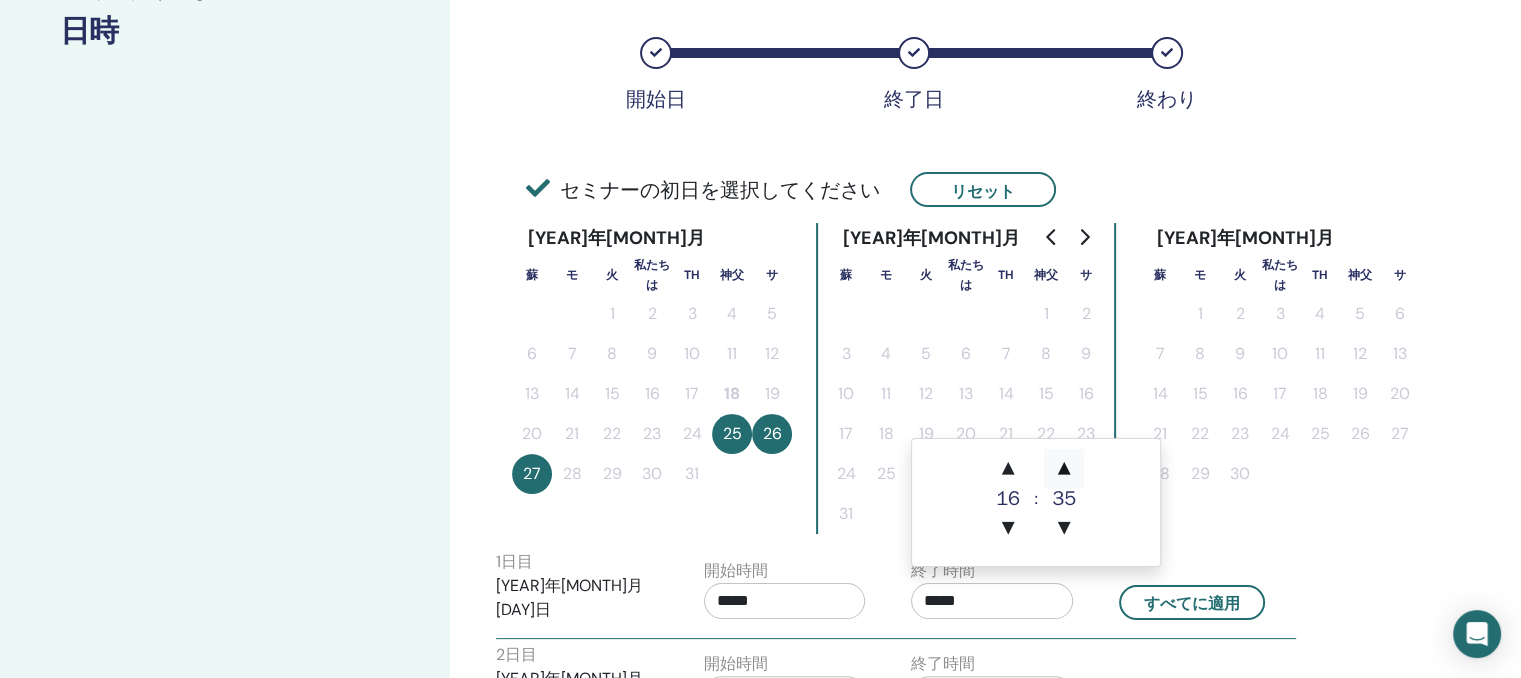 click on "▲" at bounding box center [1064, 469] 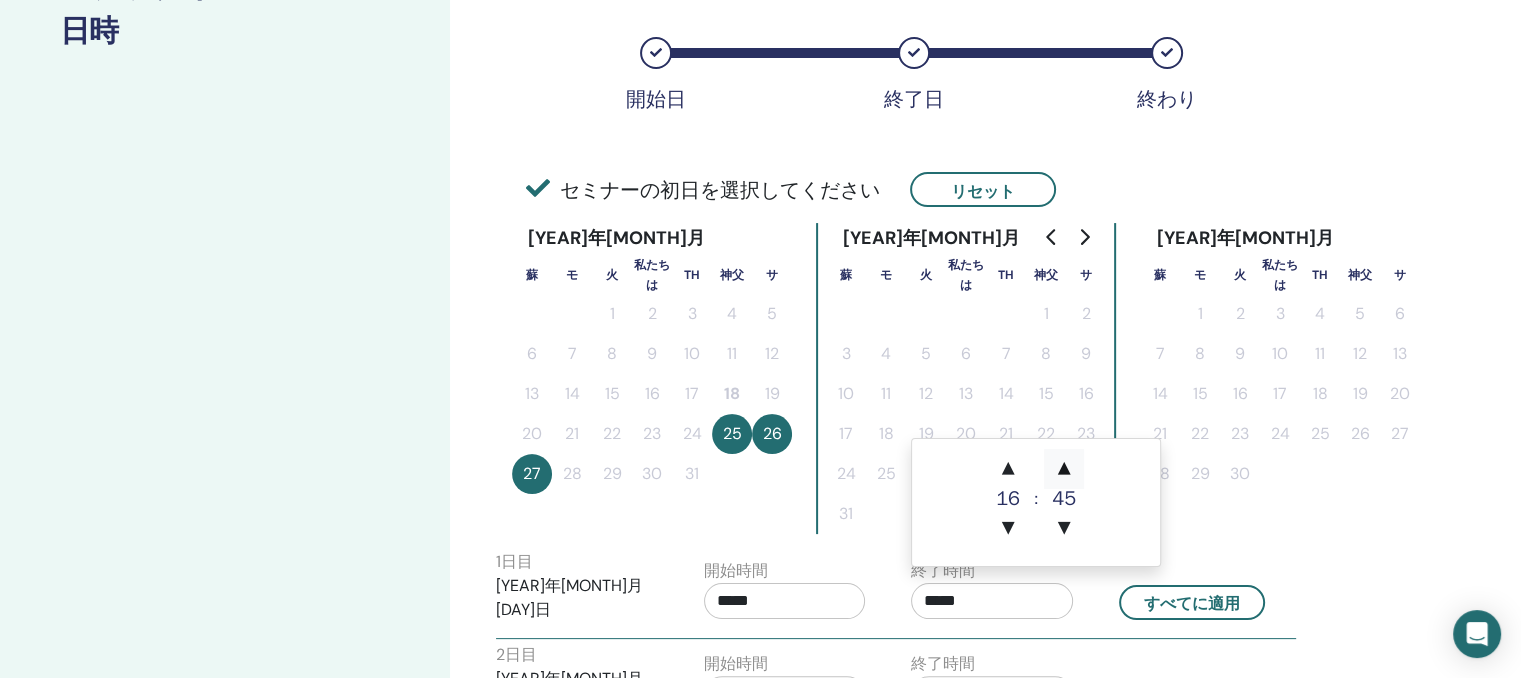 click on "▲" at bounding box center [1064, 469] 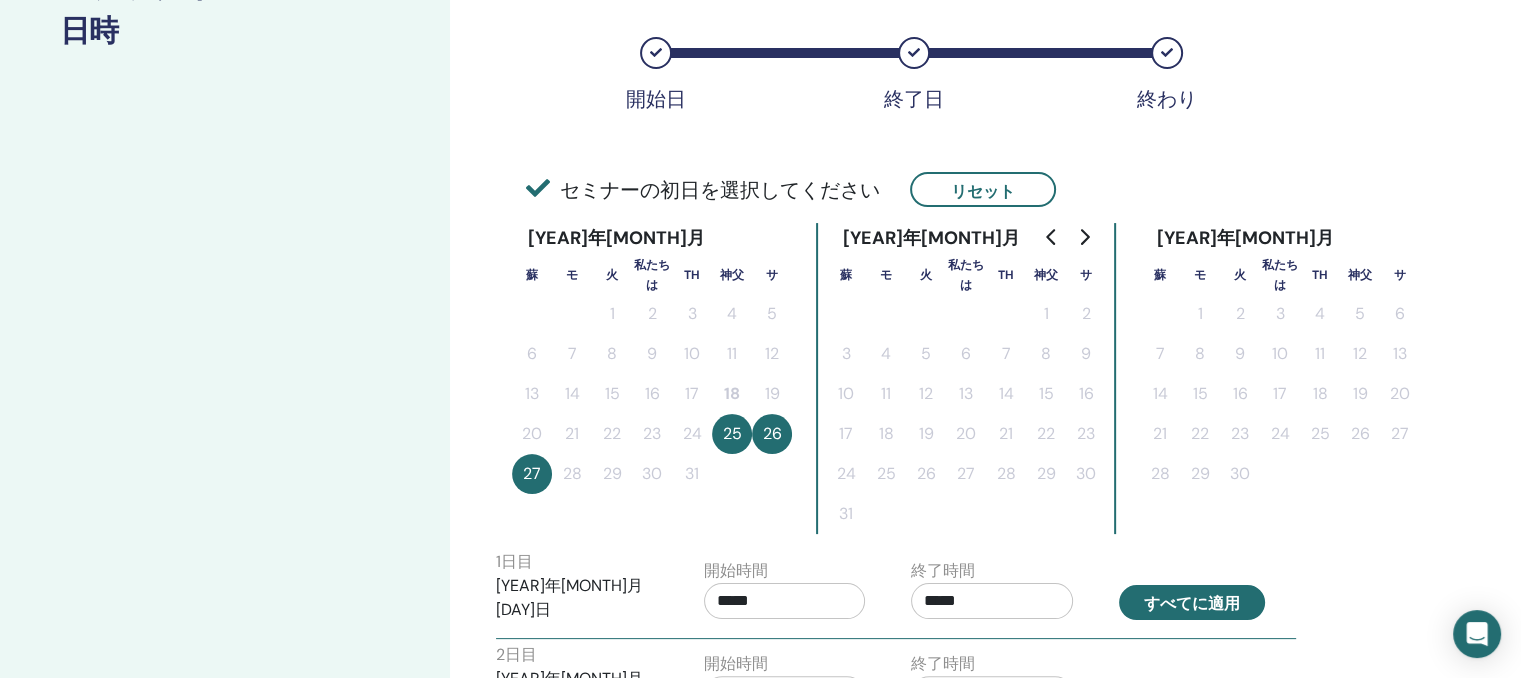 click on "すべてに適用" at bounding box center [1192, 603] 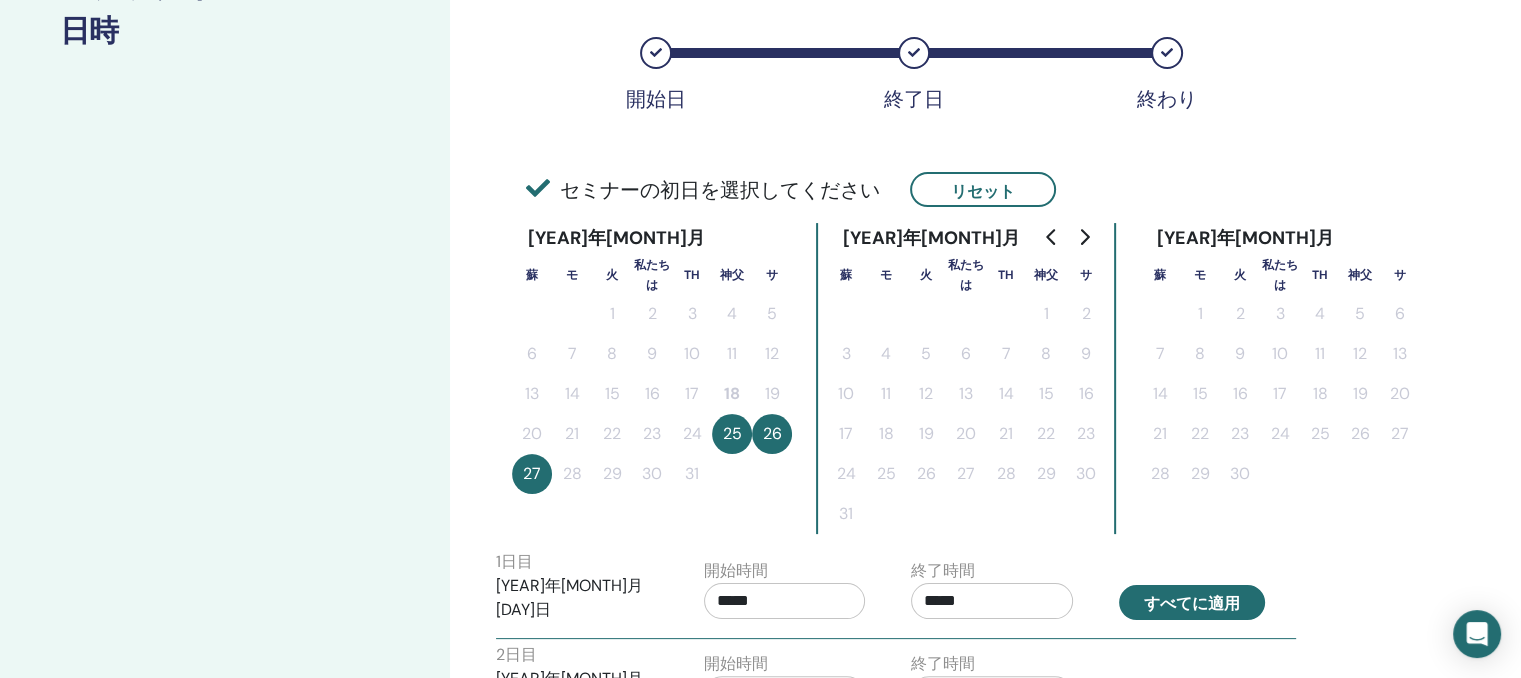 type on "*****" 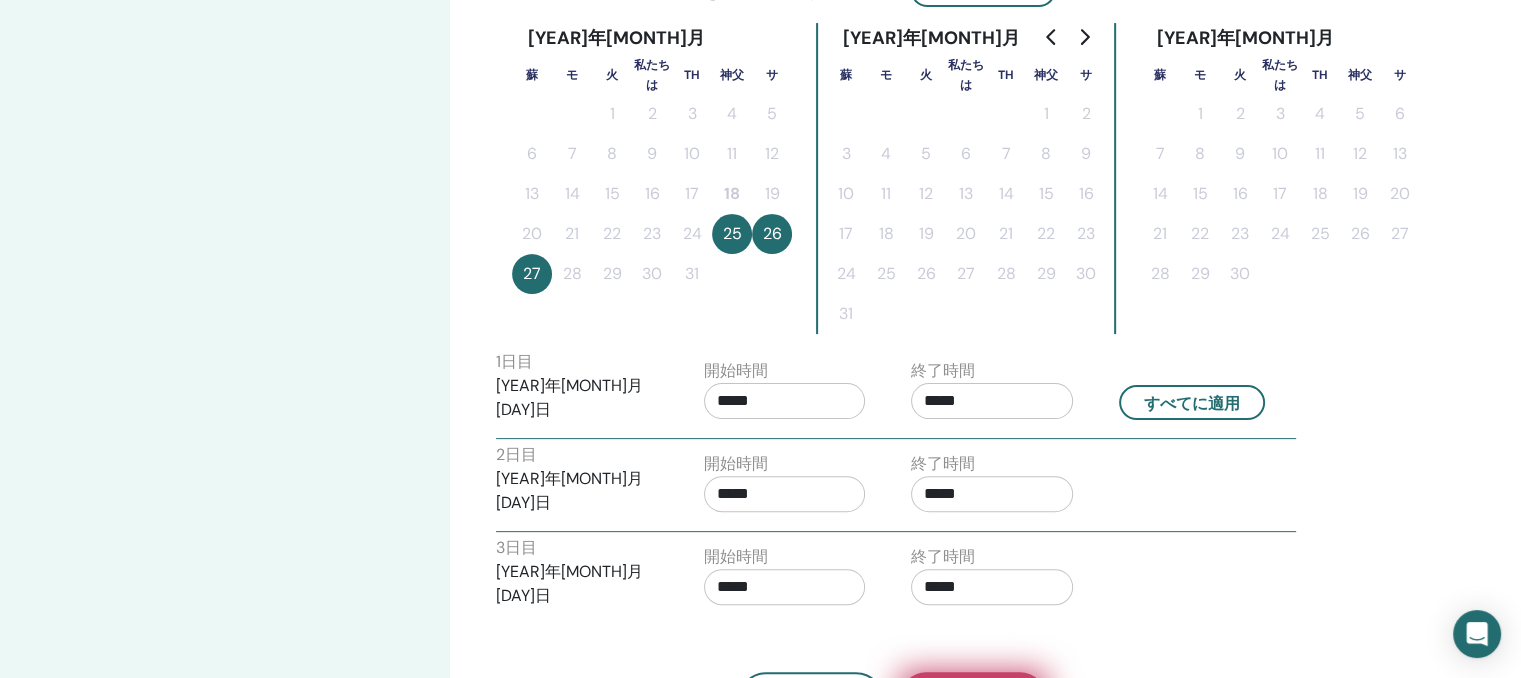 click on "次" at bounding box center (973, 698) 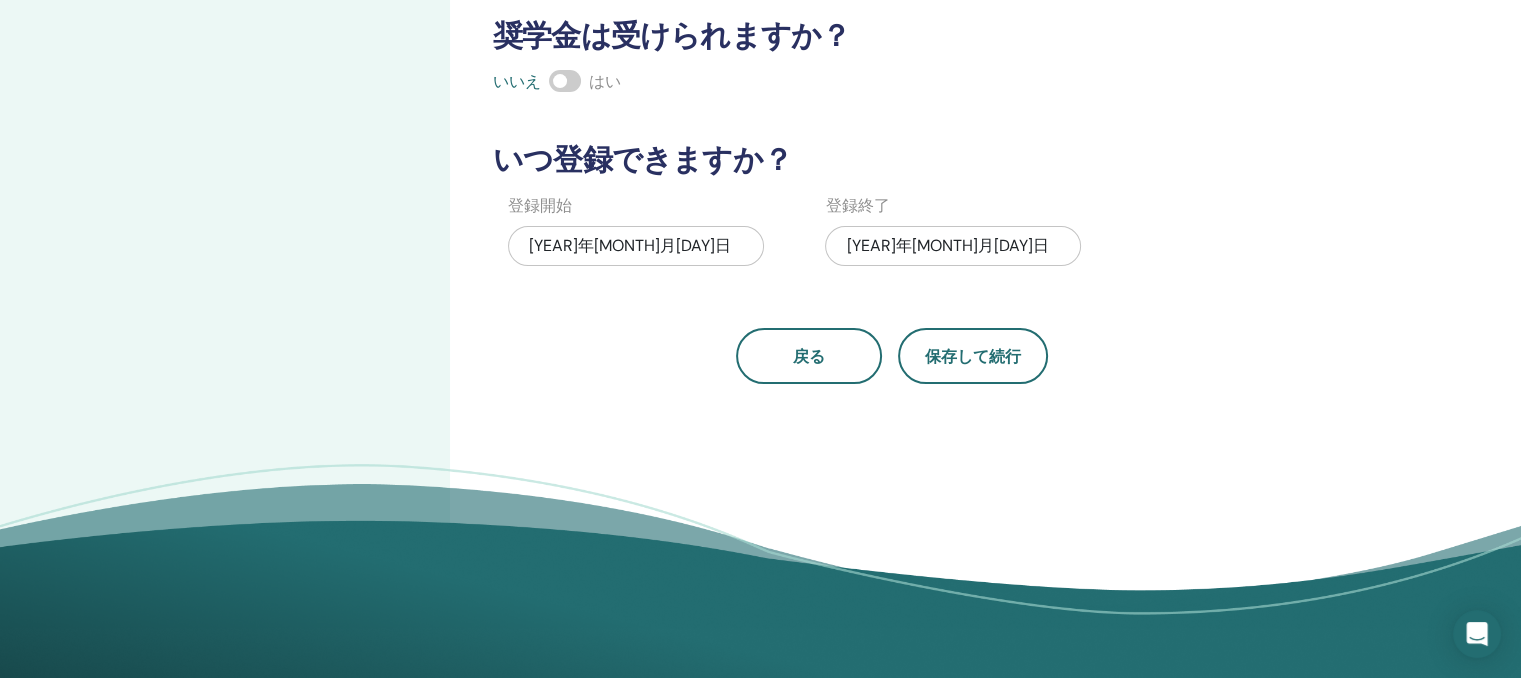 scroll, scrollTop: 26, scrollLeft: 0, axis: vertical 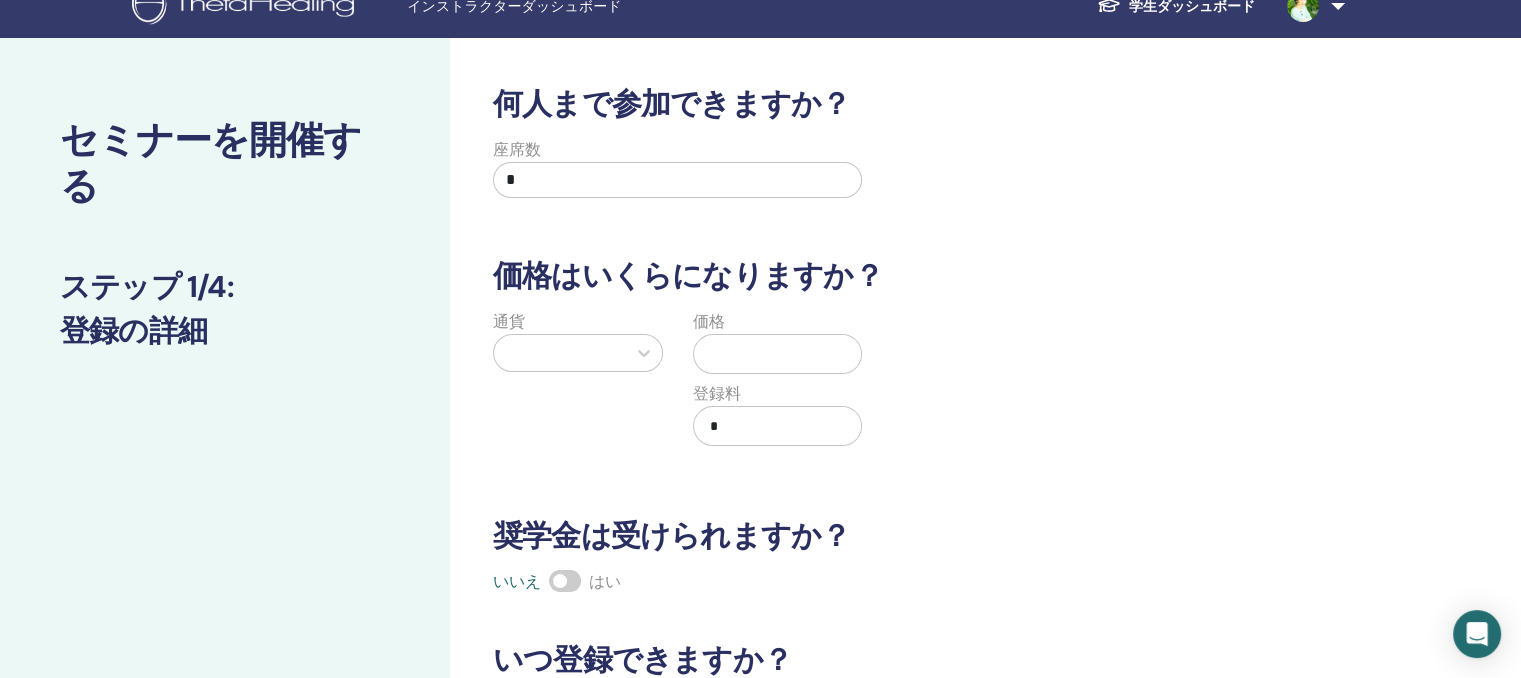 click on "*" at bounding box center (677, 180) 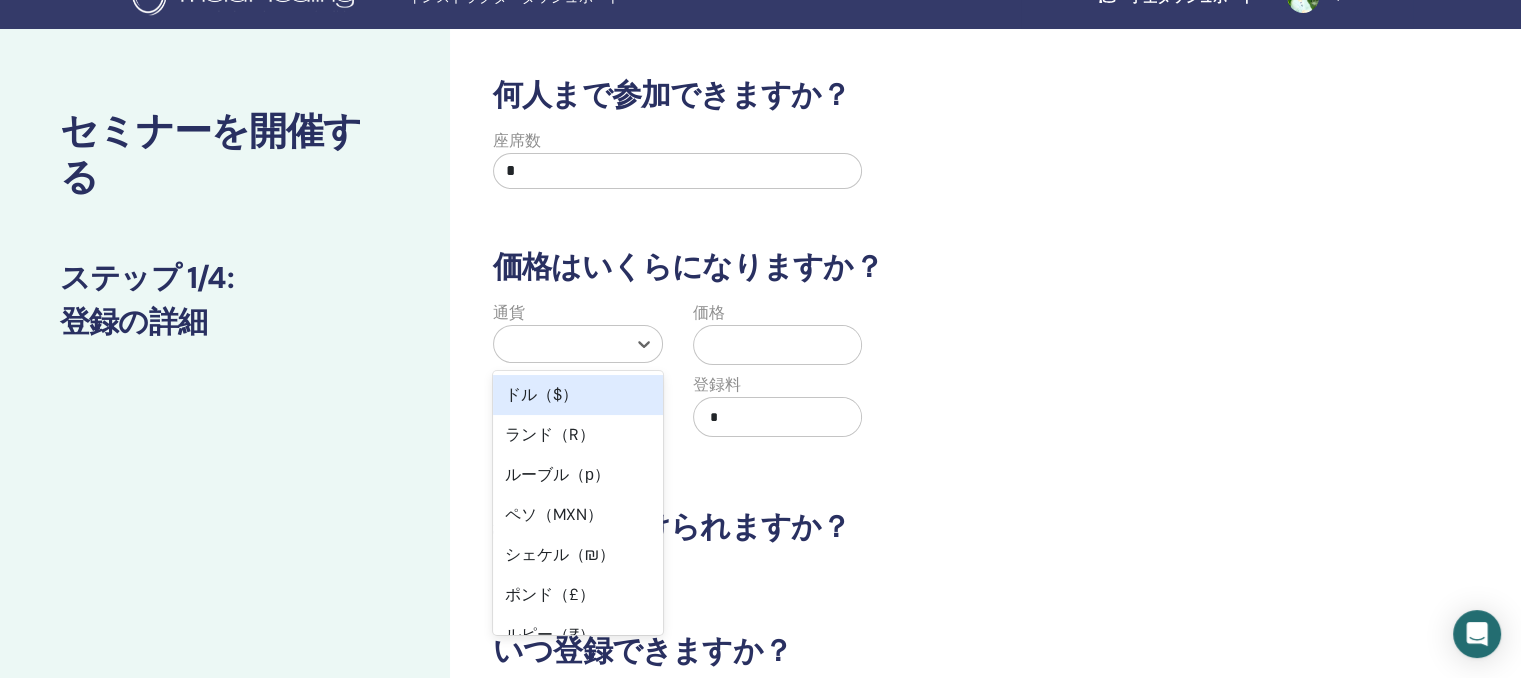 scroll, scrollTop: 36, scrollLeft: 0, axis: vertical 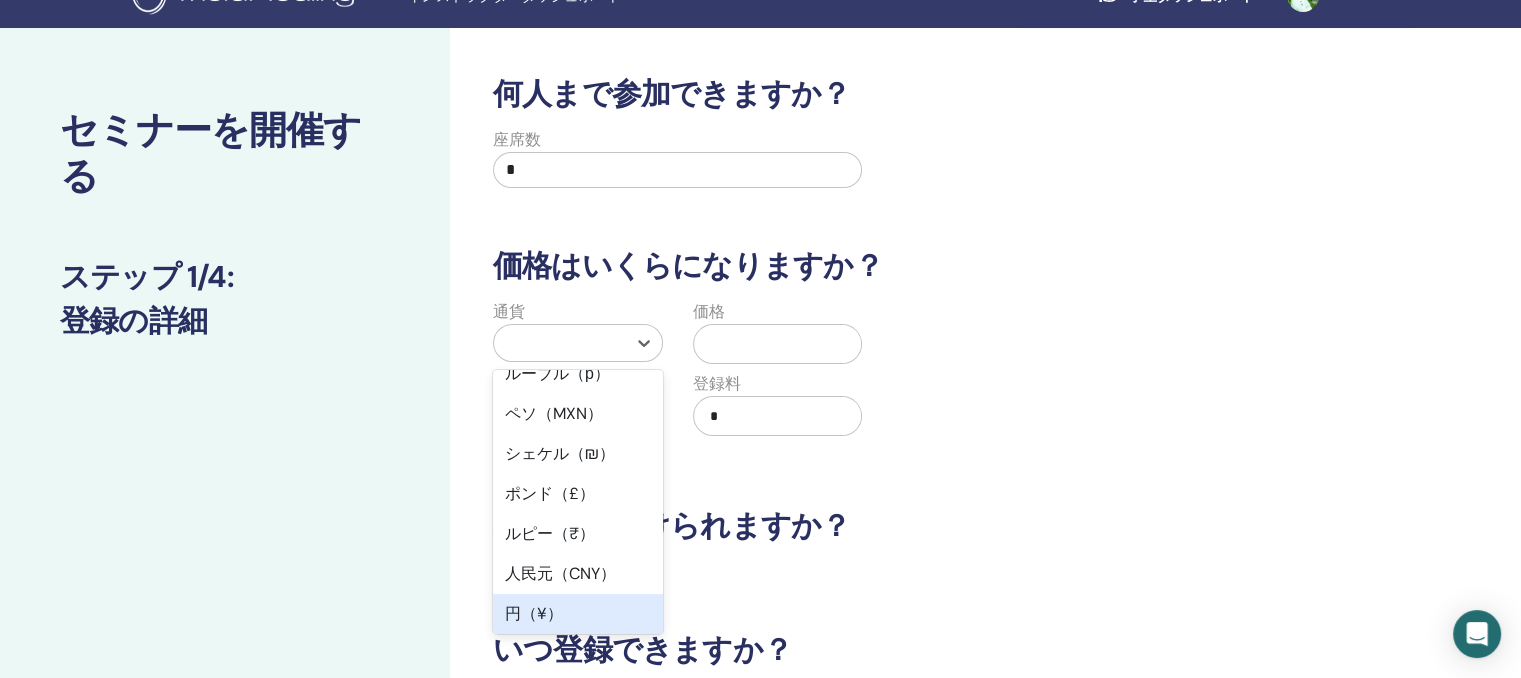 click on "円（¥）" at bounding box center (534, 613) 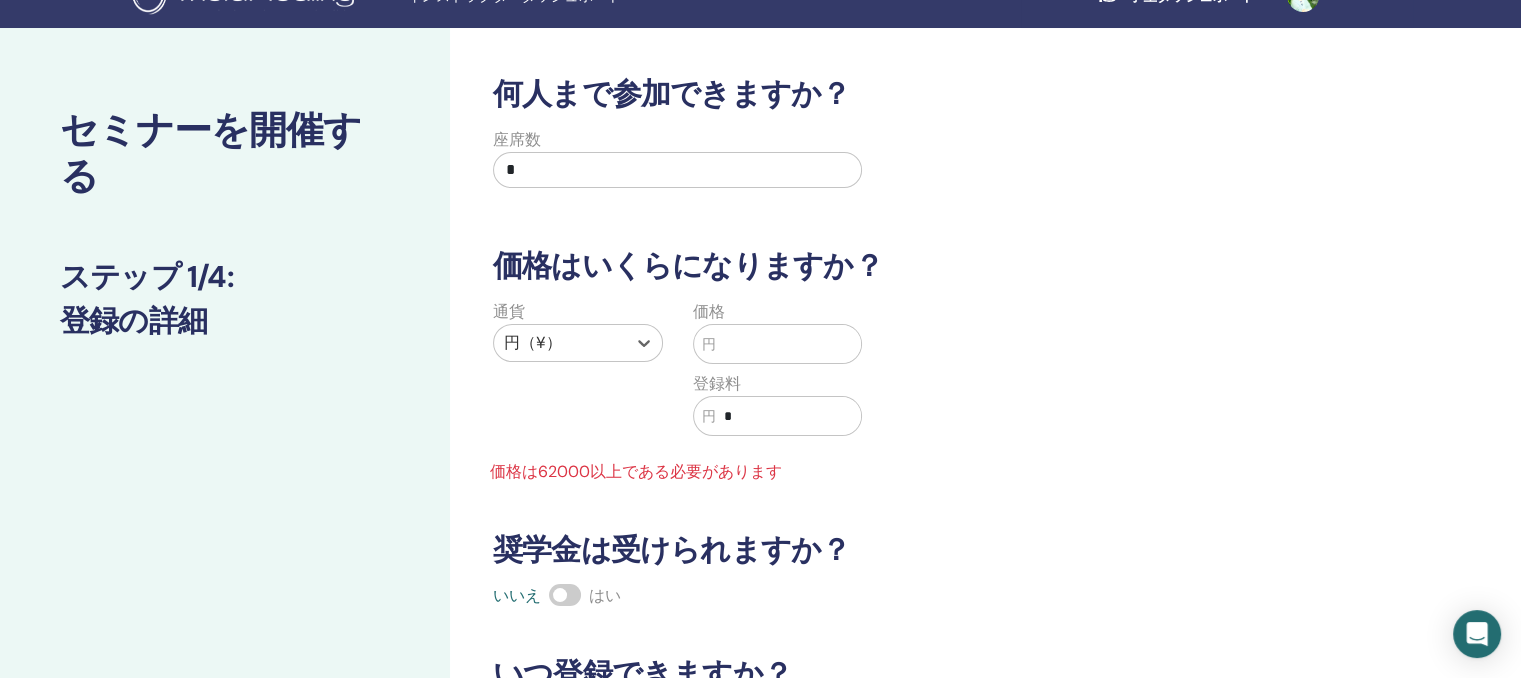click at bounding box center [789, 344] 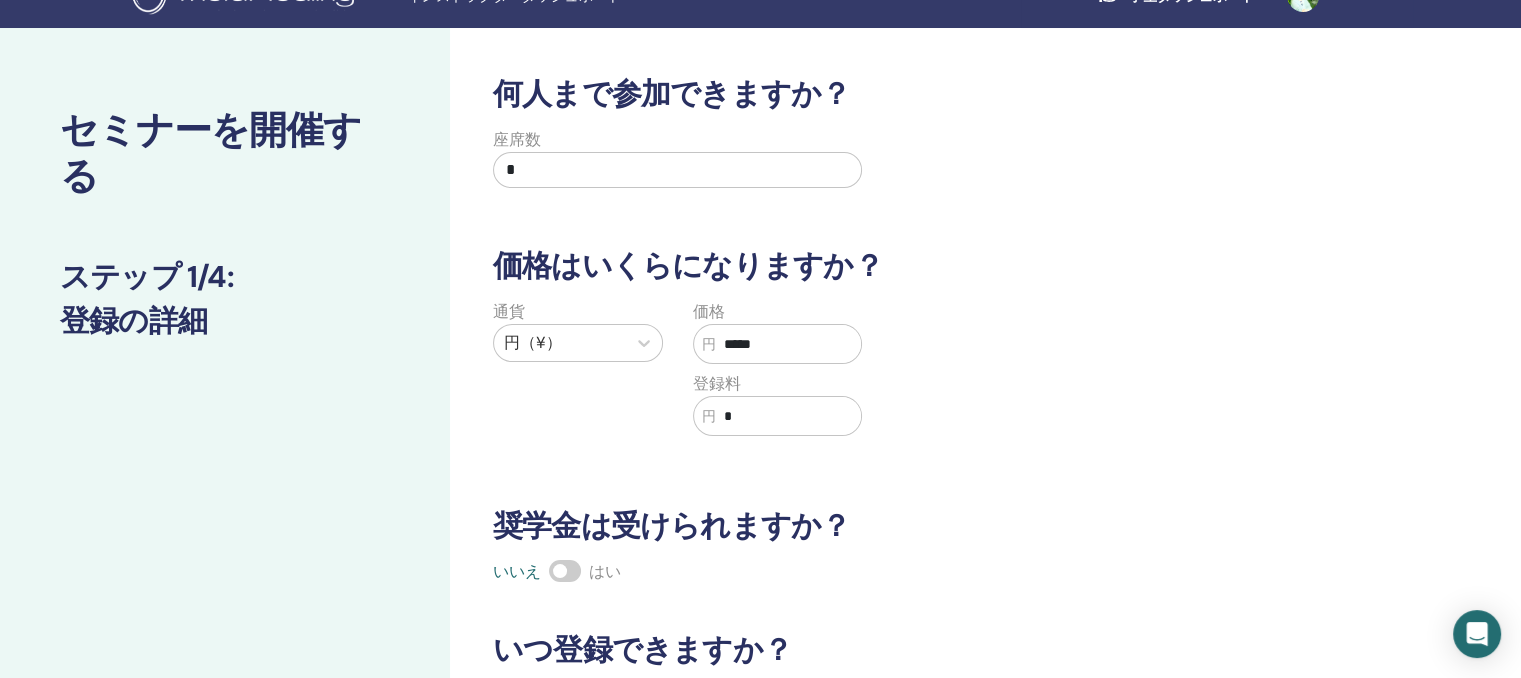 type on "*****" 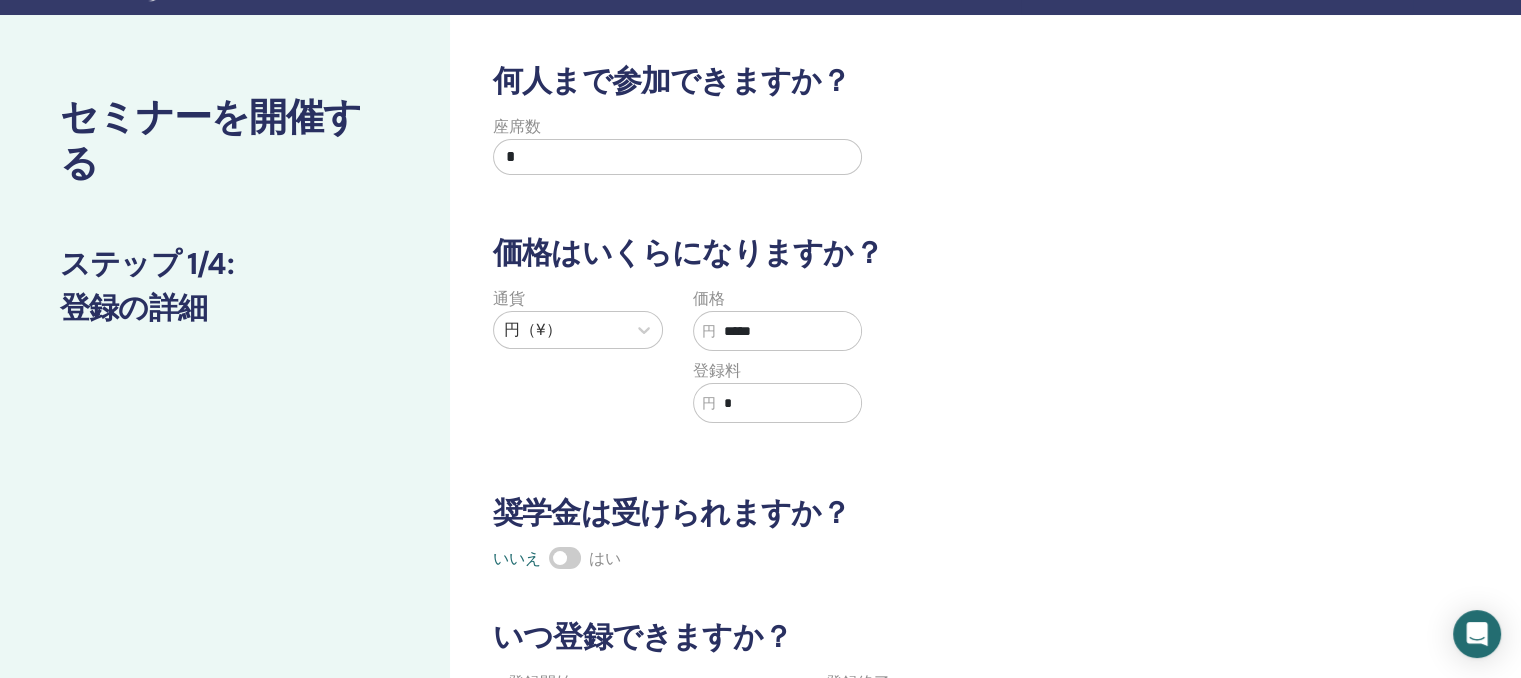 scroll, scrollTop: 336, scrollLeft: 0, axis: vertical 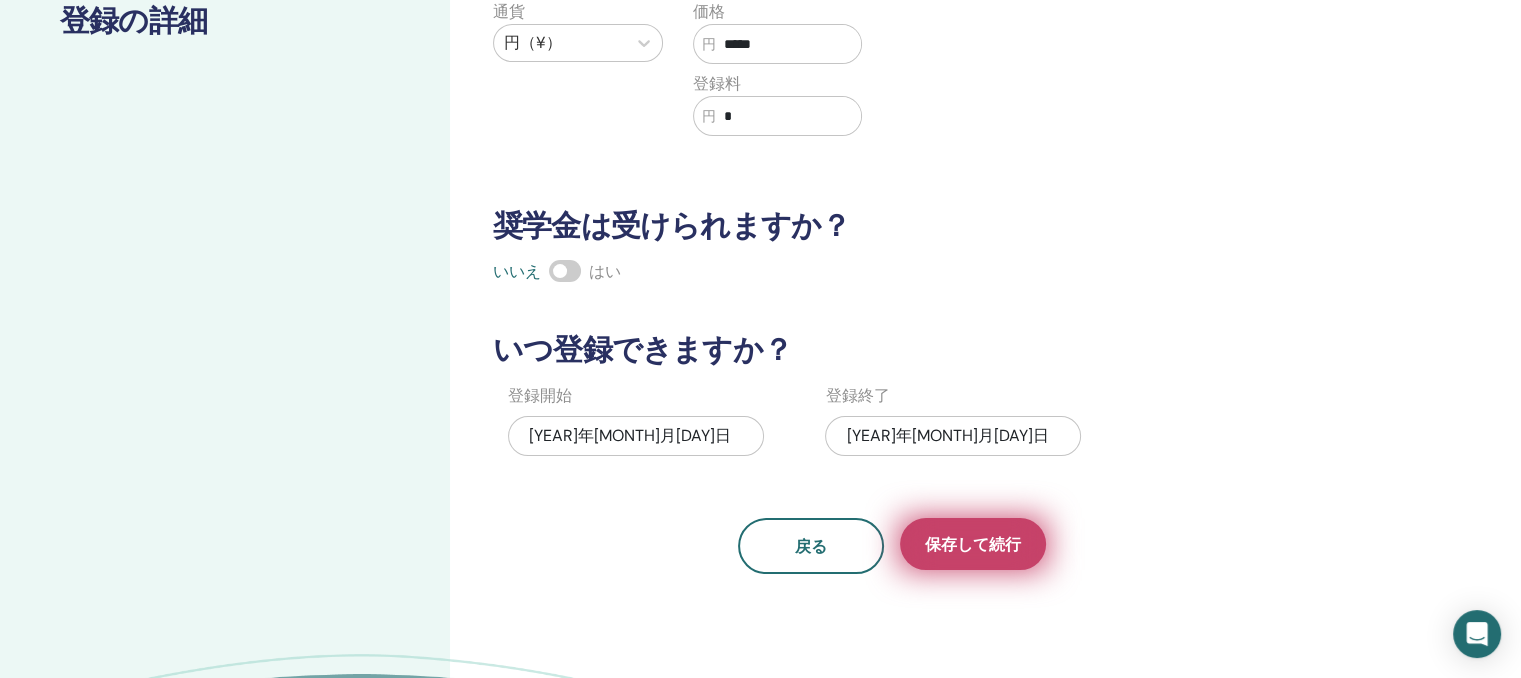 click on "保存して続行" at bounding box center [973, 544] 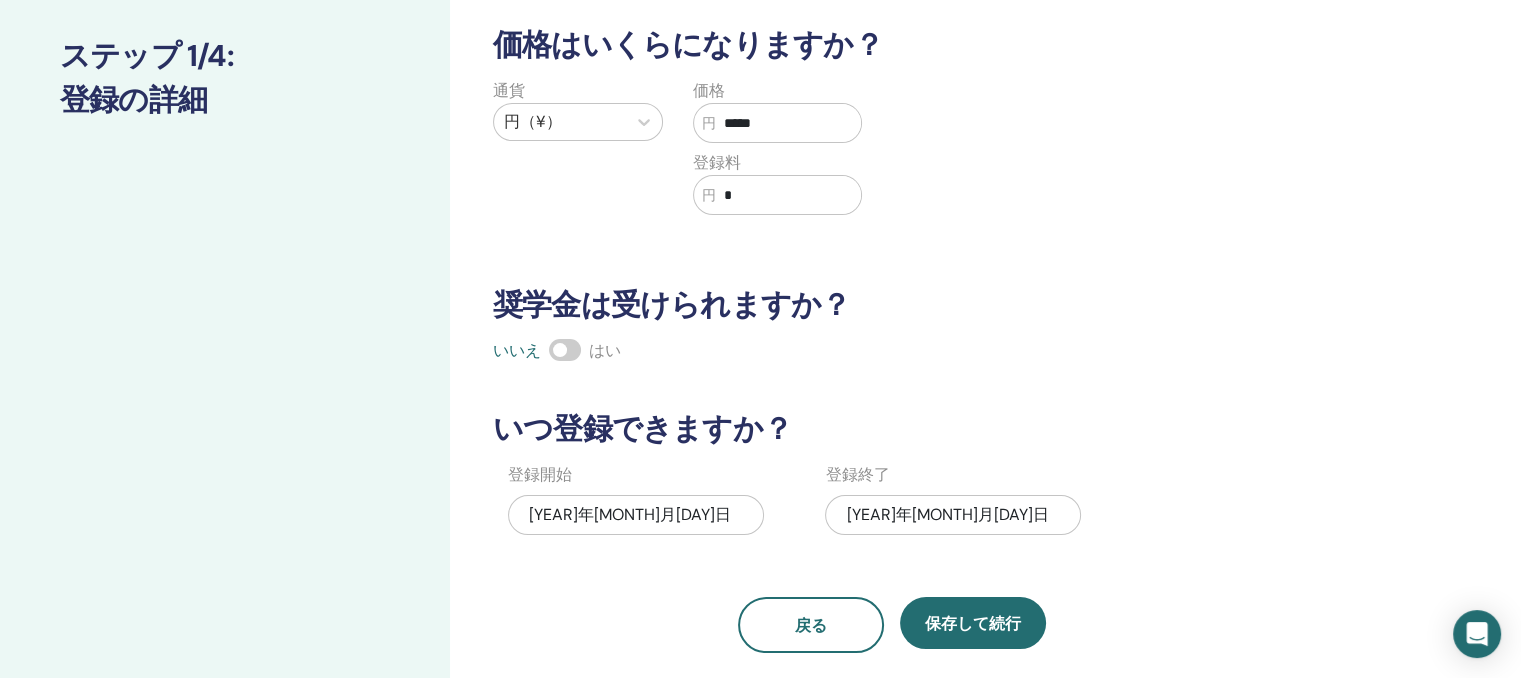 scroll, scrollTop: 136, scrollLeft: 0, axis: vertical 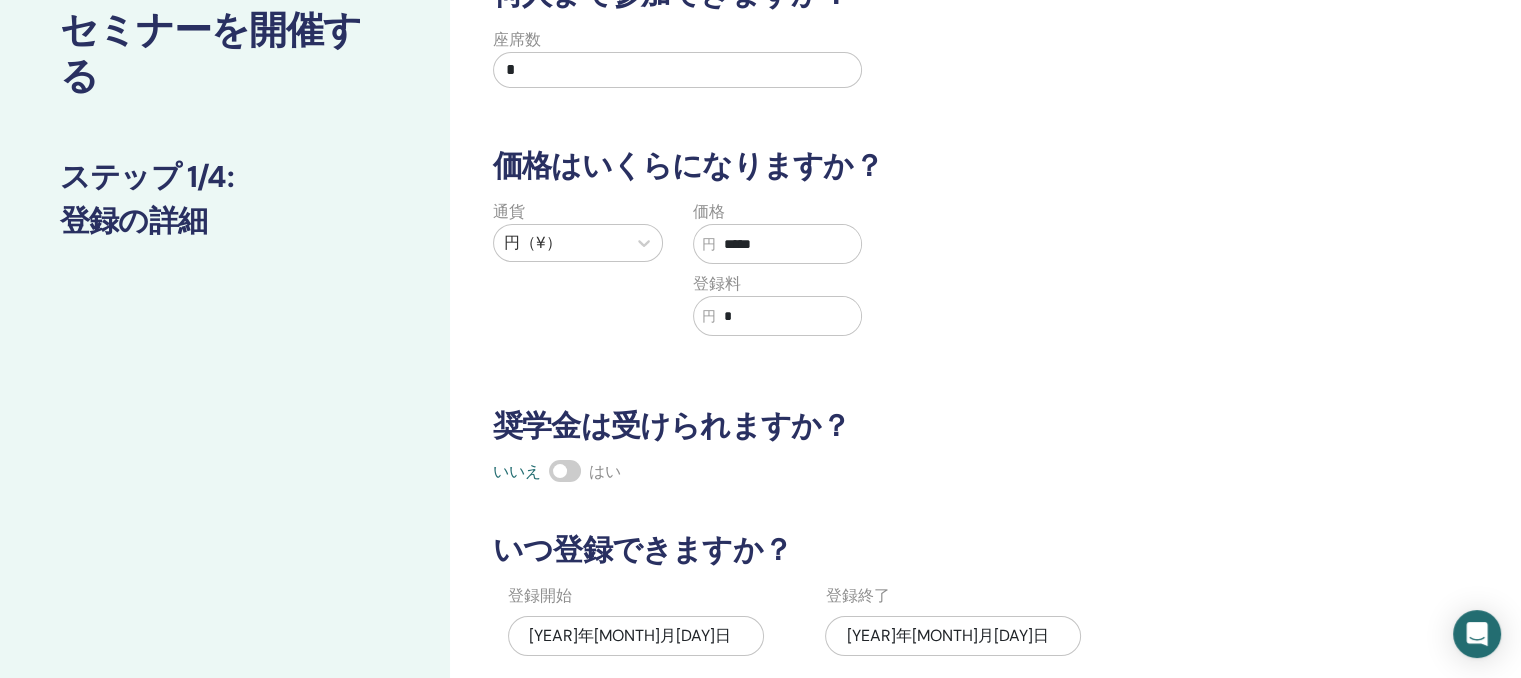 drag, startPoint x: 519, startPoint y: 75, endPoint x: 497, endPoint y: 75, distance: 22 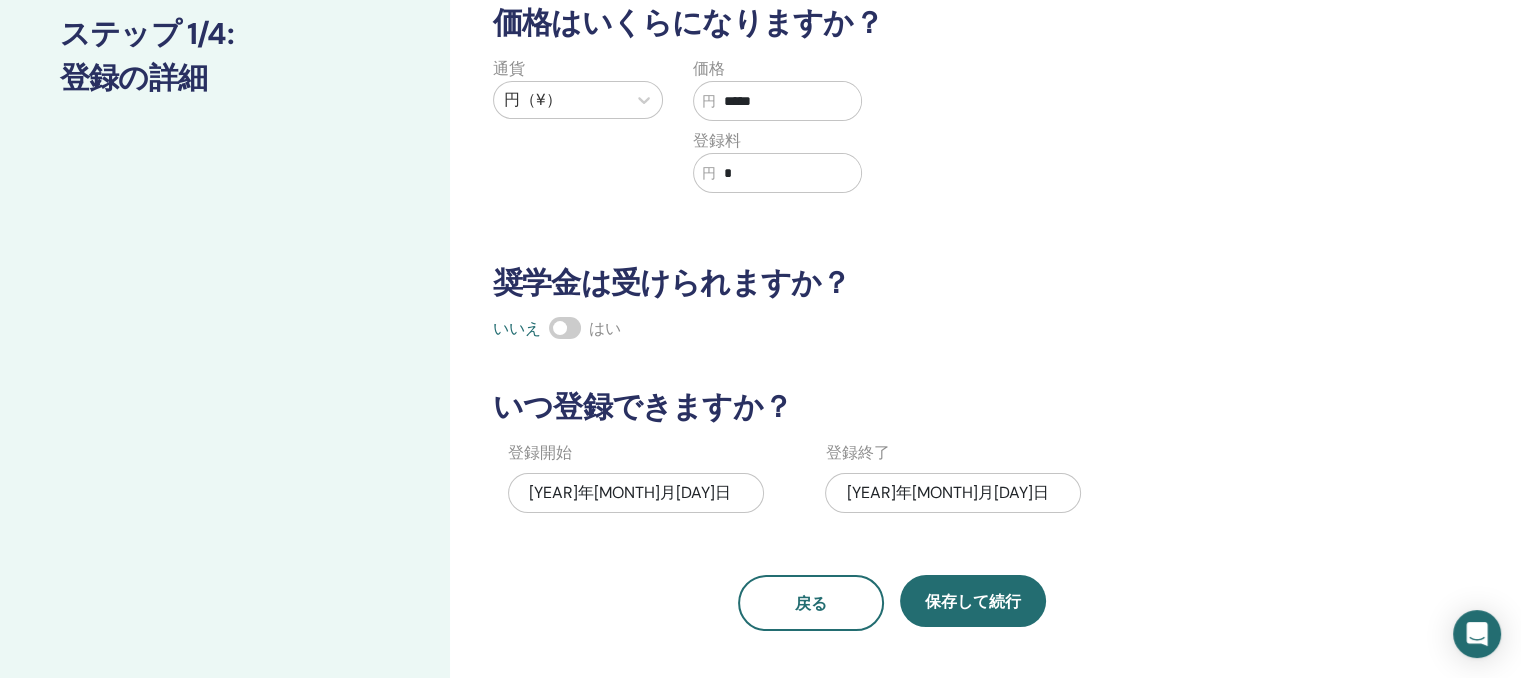 scroll, scrollTop: 436, scrollLeft: 0, axis: vertical 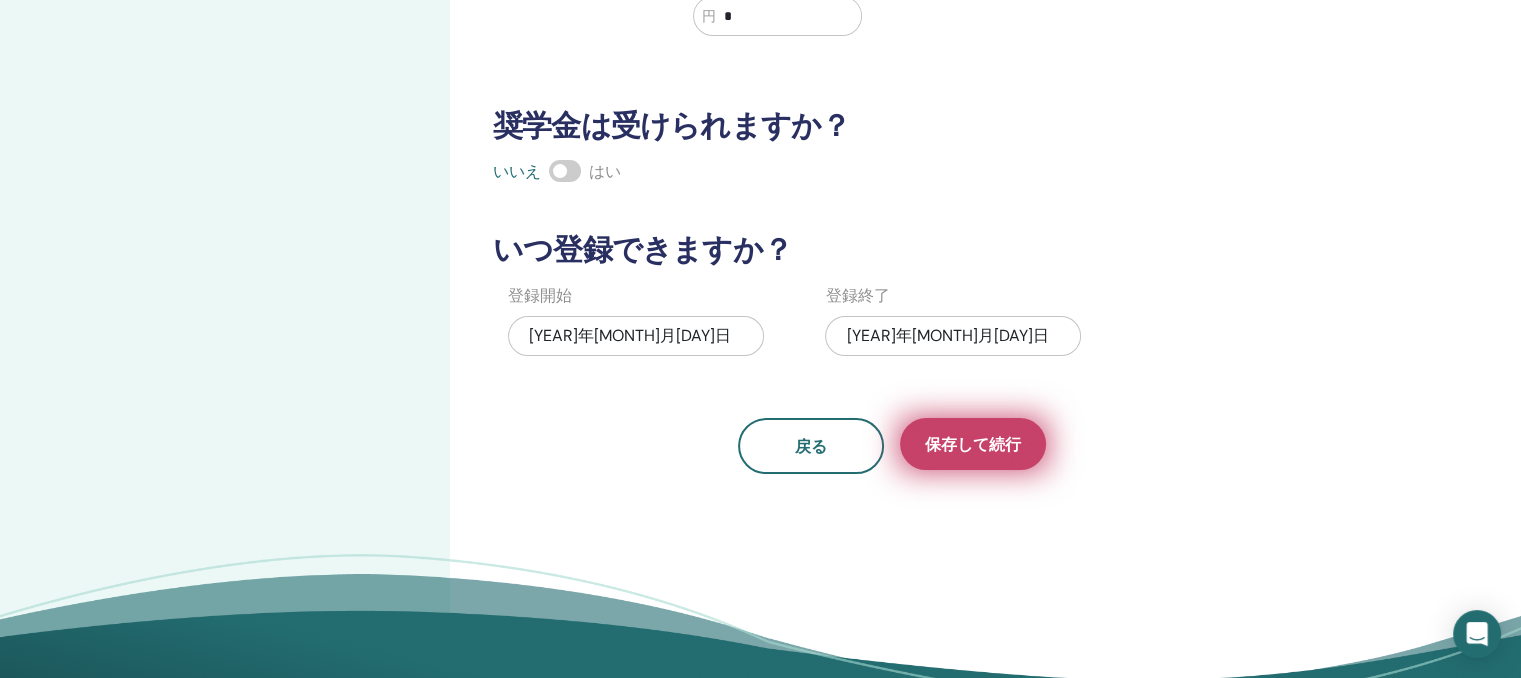 click on "保存して続行" at bounding box center [973, 444] 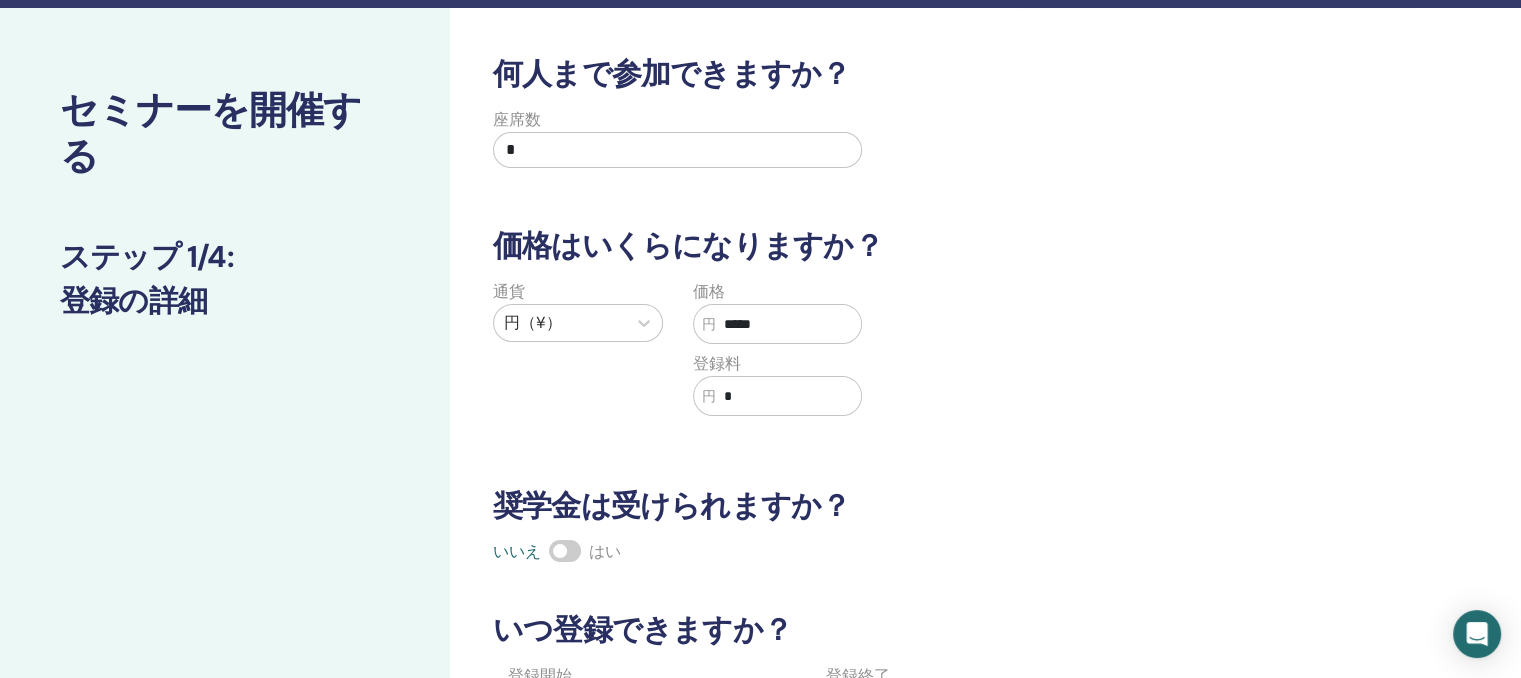 scroll, scrollTop: 400, scrollLeft: 0, axis: vertical 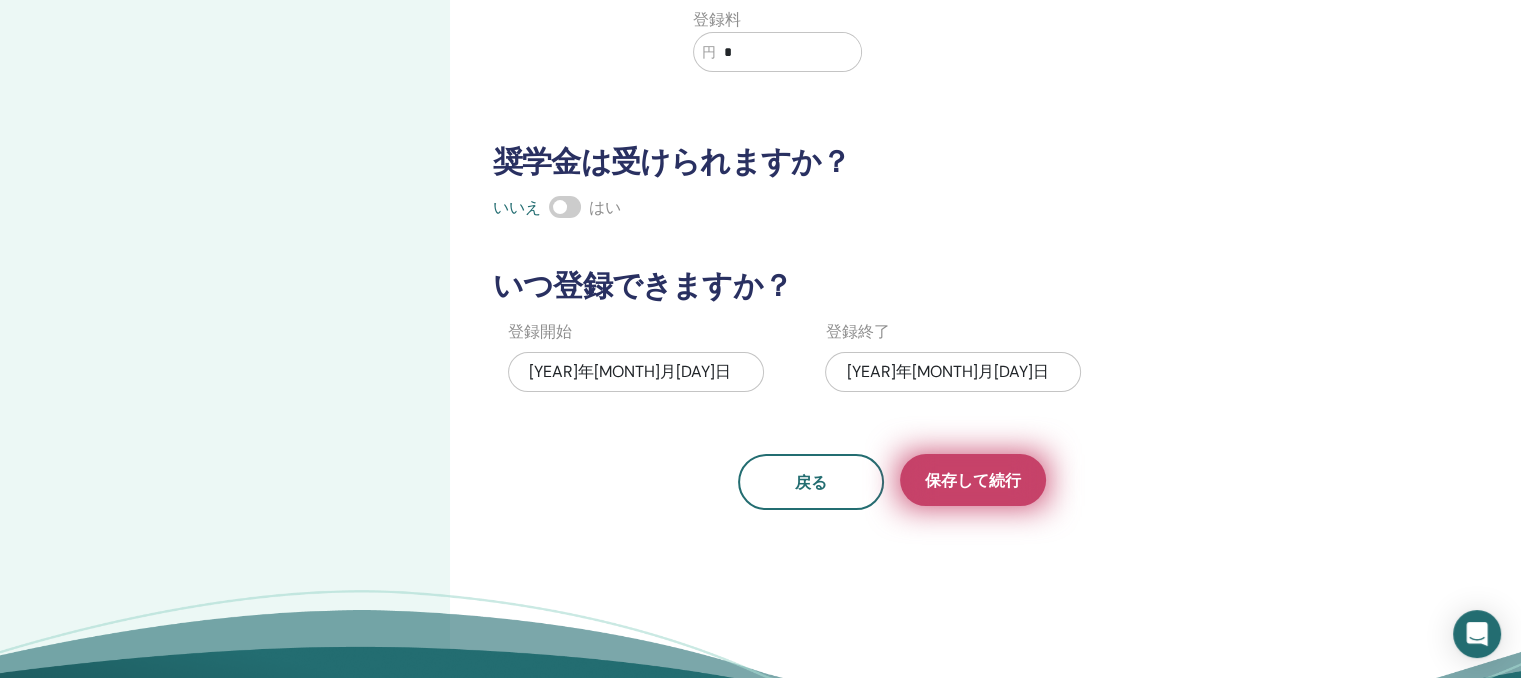 click on "保存して続行" at bounding box center (973, 480) 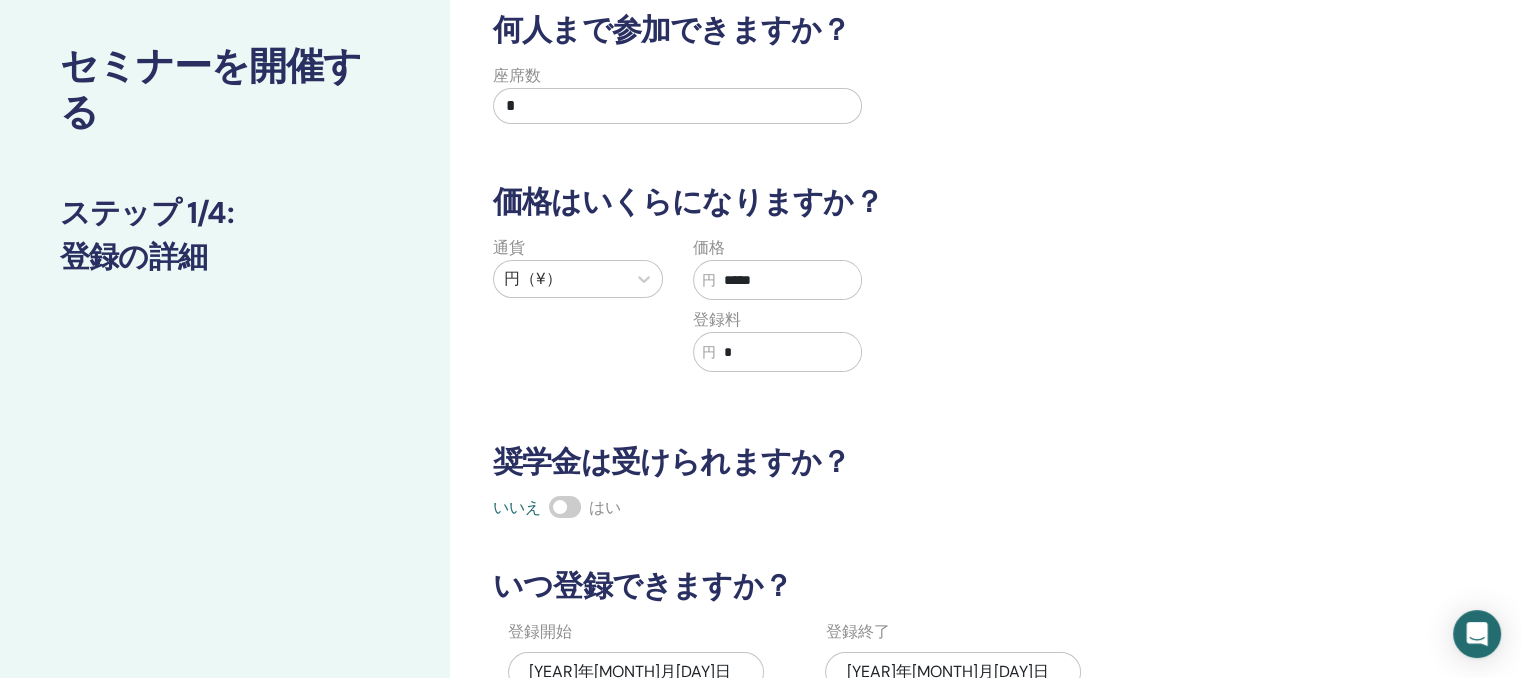 scroll, scrollTop: 0, scrollLeft: 0, axis: both 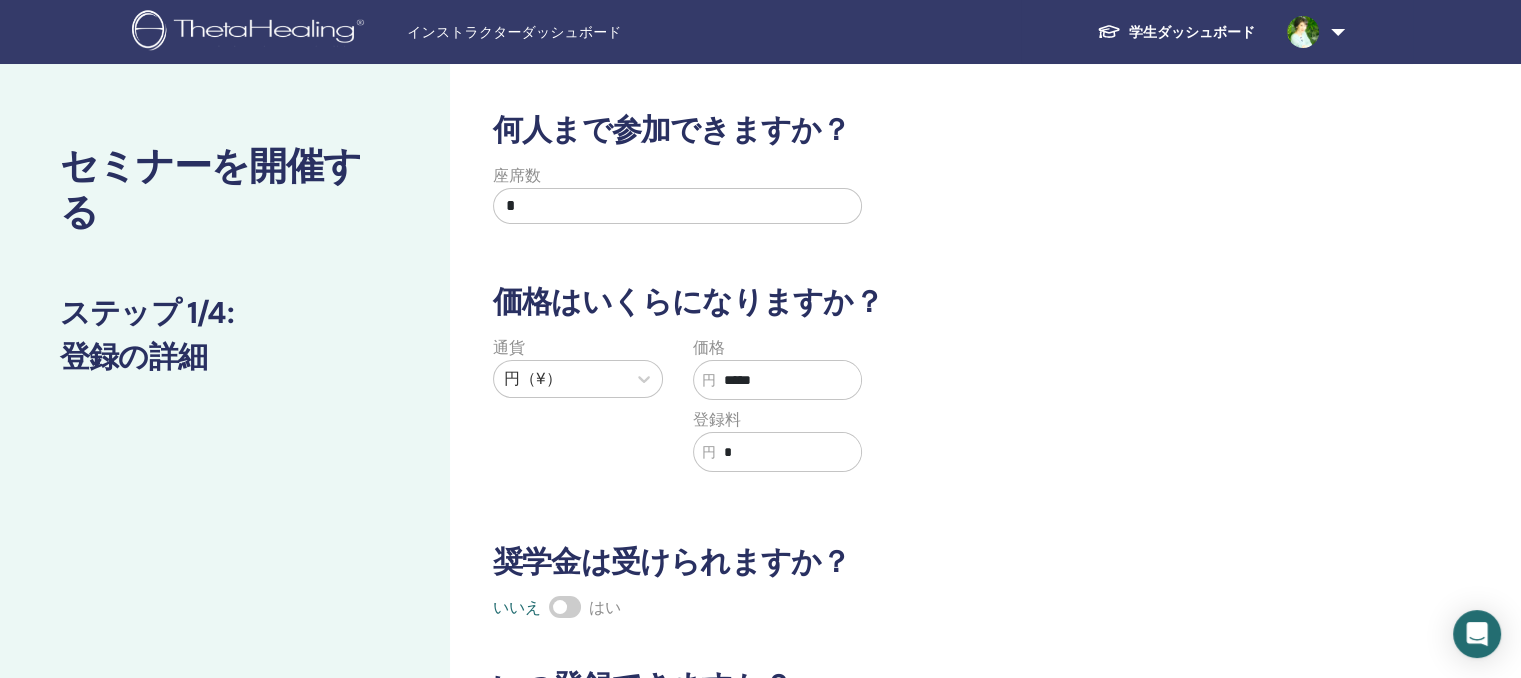 drag, startPoint x: 514, startPoint y: 213, endPoint x: 504, endPoint y: 201, distance: 15.6205 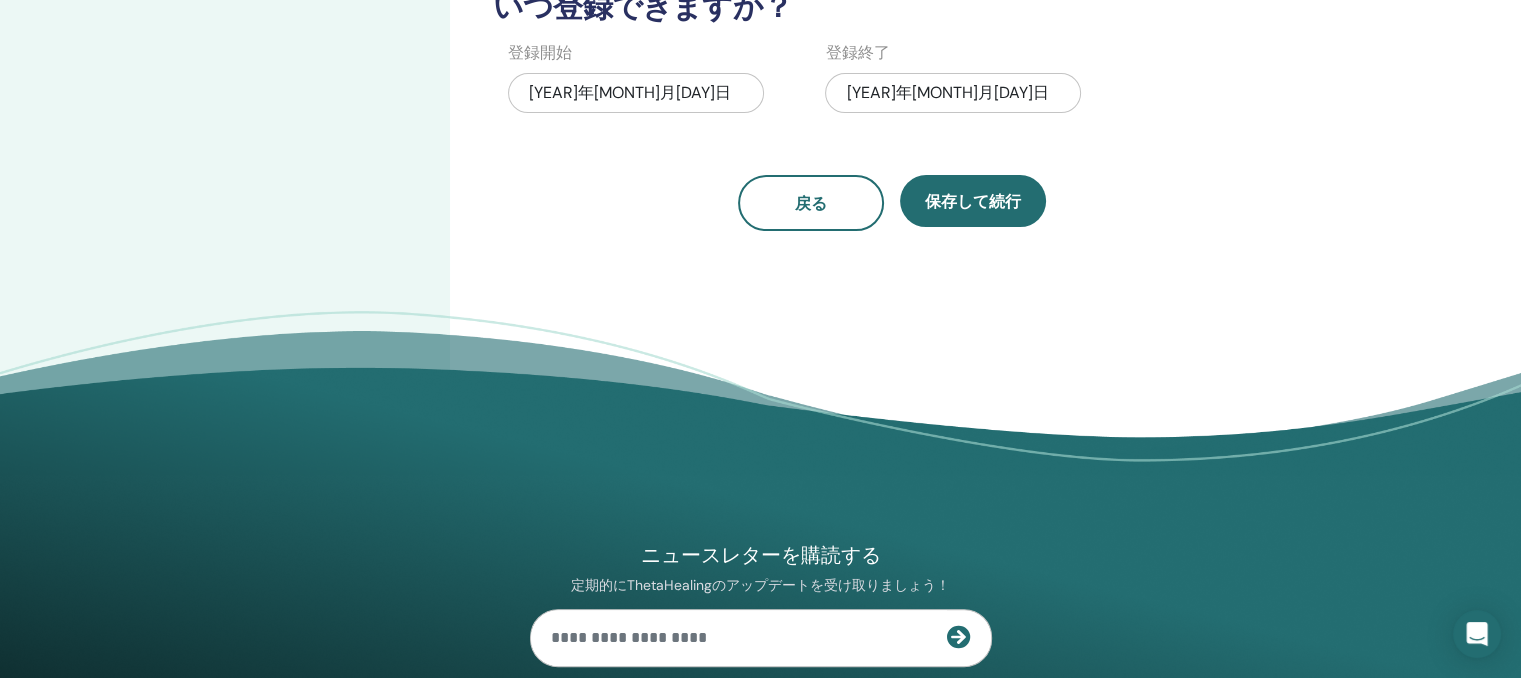 scroll, scrollTop: 300, scrollLeft: 0, axis: vertical 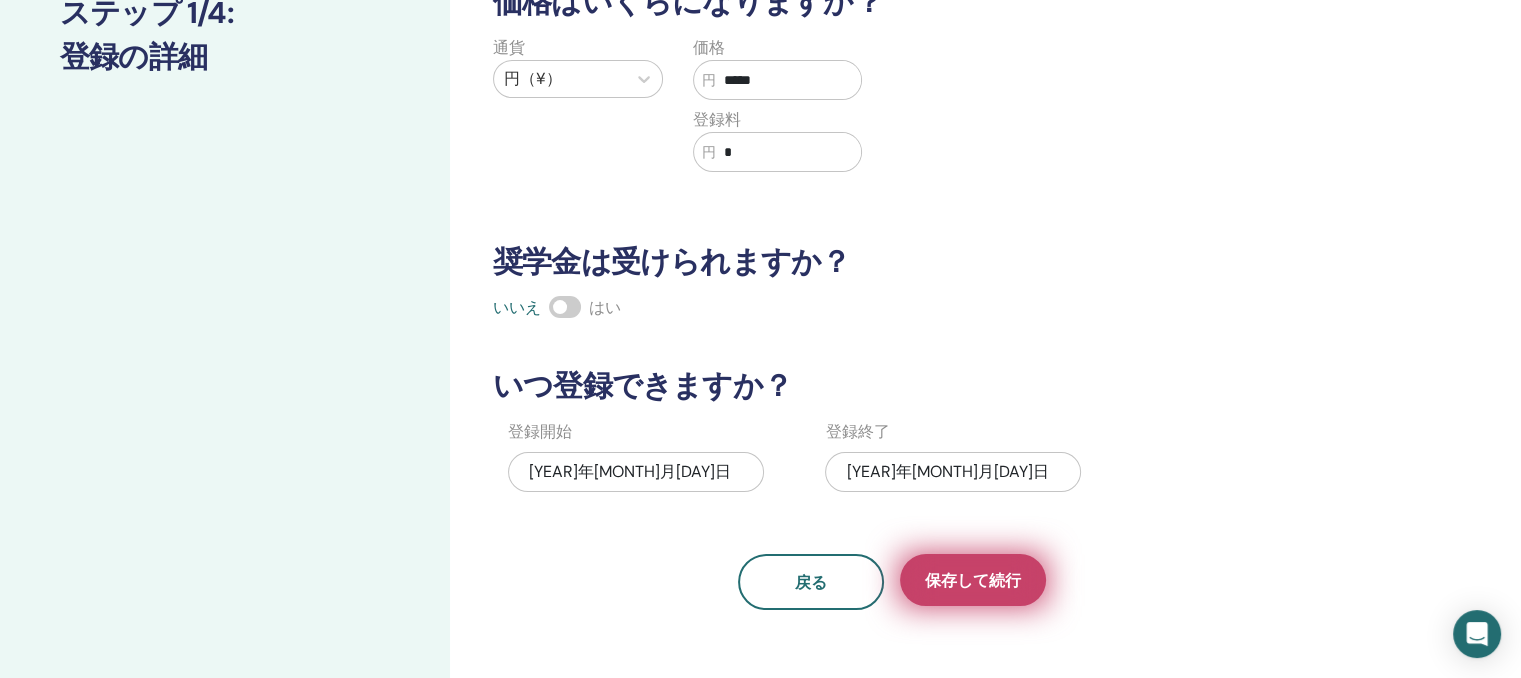 click on "保存して続行" at bounding box center [973, 580] 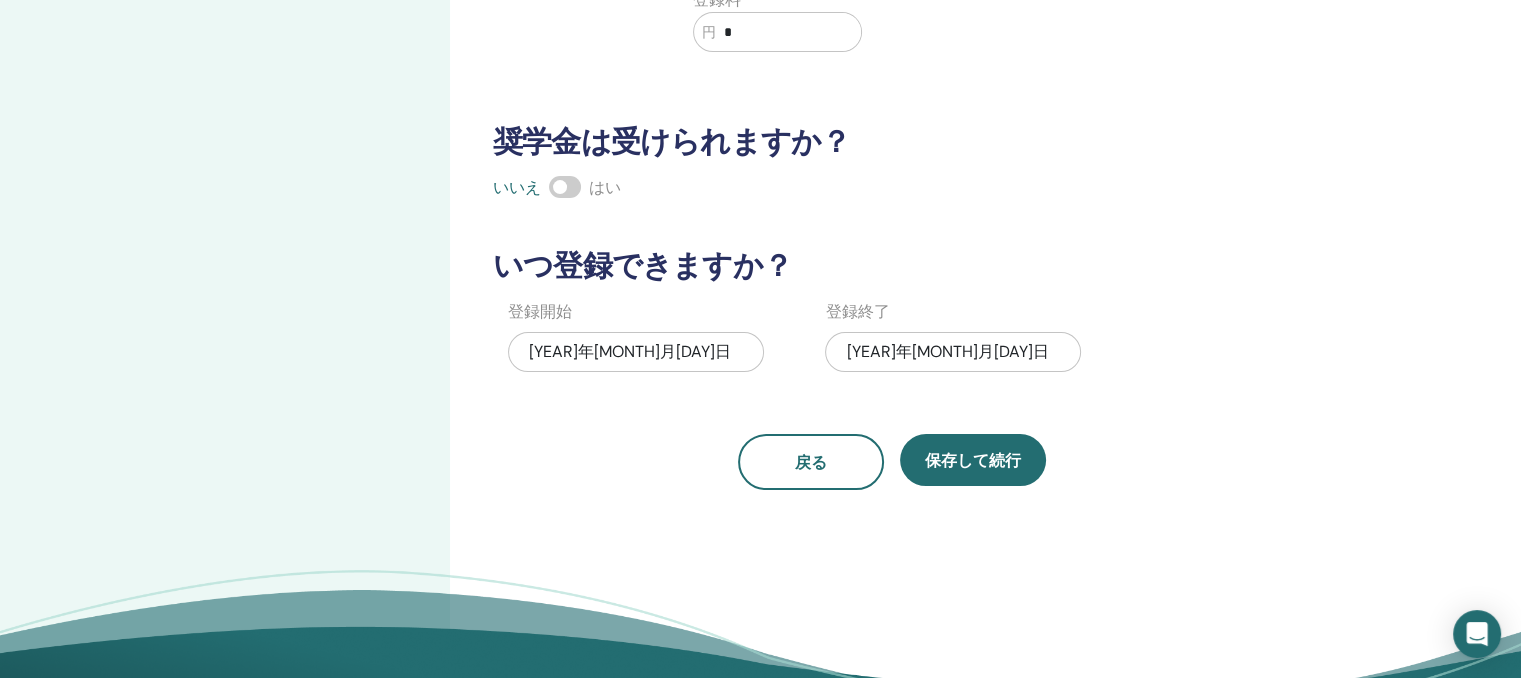 scroll, scrollTop: 500, scrollLeft: 0, axis: vertical 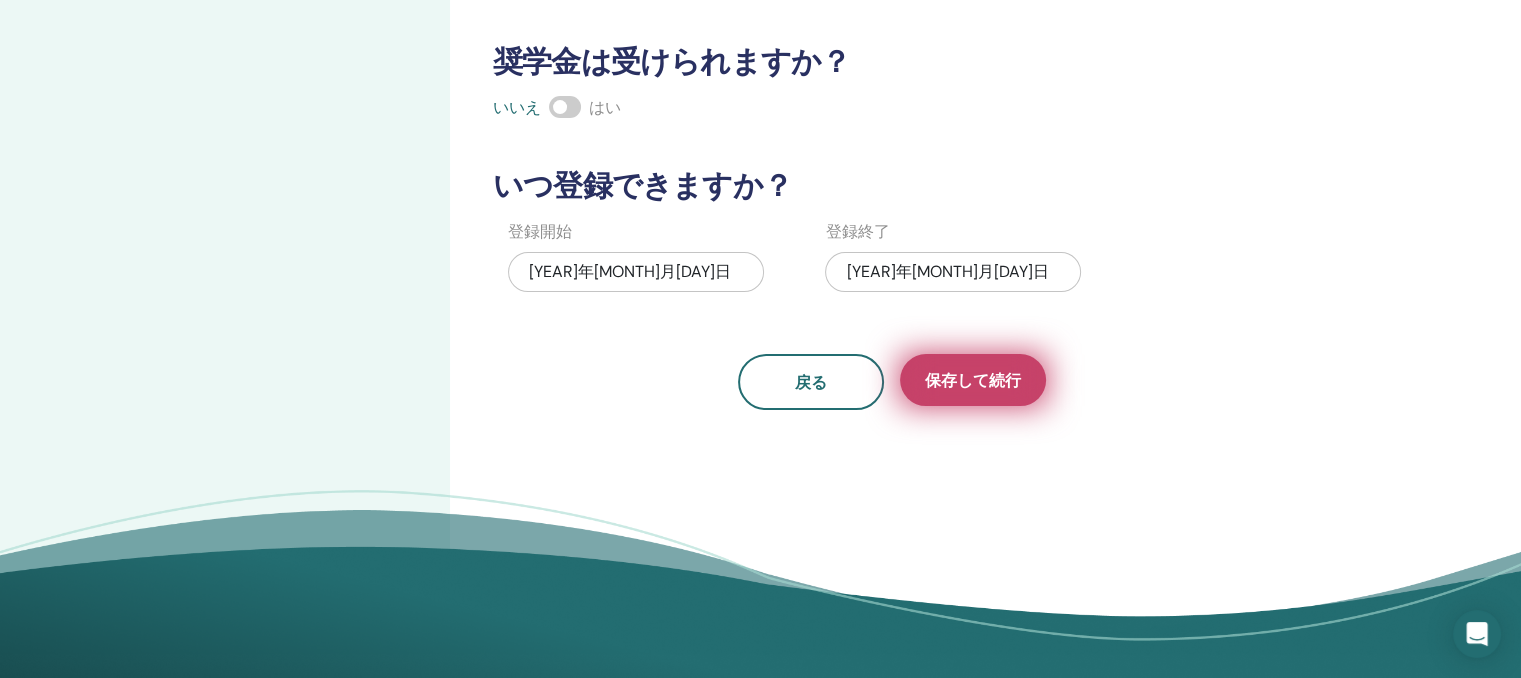 click on "保存して続行" at bounding box center [973, 380] 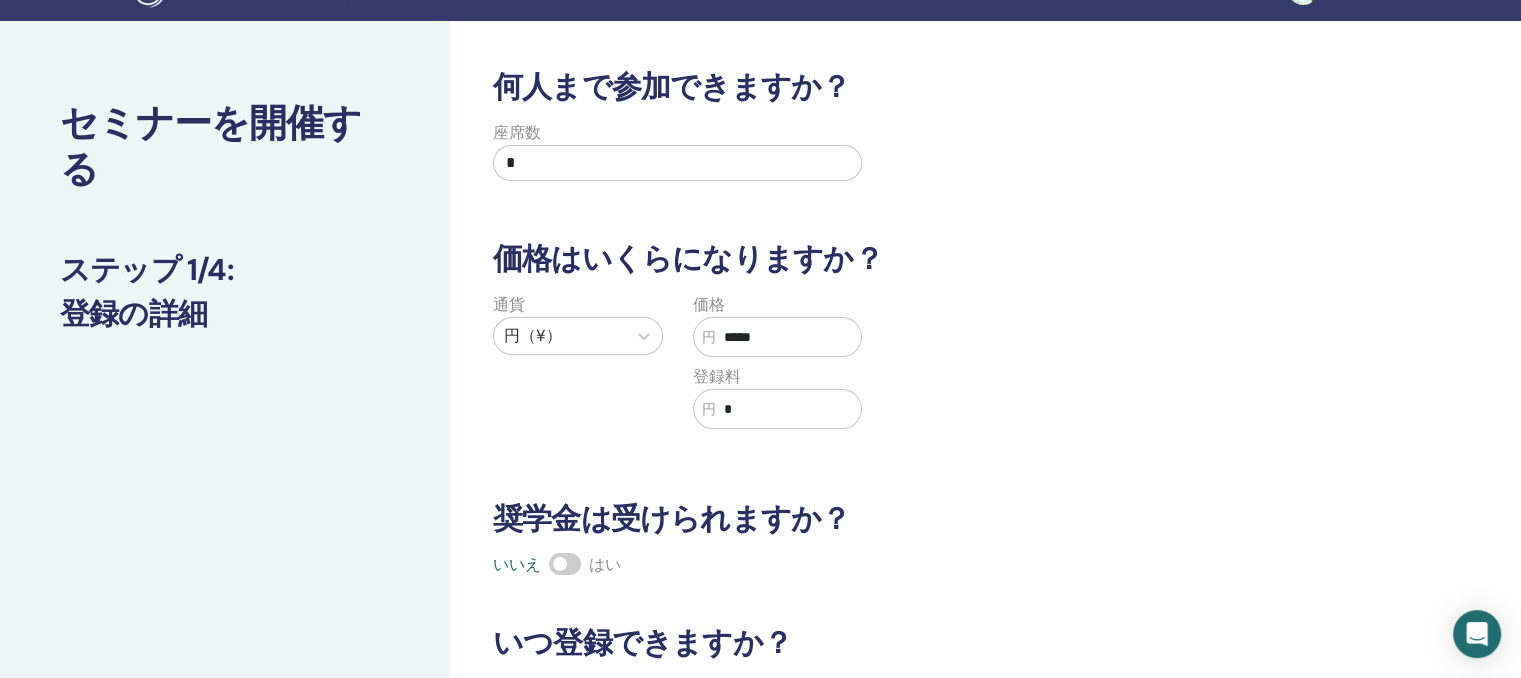 scroll, scrollTop: 0, scrollLeft: 0, axis: both 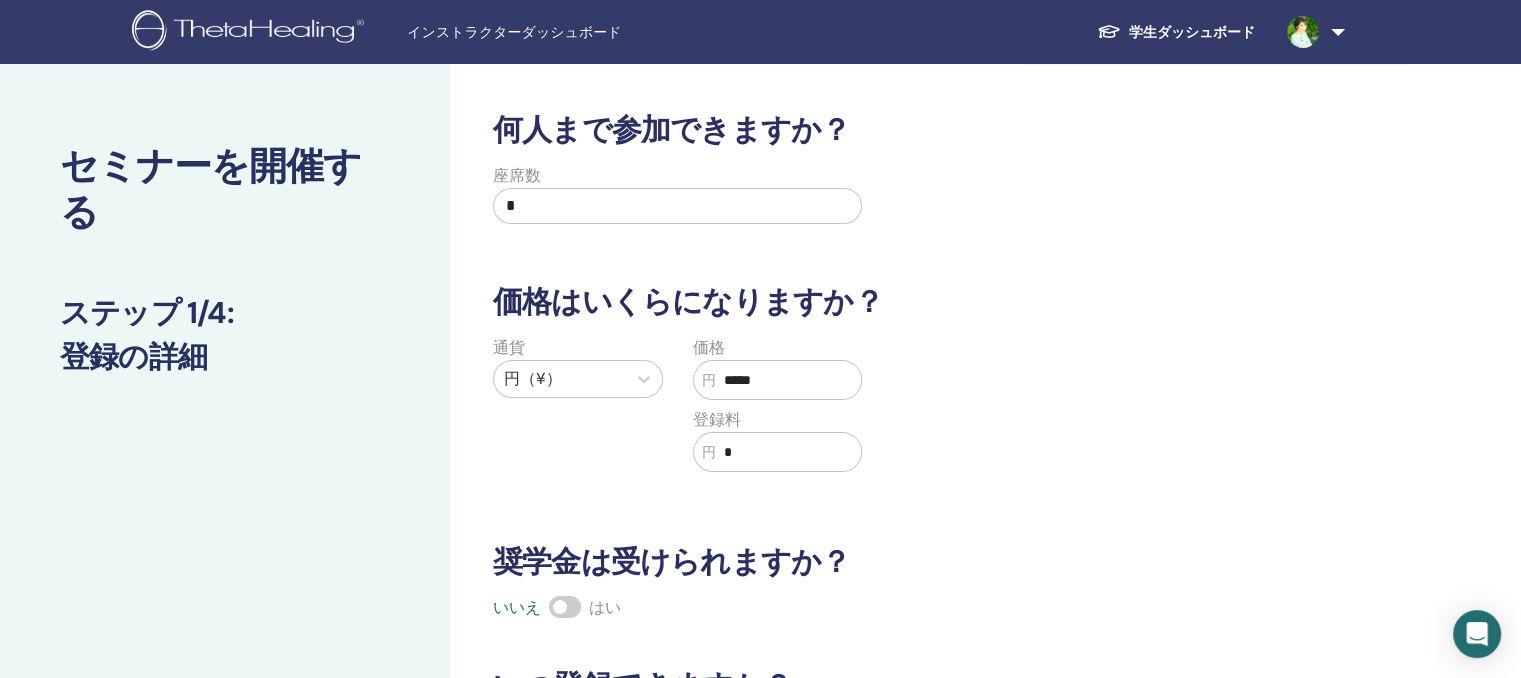 drag, startPoint x: 544, startPoint y: 206, endPoint x: 480, endPoint y: 210, distance: 64.12488 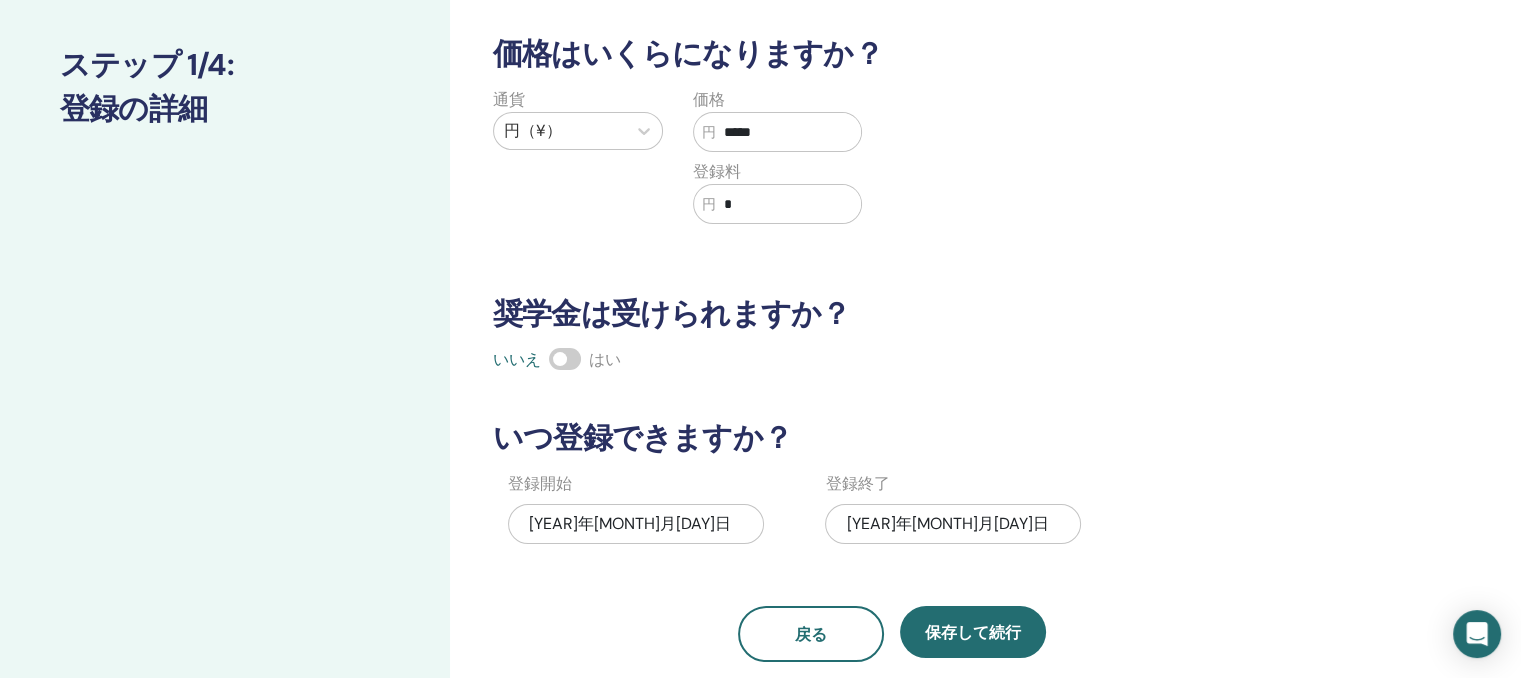 scroll, scrollTop: 400, scrollLeft: 0, axis: vertical 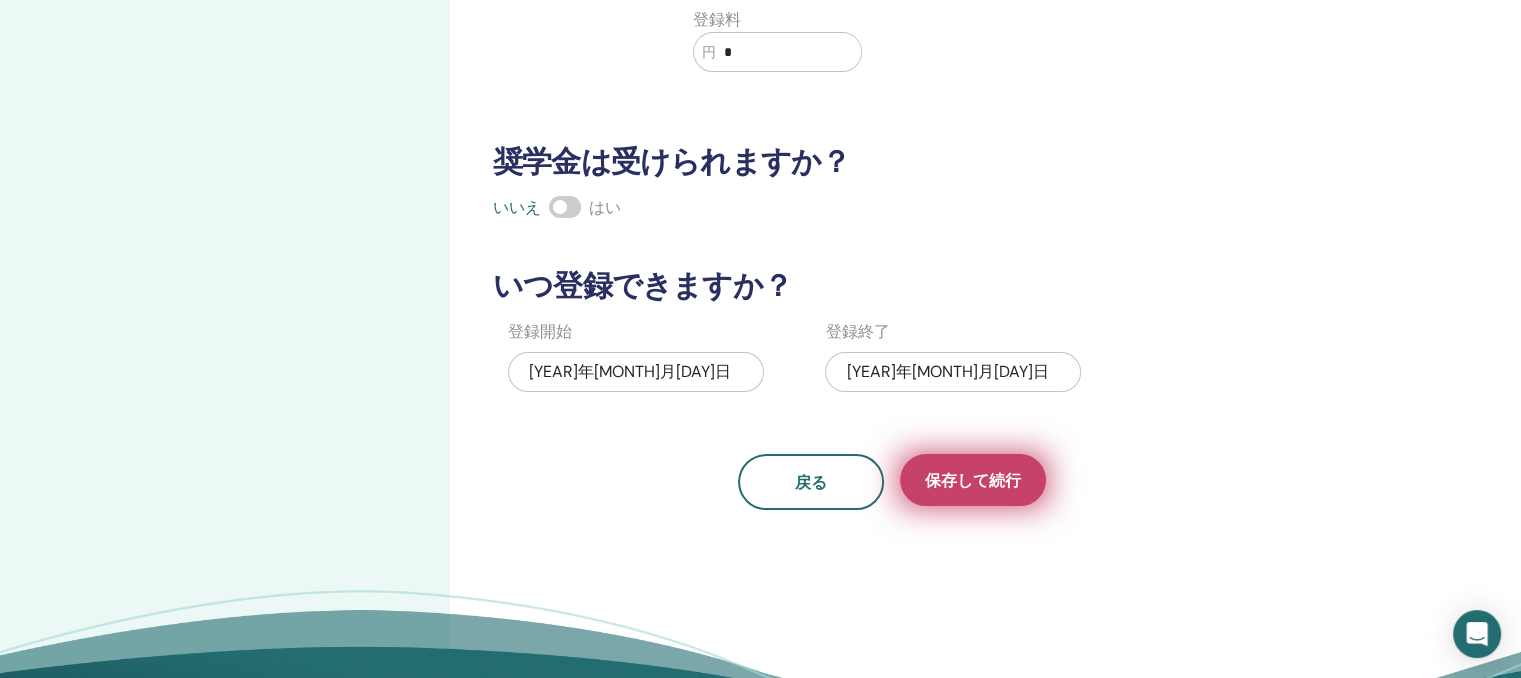 click on "保存して続行" at bounding box center [973, 480] 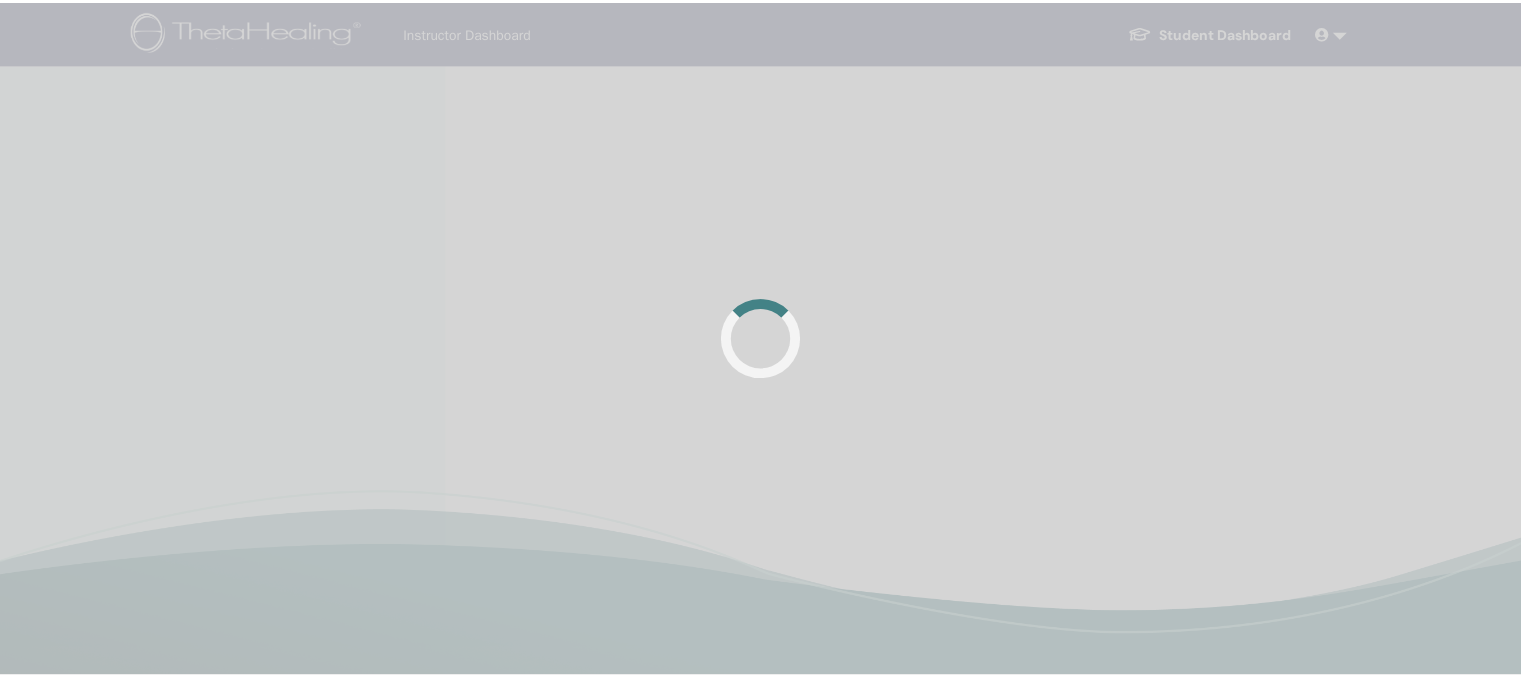 scroll, scrollTop: 0, scrollLeft: 0, axis: both 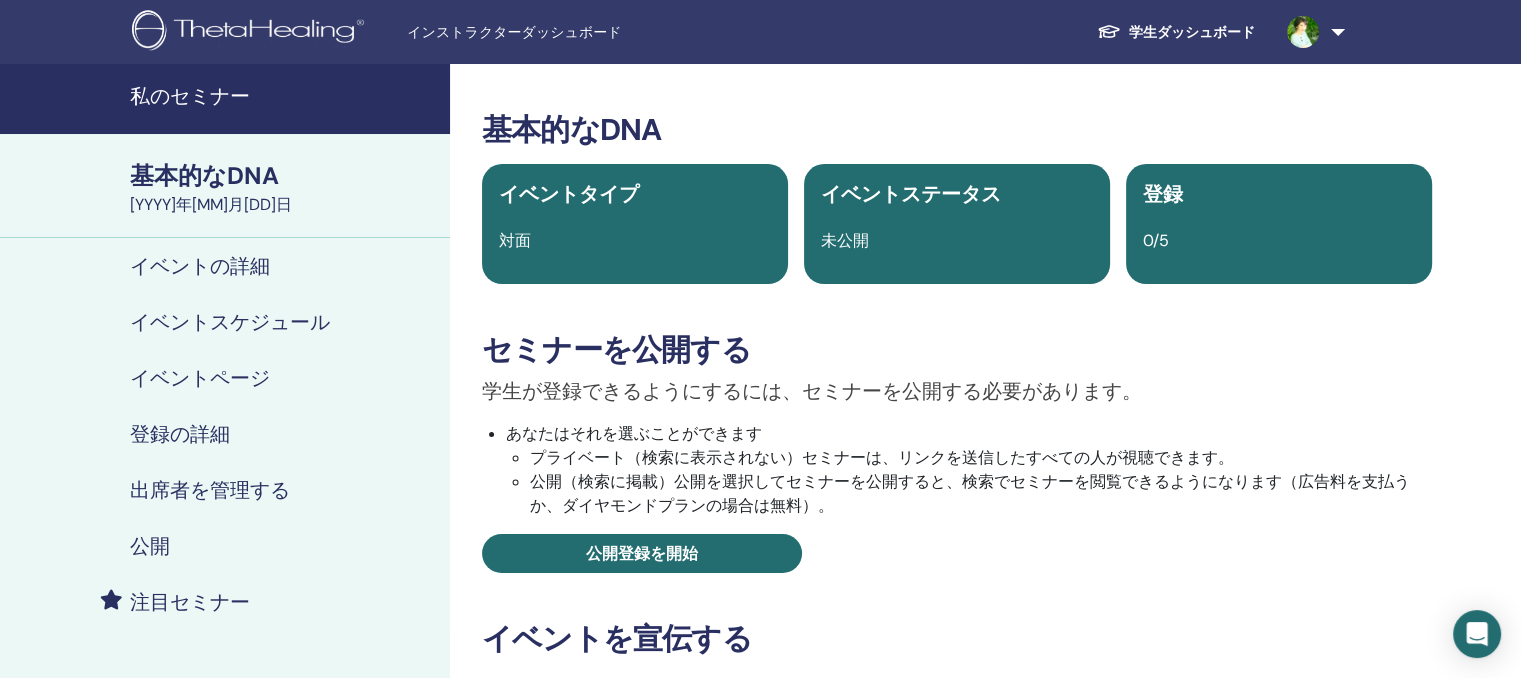click on "私のセミナー" at bounding box center (225, 99) 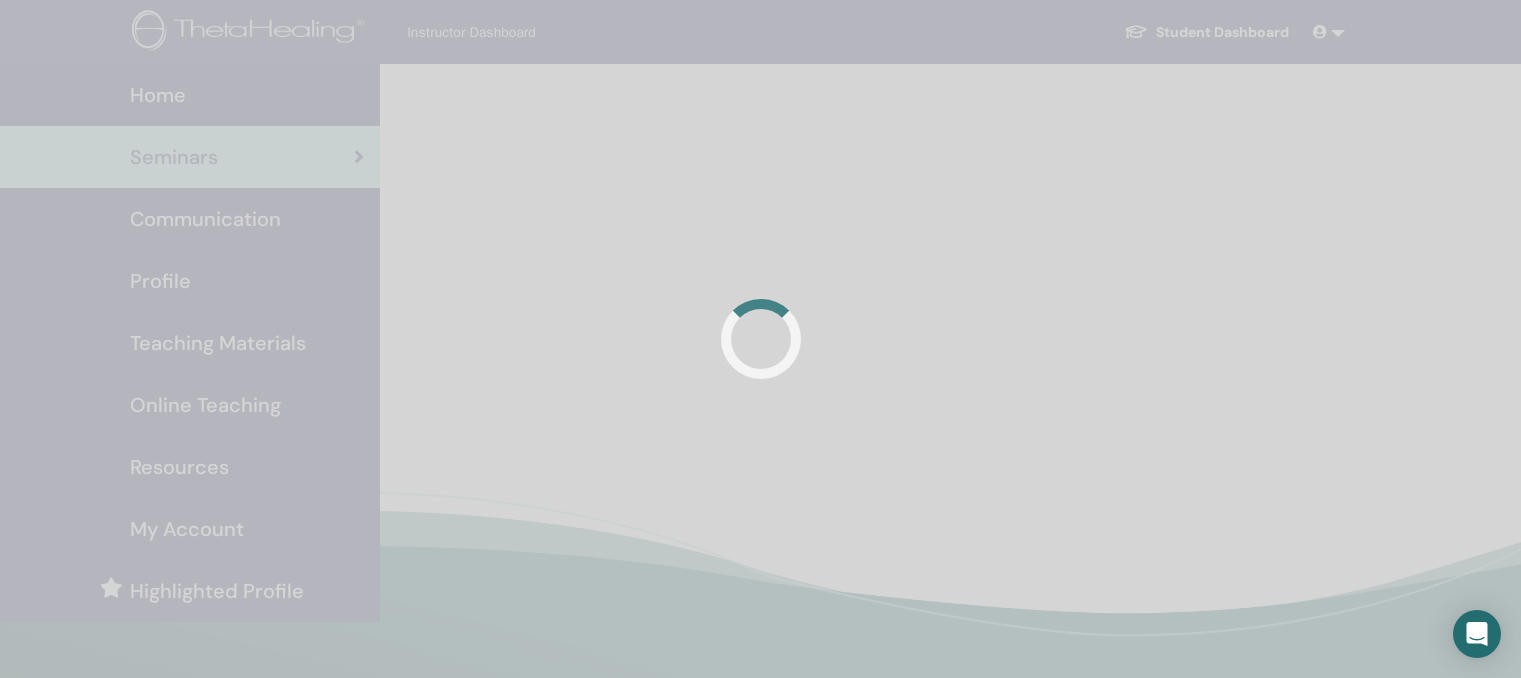 scroll, scrollTop: 0, scrollLeft: 0, axis: both 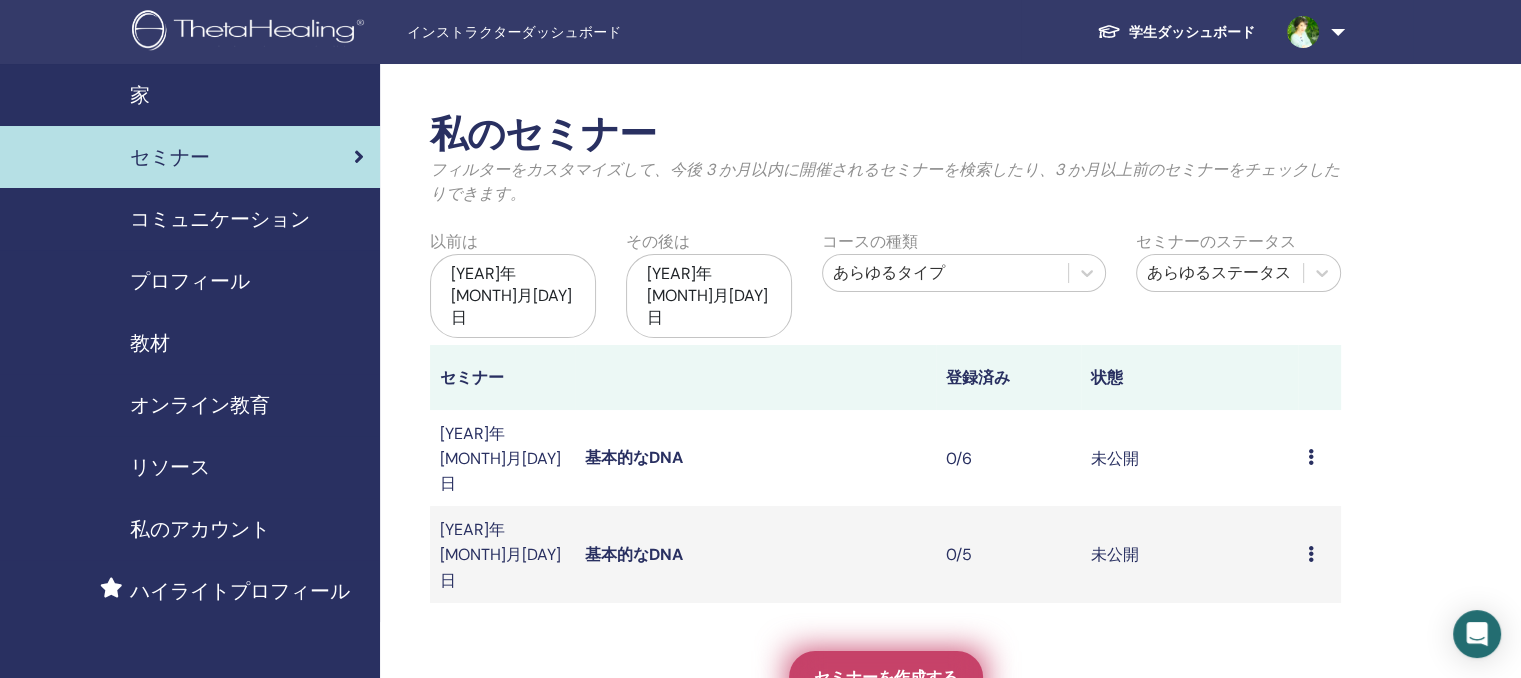 click on "セミナーを作成する" at bounding box center (886, 677) 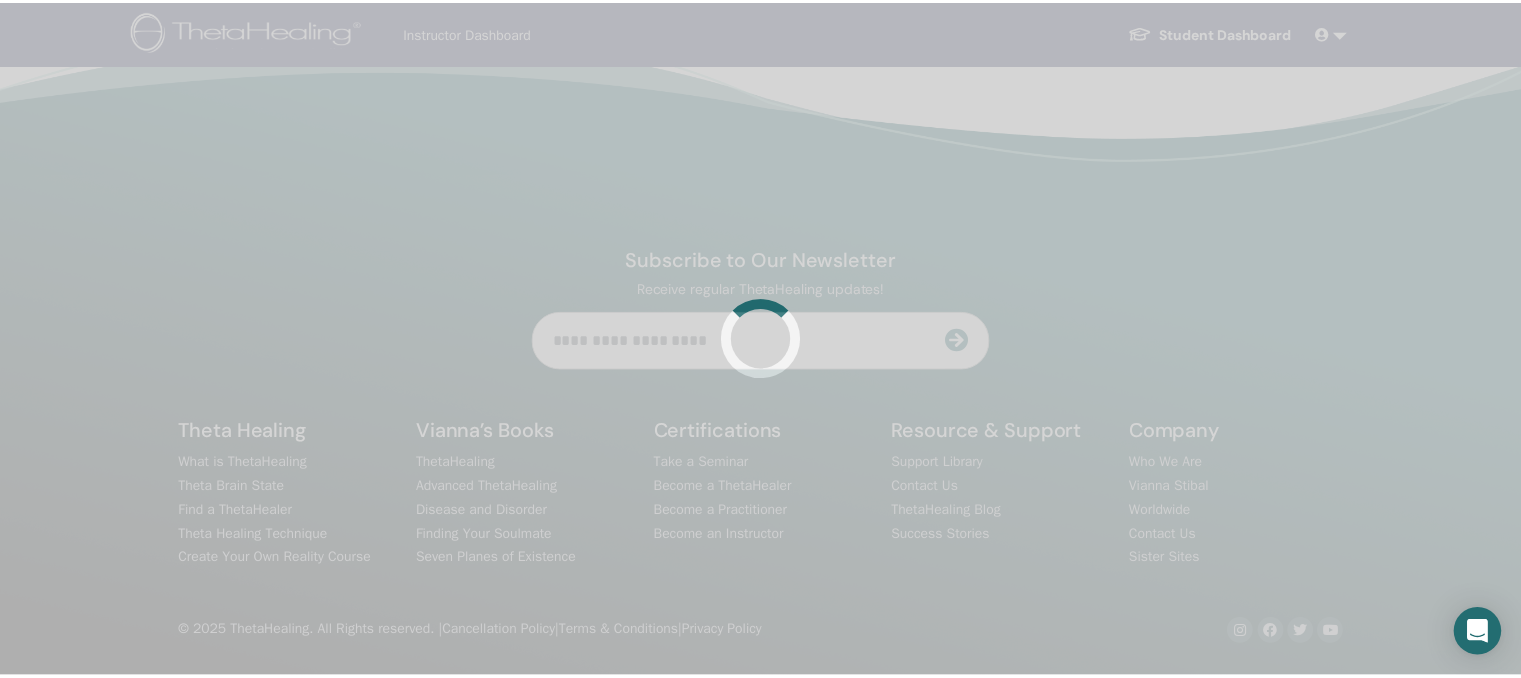 scroll, scrollTop: 0, scrollLeft: 0, axis: both 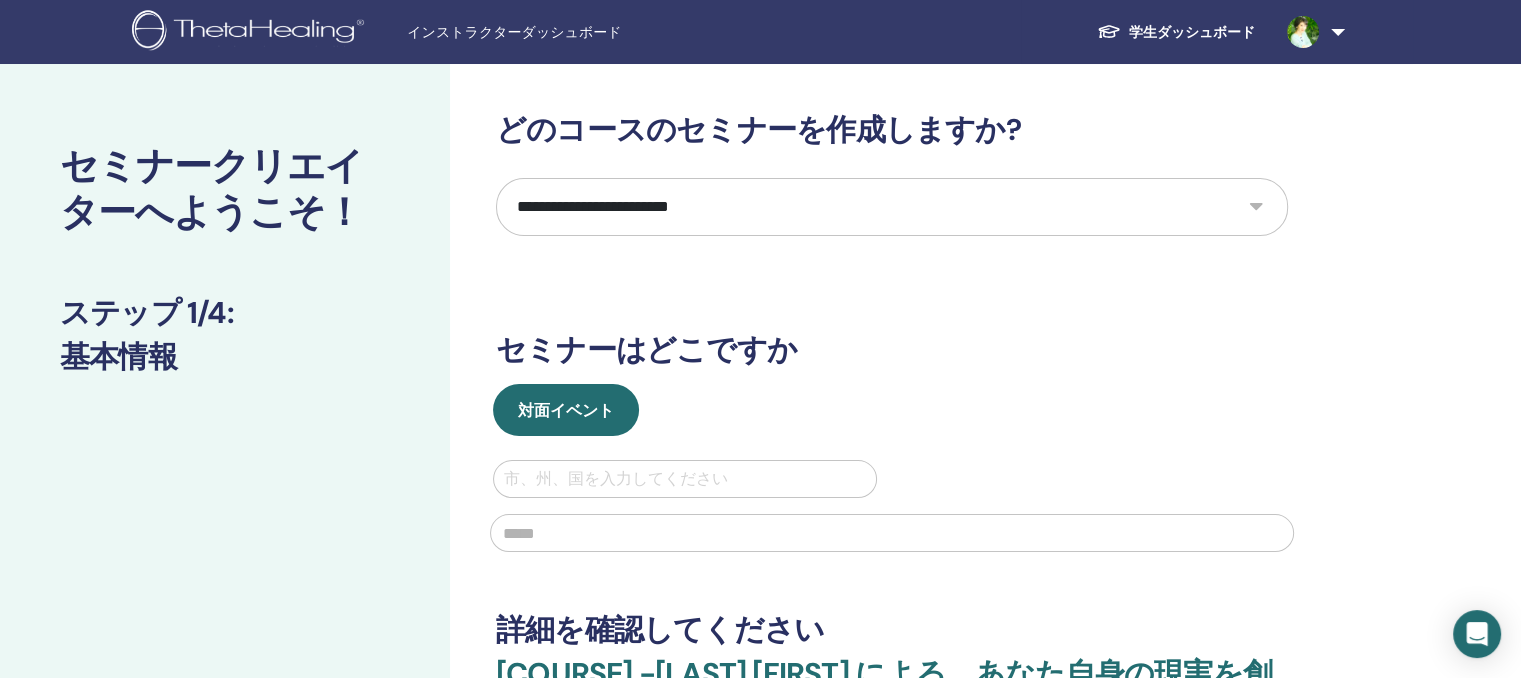 click on "**********" at bounding box center [892, 207] 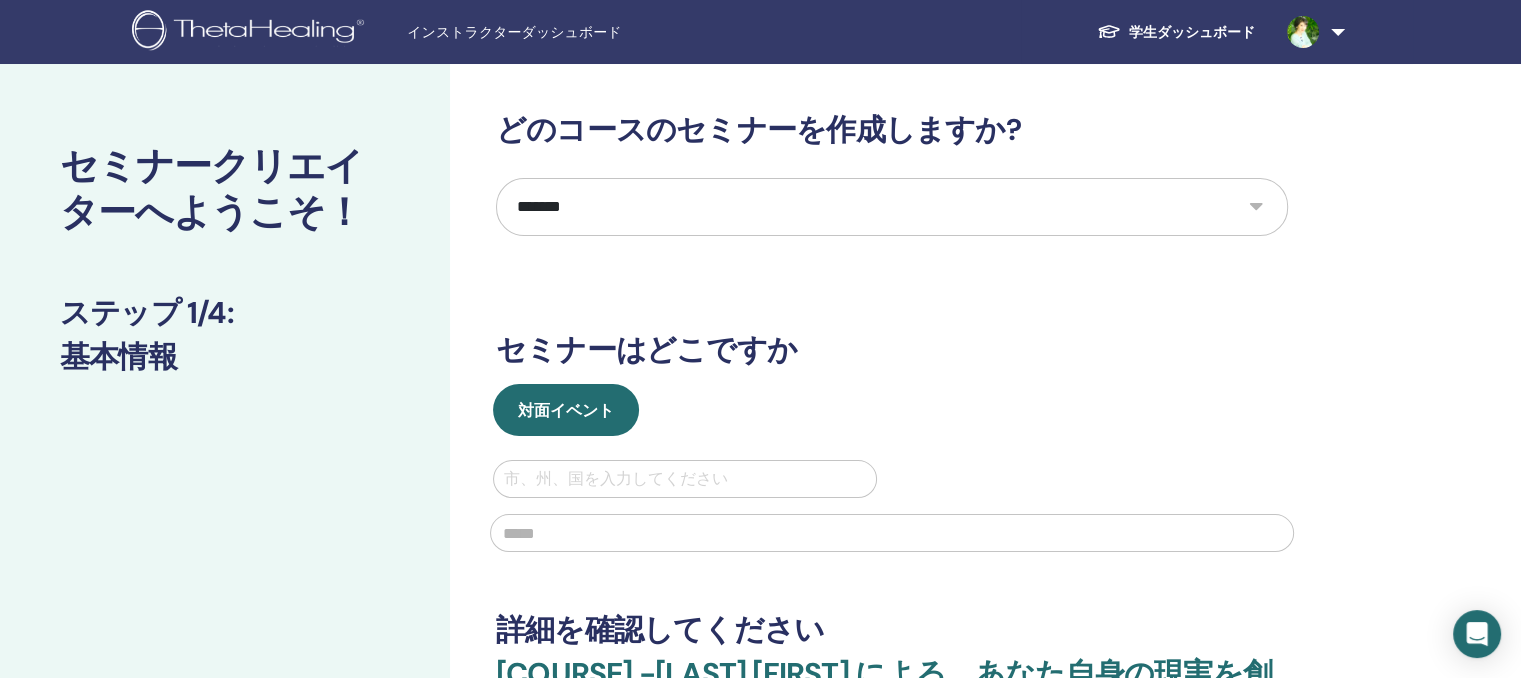 click on "**********" at bounding box center [892, 207] 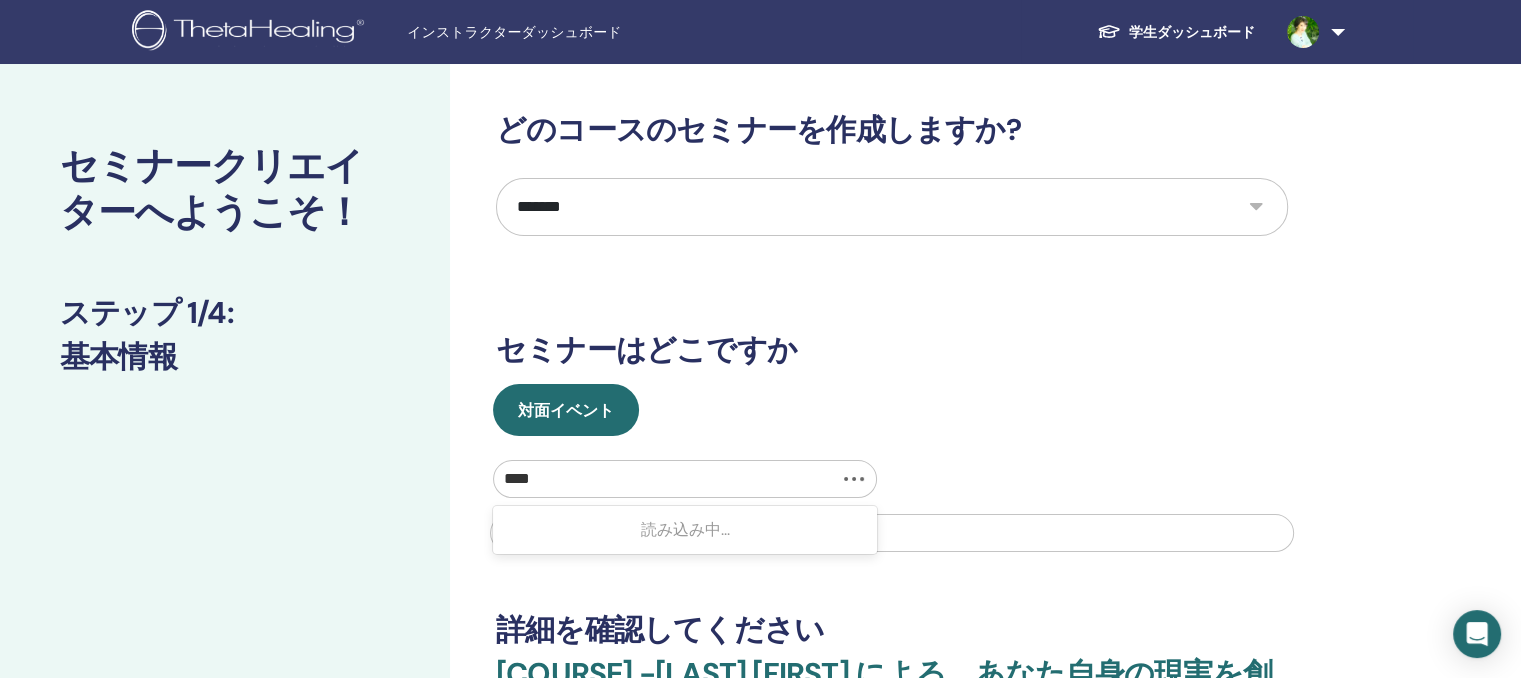 type on "***" 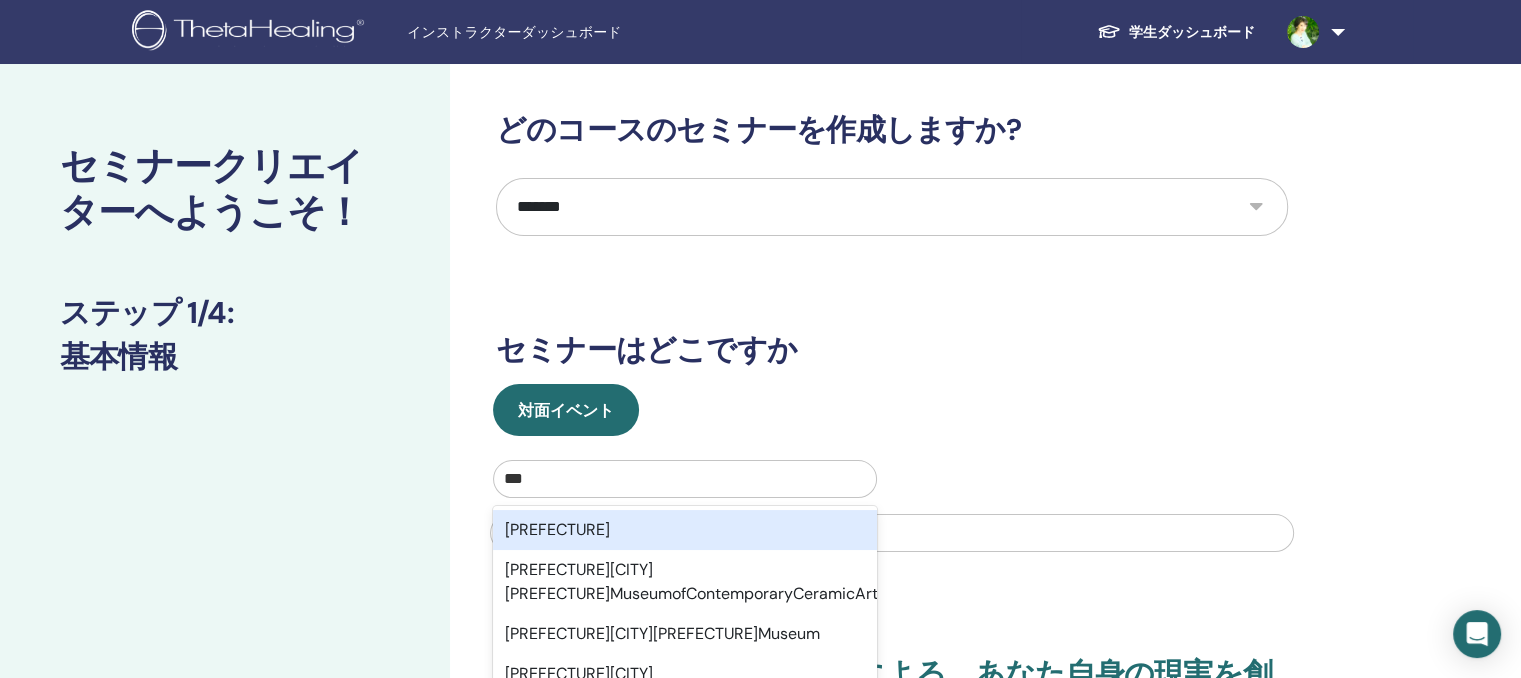 click on "岐阜県" at bounding box center [685, 530] 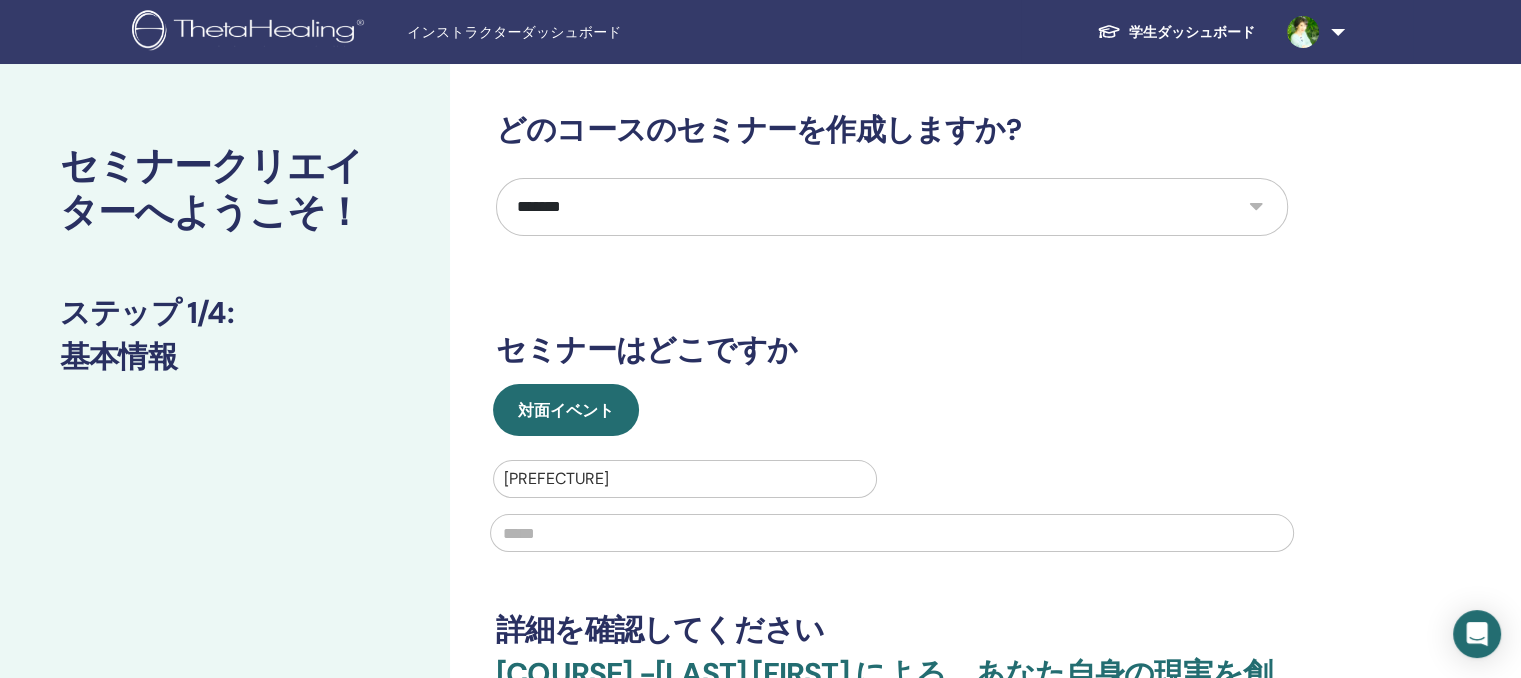 click at bounding box center [892, 533] 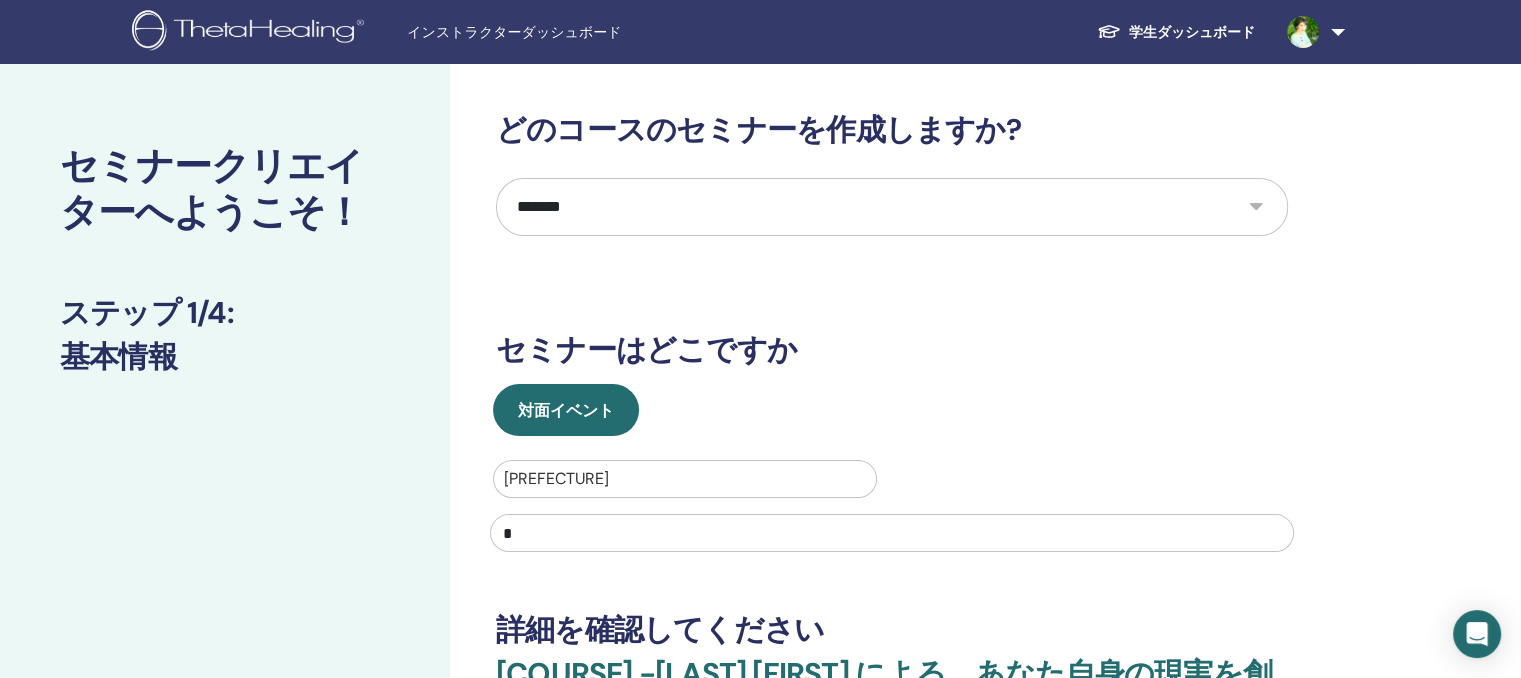 type on "*" 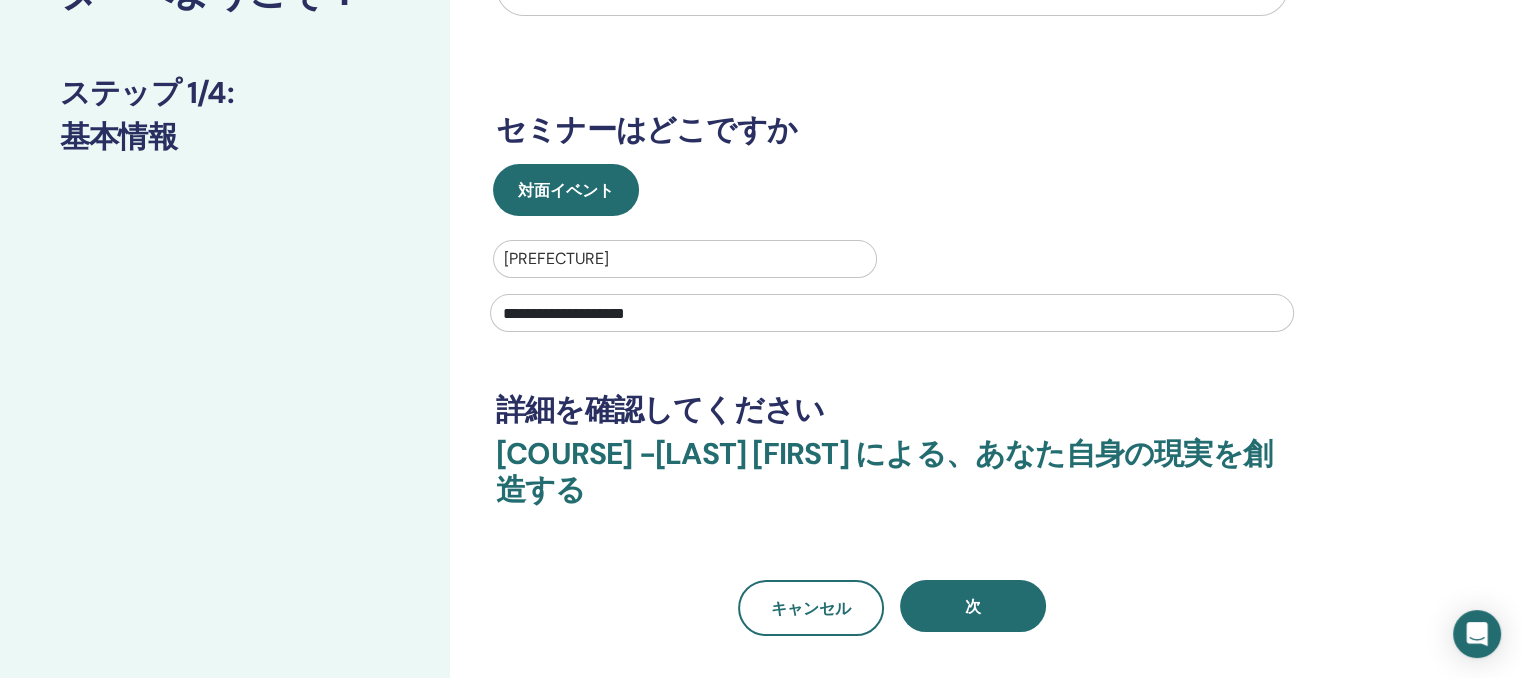 scroll, scrollTop: 500, scrollLeft: 0, axis: vertical 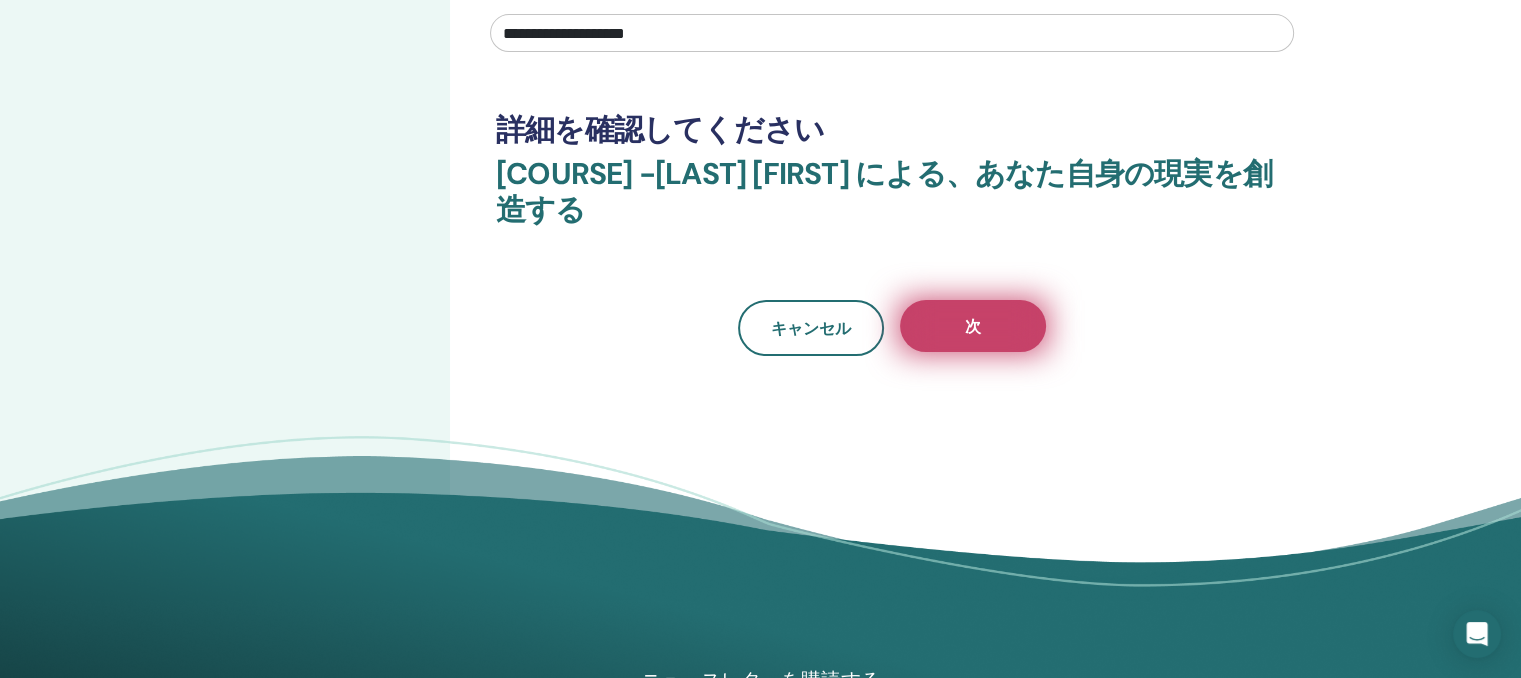 type on "**********" 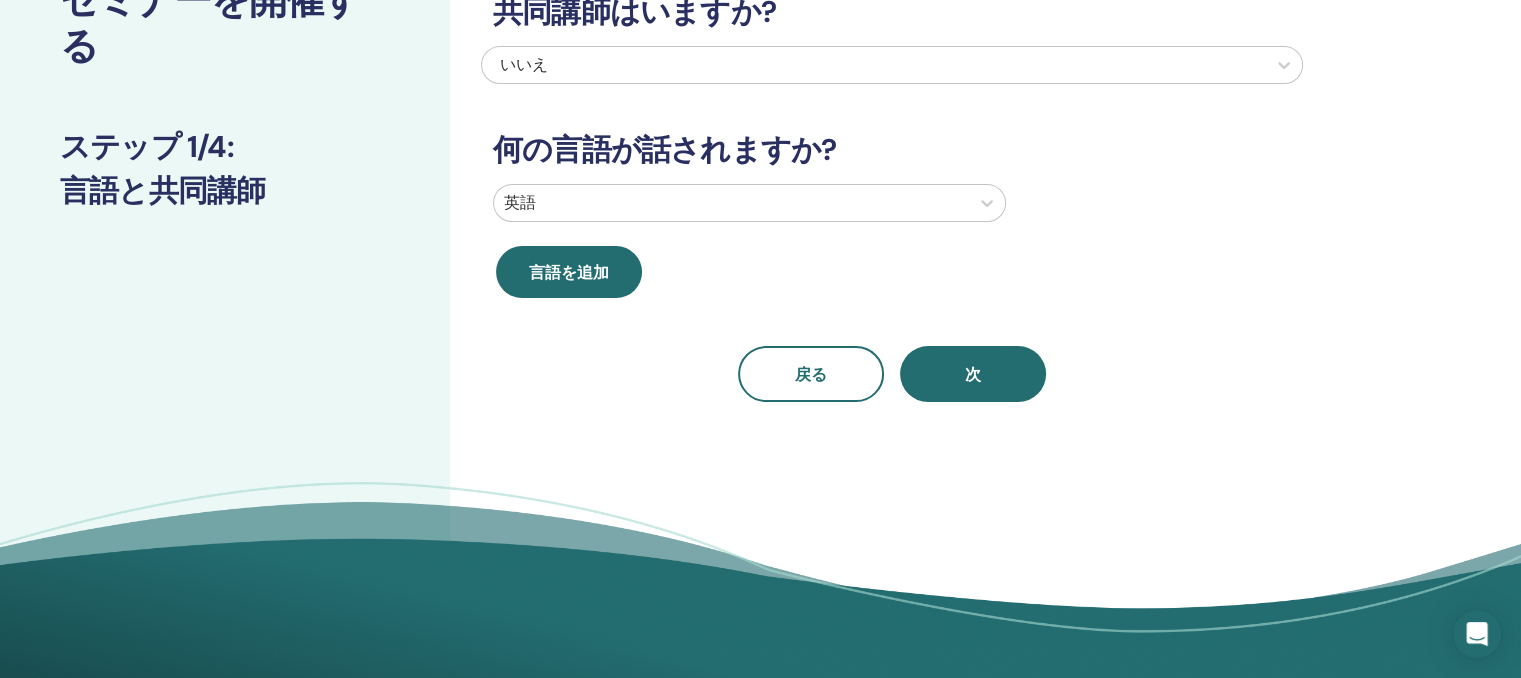 scroll, scrollTop: 0, scrollLeft: 0, axis: both 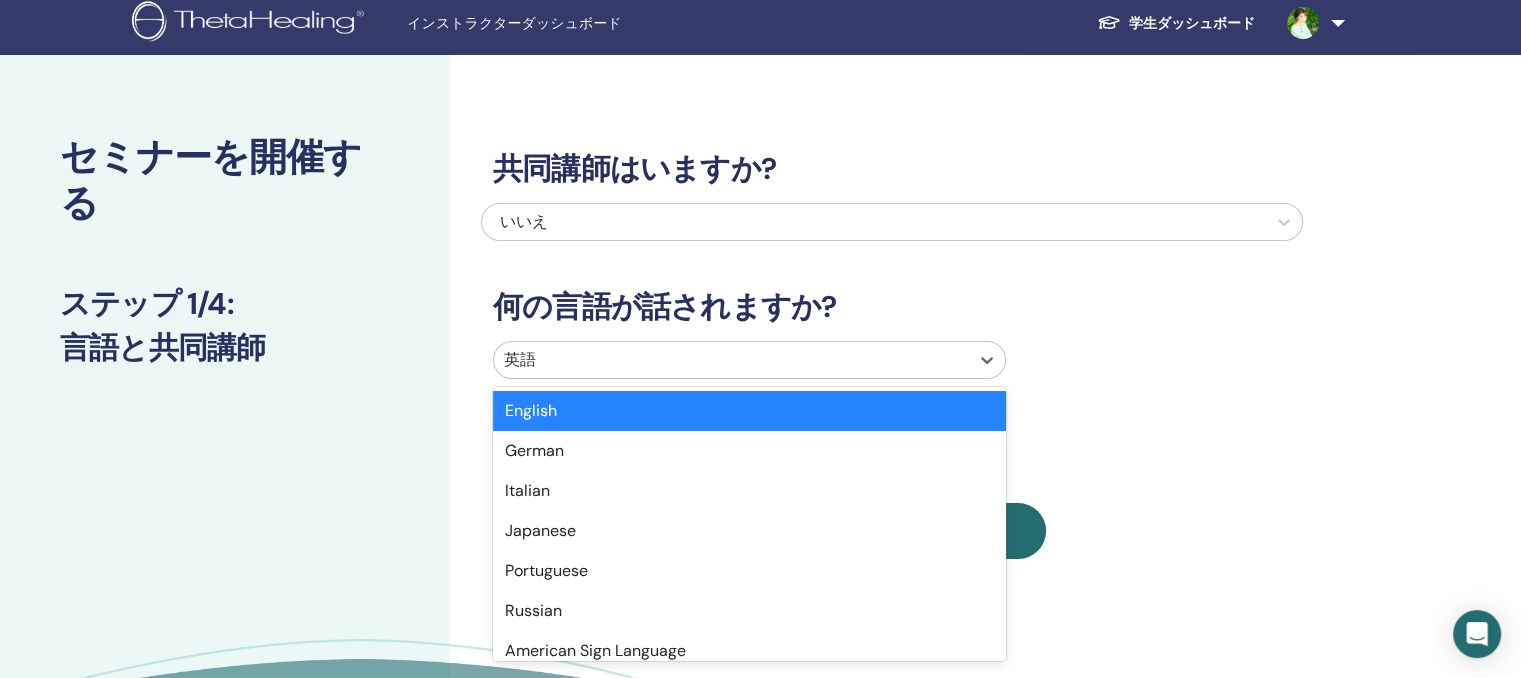 click on "英語" at bounding box center (731, 360) 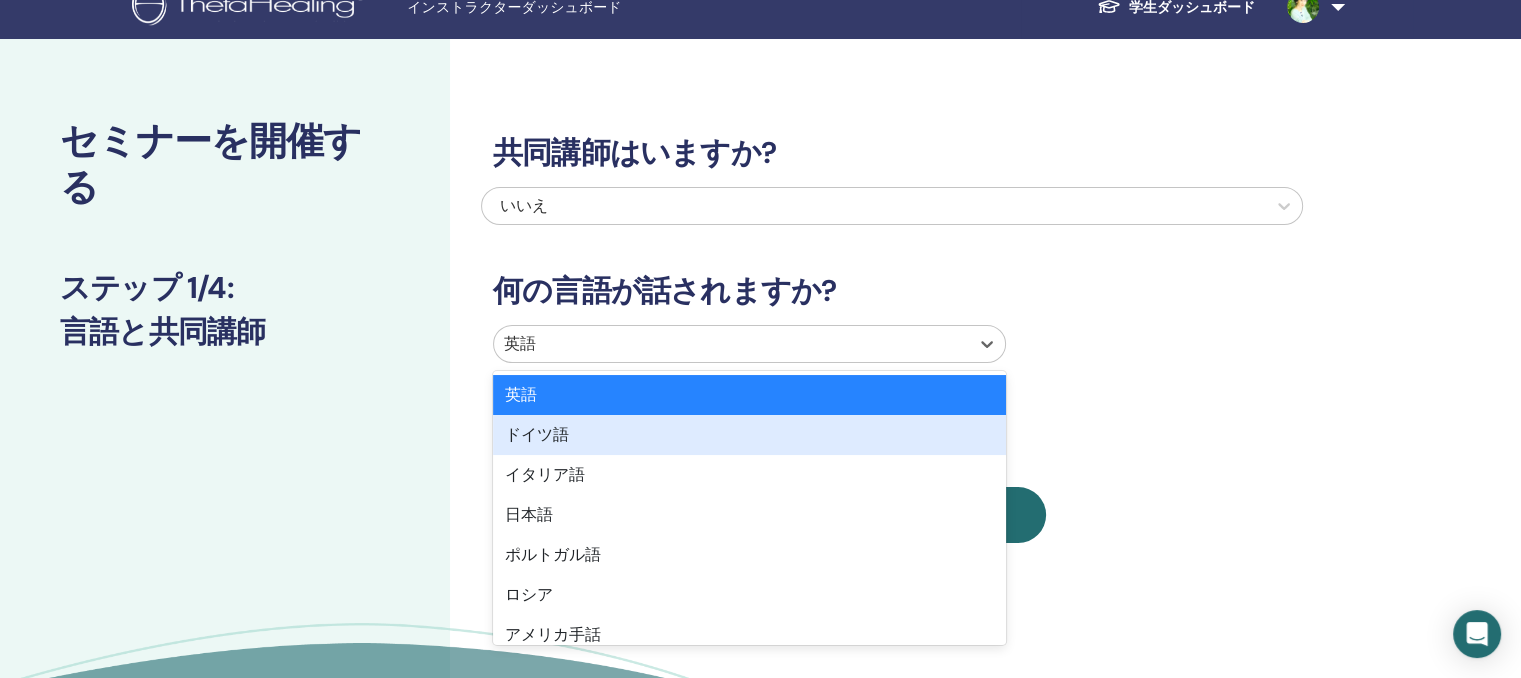 scroll, scrollTop: 26, scrollLeft: 0, axis: vertical 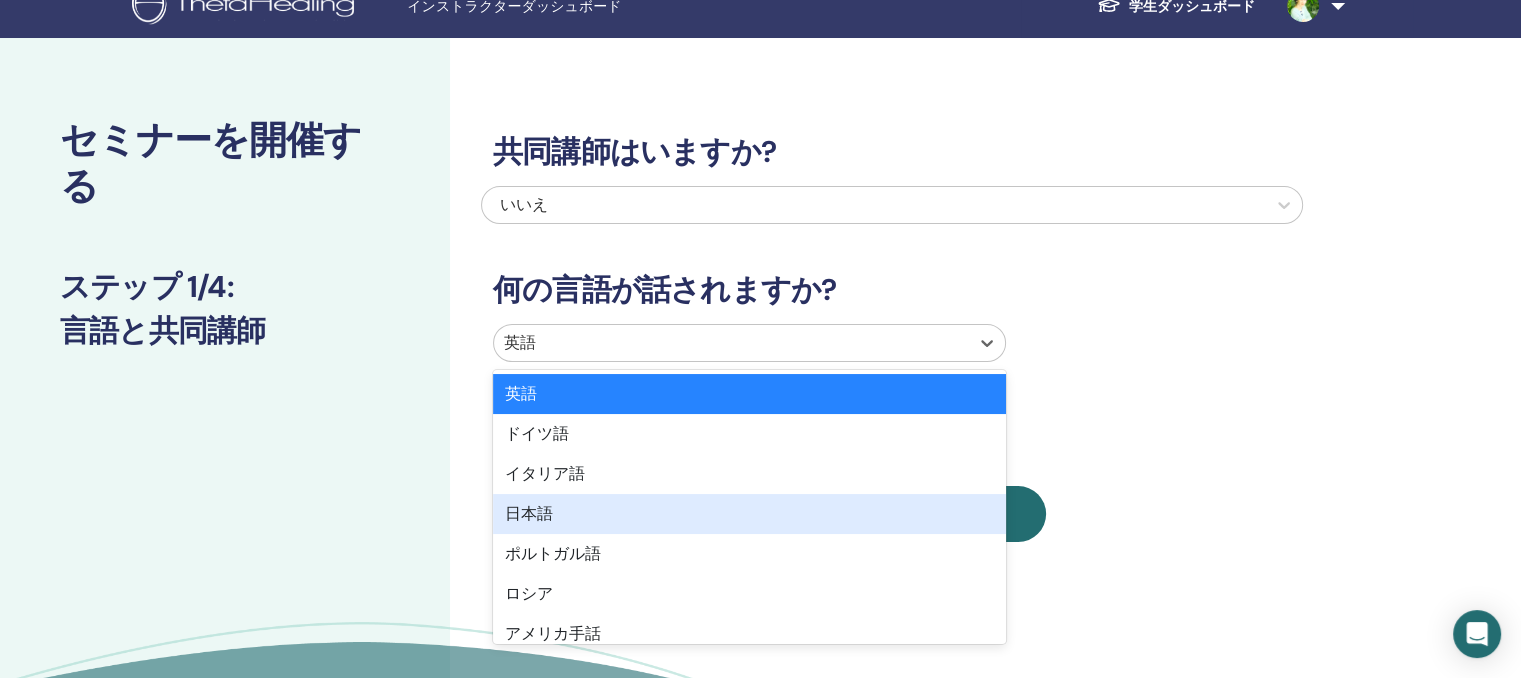 click on "日本語" at bounding box center [529, 513] 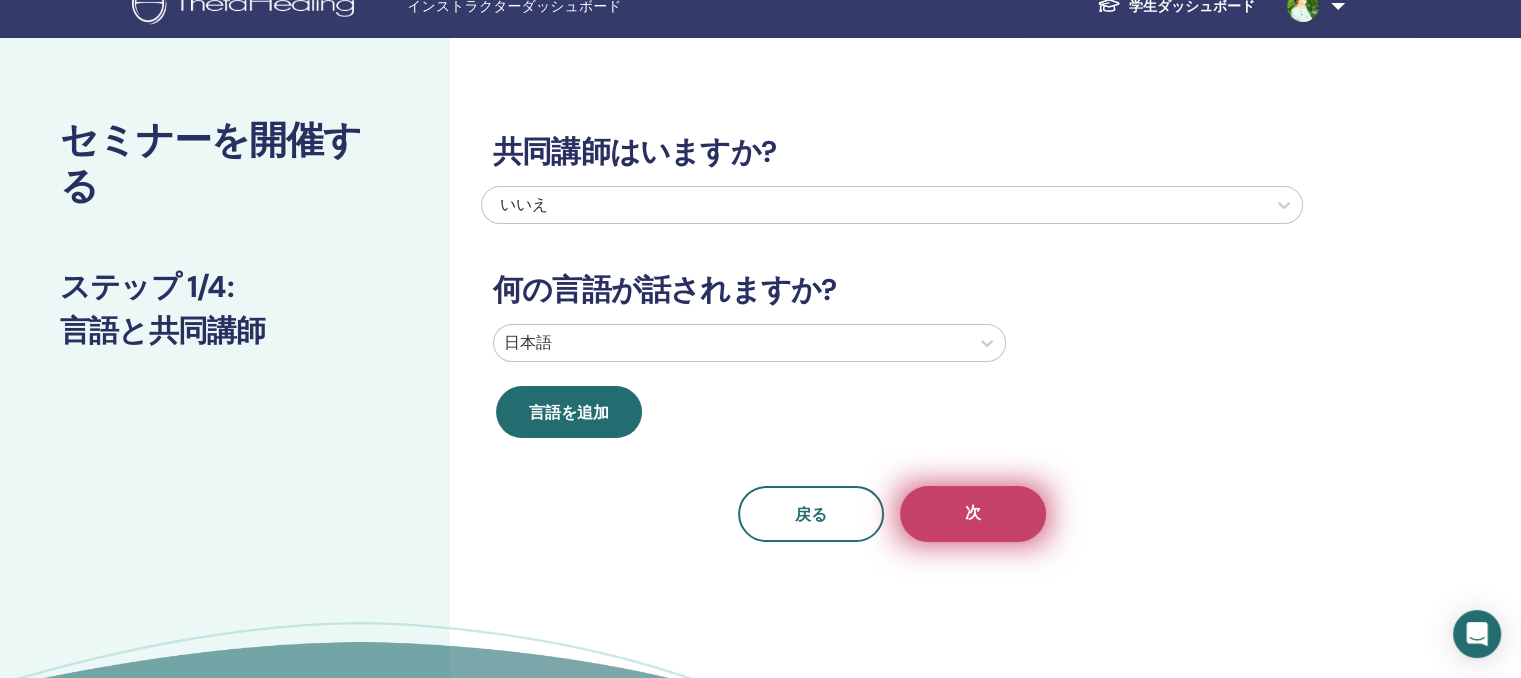 click on "次" at bounding box center [973, 514] 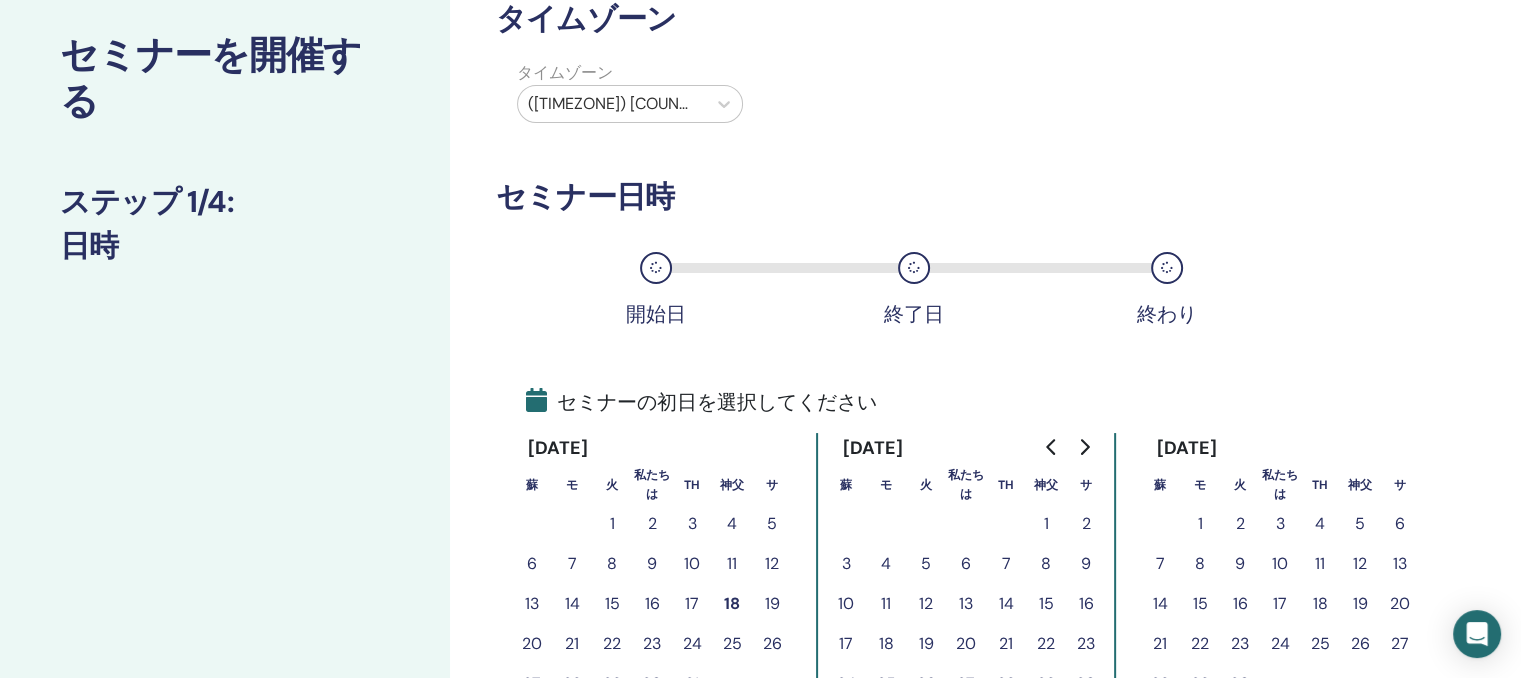 scroll, scrollTop: 226, scrollLeft: 0, axis: vertical 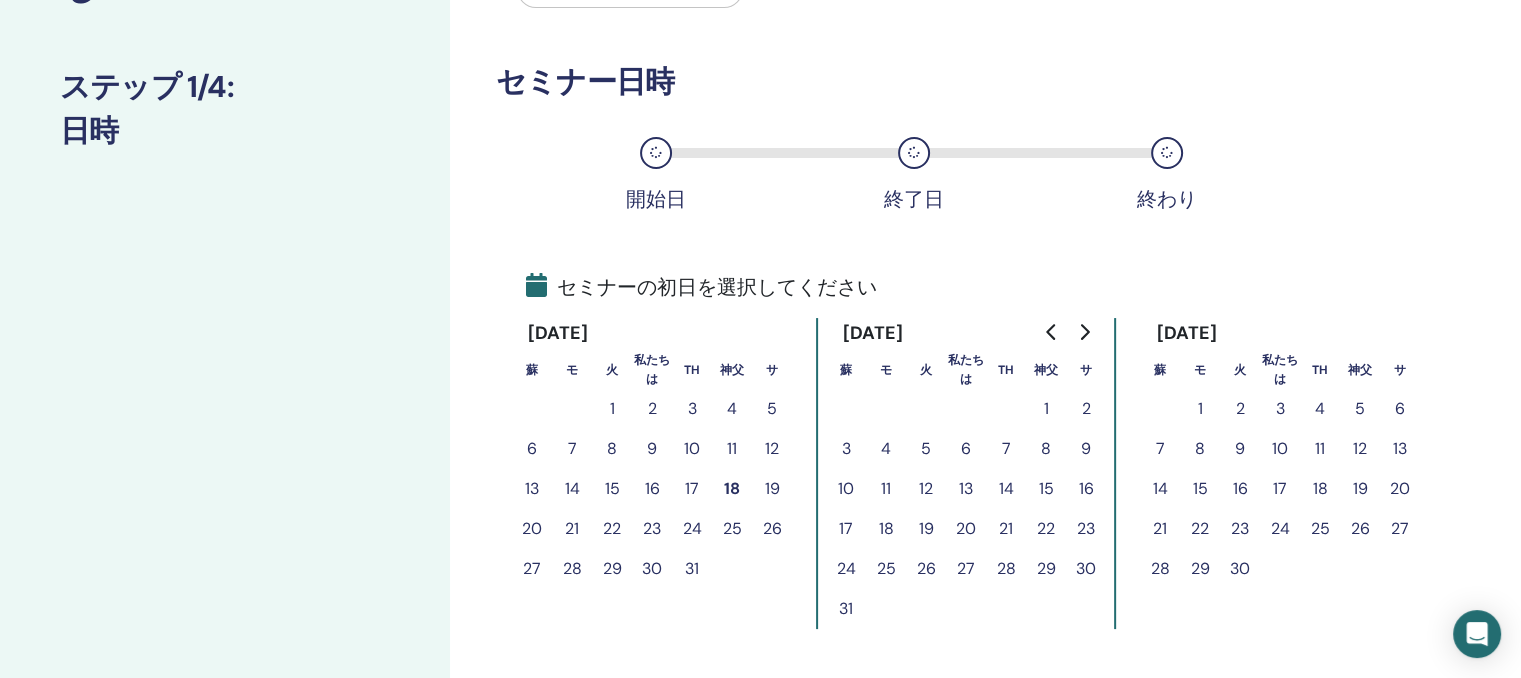 click 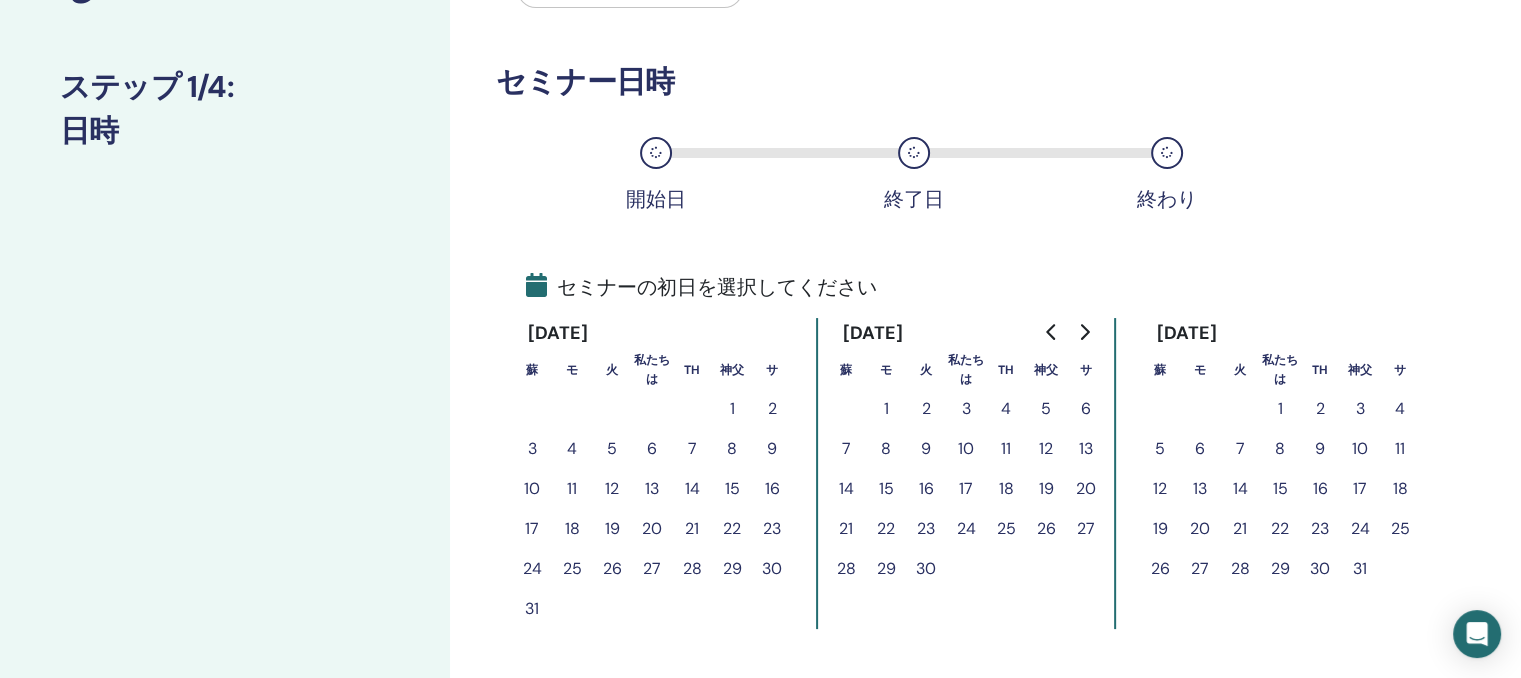 click on "14" at bounding box center [1240, 488] 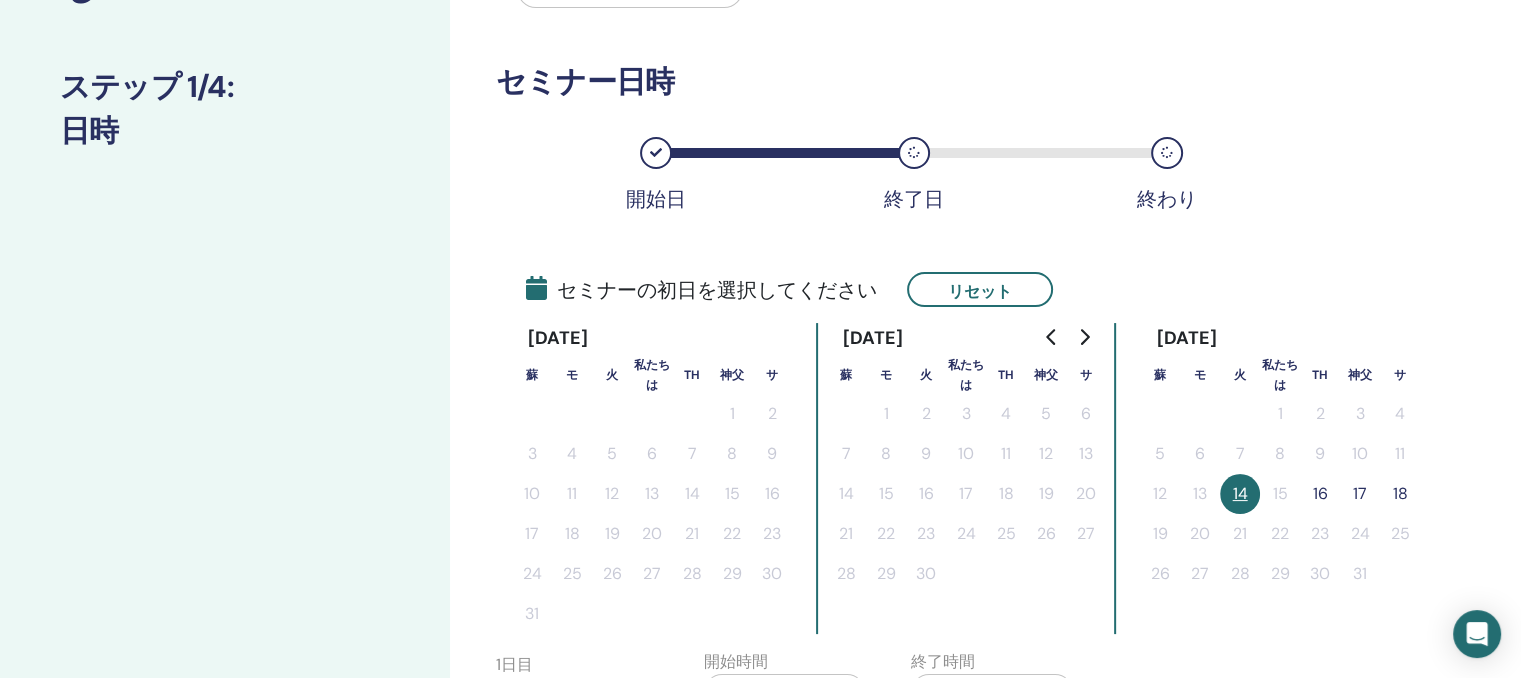 click on "16" at bounding box center (1320, 493) 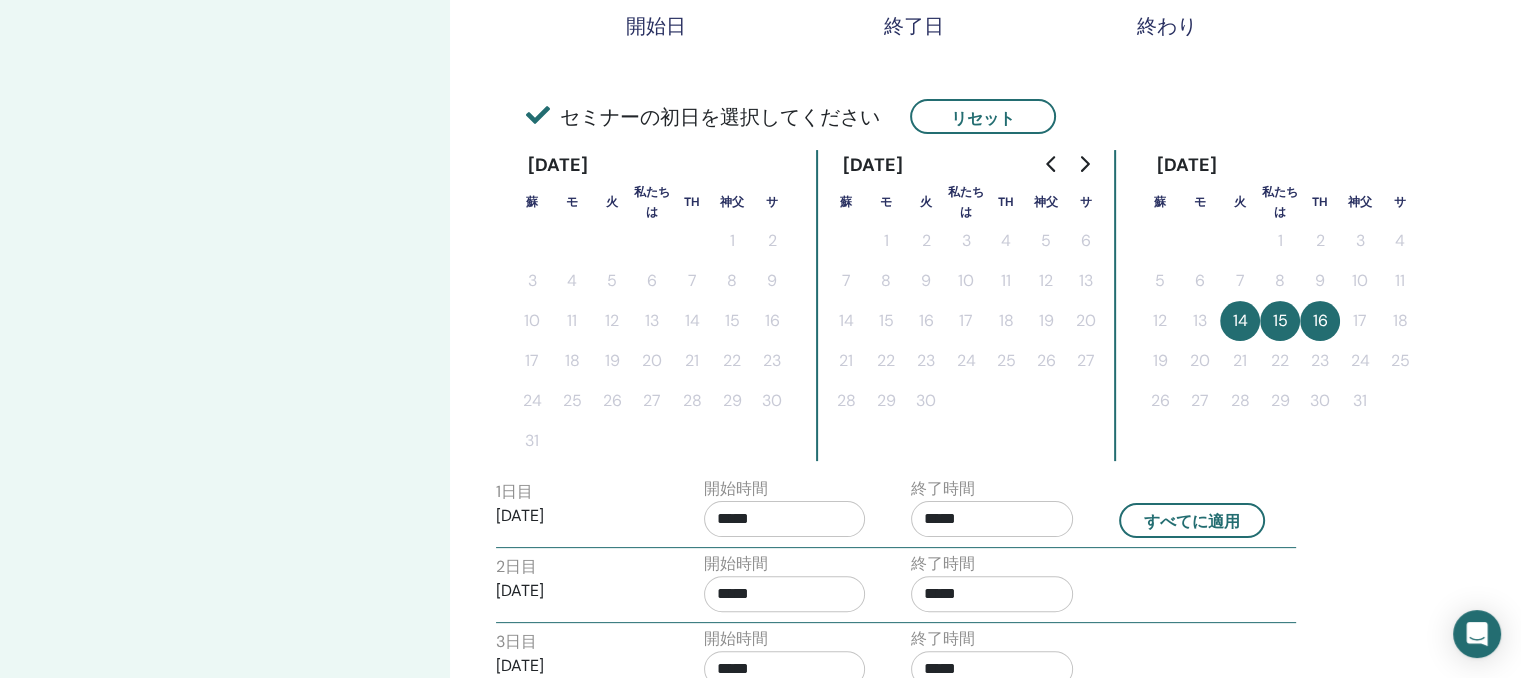 scroll, scrollTop: 526, scrollLeft: 0, axis: vertical 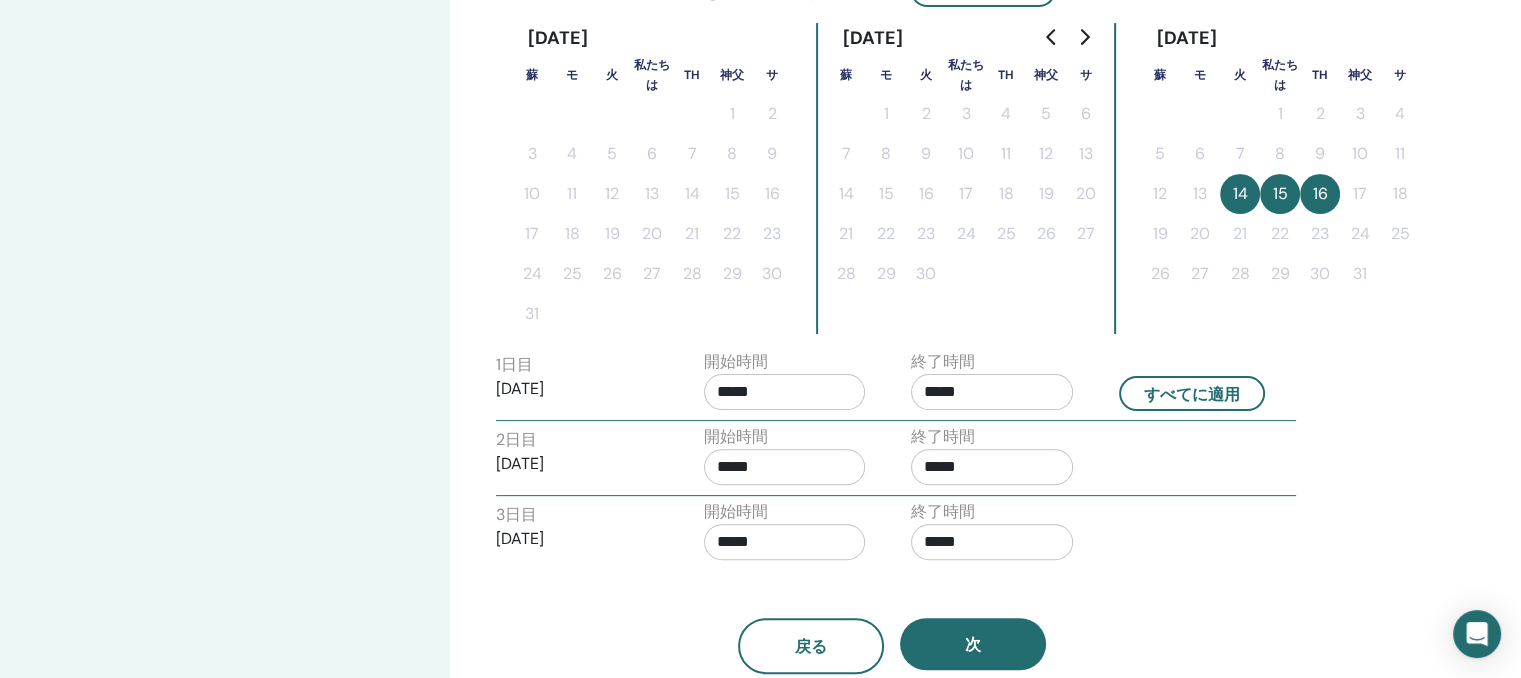 drag, startPoint x: 778, startPoint y: 387, endPoint x: 850, endPoint y: 389, distance: 72.02777 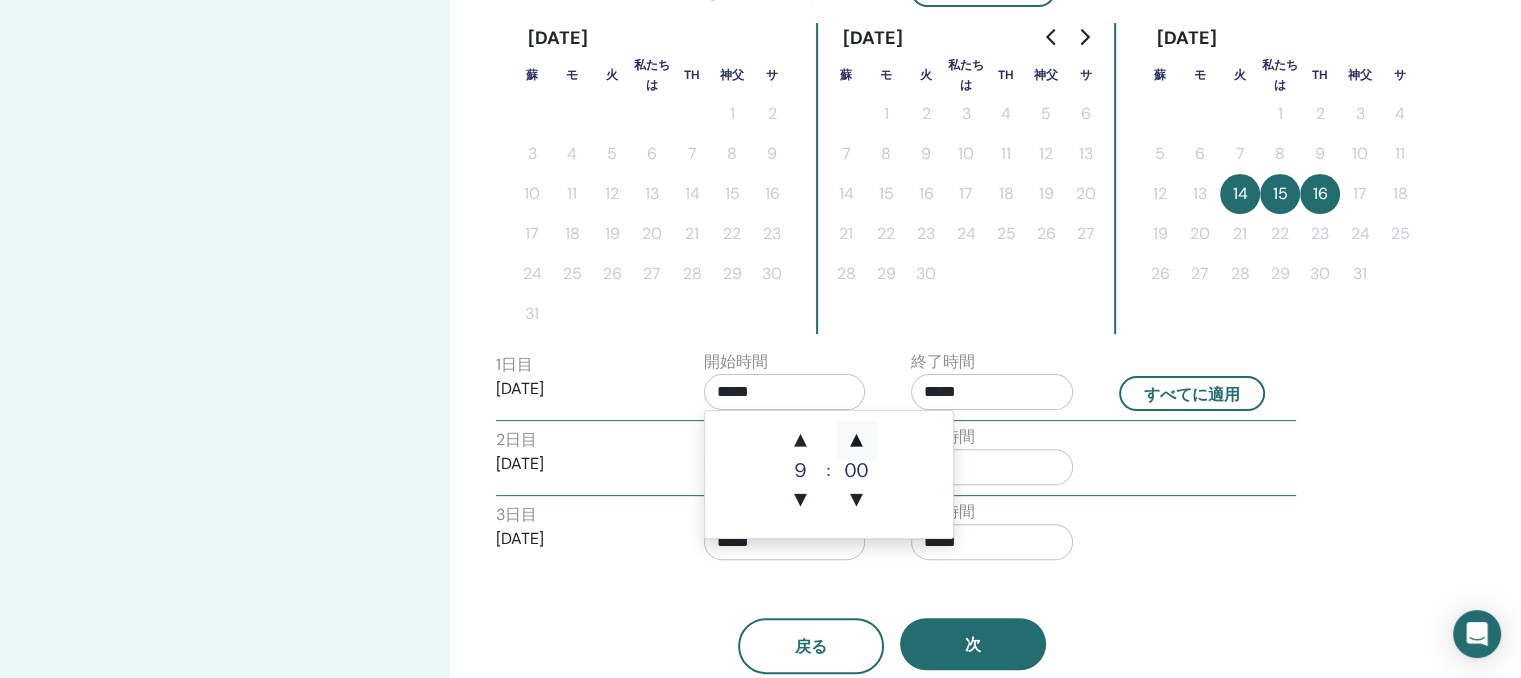 click on "▲" at bounding box center (857, 441) 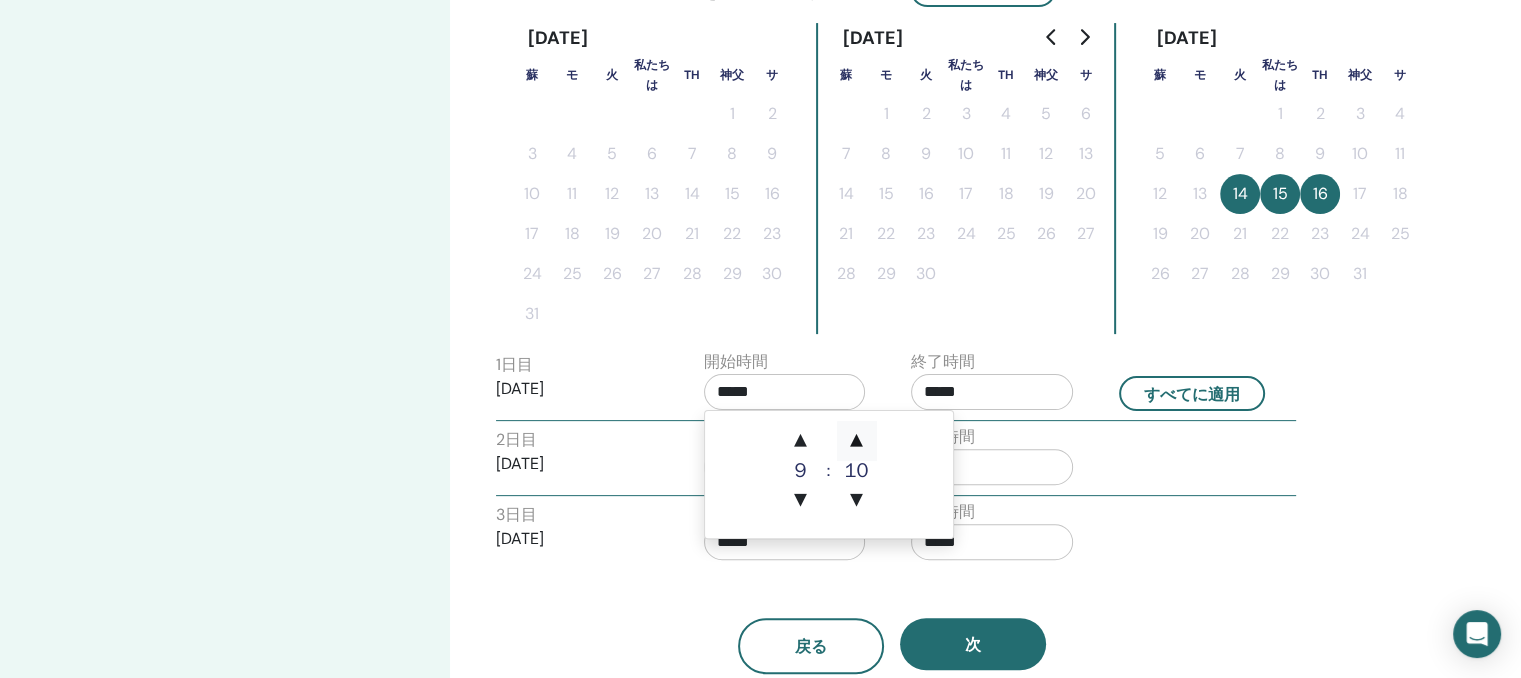 click on "▲" at bounding box center [857, 441] 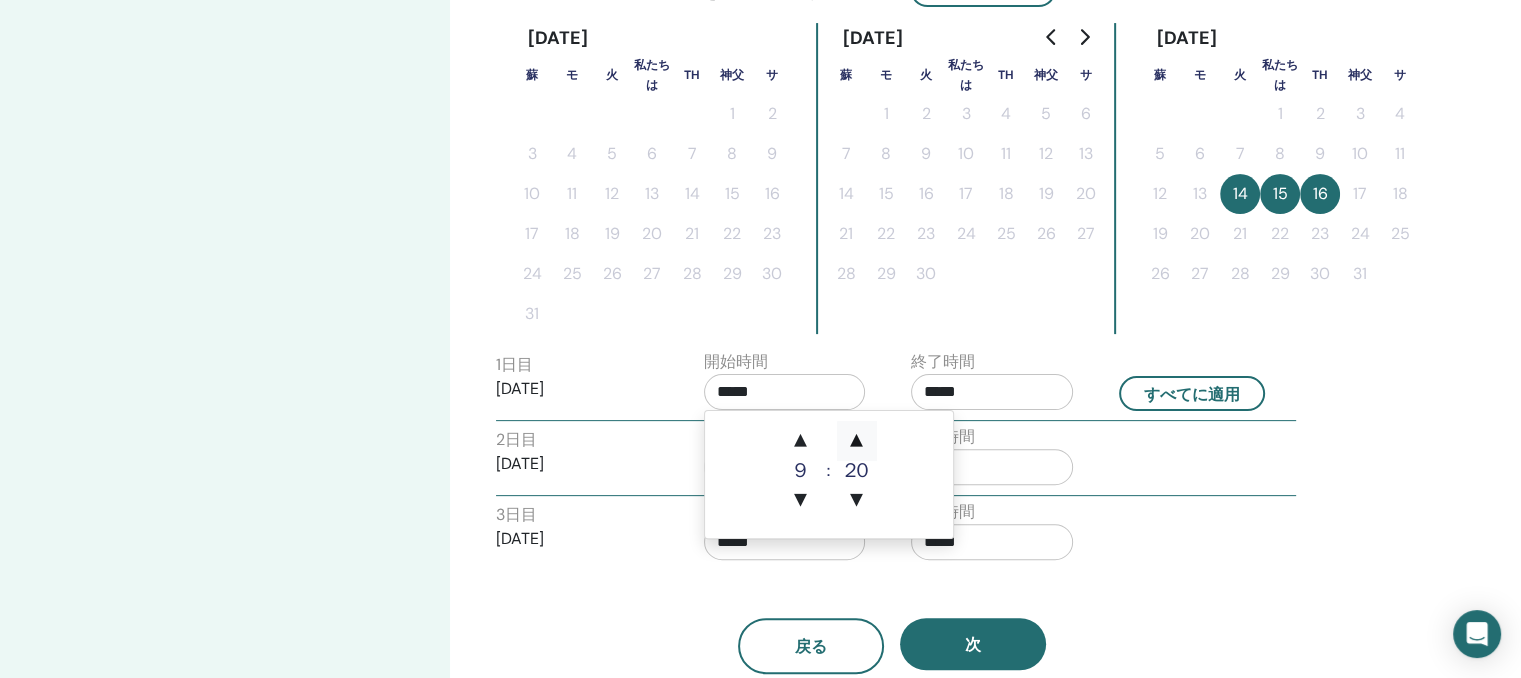 click on "▲" at bounding box center [857, 441] 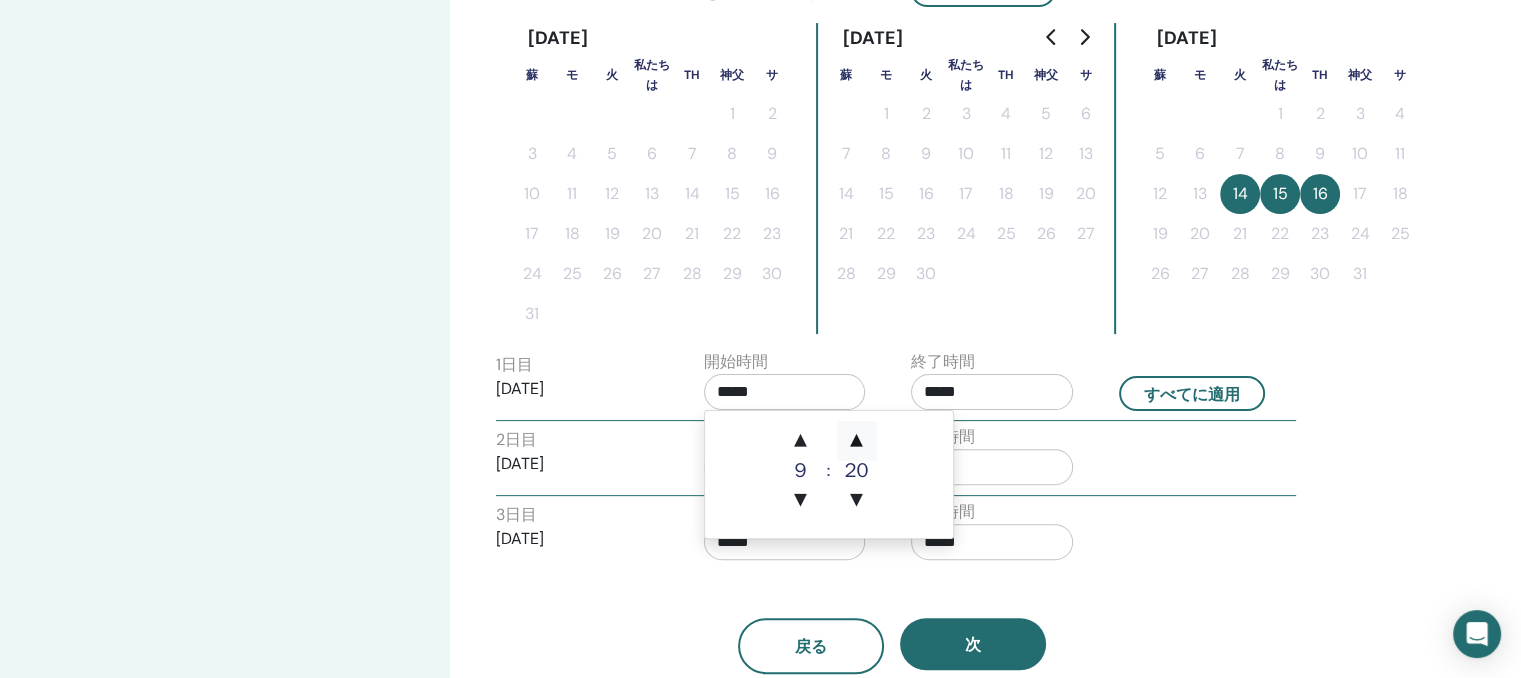 click on "▲" at bounding box center (857, 441) 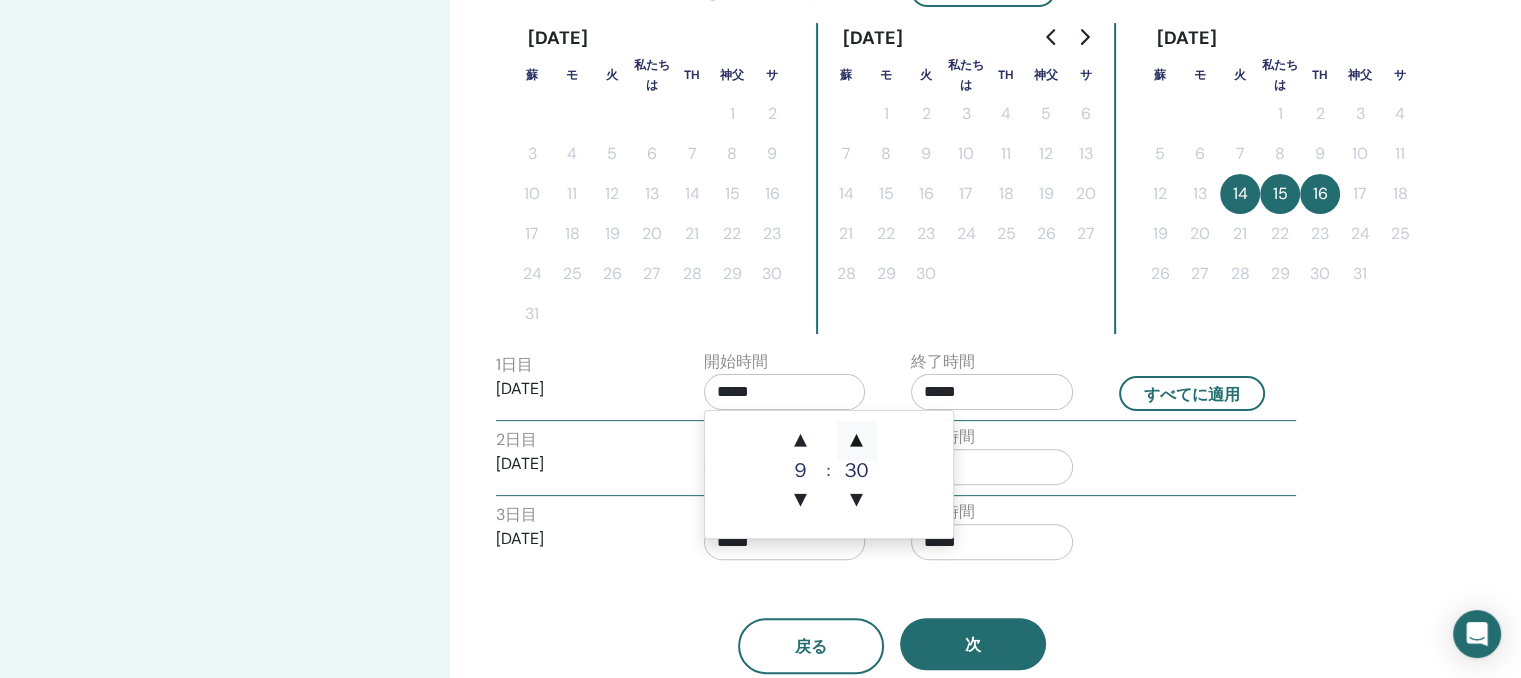 click on "▲" at bounding box center [857, 441] 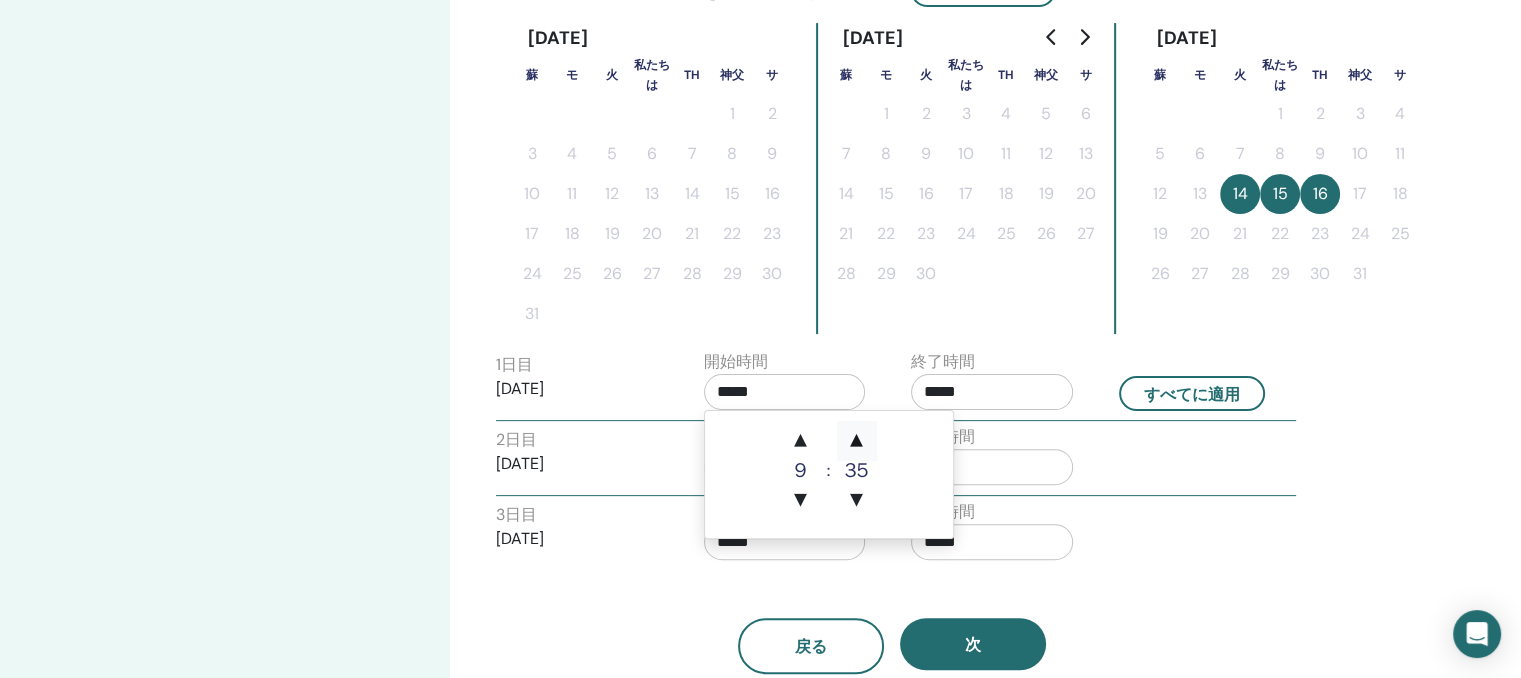 click on "▲" at bounding box center (857, 441) 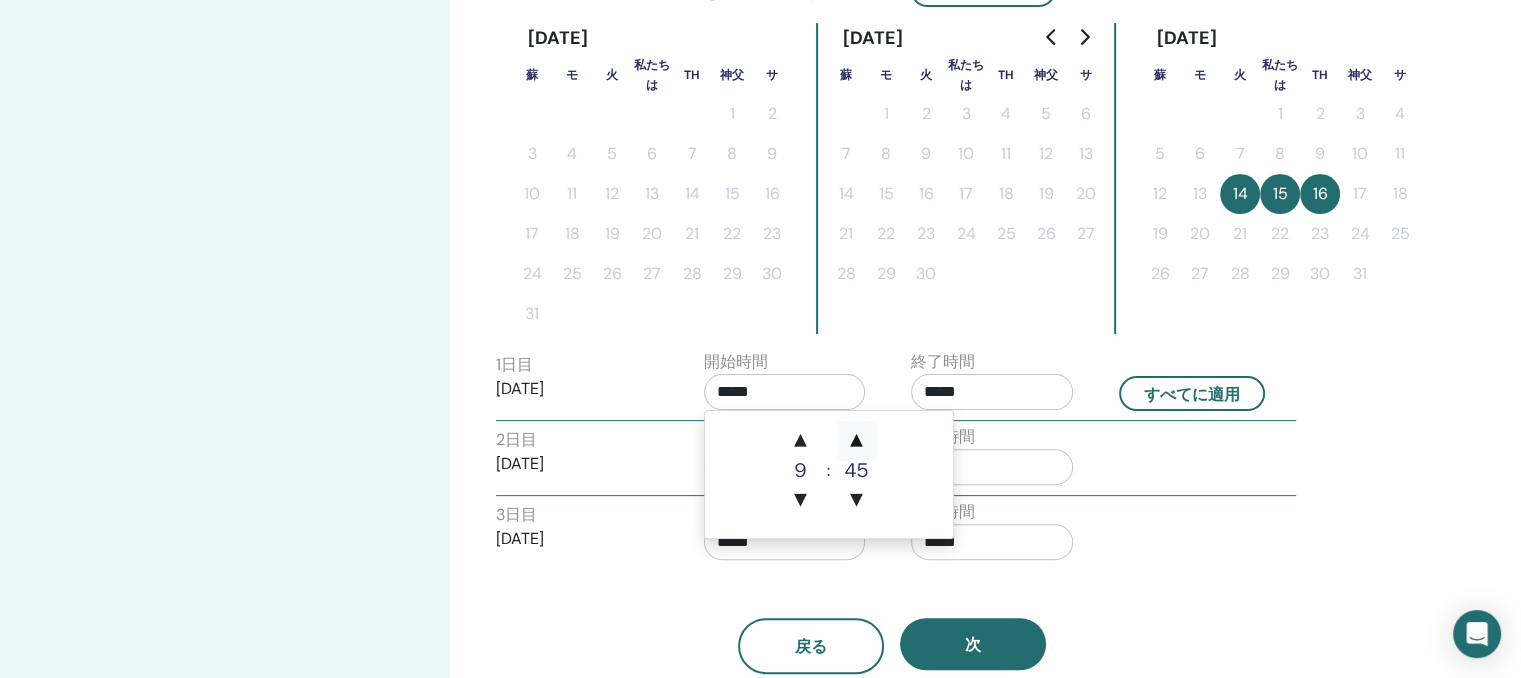 click on "▲" at bounding box center (857, 441) 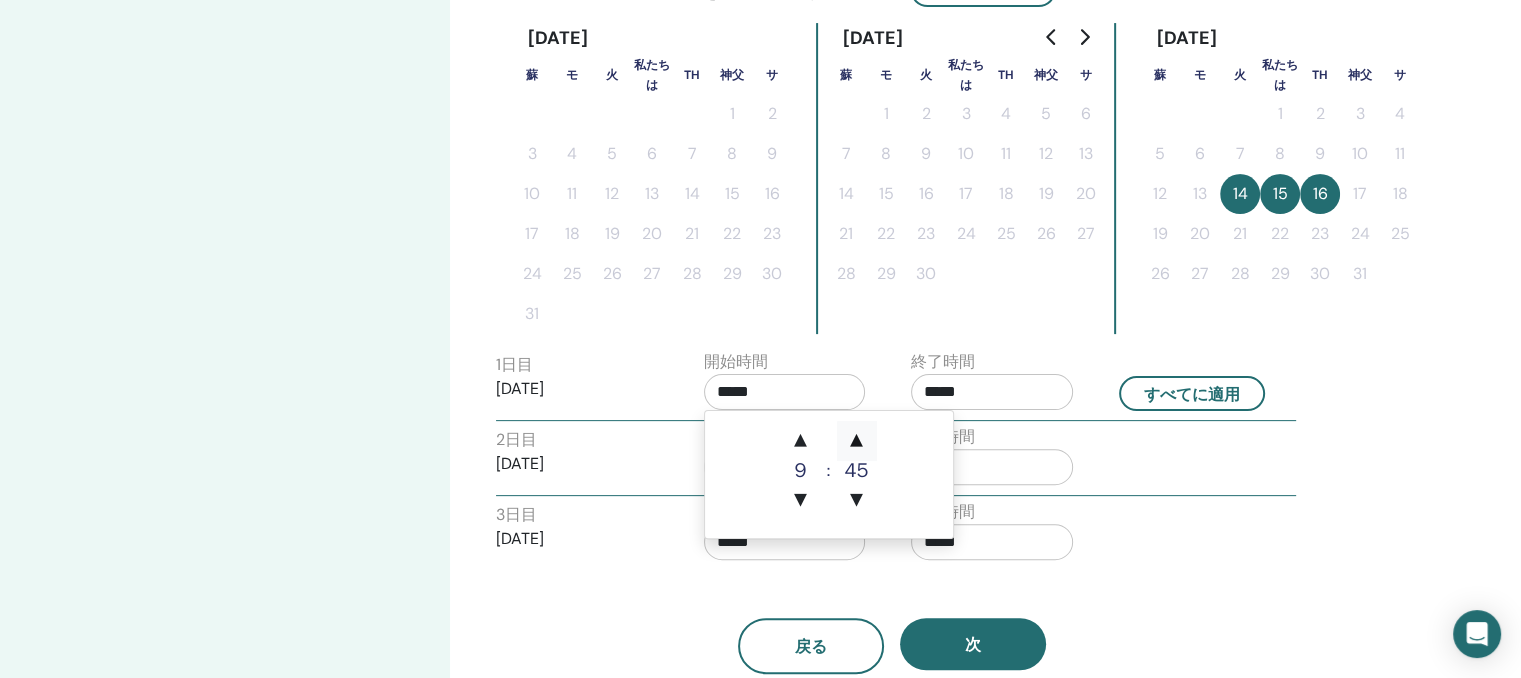 type on "*****" 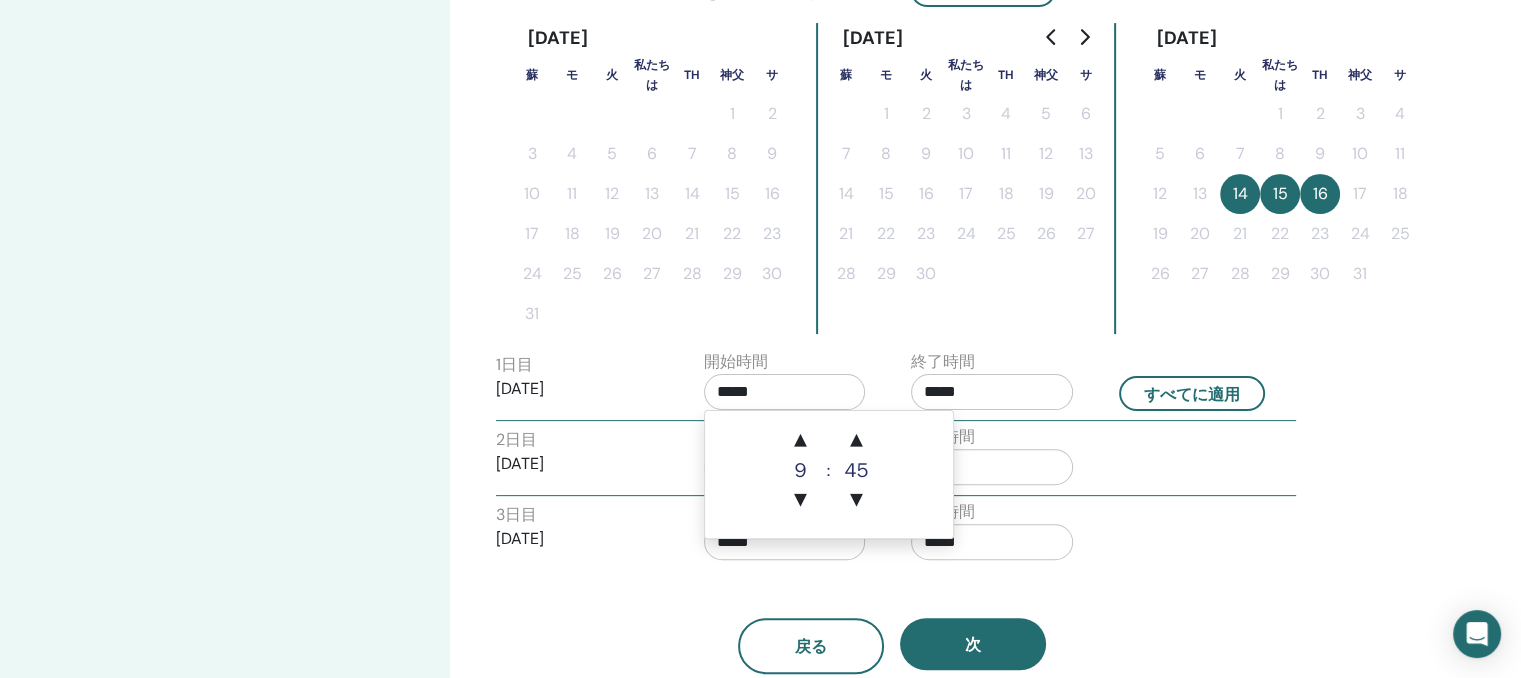 click on "*****" at bounding box center [992, 392] 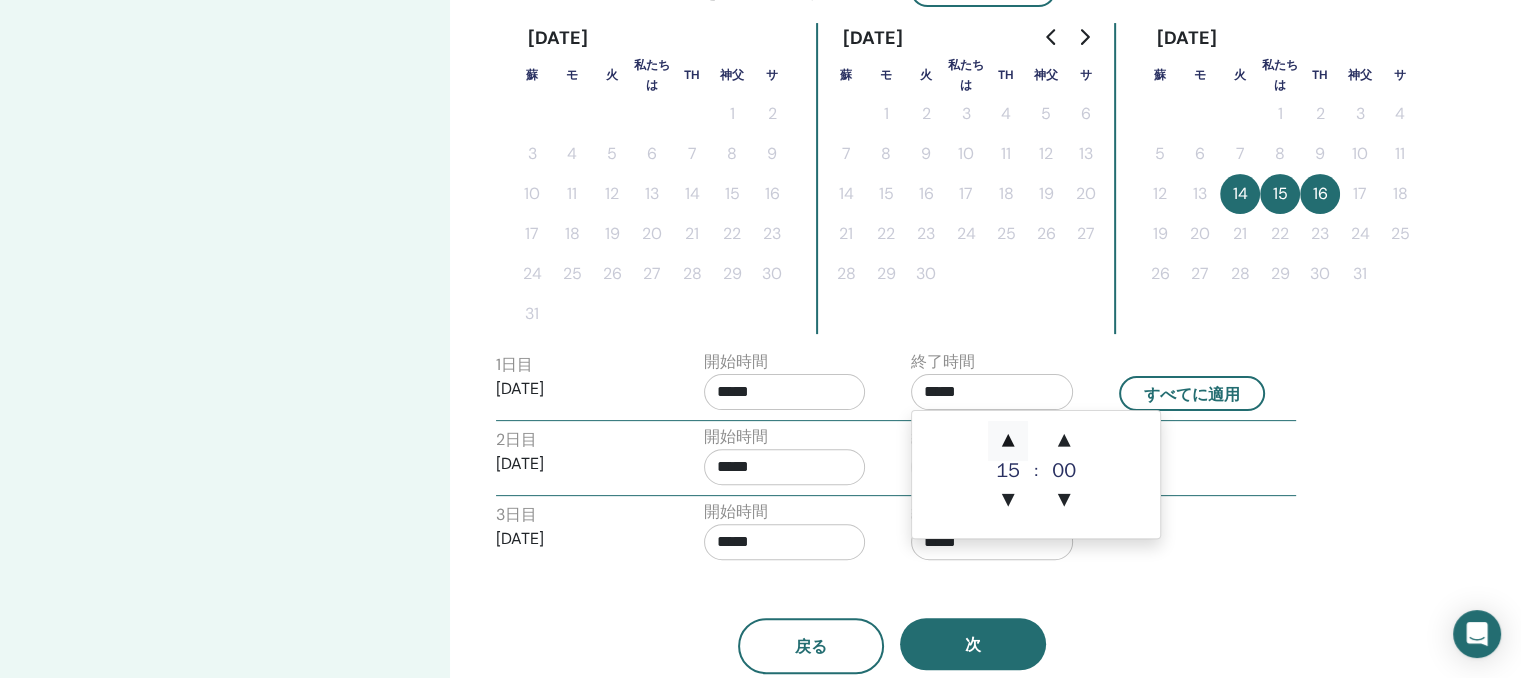 click on "▲" at bounding box center [1008, 441] 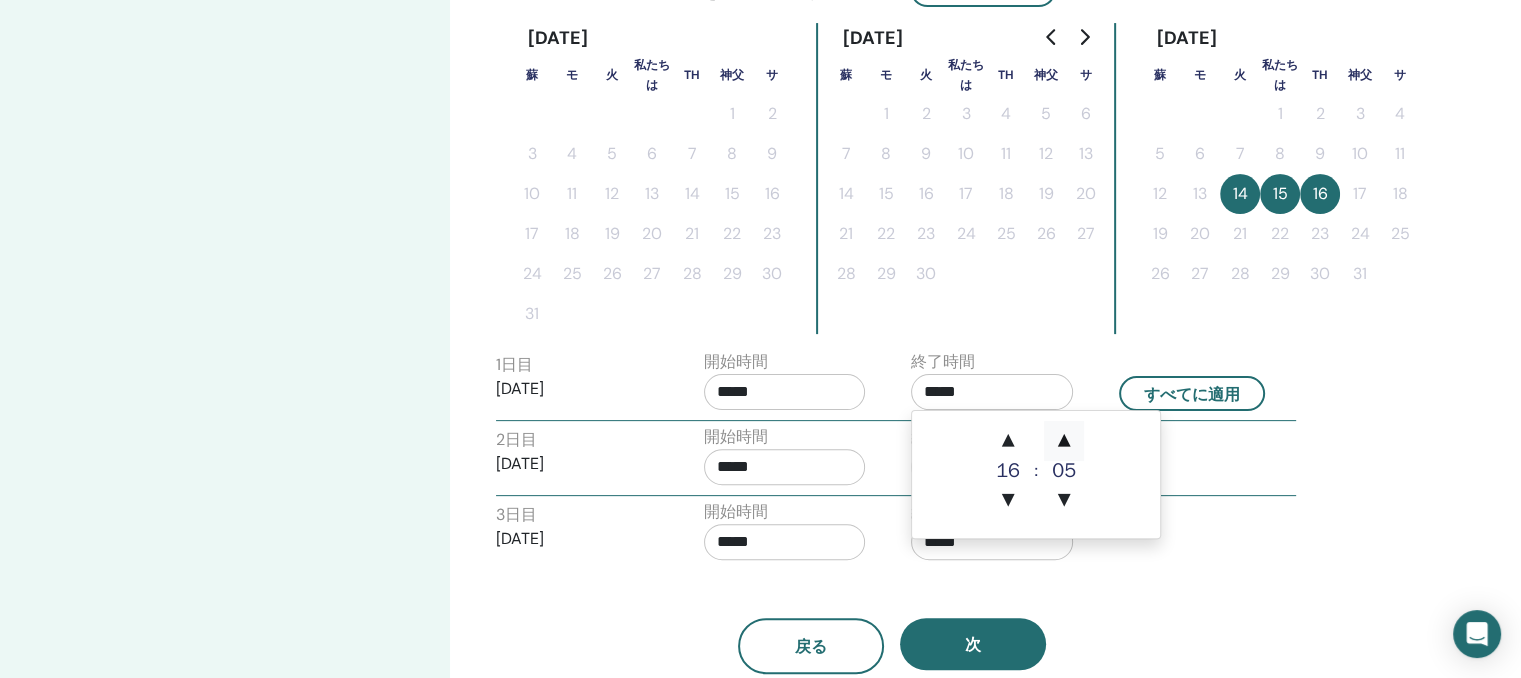 click on "▲" at bounding box center (1064, 441) 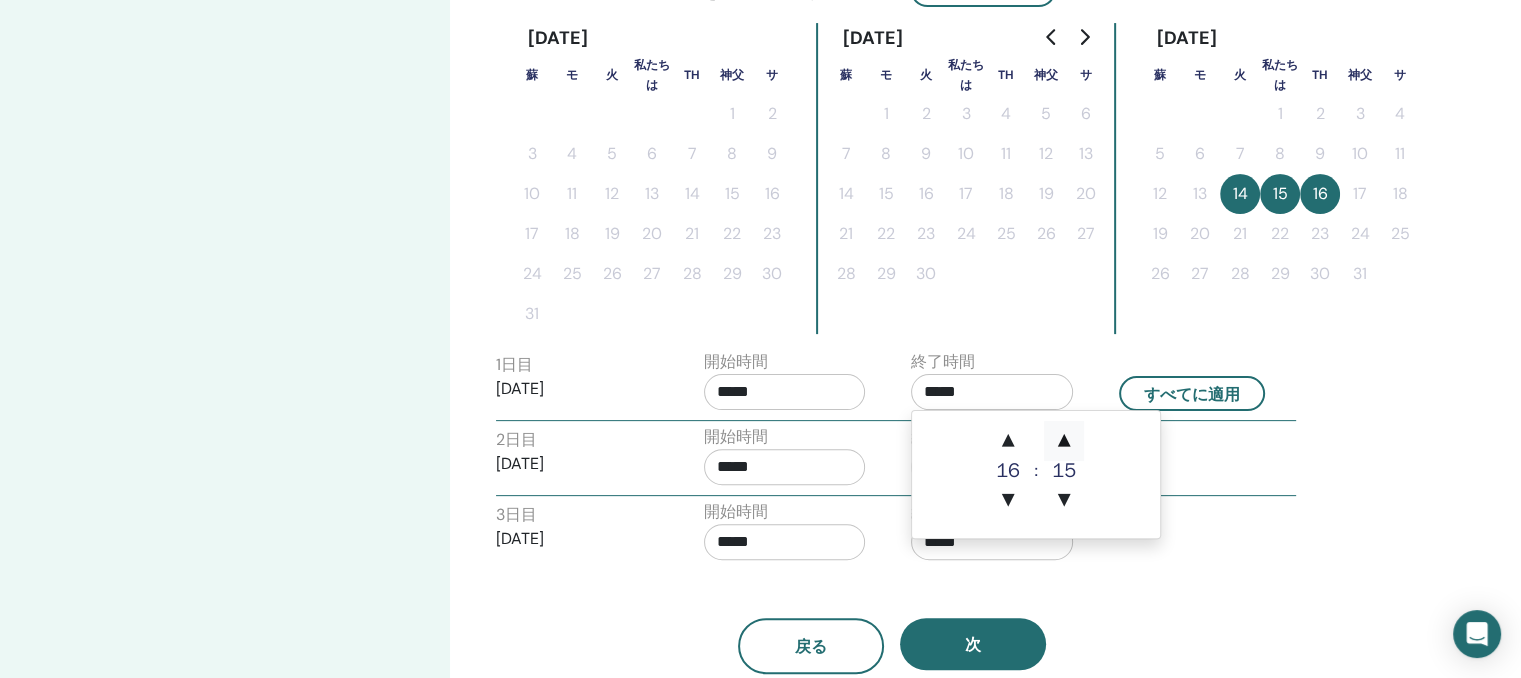 click on "▲" at bounding box center (1064, 441) 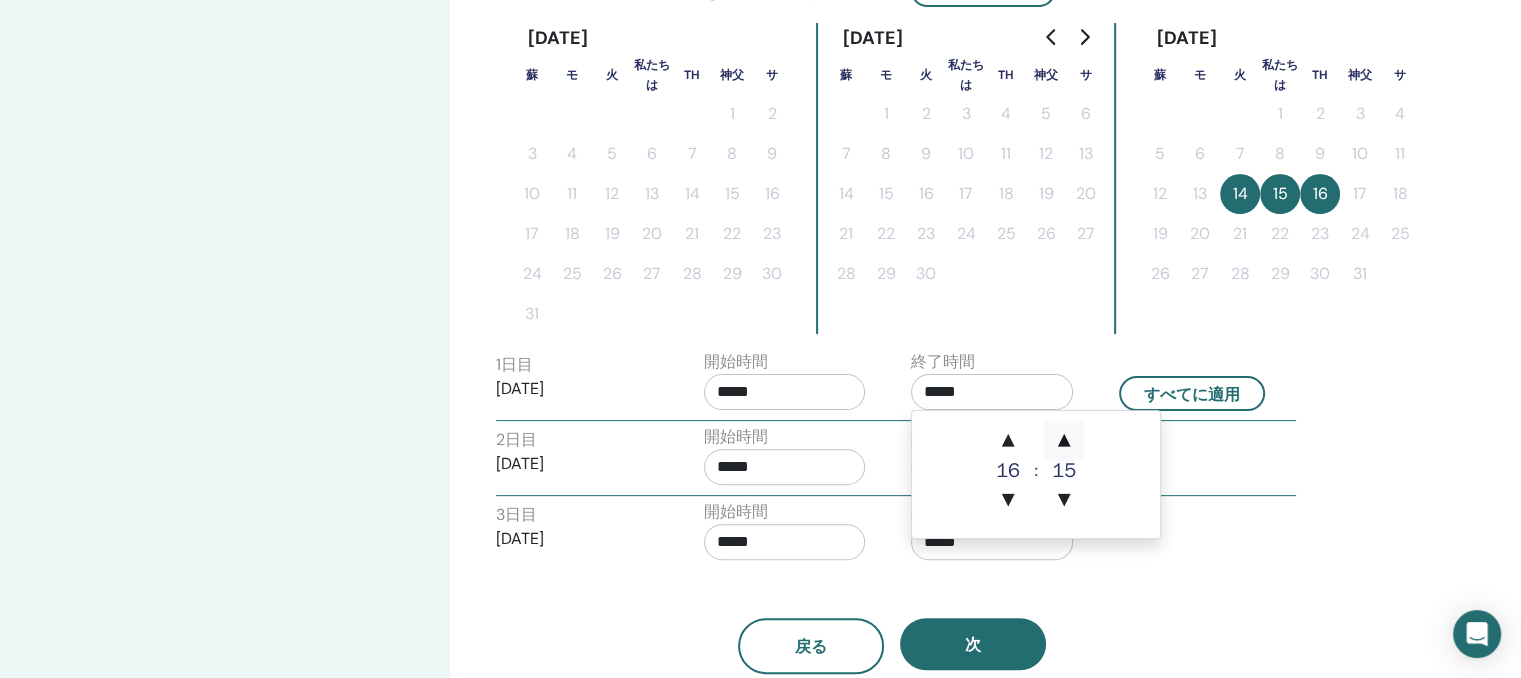 click on "▲" at bounding box center [1064, 441] 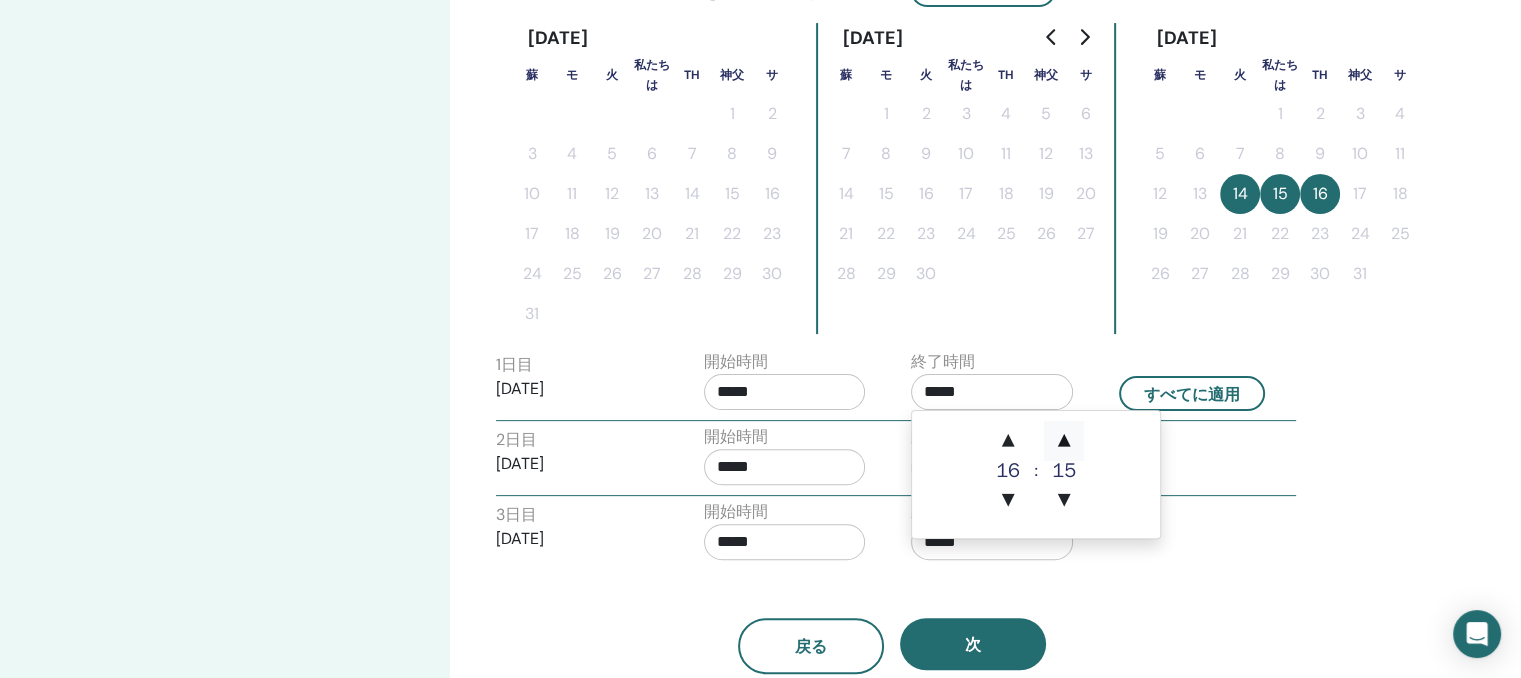 click on "▲" at bounding box center (1064, 441) 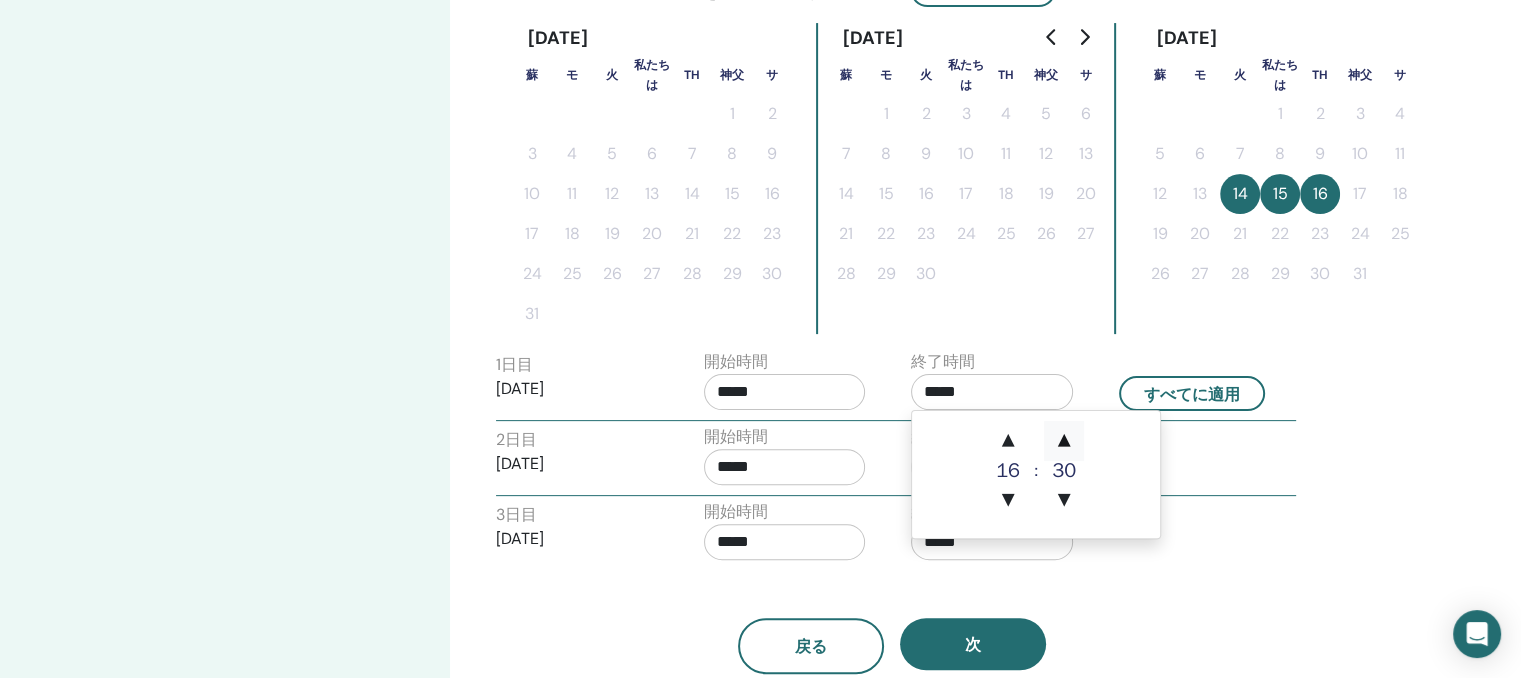 click on "▲" at bounding box center (1064, 441) 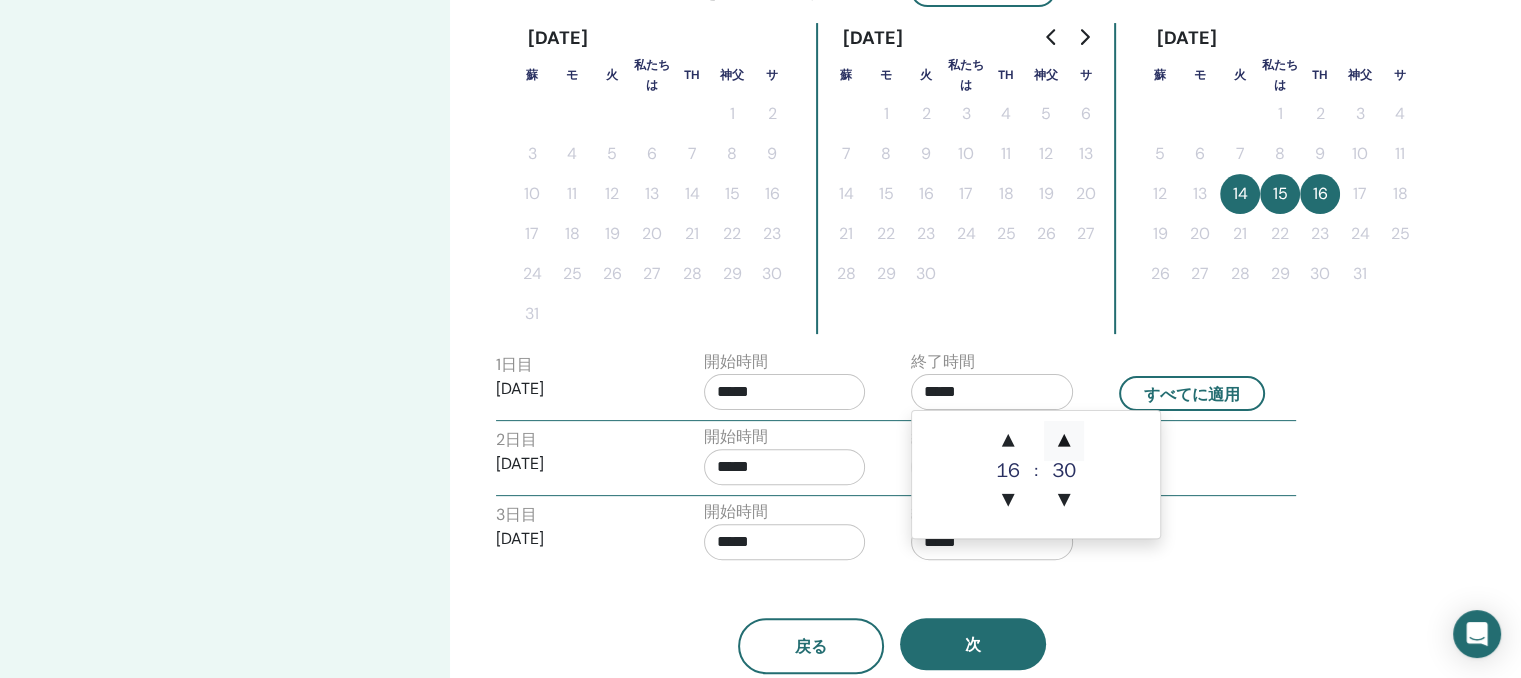 click on "▲" at bounding box center [1064, 441] 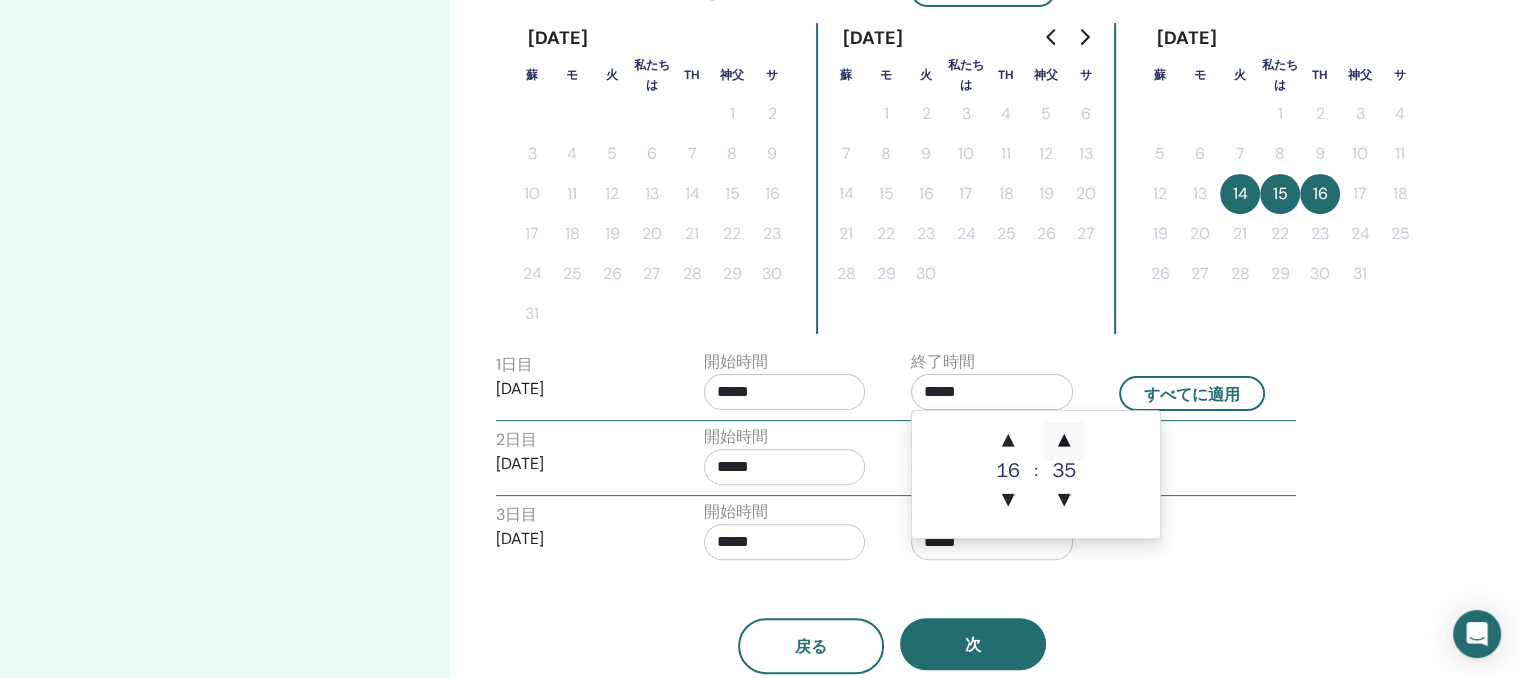 click on "▲" at bounding box center (1064, 441) 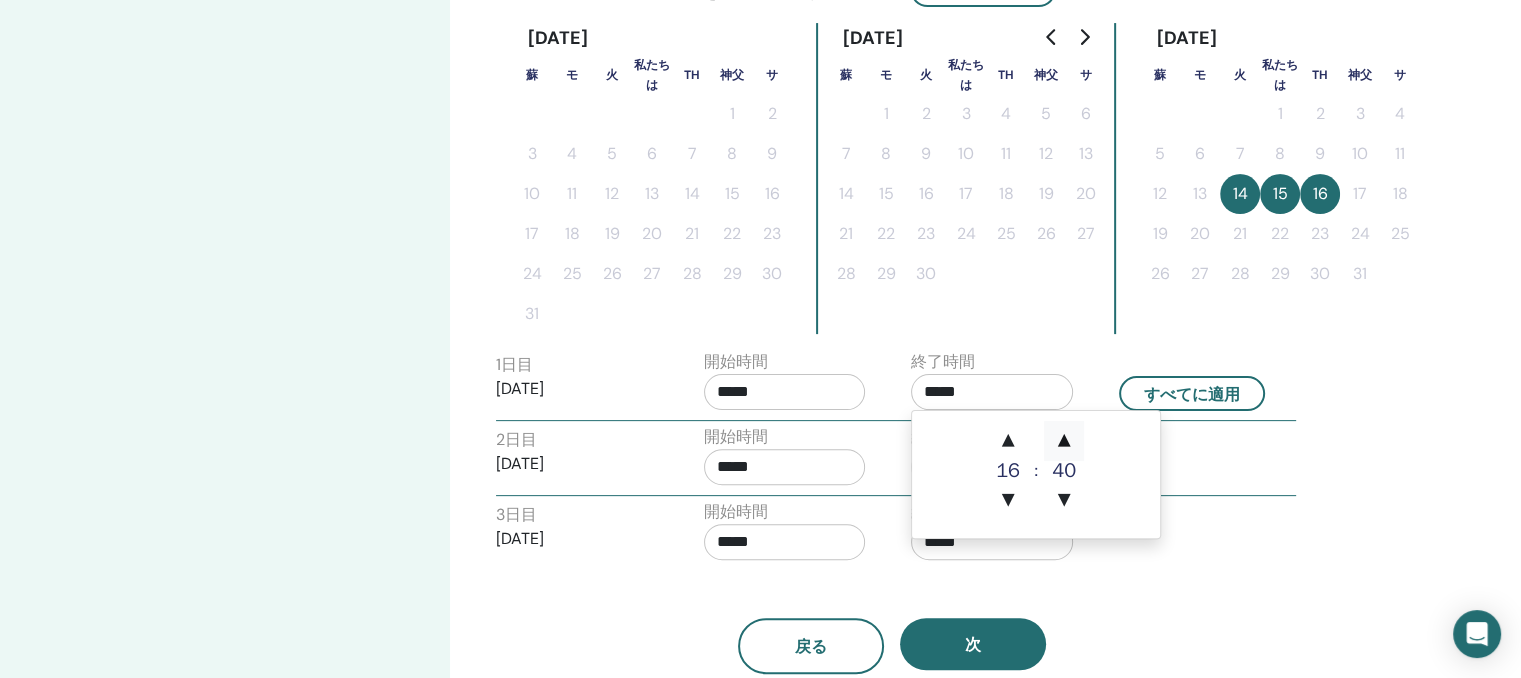 click on "▲" at bounding box center (1064, 441) 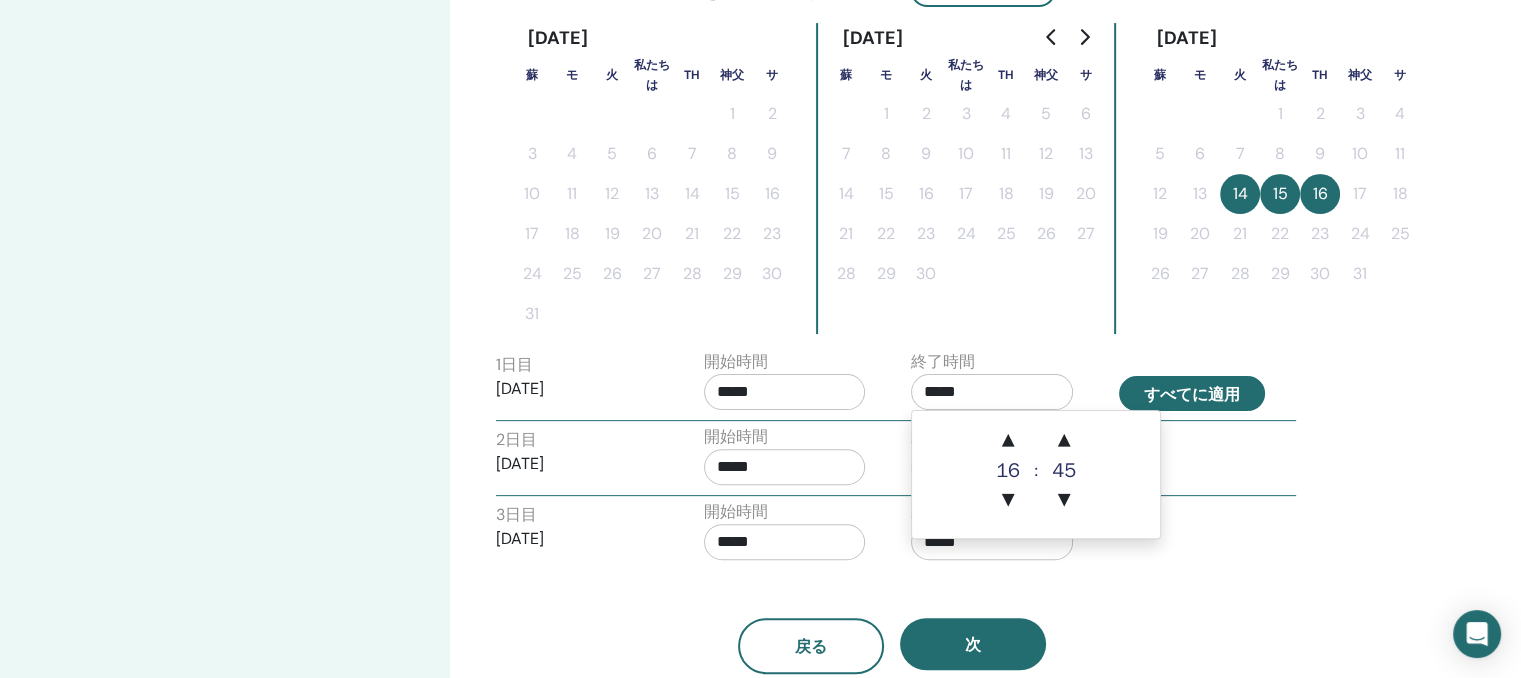 click on "すべてに適用" at bounding box center [1192, 394] 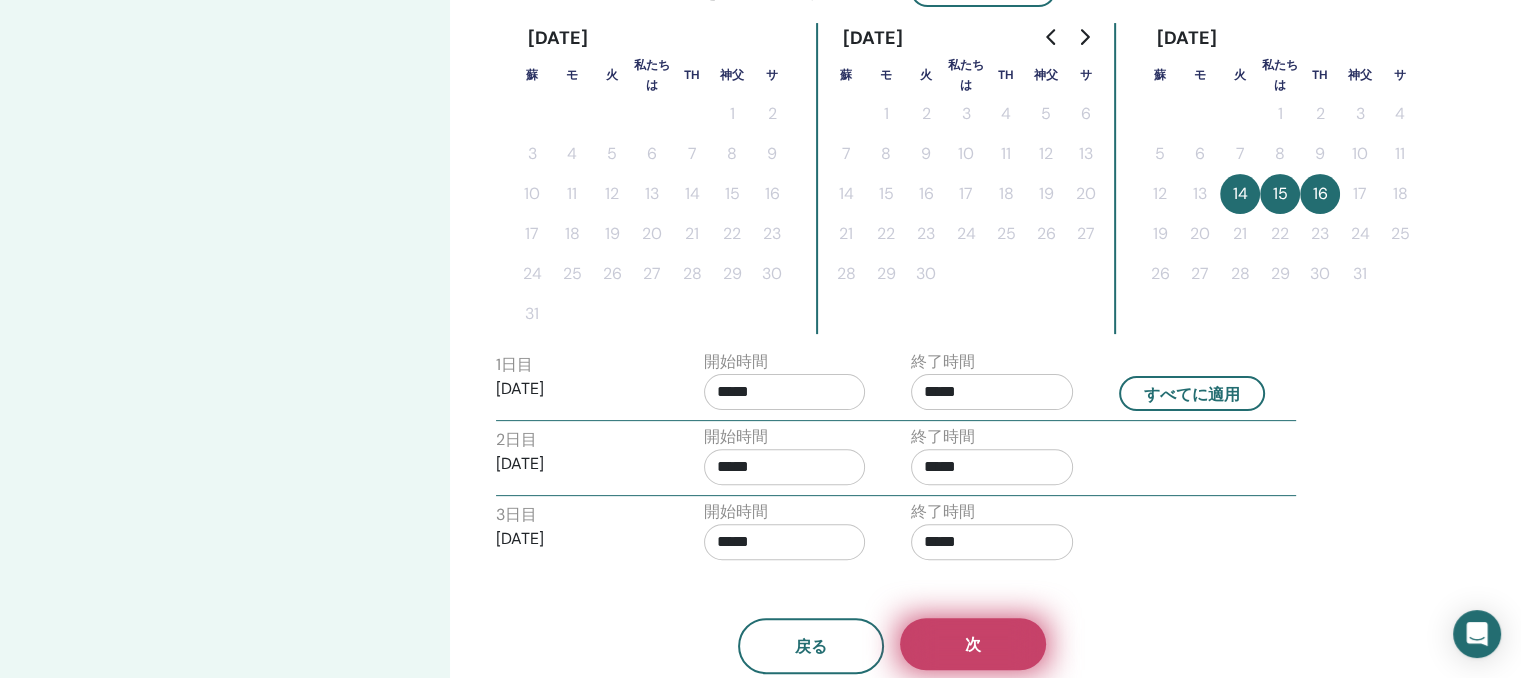 click on "次" at bounding box center (973, 644) 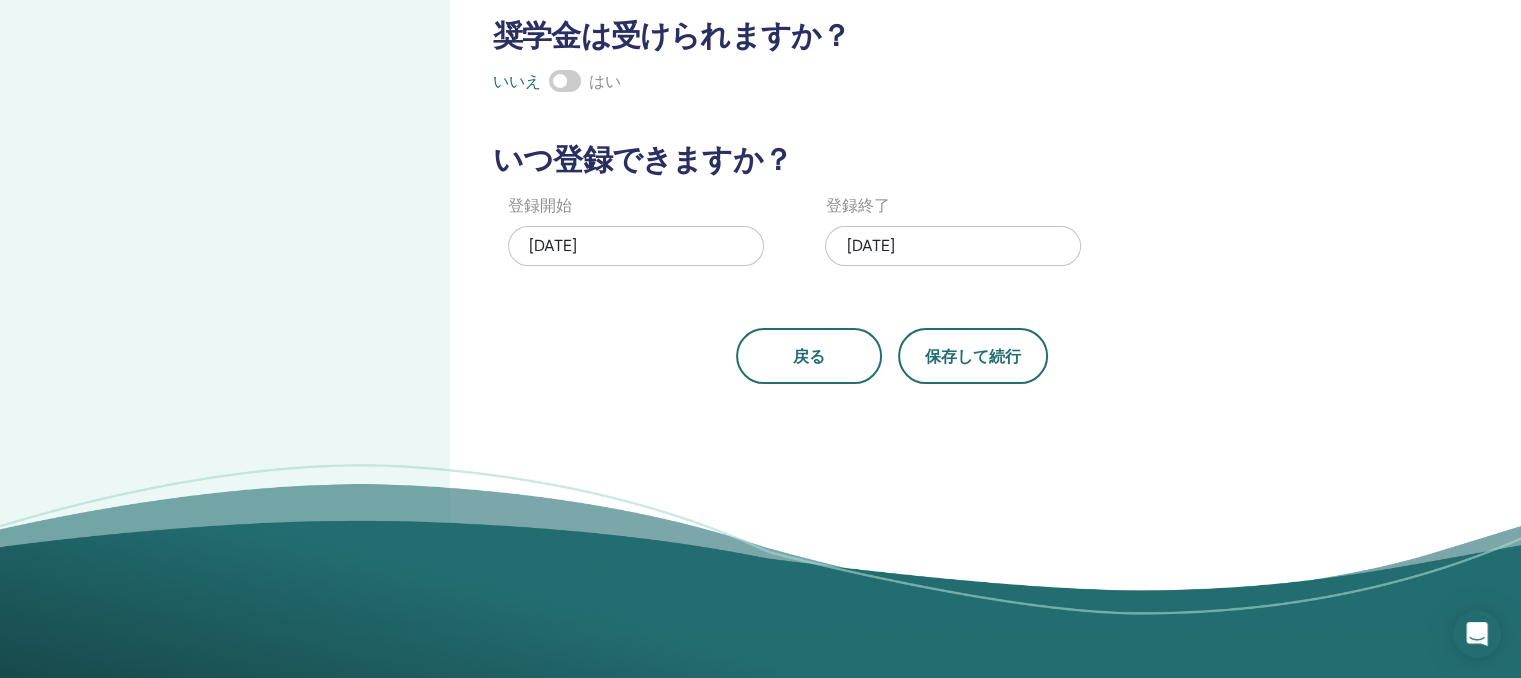 scroll, scrollTop: 226, scrollLeft: 0, axis: vertical 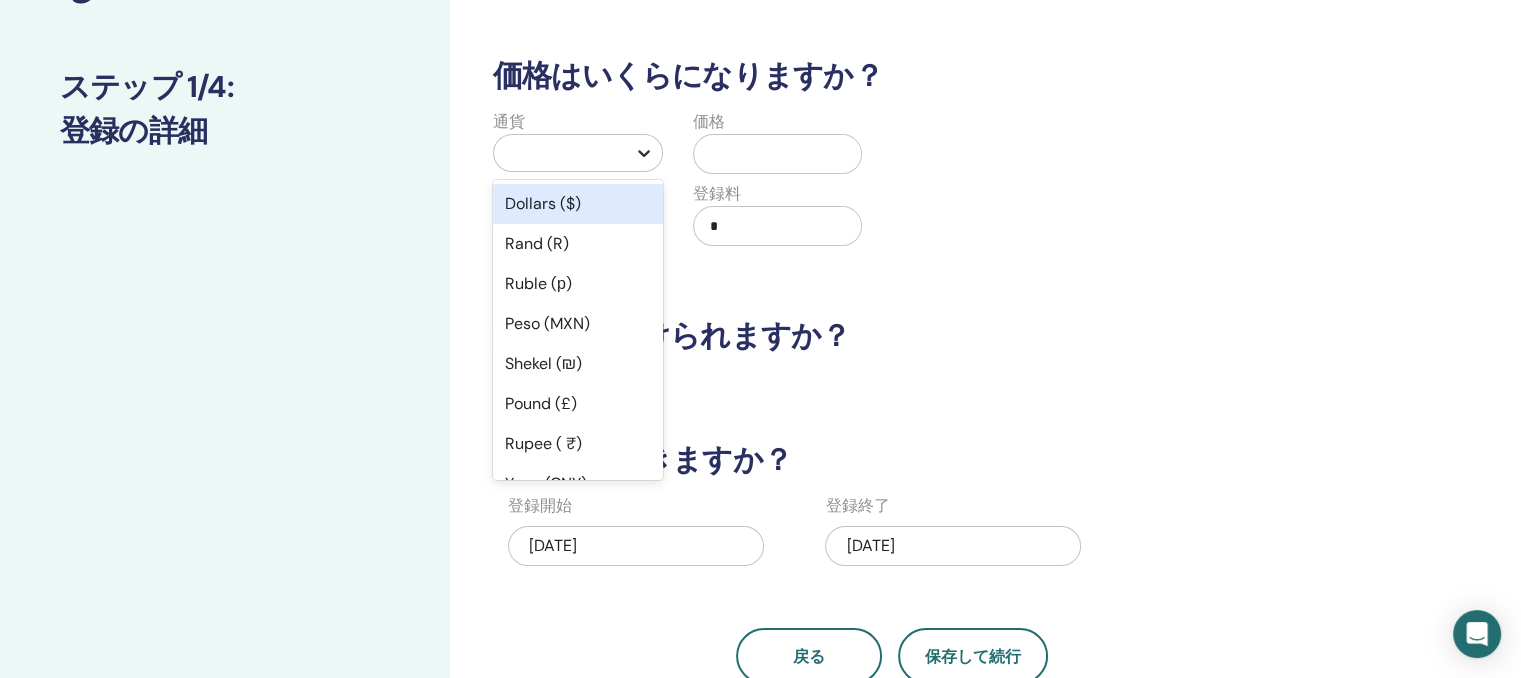 click 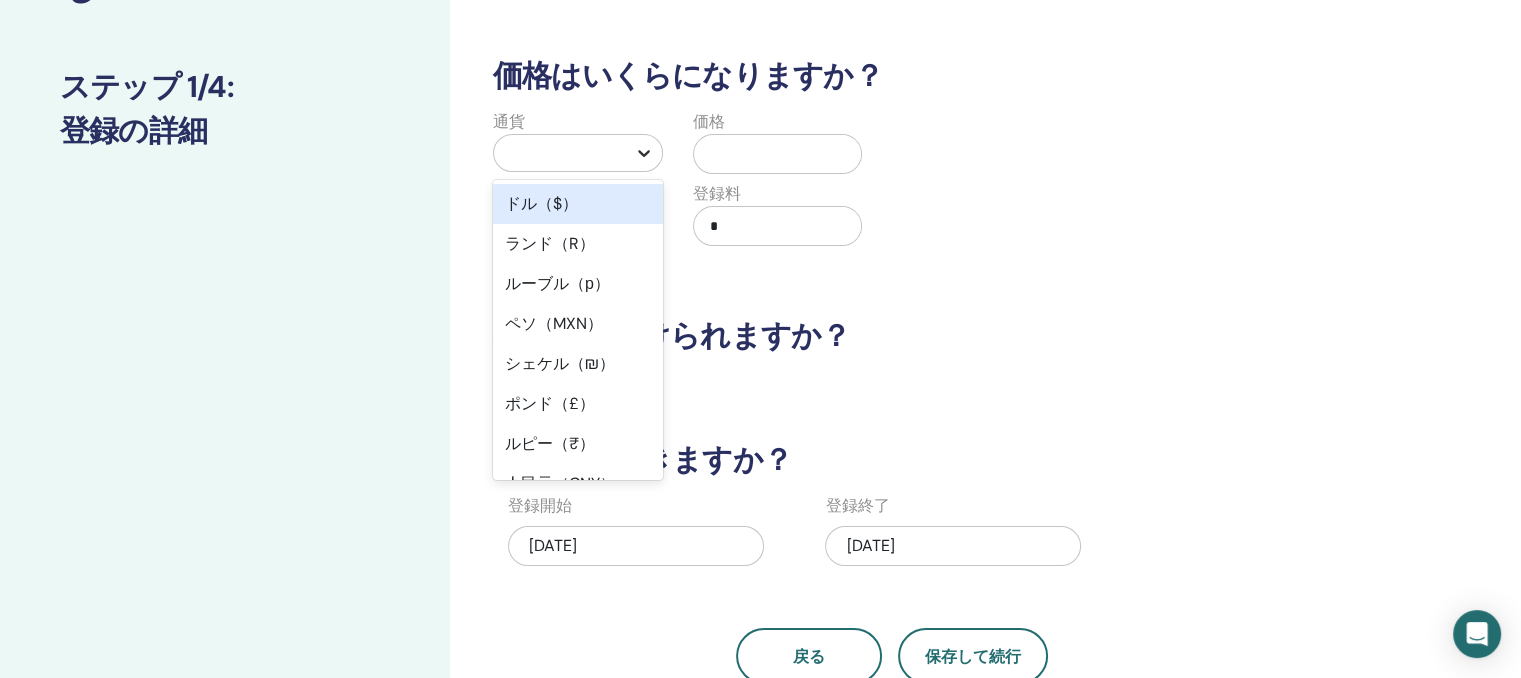 scroll, scrollTop: 0, scrollLeft: 0, axis: both 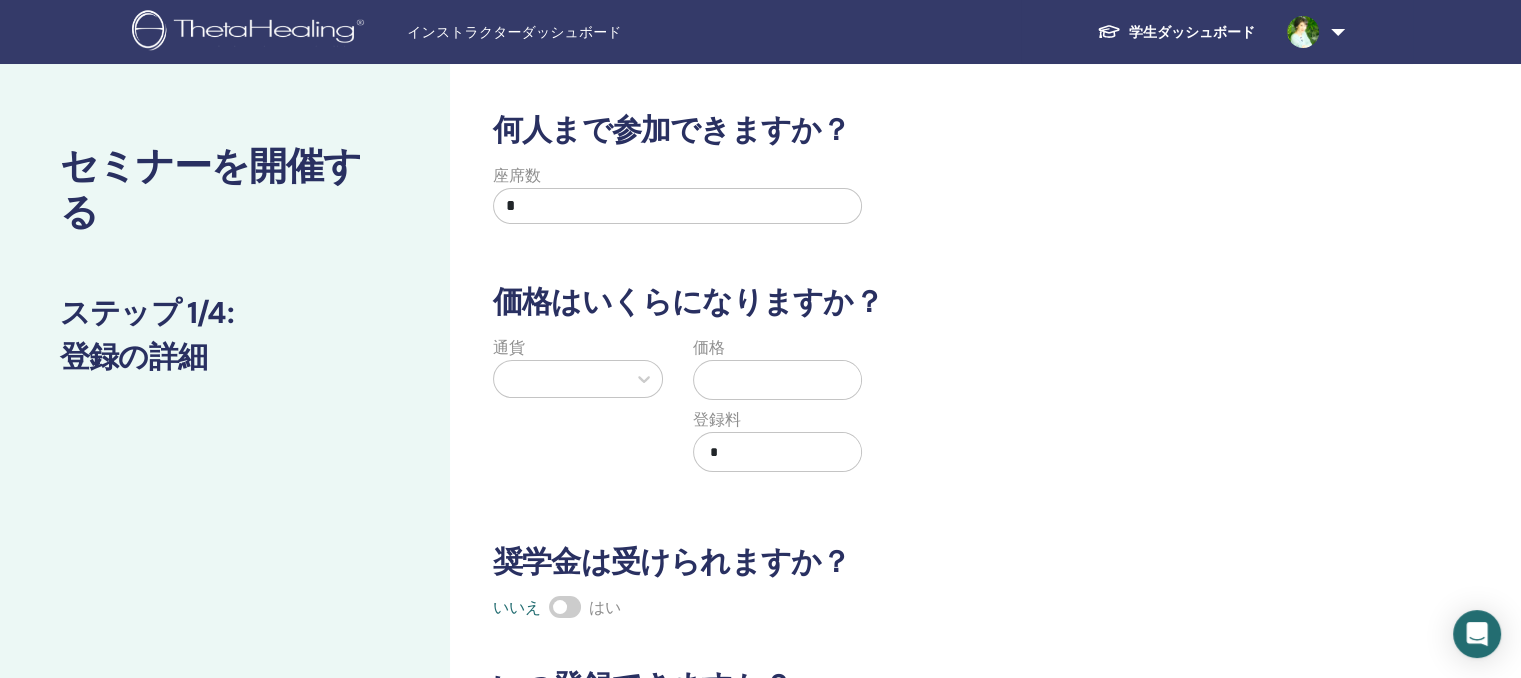 drag, startPoint x: 628, startPoint y: 203, endPoint x: 496, endPoint y: 201, distance: 132.01515 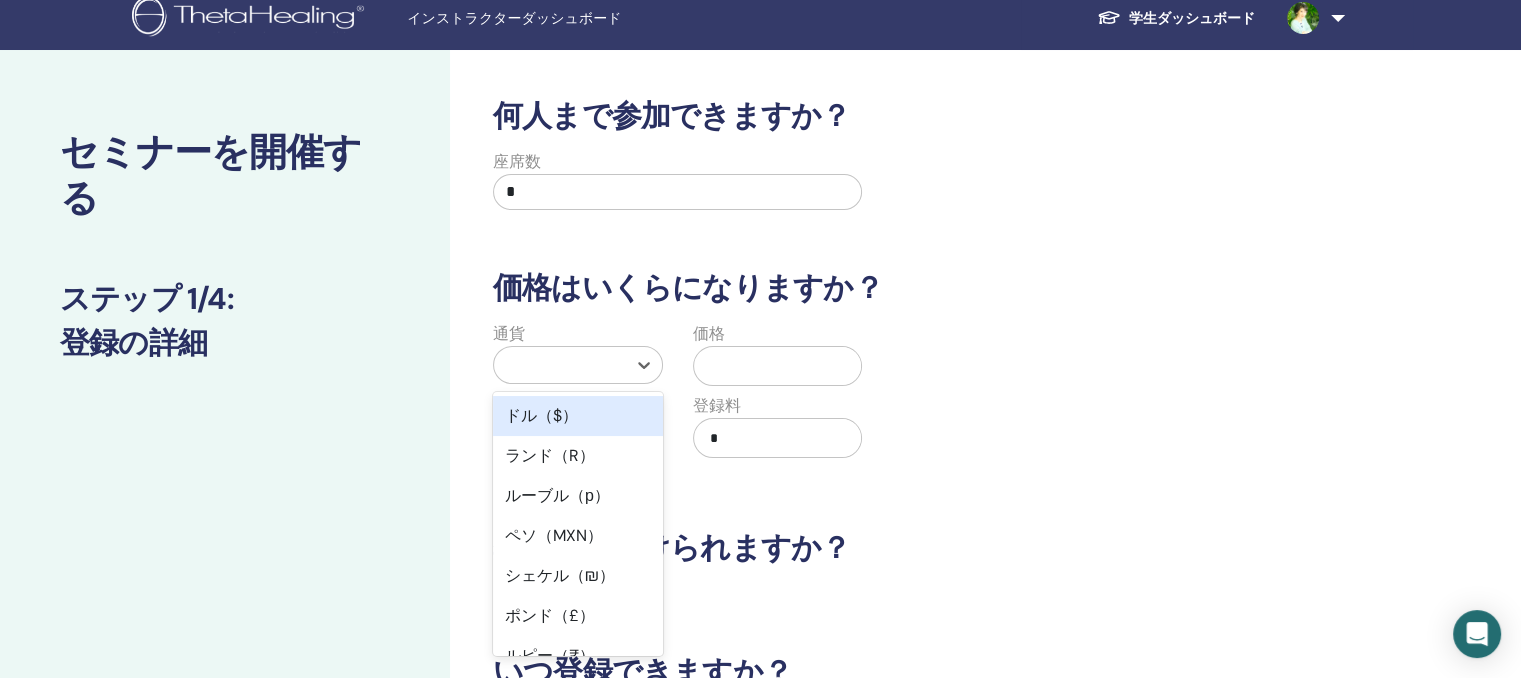 scroll, scrollTop: 36, scrollLeft: 0, axis: vertical 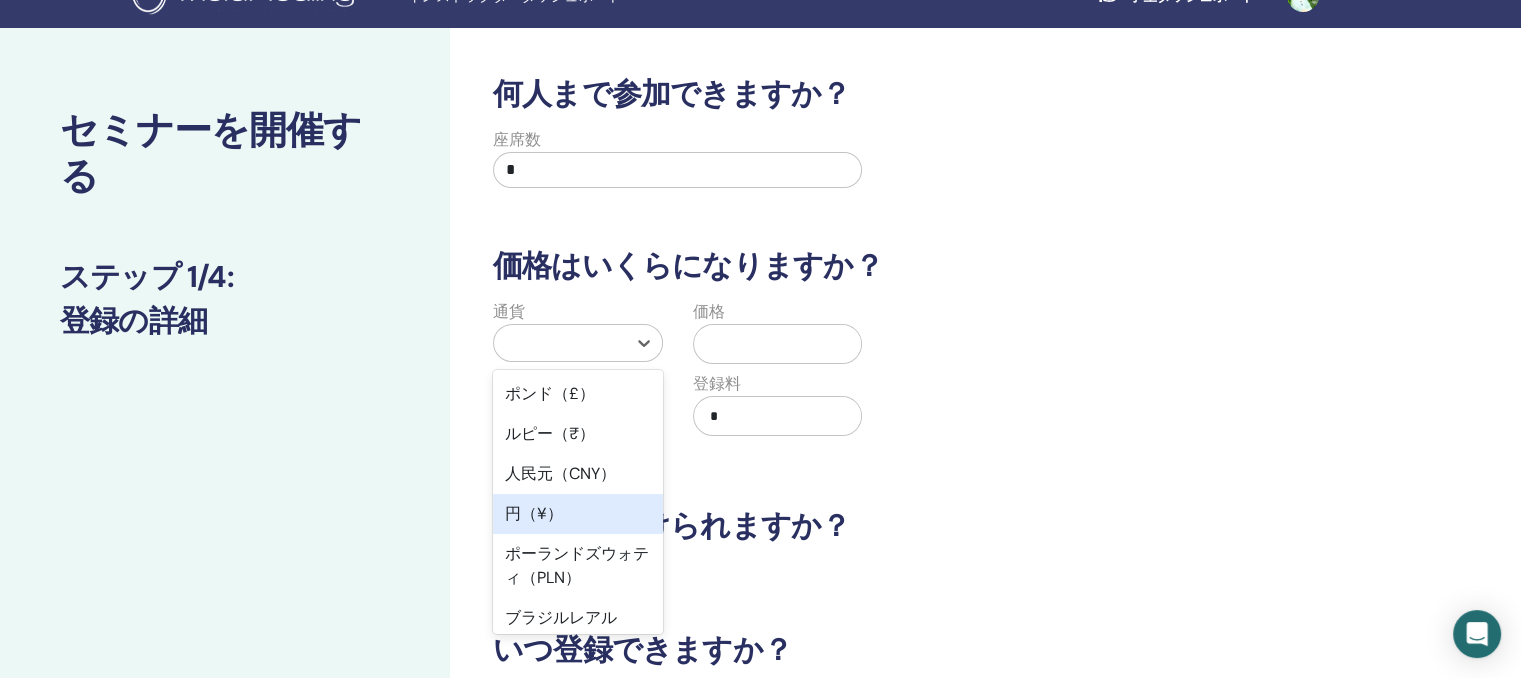 drag, startPoint x: 540, startPoint y: 514, endPoint x: 696, endPoint y: 353, distance: 224.18073 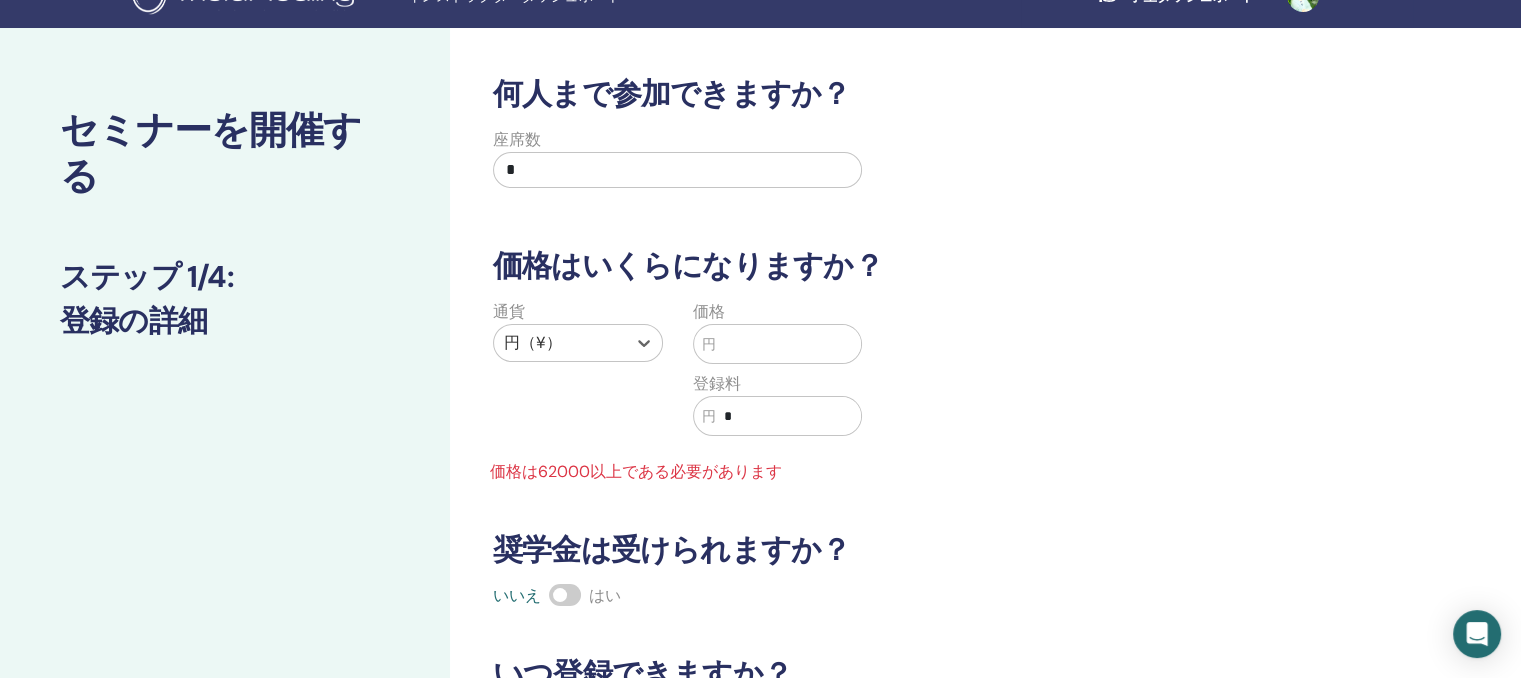 click at bounding box center [789, 344] 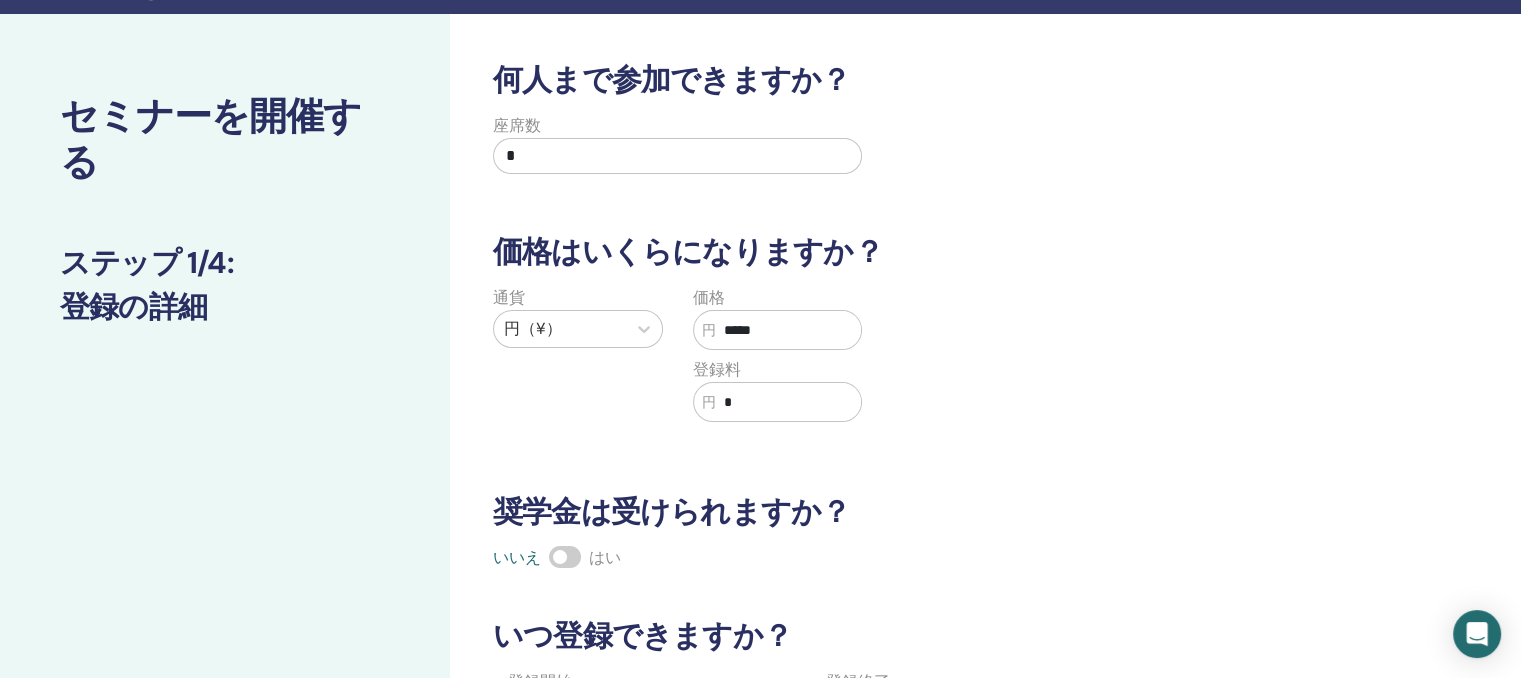 scroll, scrollTop: 336, scrollLeft: 0, axis: vertical 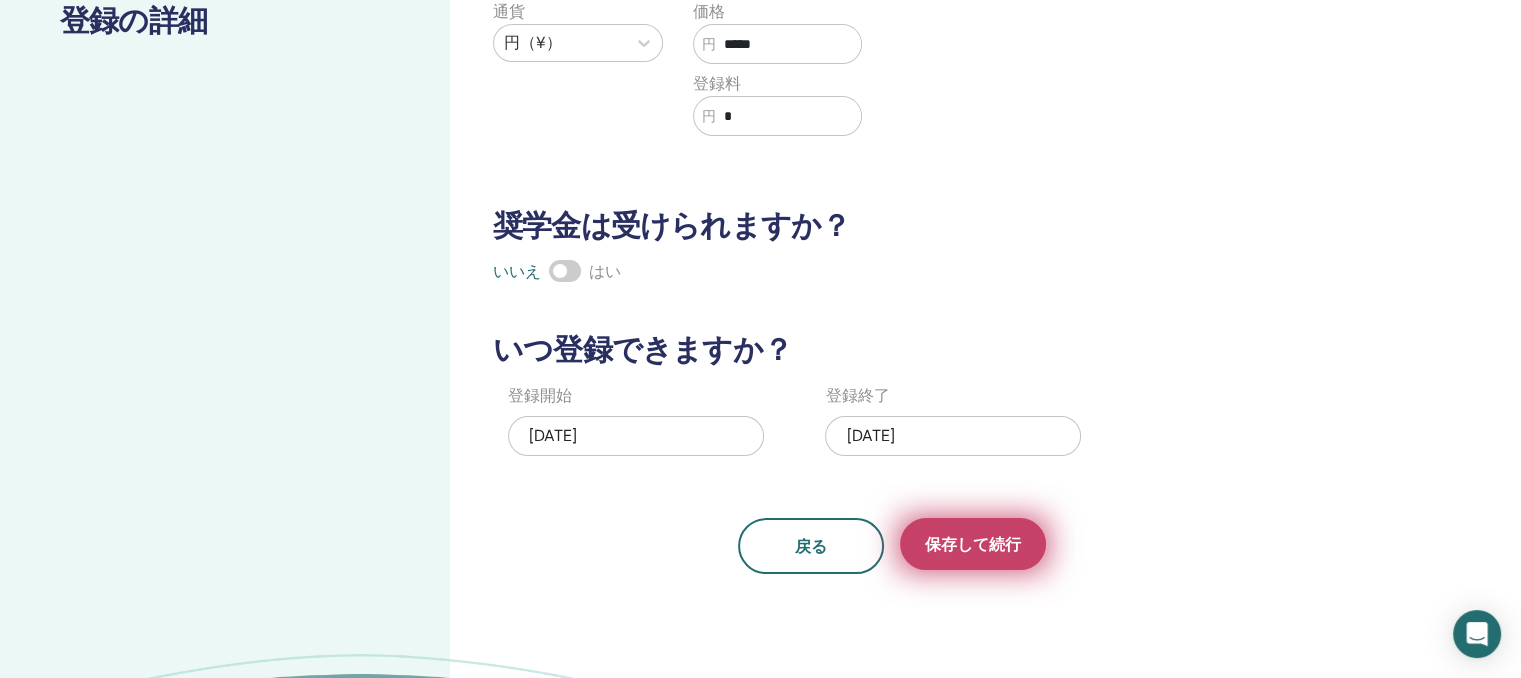 type on "*****" 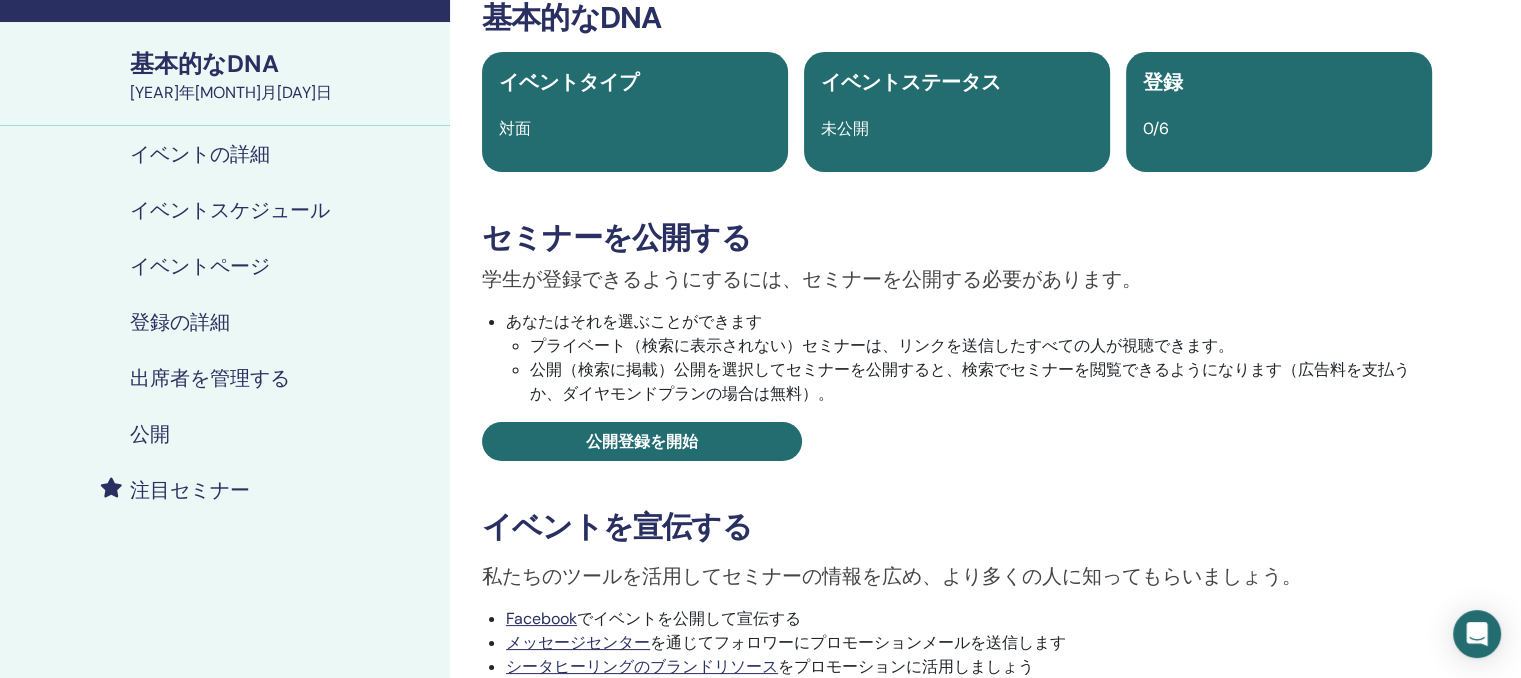scroll, scrollTop: 0, scrollLeft: 0, axis: both 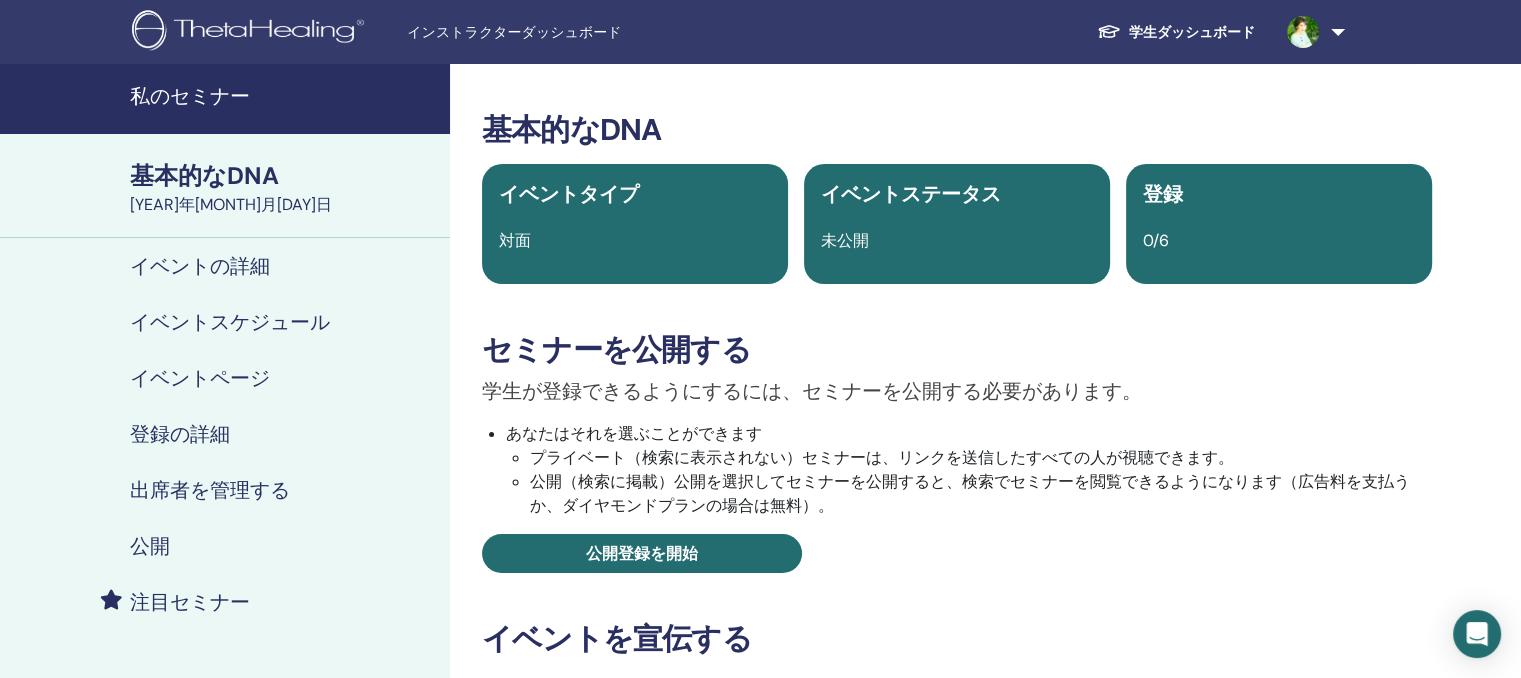 click on "私のセミナー" at bounding box center [190, 96] 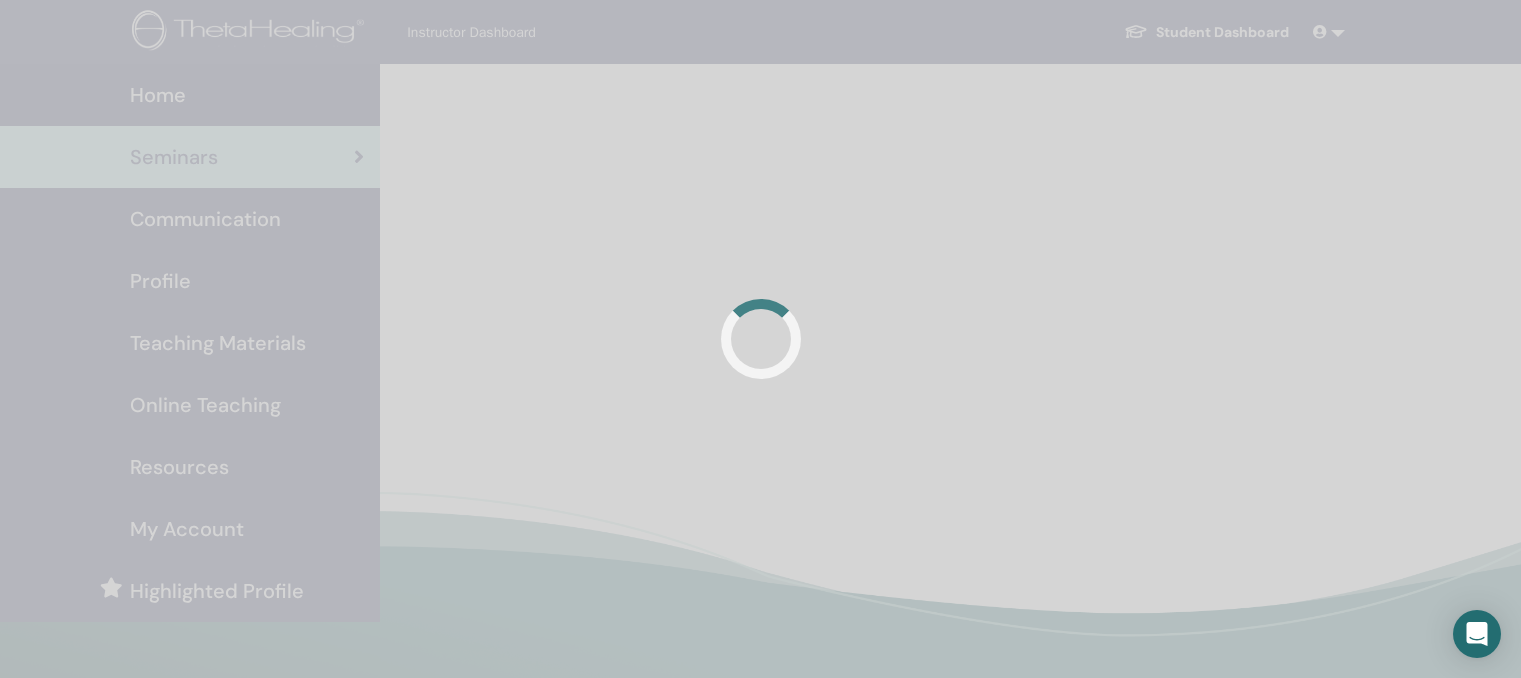 scroll, scrollTop: 0, scrollLeft: 0, axis: both 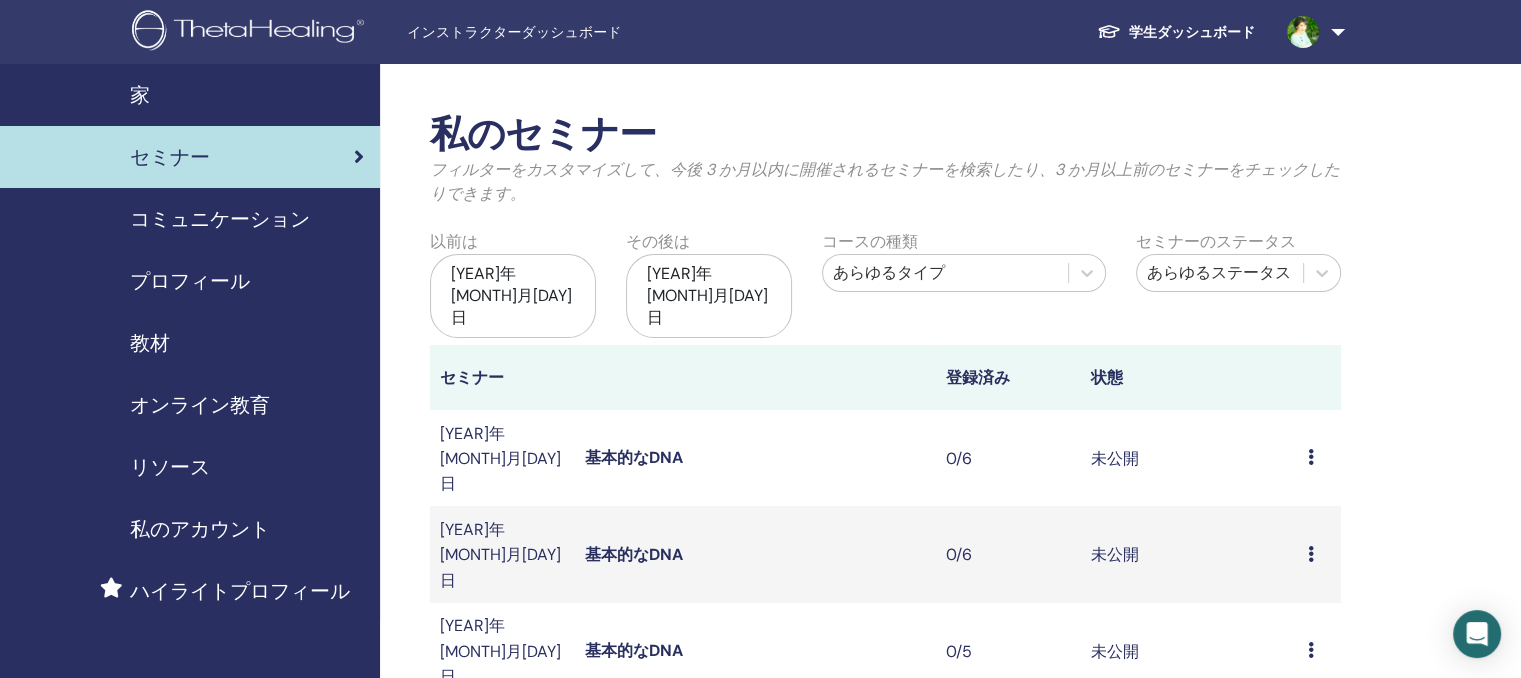 click on "セミナーを作成する" at bounding box center [886, 773] 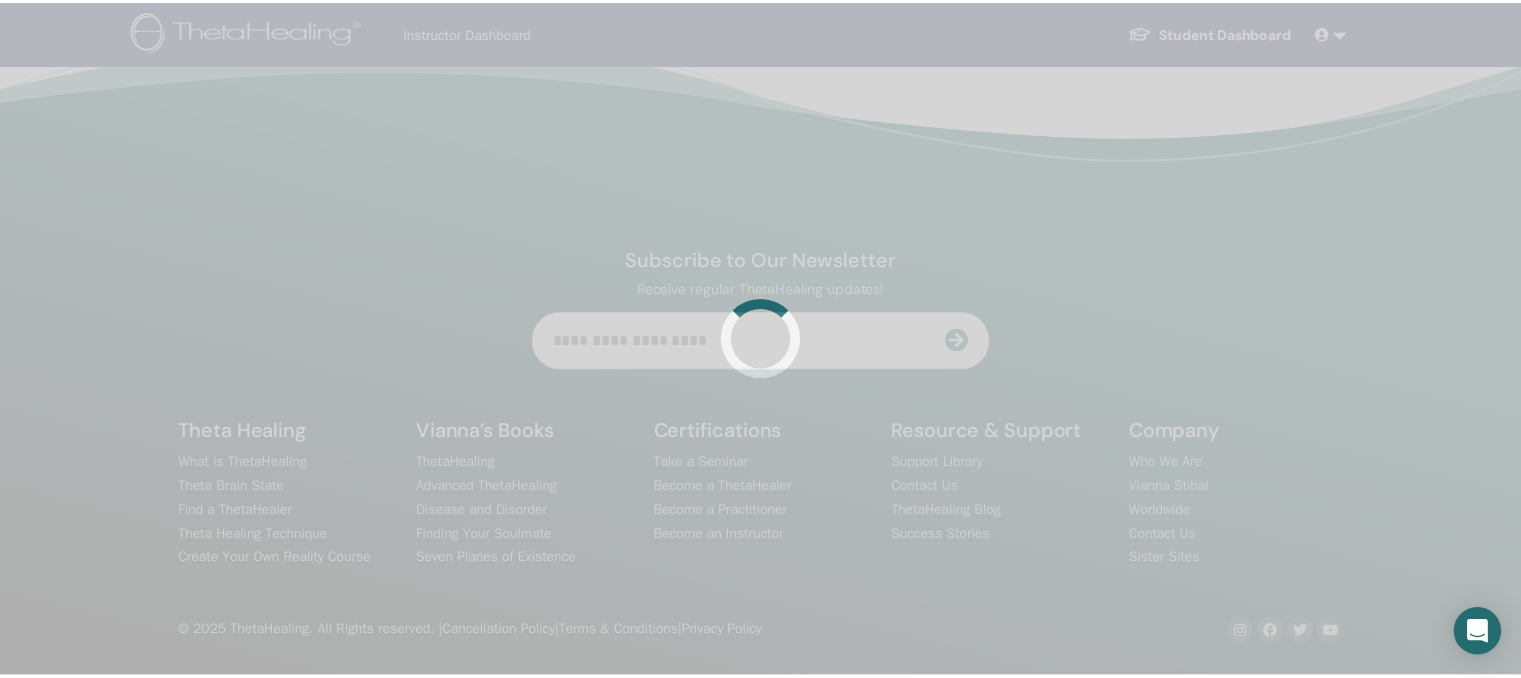 scroll, scrollTop: 0, scrollLeft: 0, axis: both 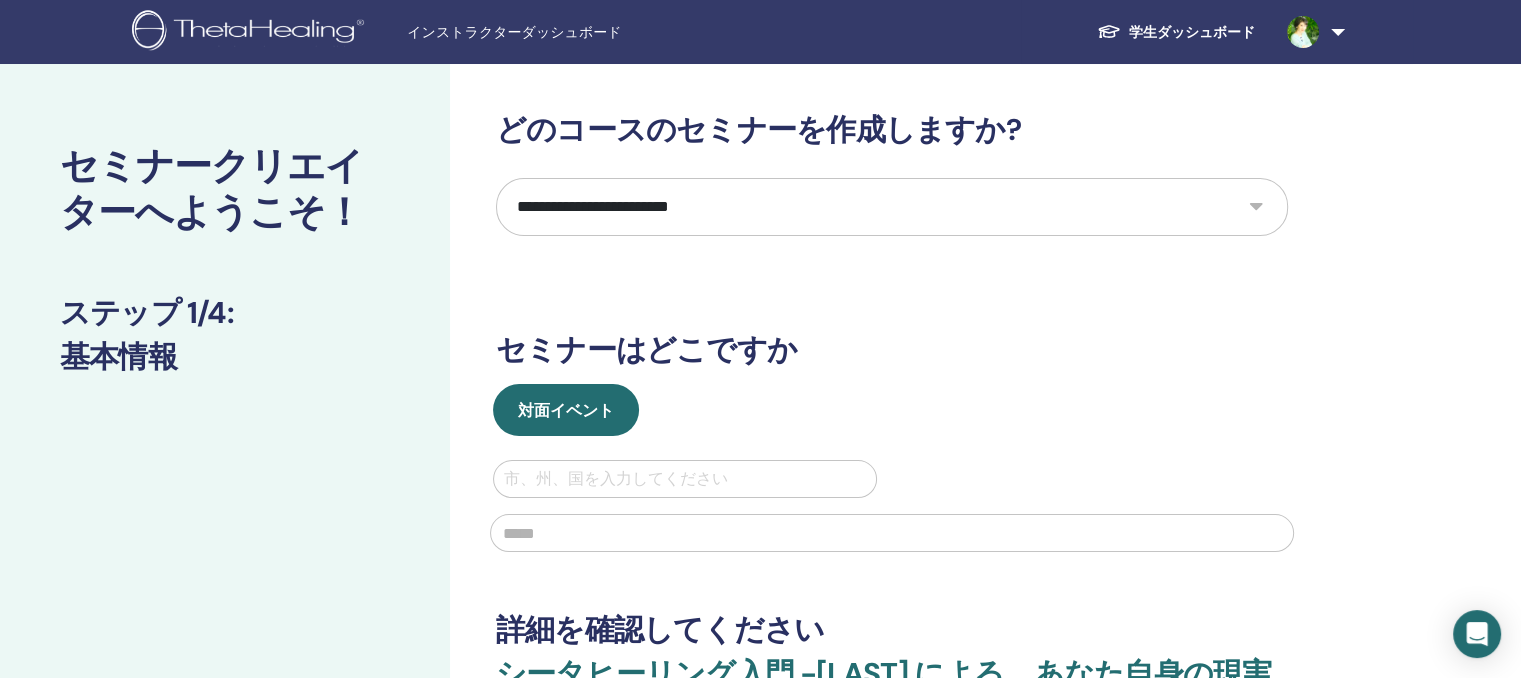 click on "**********" at bounding box center [892, 207] 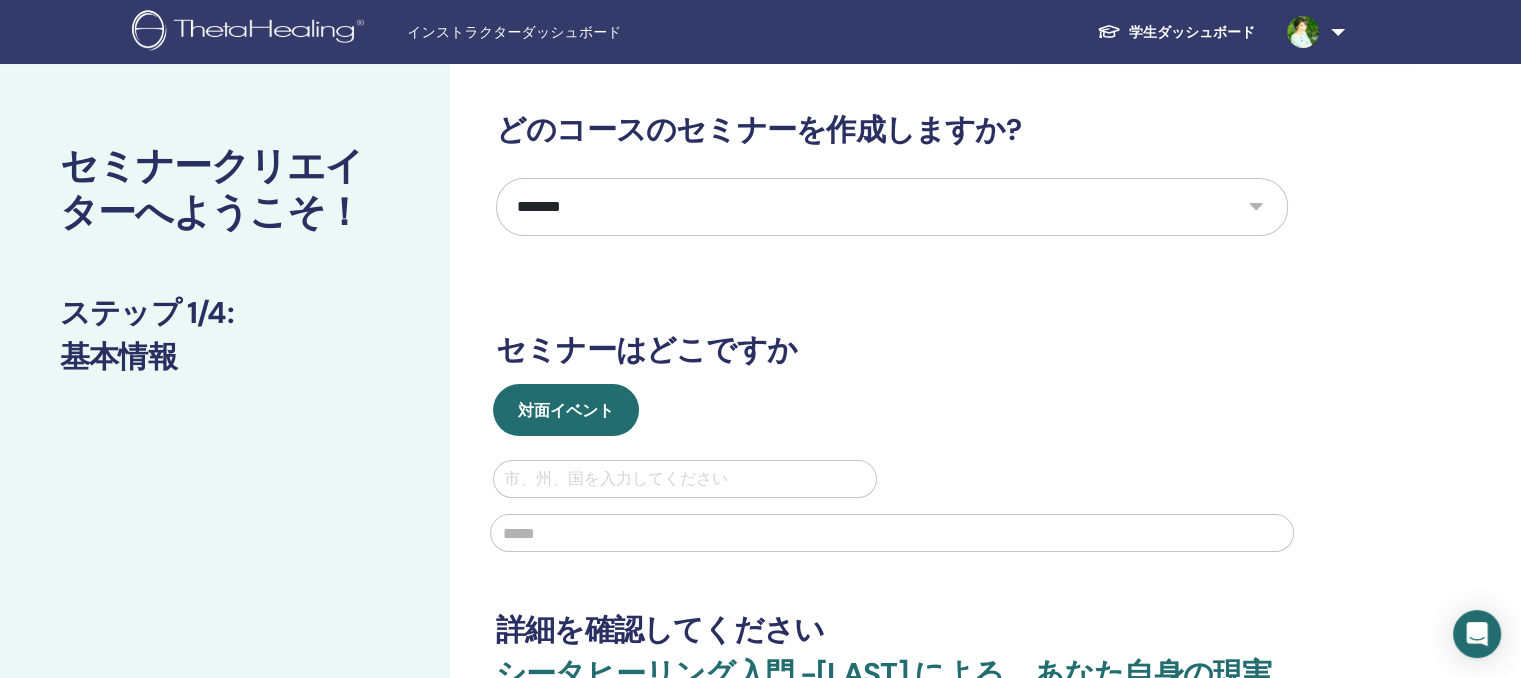click on "**********" at bounding box center [892, 207] 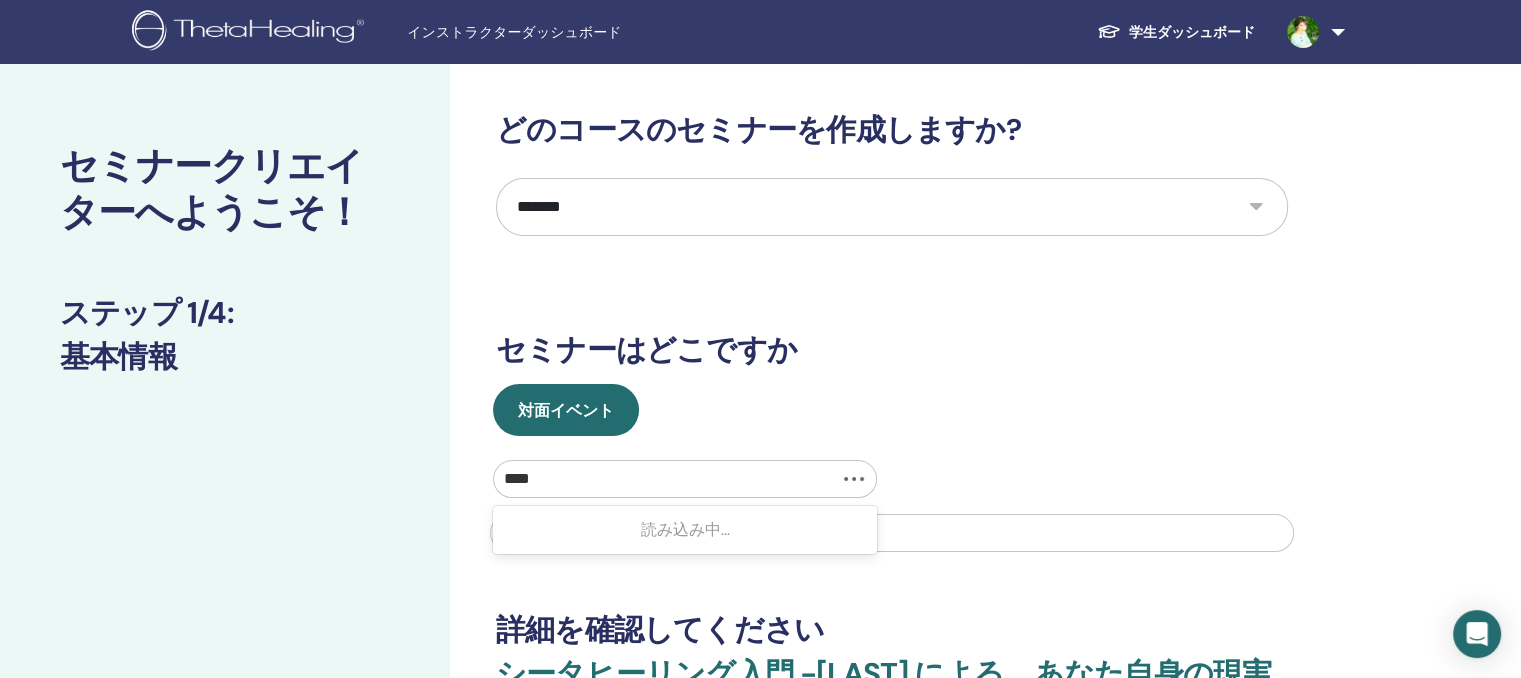 type on "***" 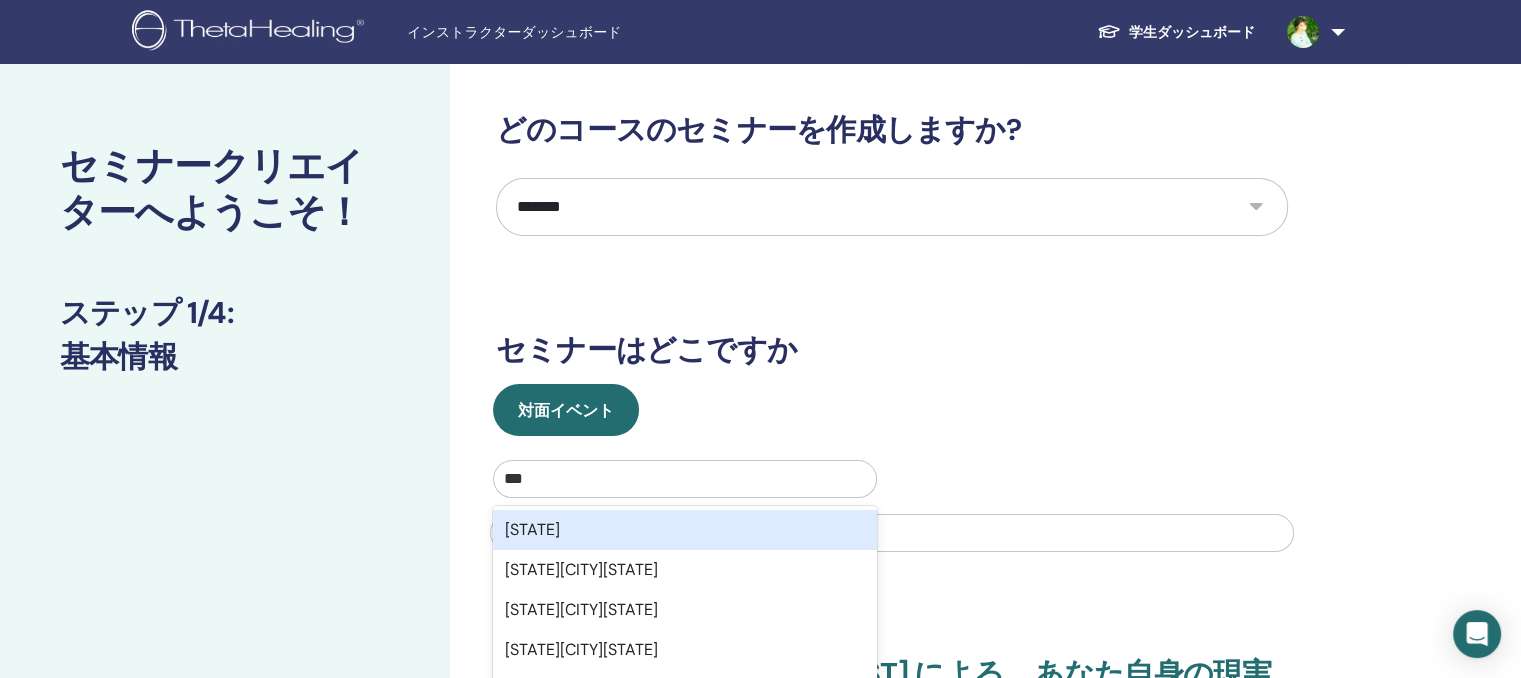 click on "岐阜県" at bounding box center (685, 530) 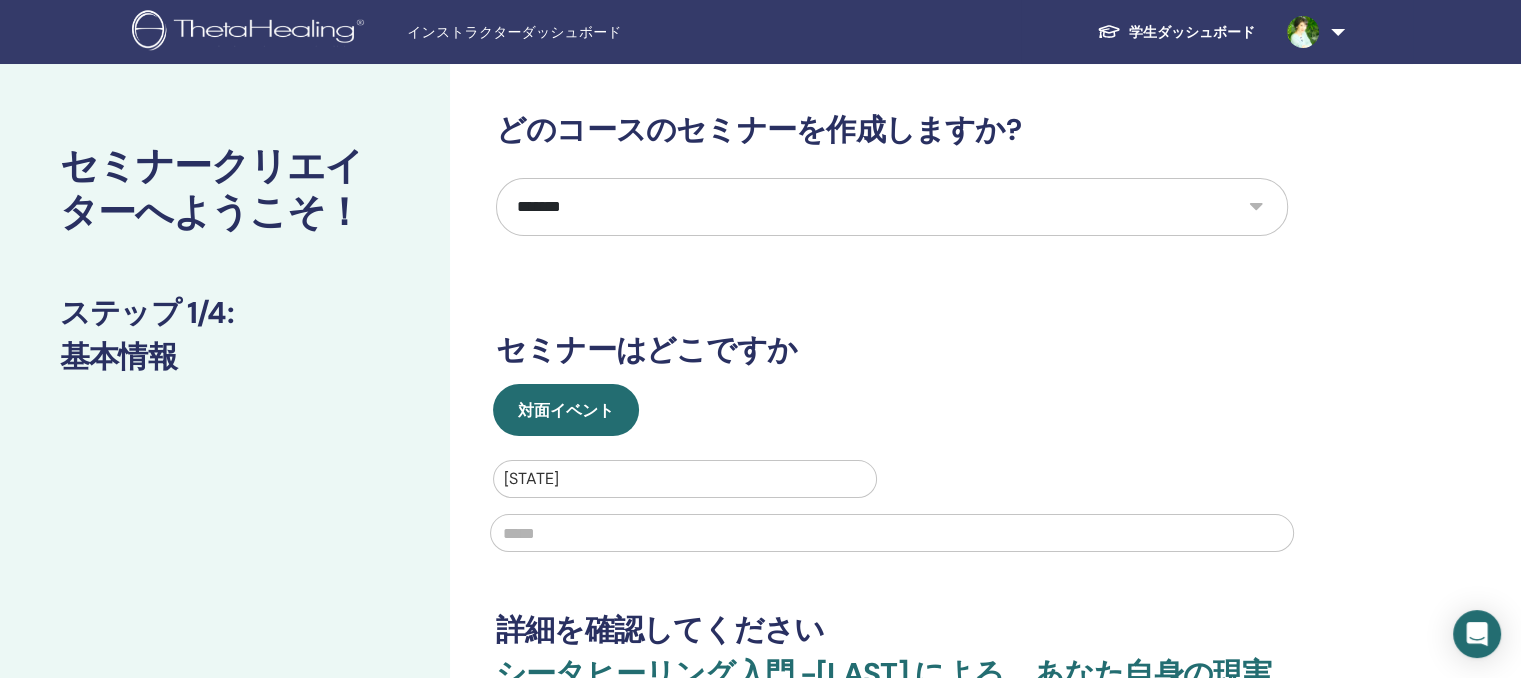 click at bounding box center (892, 533) 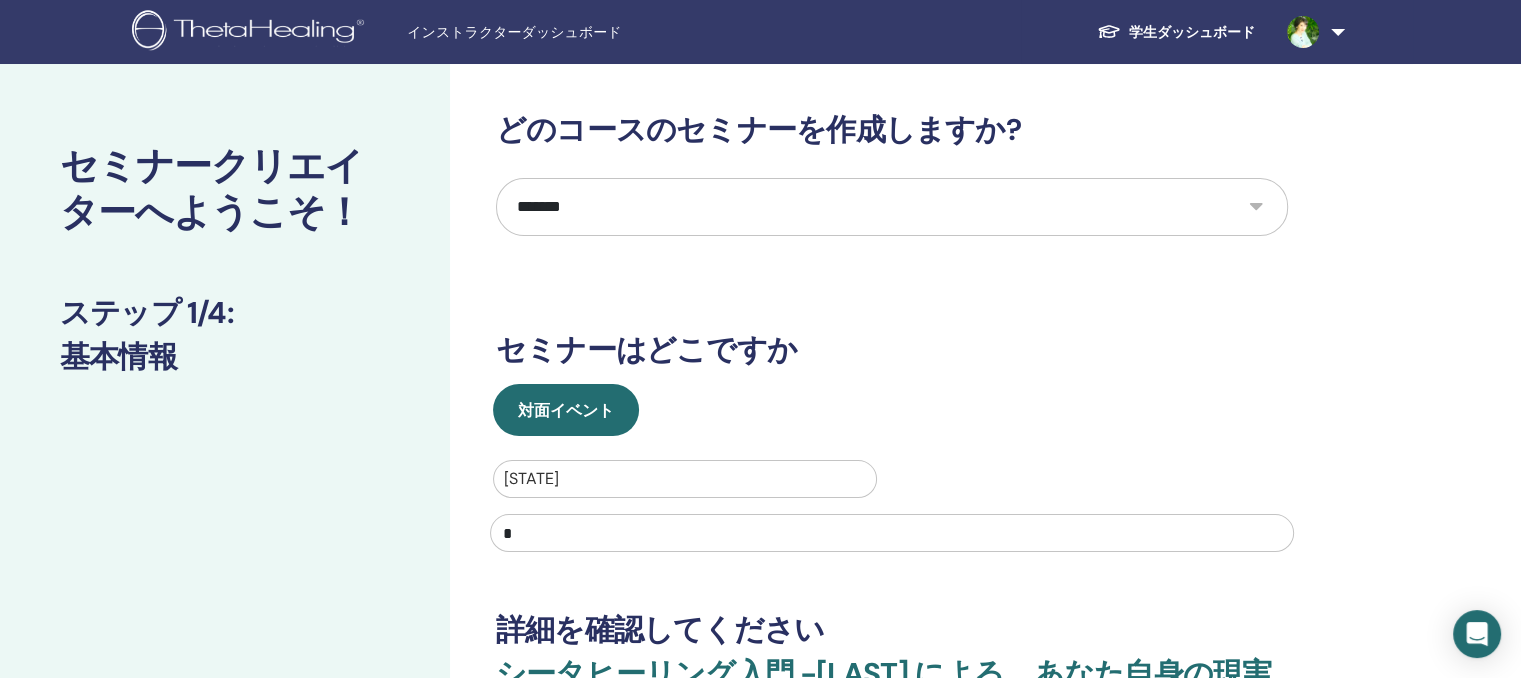 type on "*" 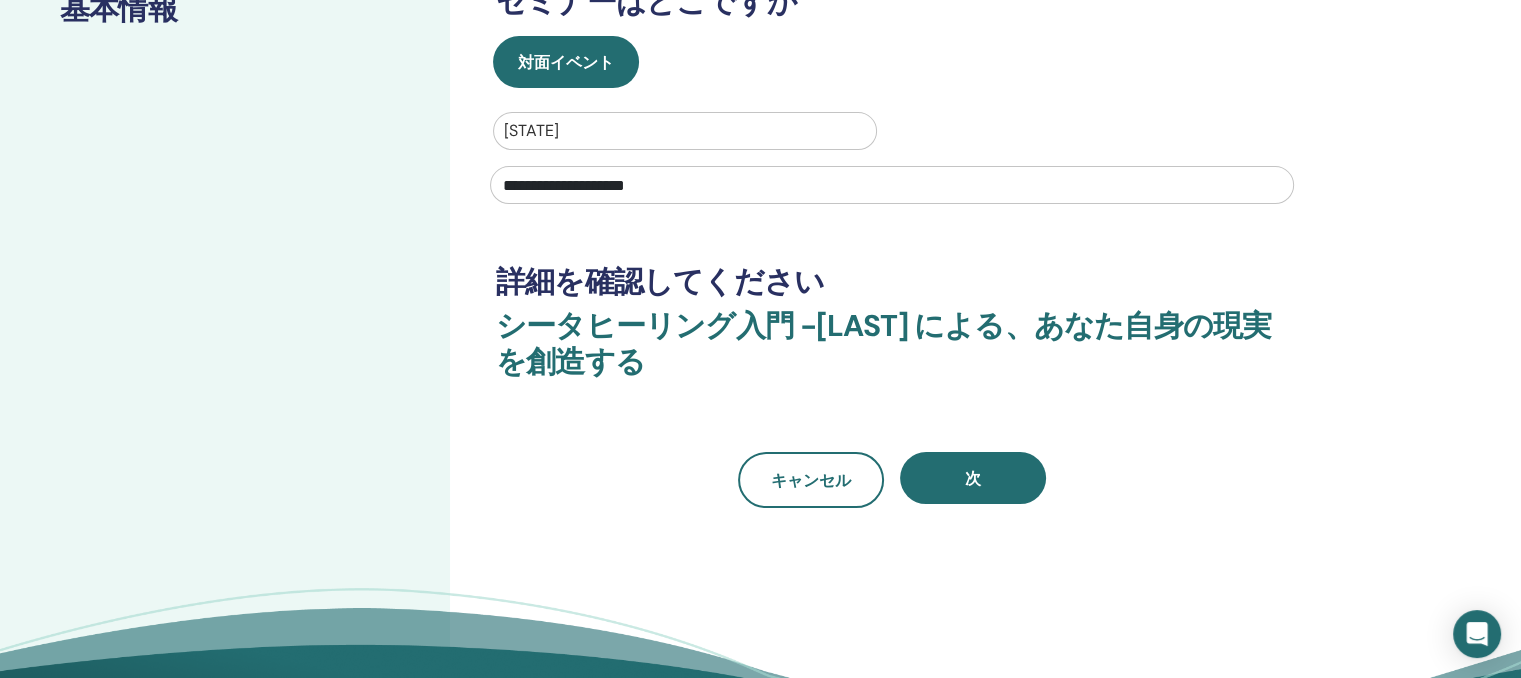 scroll, scrollTop: 500, scrollLeft: 0, axis: vertical 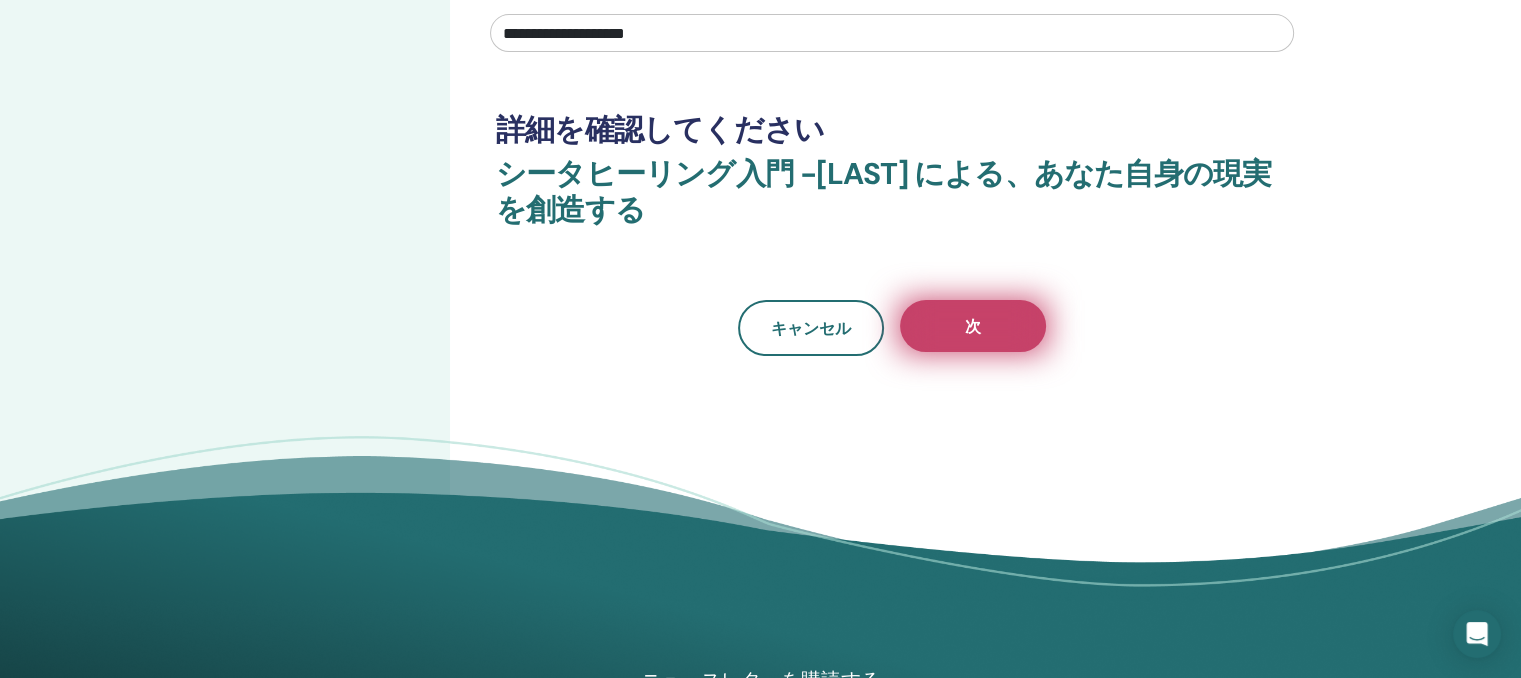 type on "**********" 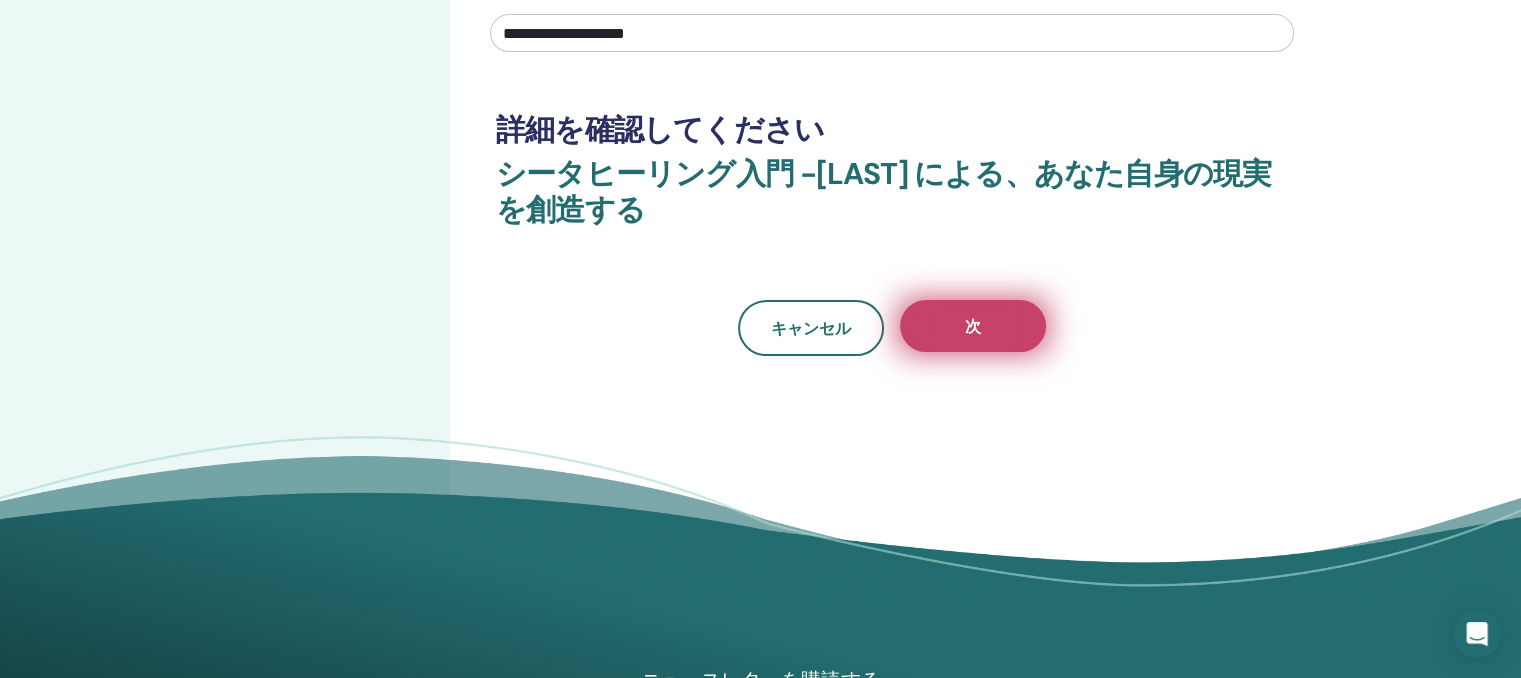 click on "次" at bounding box center (973, 326) 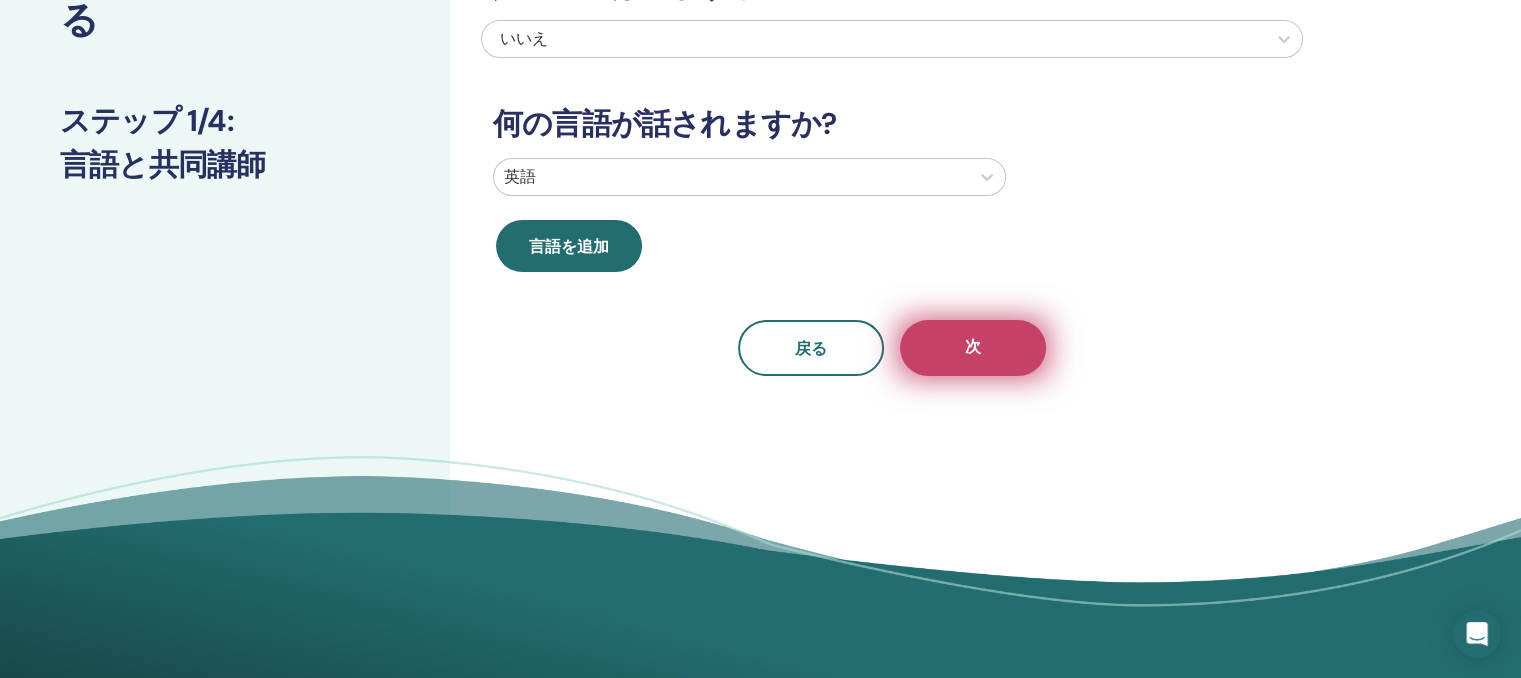 scroll, scrollTop: 0, scrollLeft: 0, axis: both 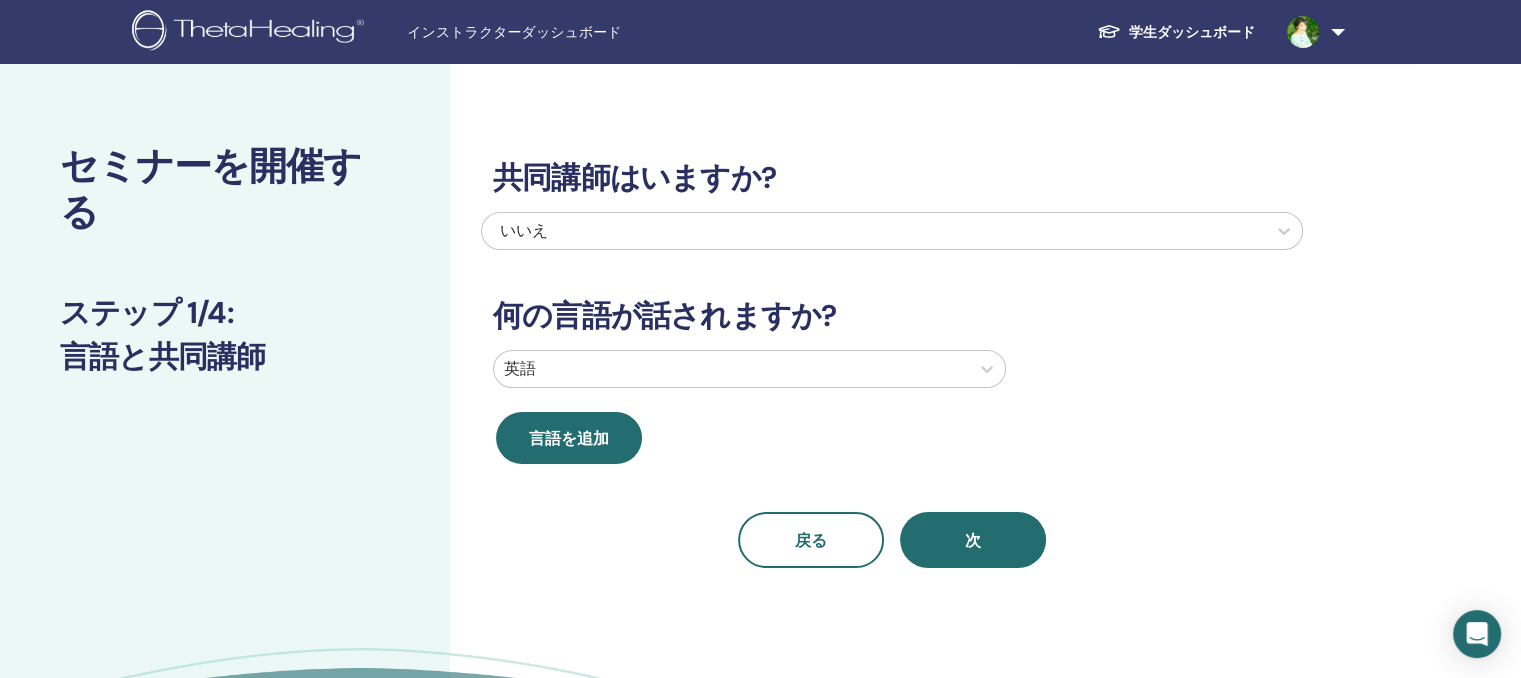 click at bounding box center (731, 369) 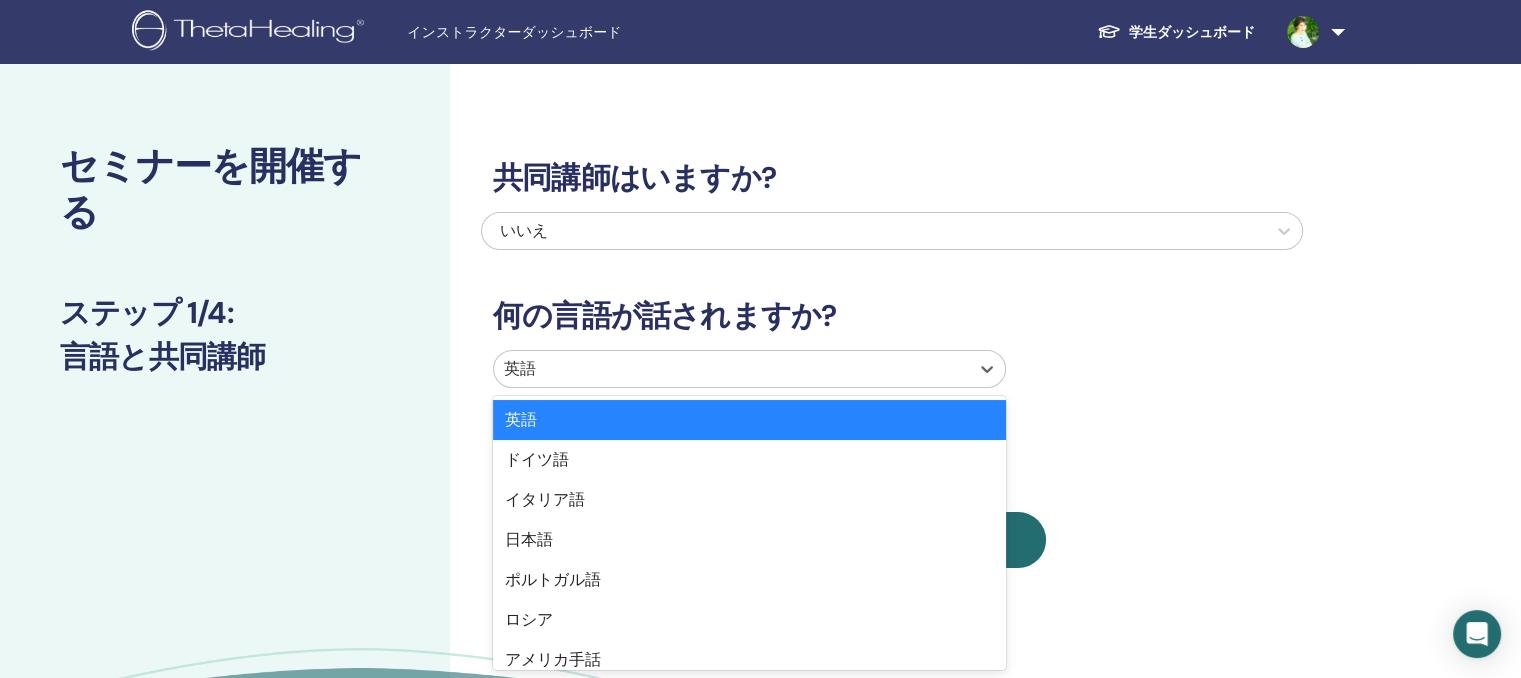 scroll, scrollTop: 26, scrollLeft: 0, axis: vertical 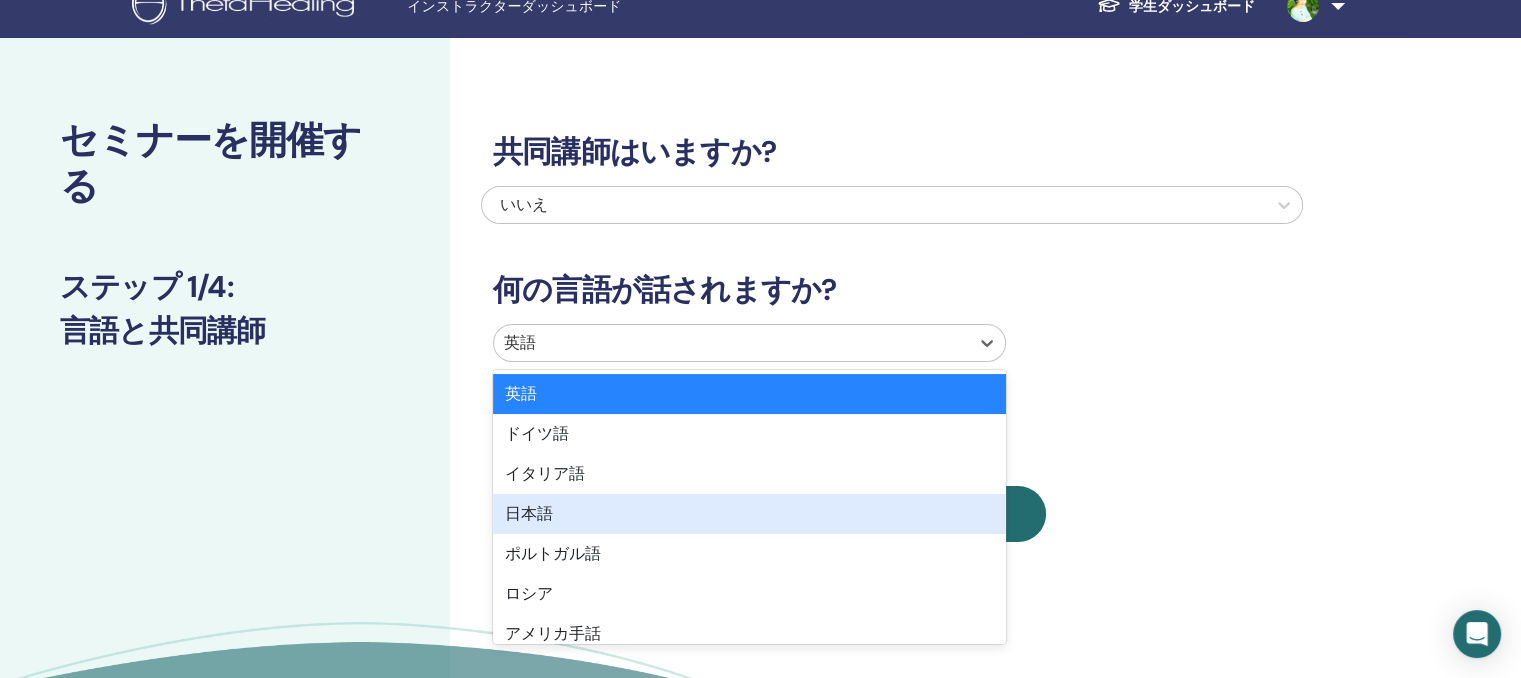 click on "日本語" at bounding box center (529, 513) 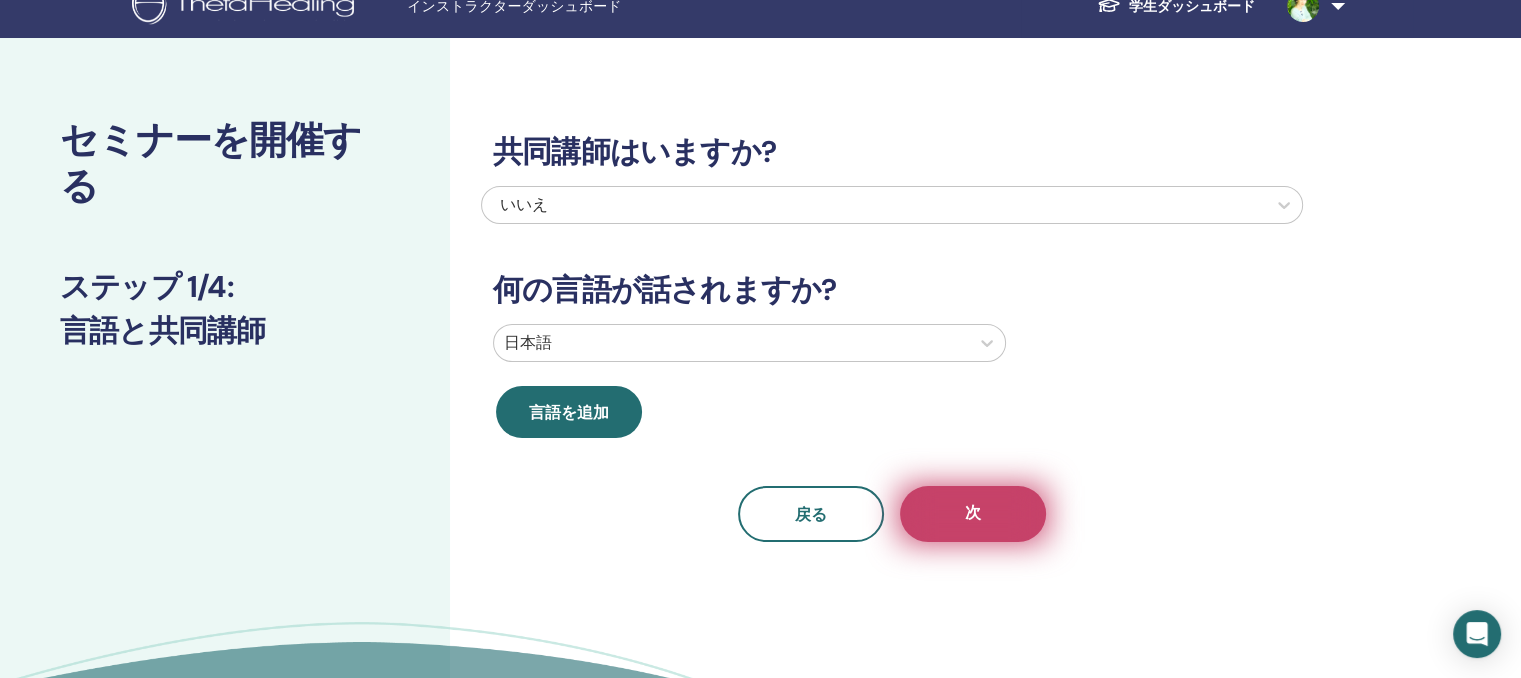 click on "次" at bounding box center (973, 512) 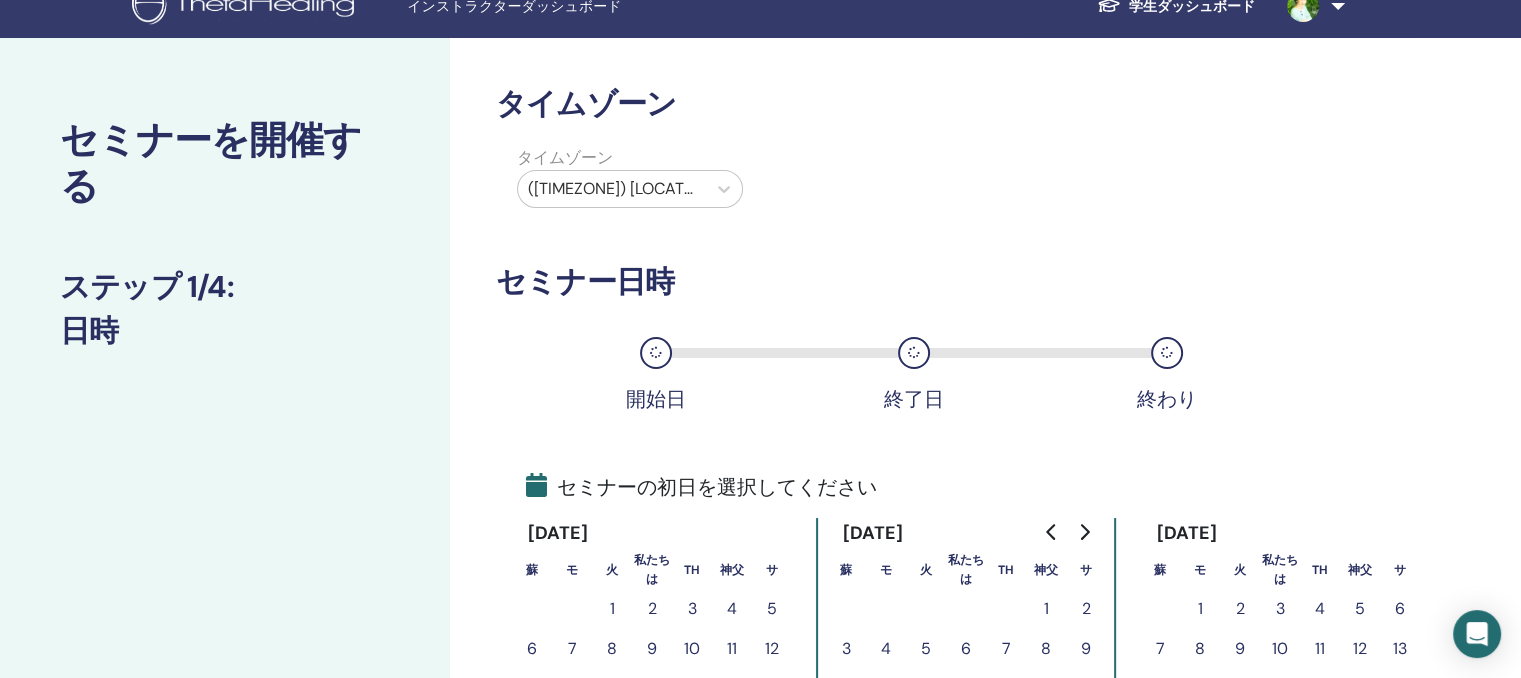 scroll, scrollTop: 326, scrollLeft: 0, axis: vertical 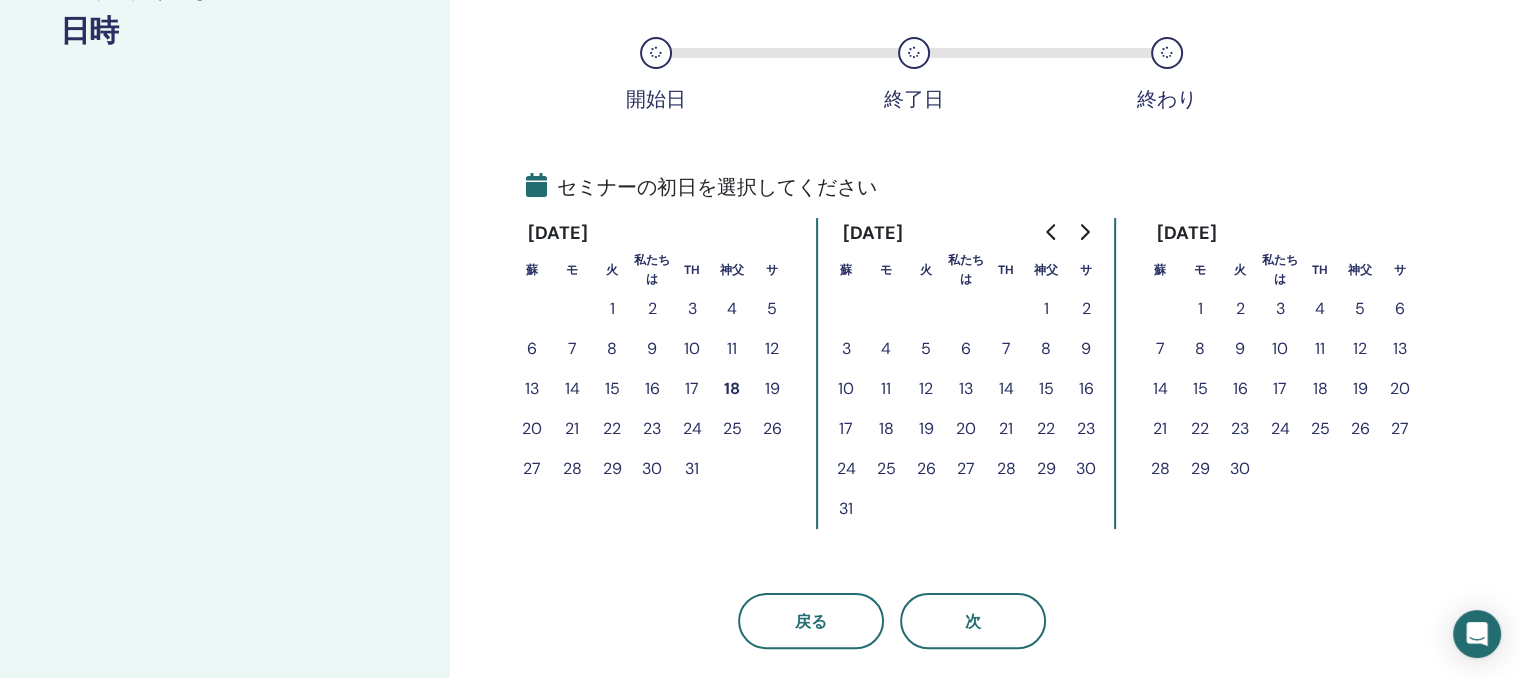 click on "6" at bounding box center [966, 348] 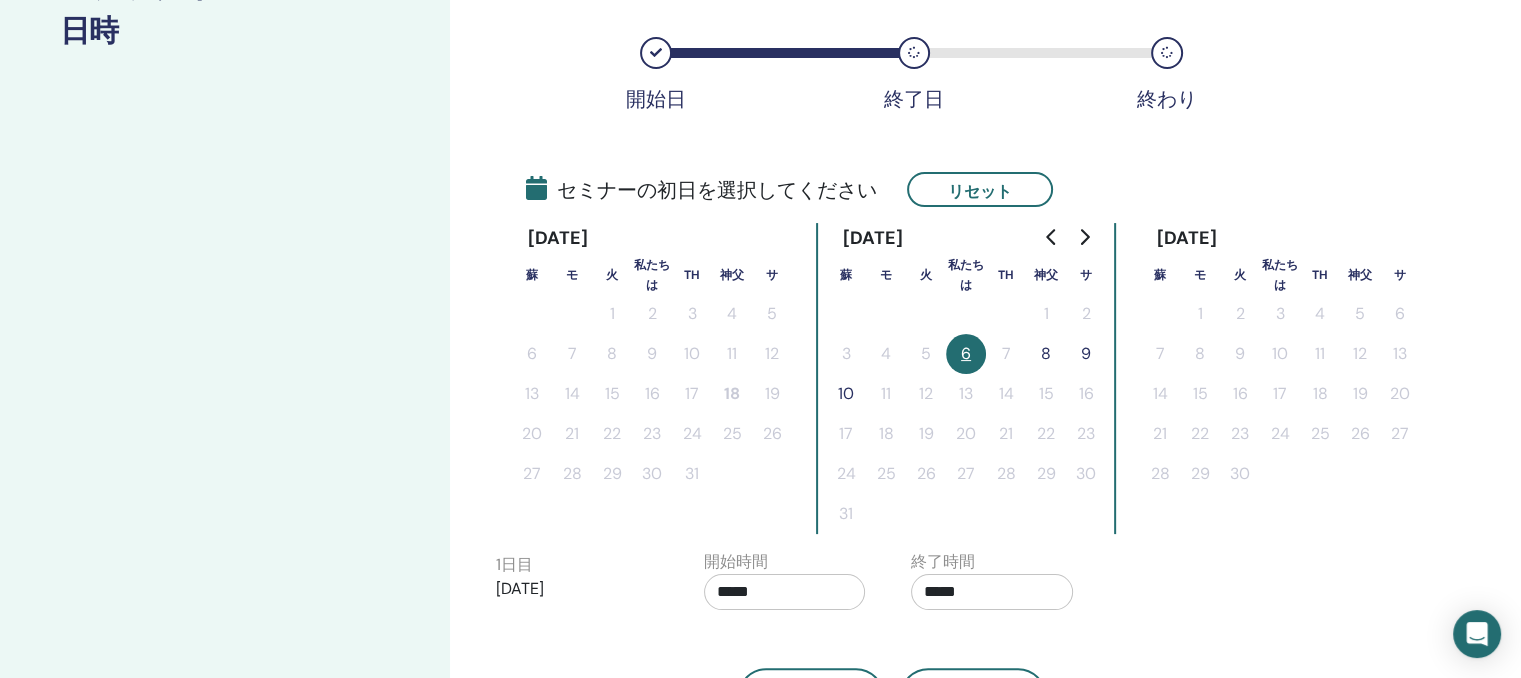 click on "8" at bounding box center (1046, 354) 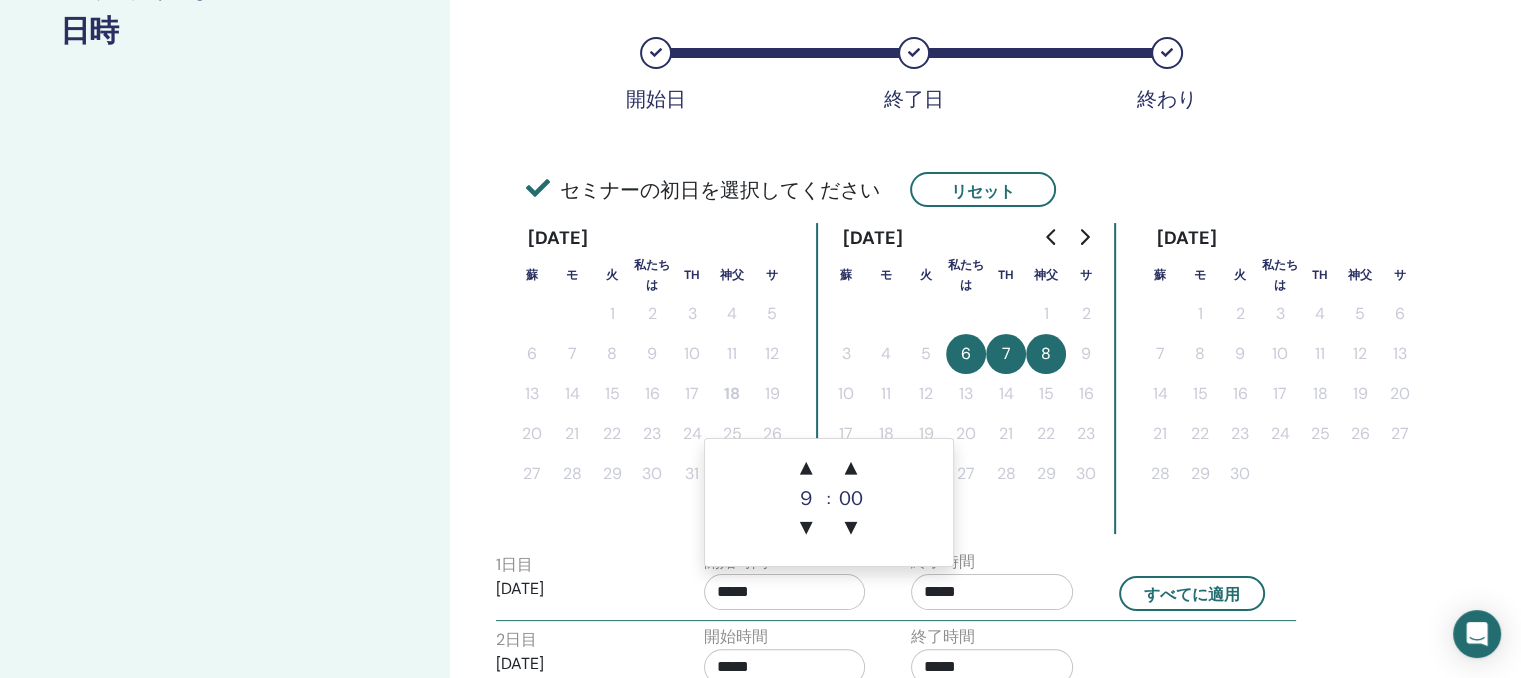 drag, startPoint x: 808, startPoint y: 593, endPoint x: 855, endPoint y: 597, distance: 47.169907 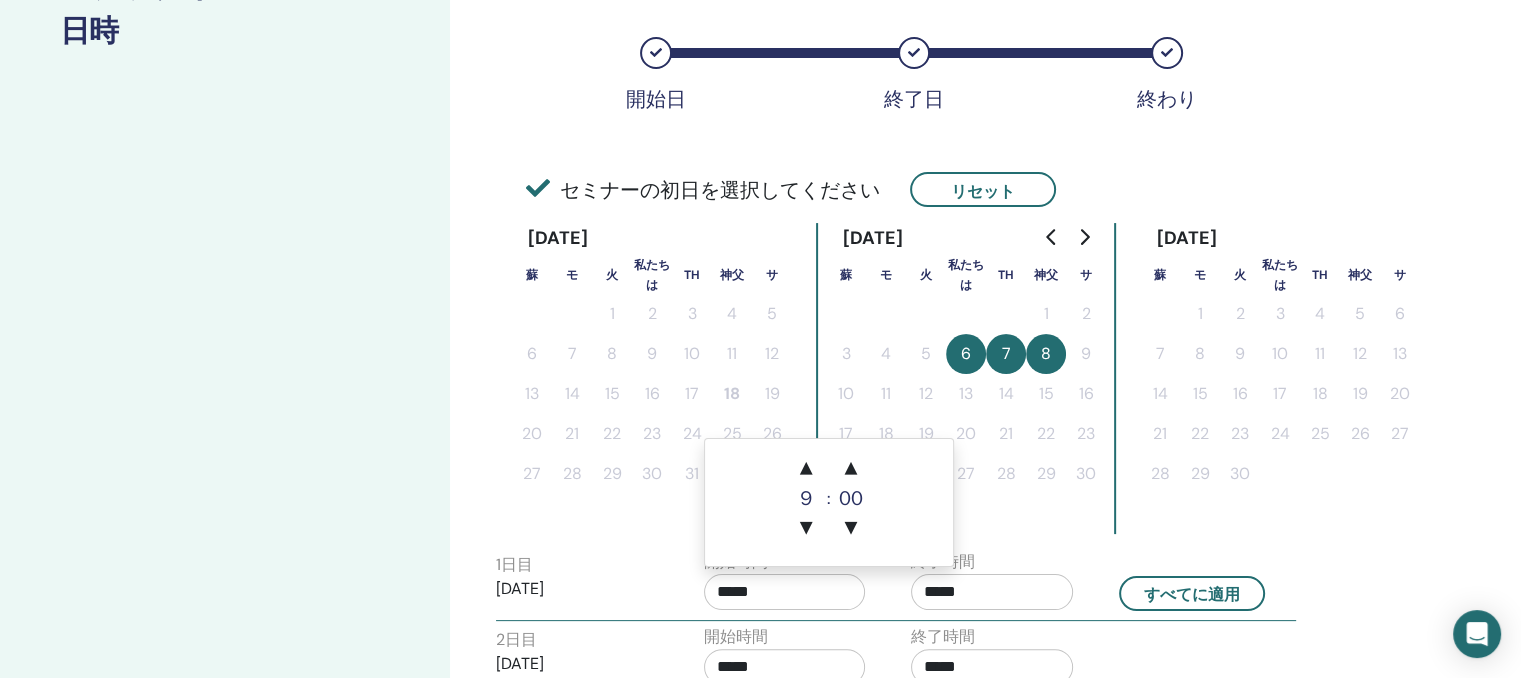 click on "*****" at bounding box center [785, 592] 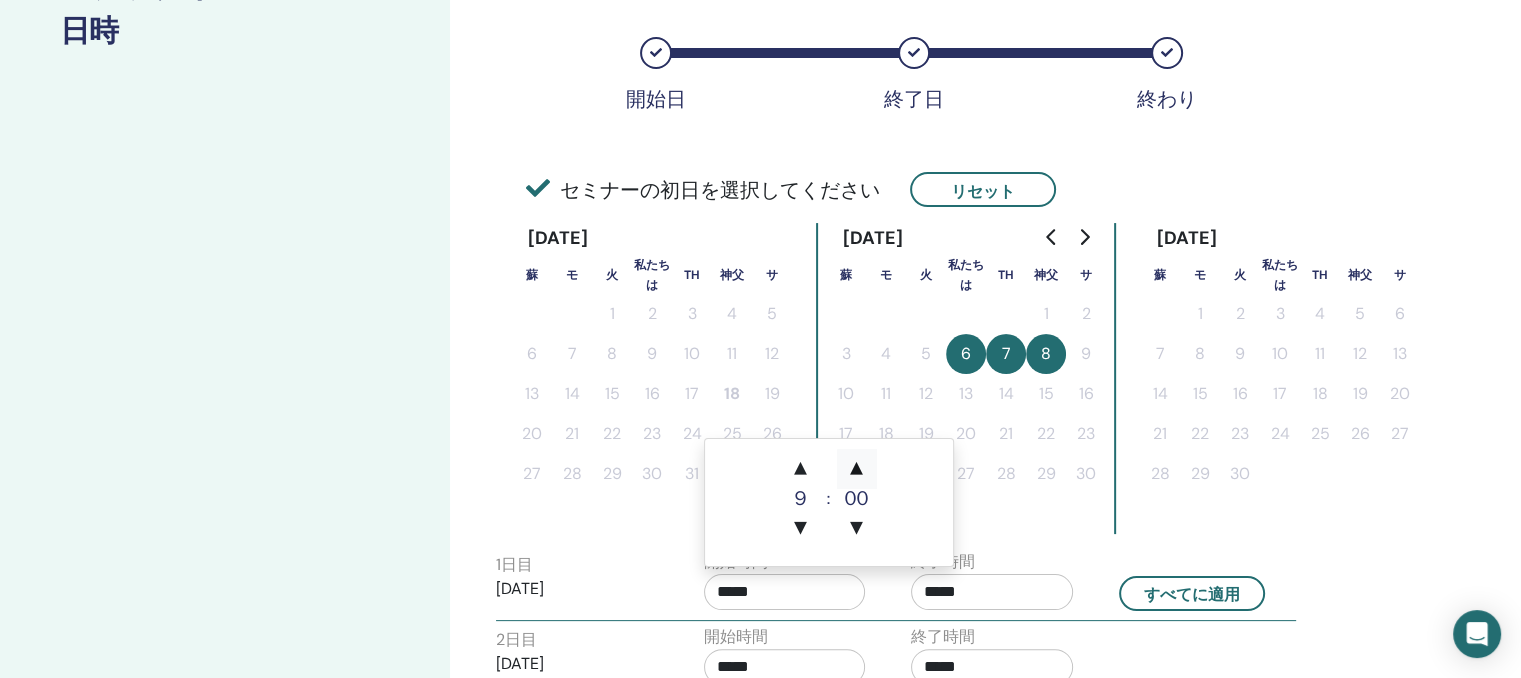 click on "▲" at bounding box center (857, 469) 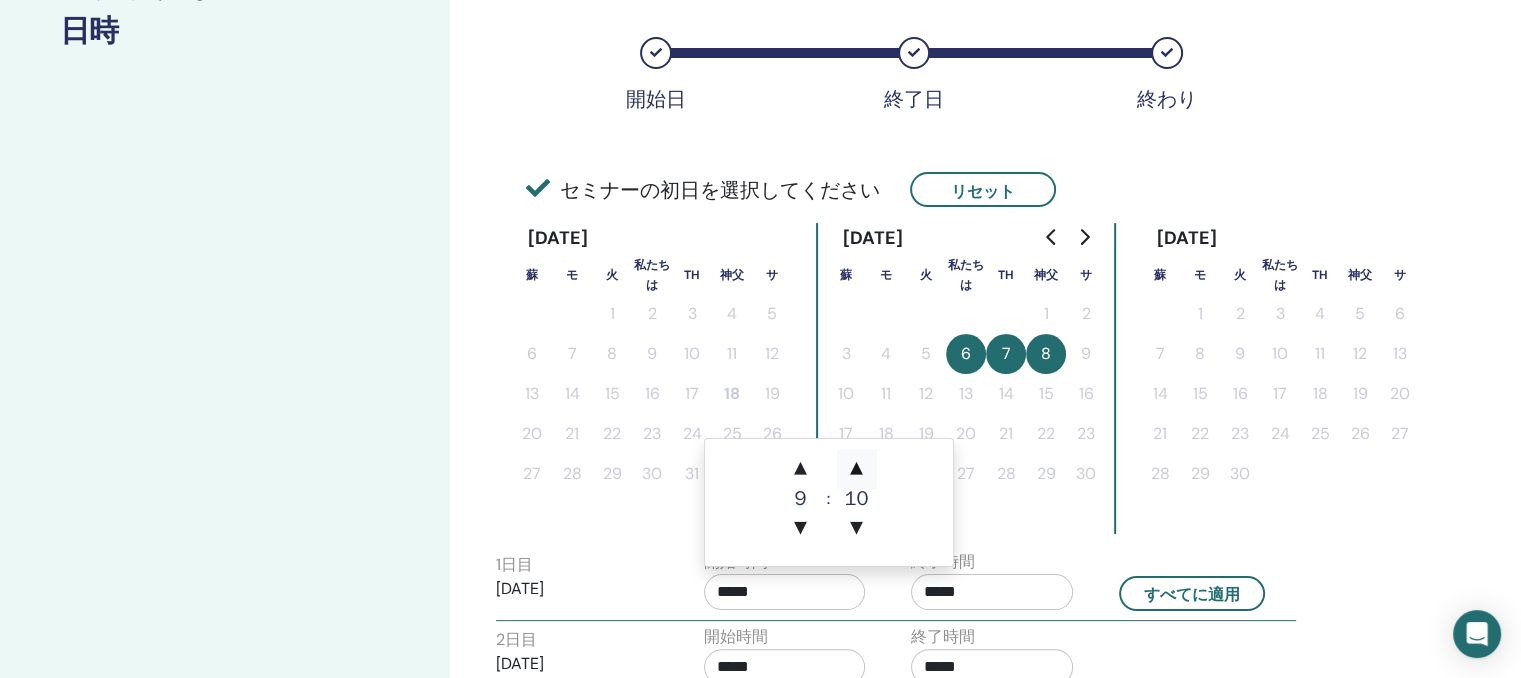 click on "▲" at bounding box center (857, 469) 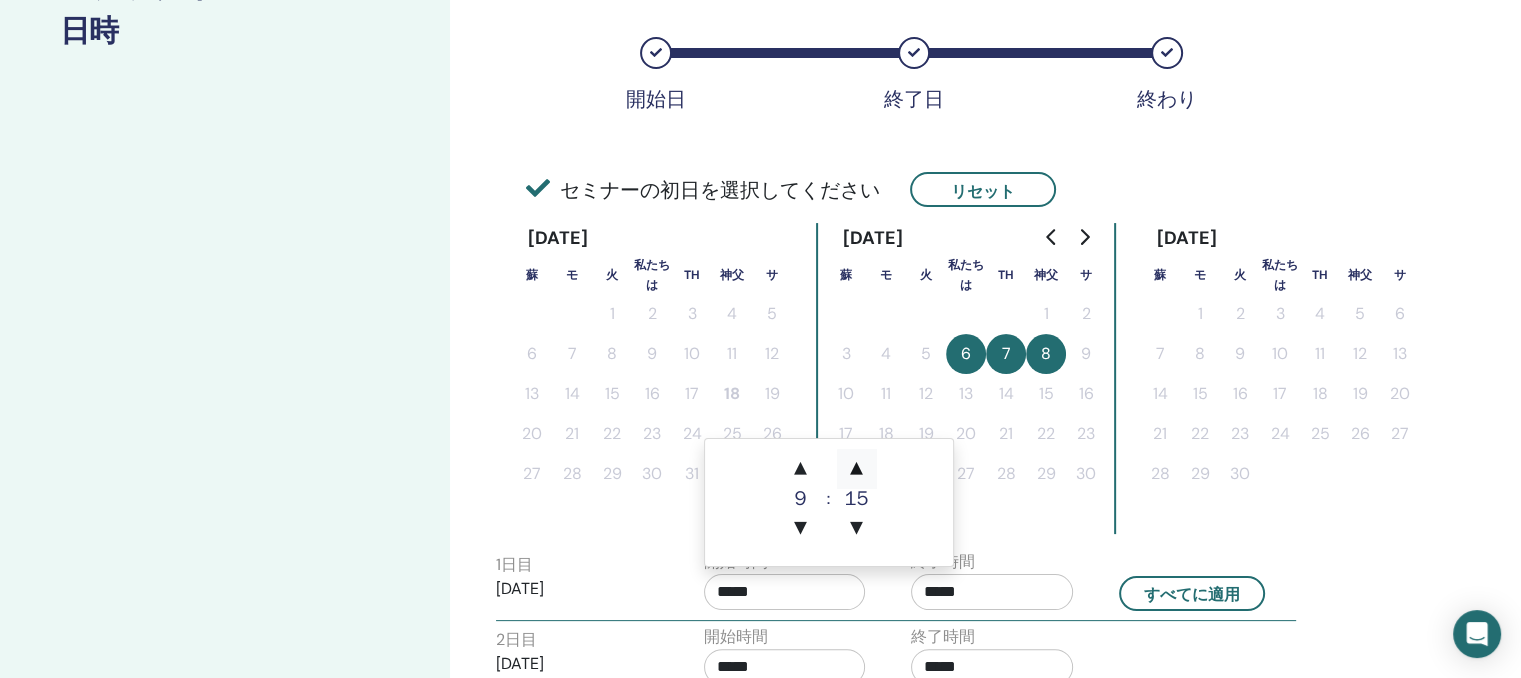 click on "▲" at bounding box center [857, 469] 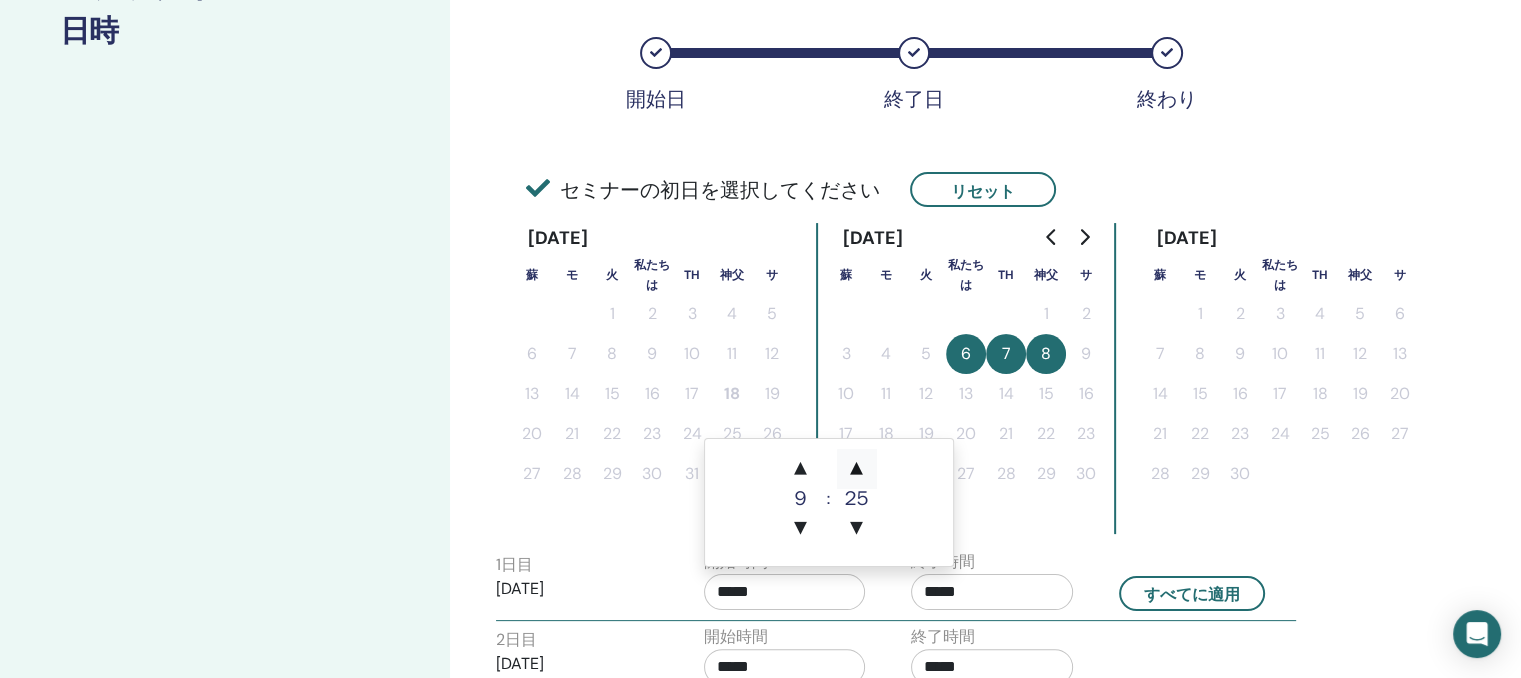 click on "▲" at bounding box center [857, 469] 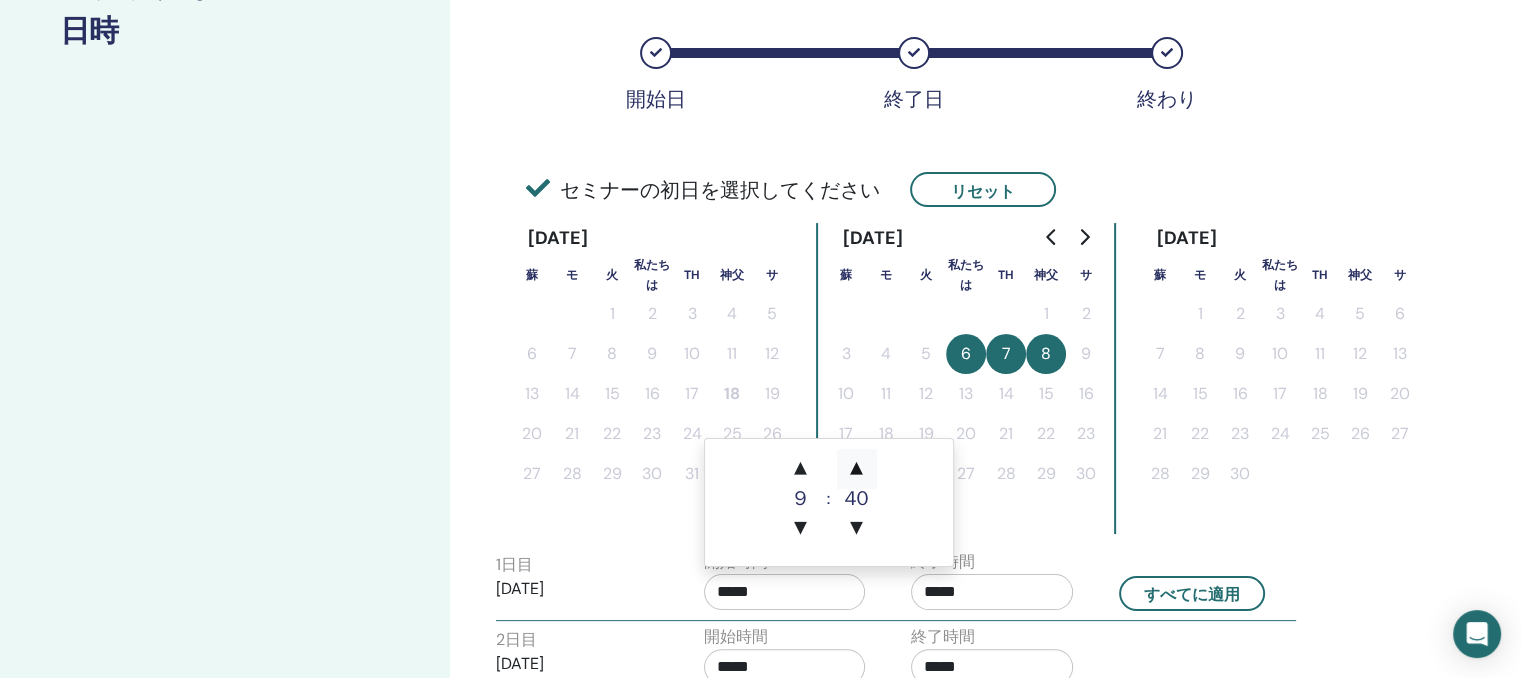click on "▲" at bounding box center (857, 469) 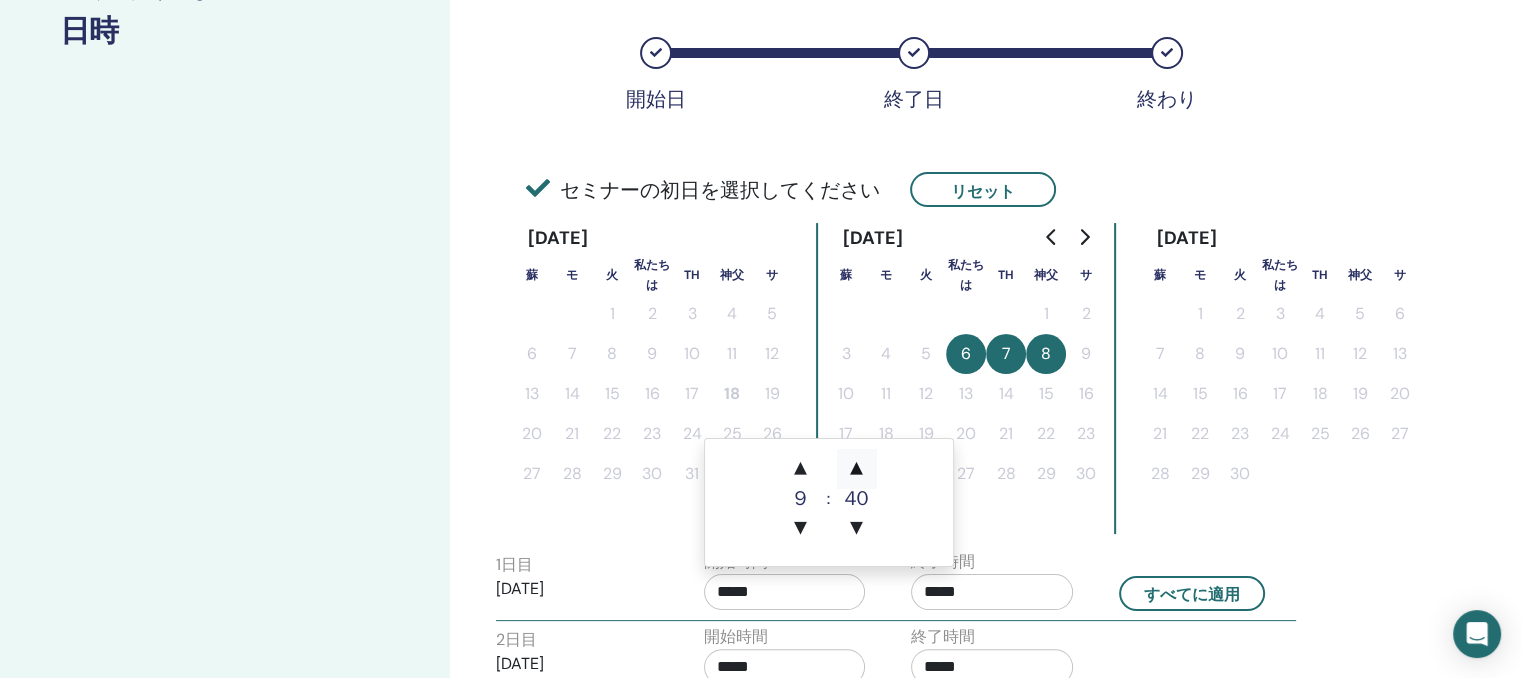 type on "*****" 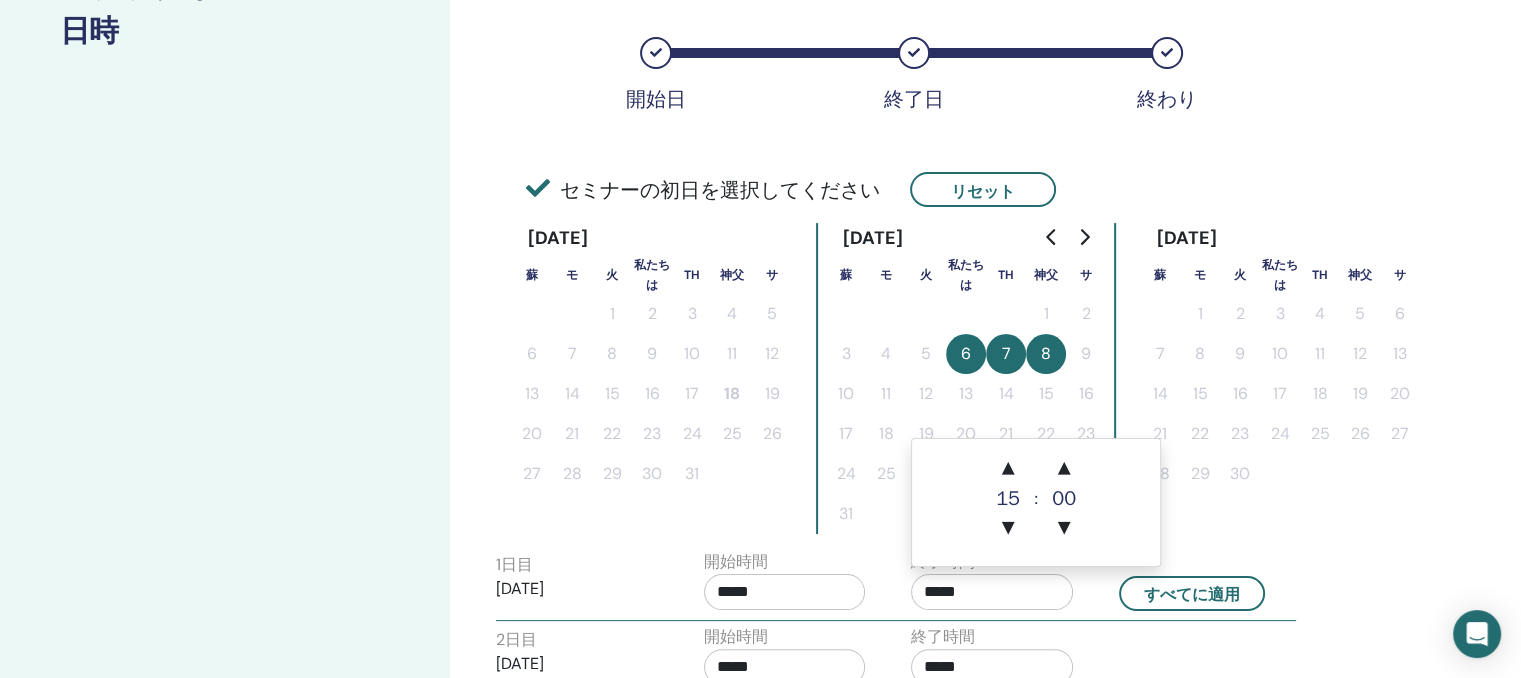 click on "*****" at bounding box center [992, 592] 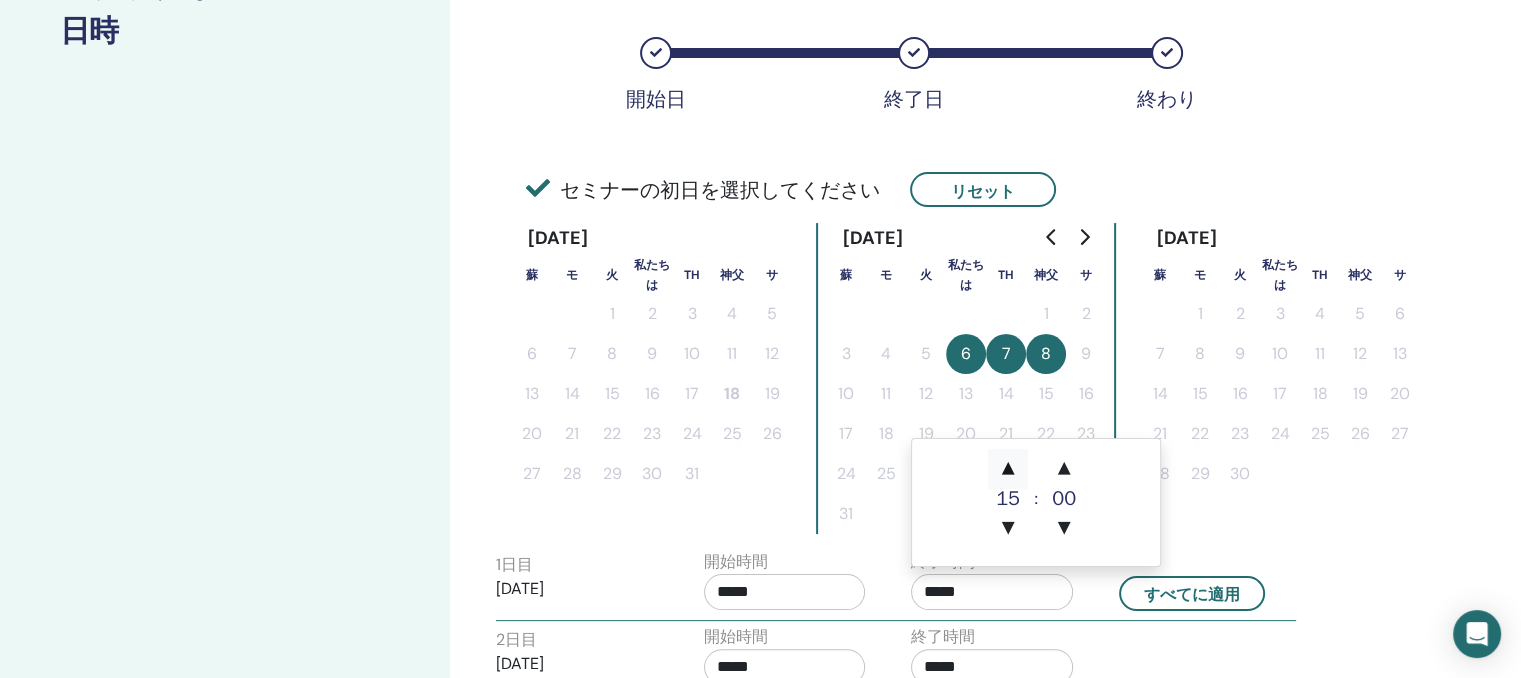 click on "▲" at bounding box center [1008, 469] 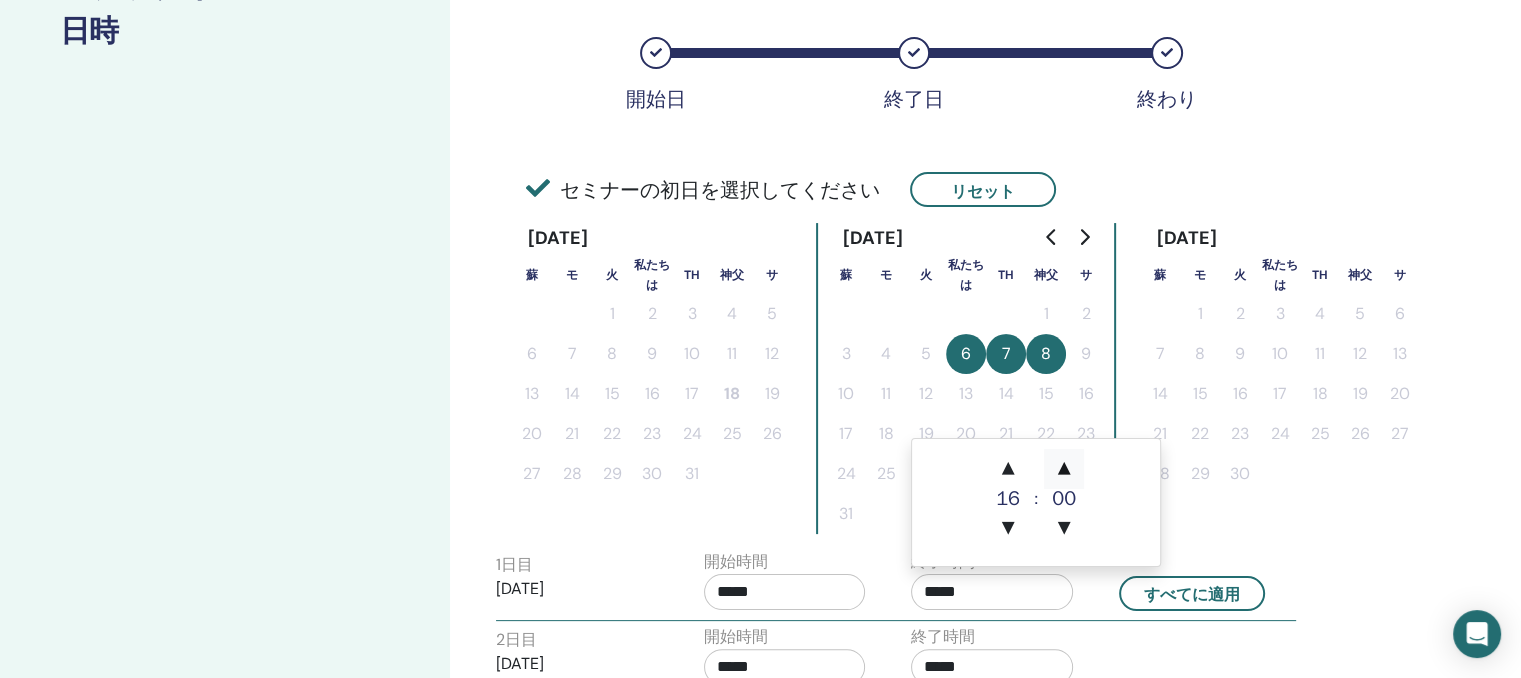 click on "▲" at bounding box center [1064, 469] 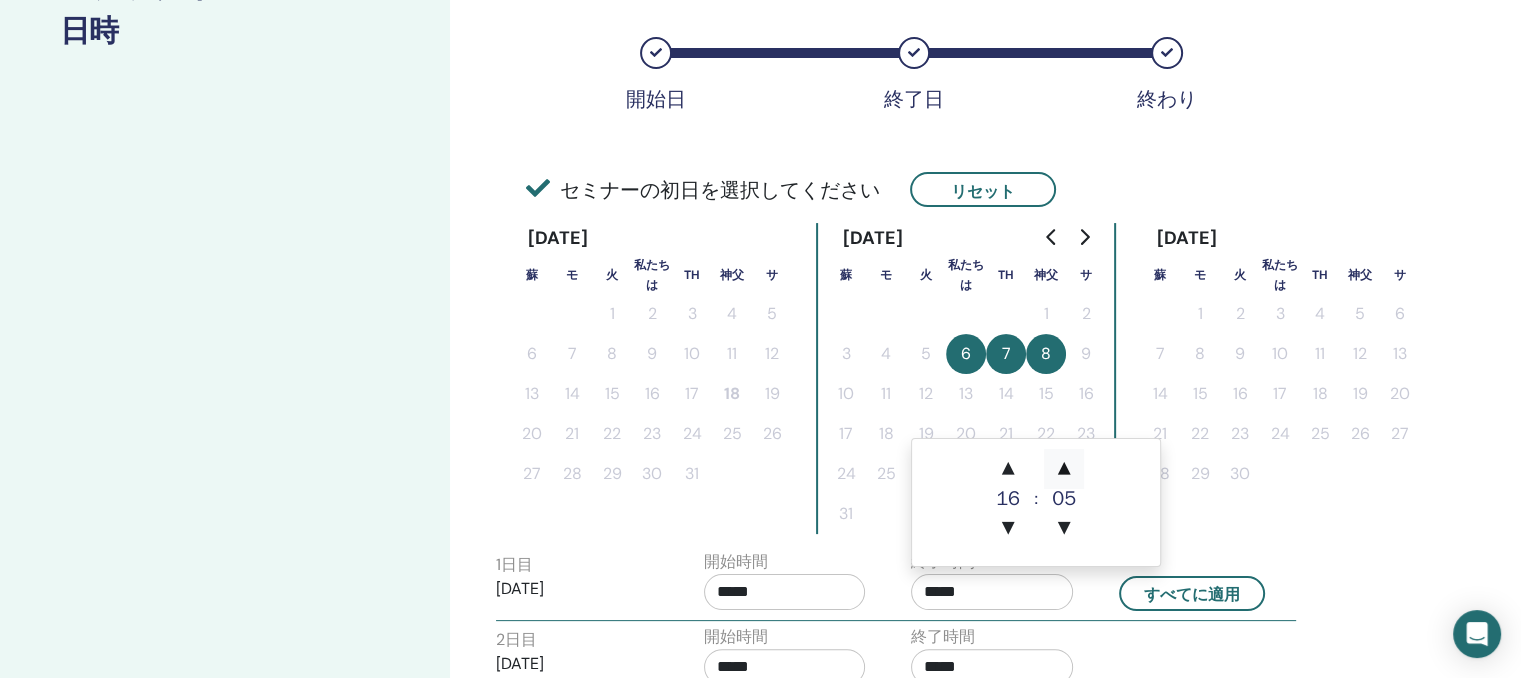 click on "▲" at bounding box center [1064, 469] 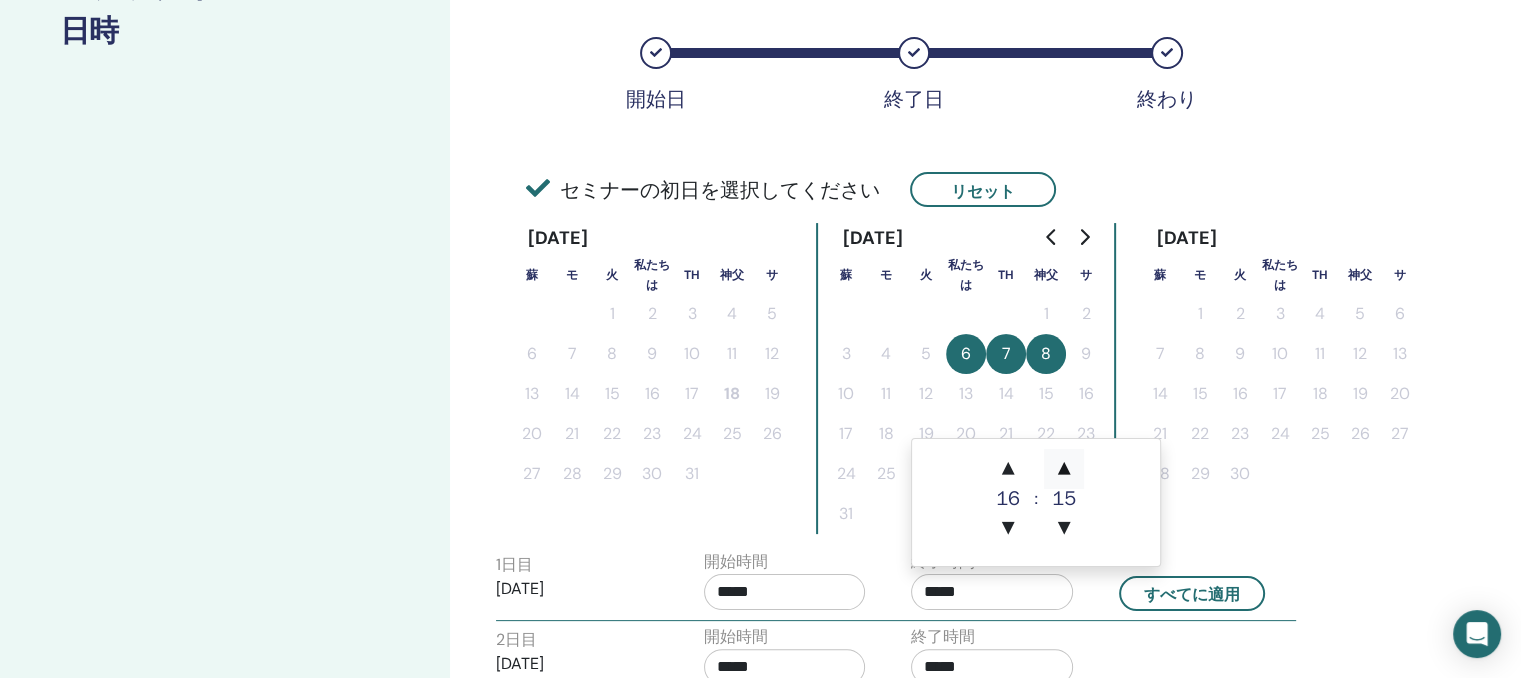 click on "▲" at bounding box center (1064, 469) 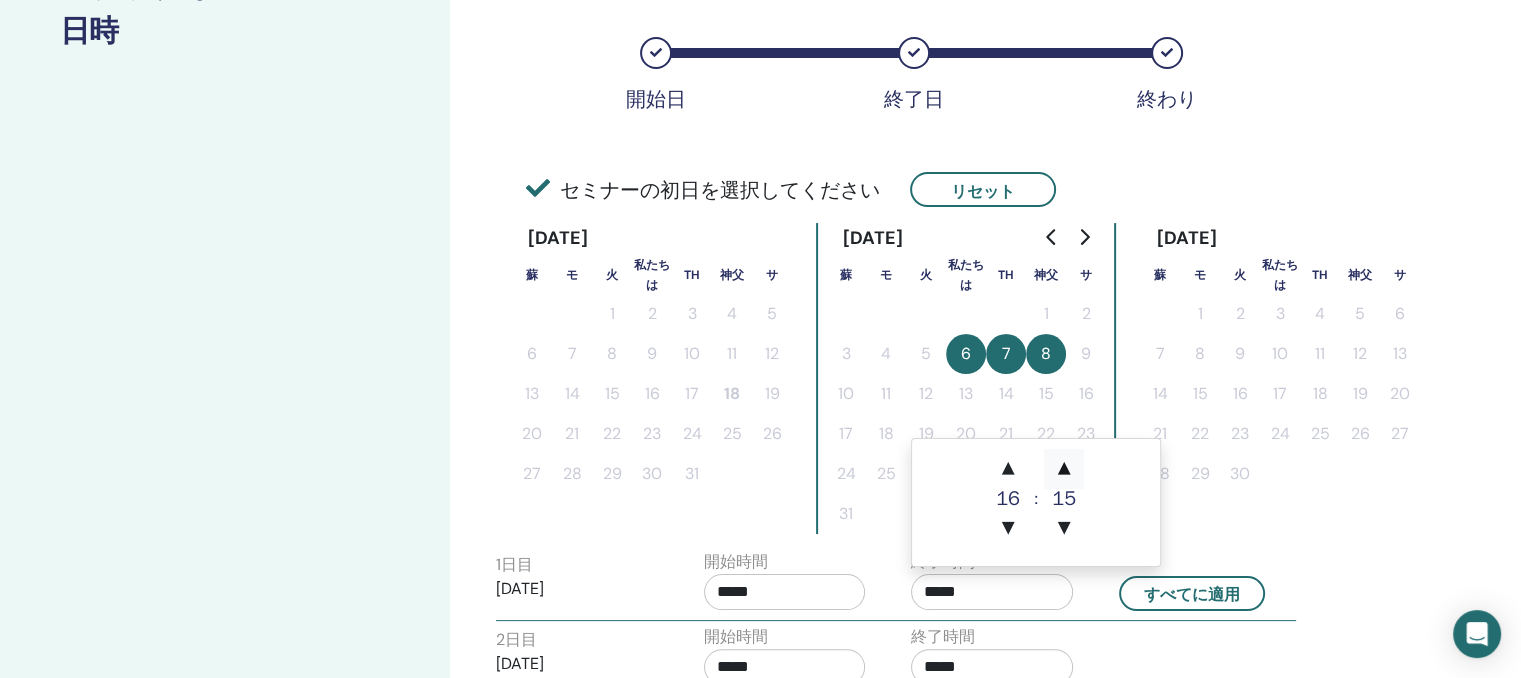 click on "▲" at bounding box center [1064, 469] 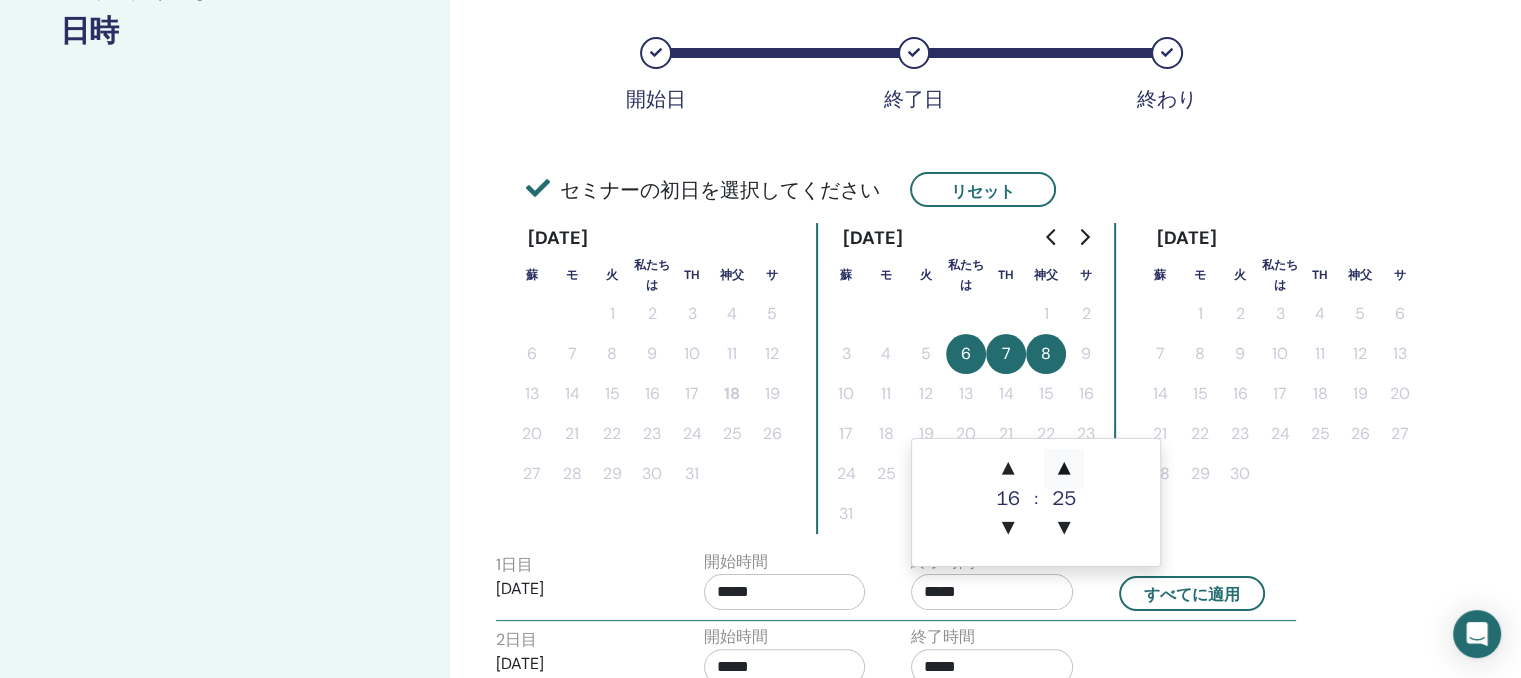 click on "▲" at bounding box center (1064, 469) 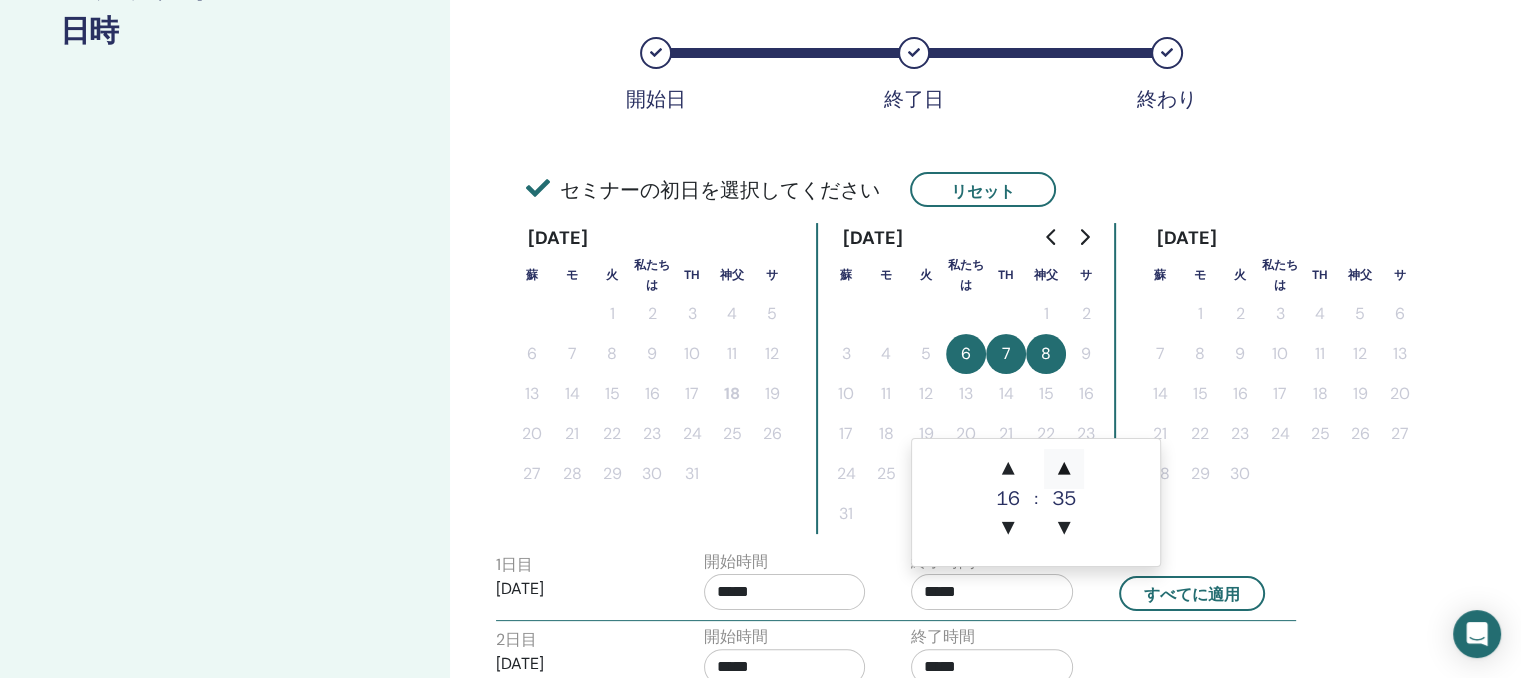 click on "▲" at bounding box center [1064, 469] 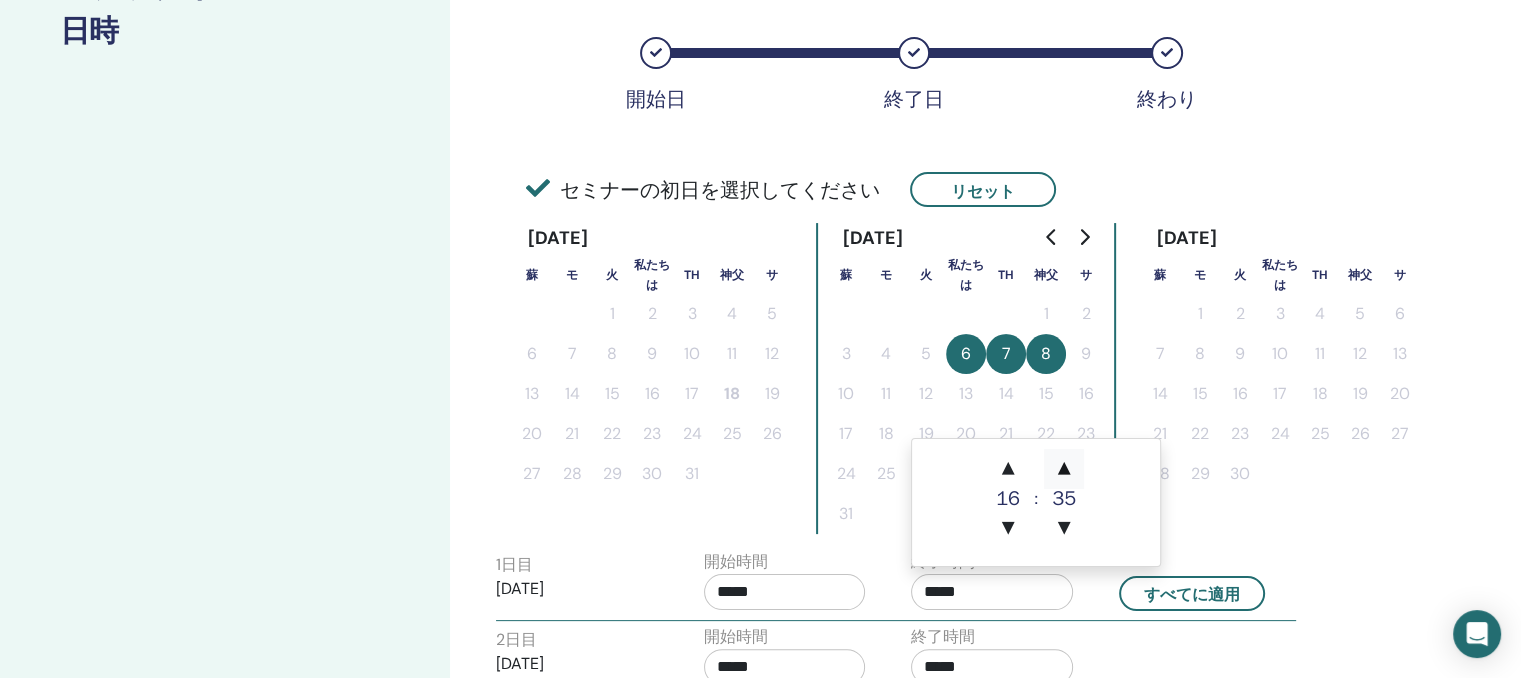 click on "▲" at bounding box center [1064, 469] 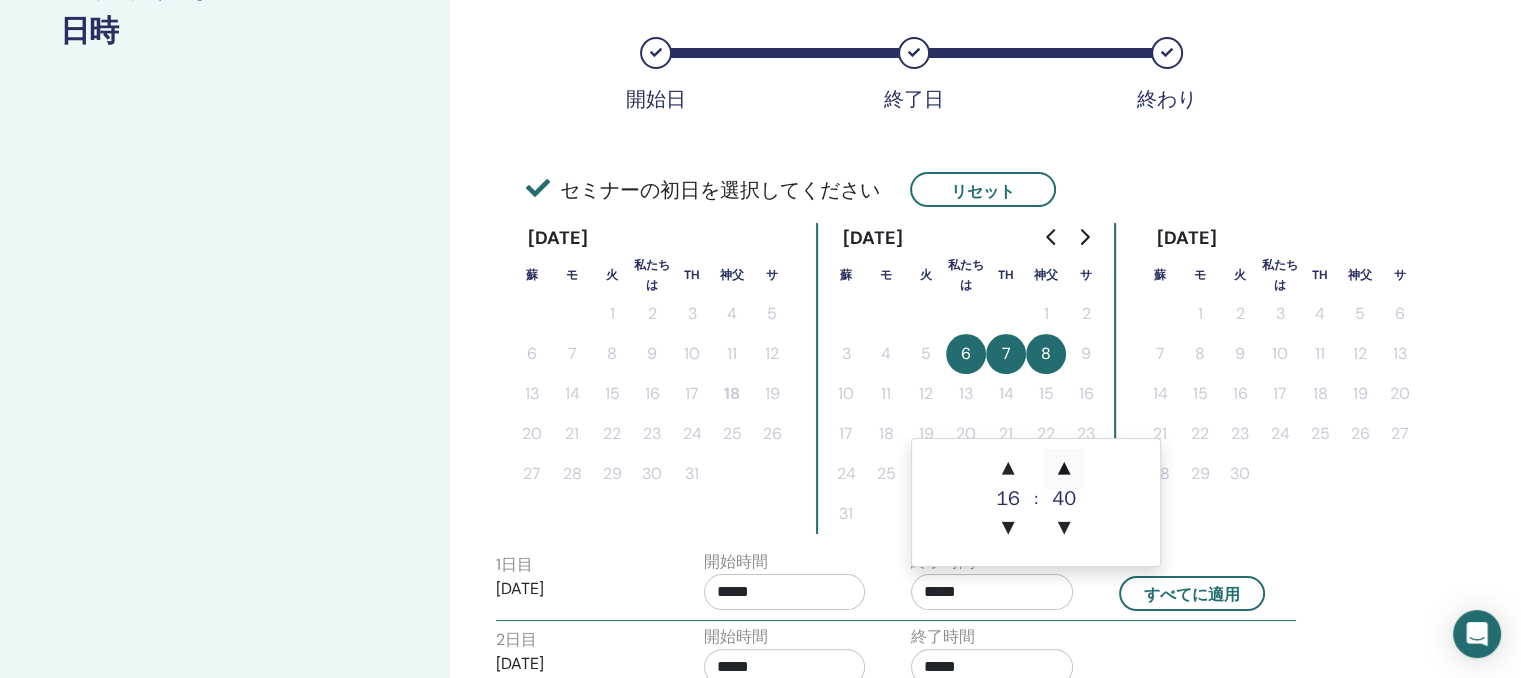 click on "▲" at bounding box center (1064, 469) 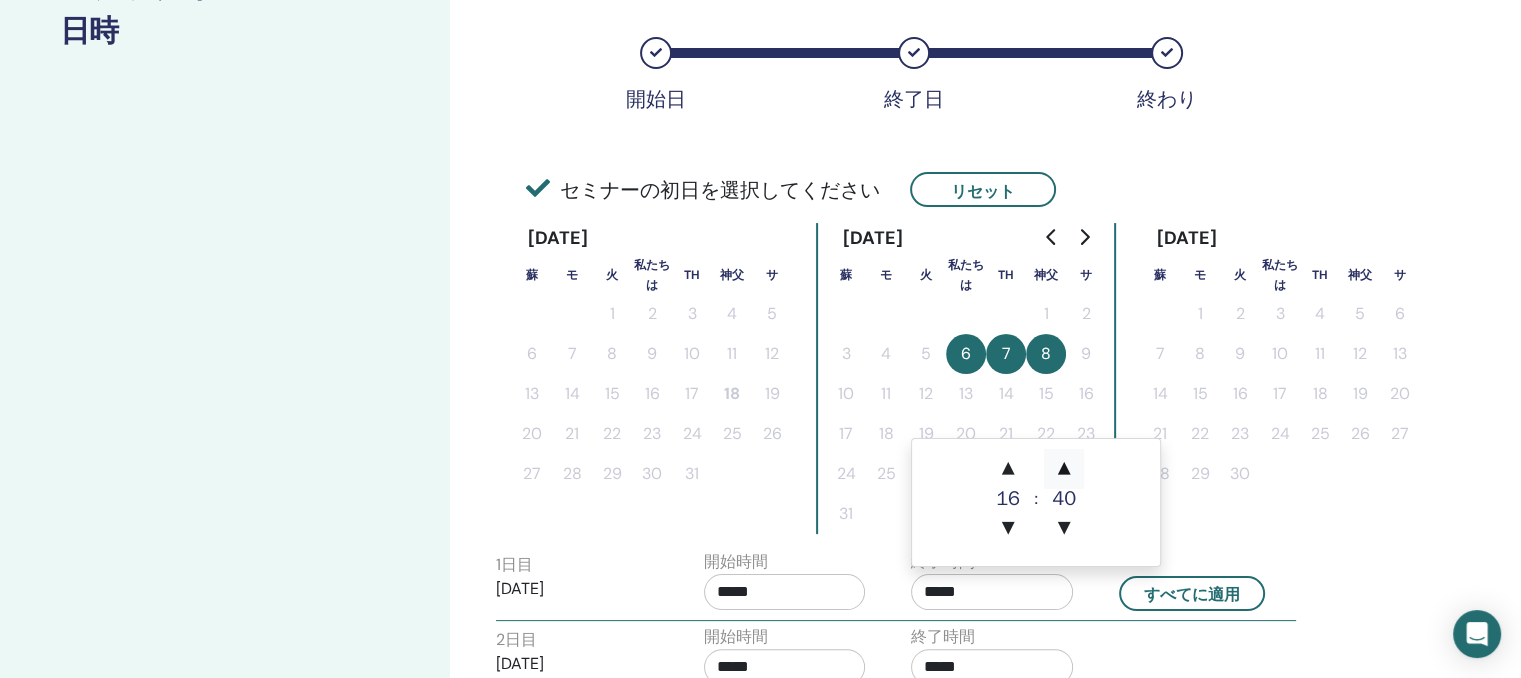 type on "*****" 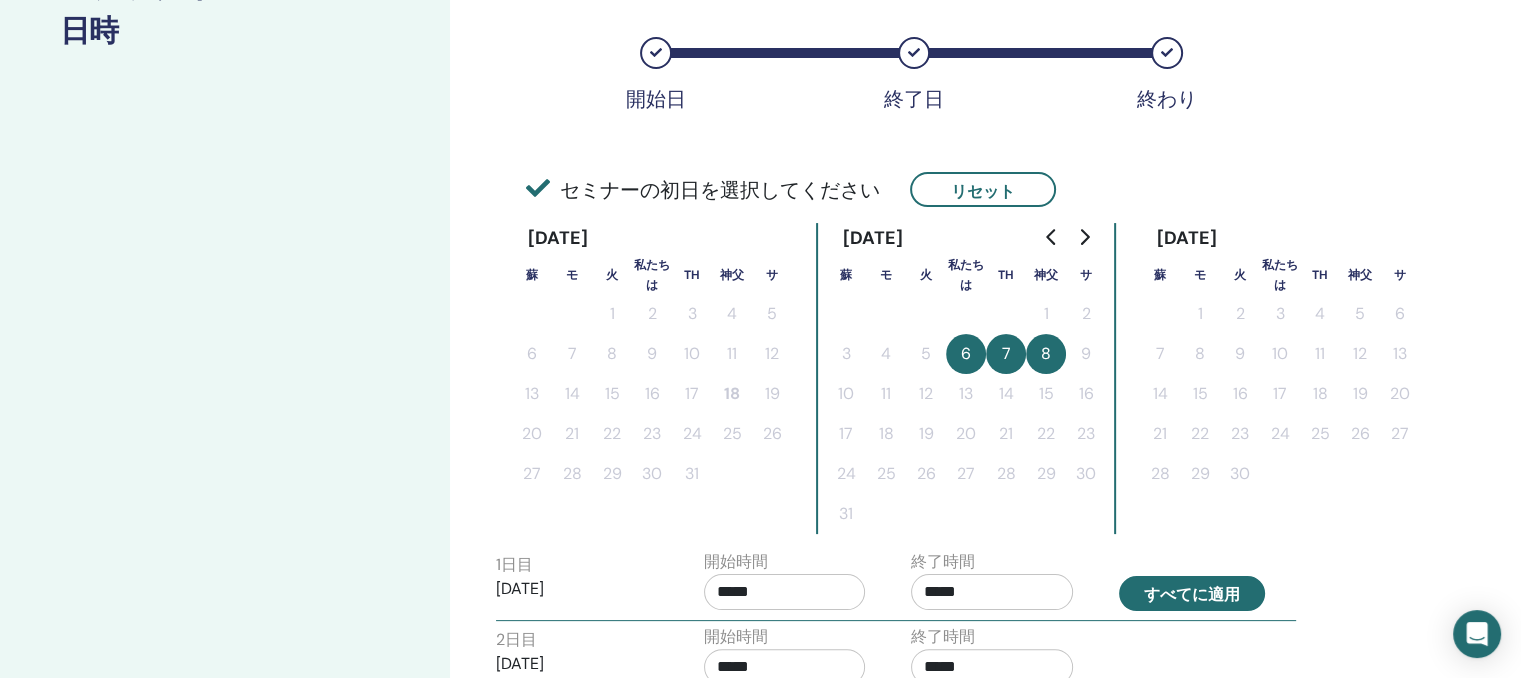 click on "すべてに適用" at bounding box center [1192, 594] 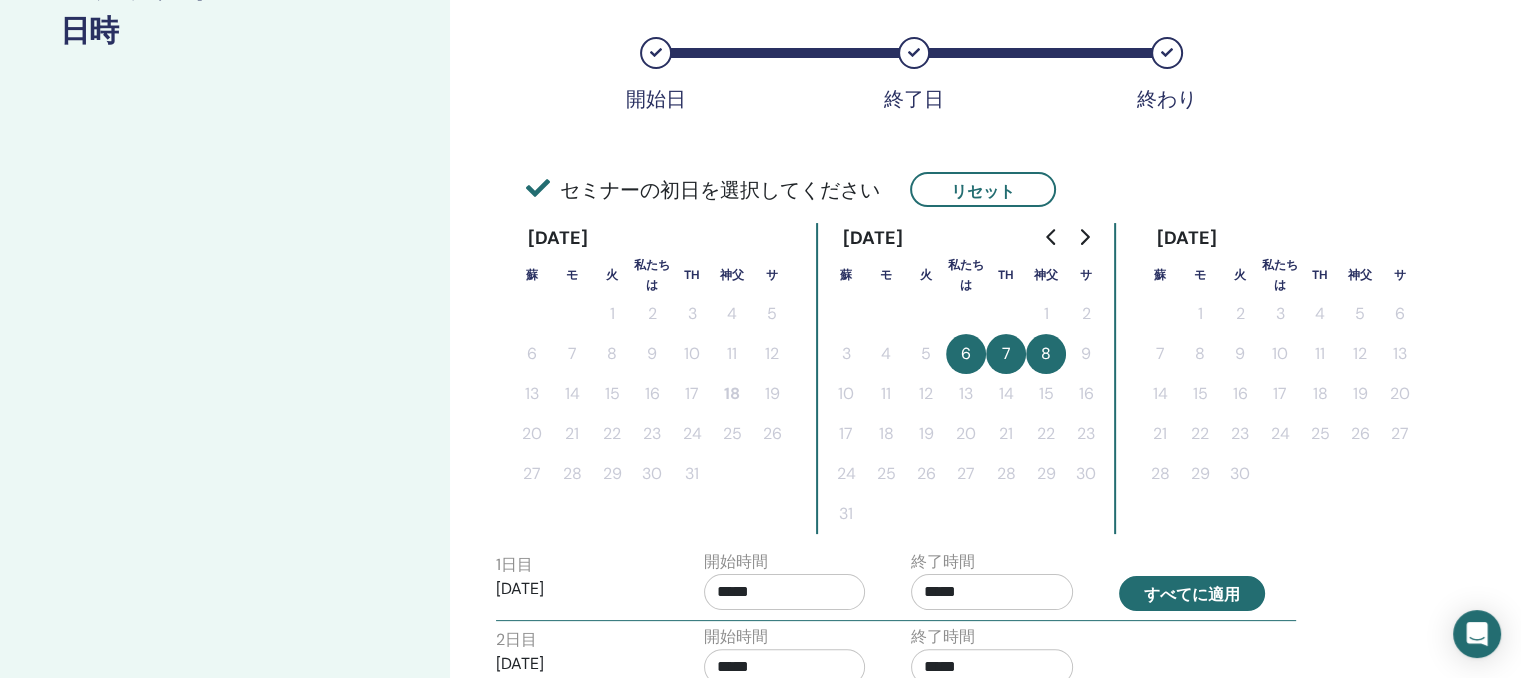 type on "*****" 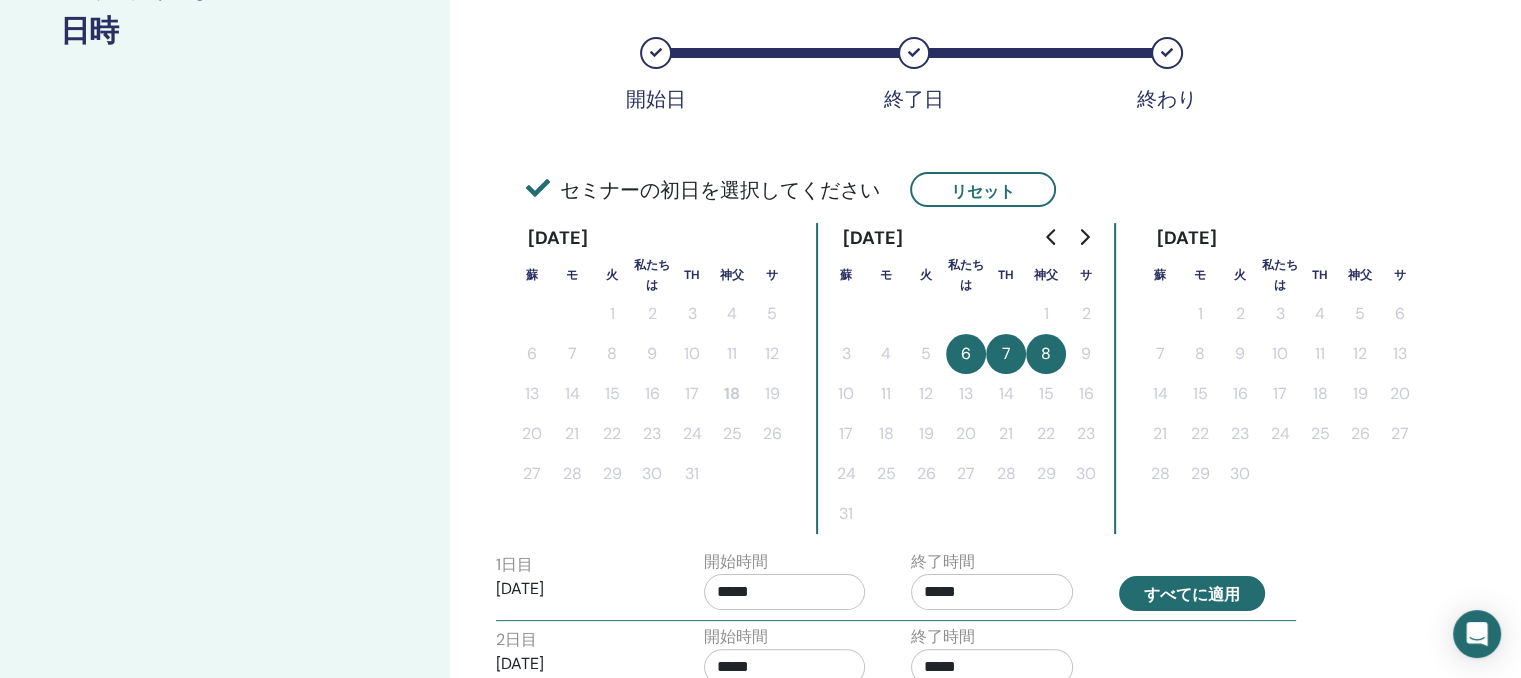 type on "*****" 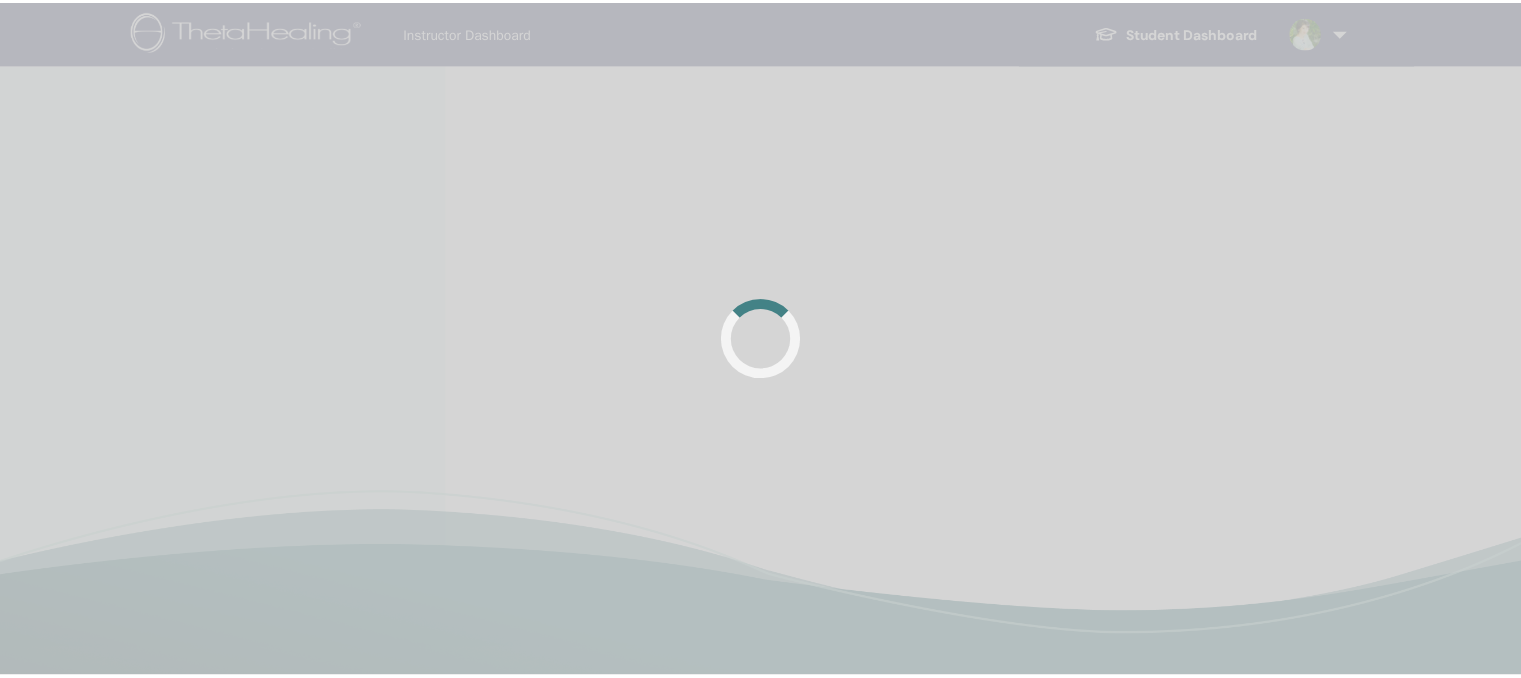 scroll, scrollTop: 0, scrollLeft: 0, axis: both 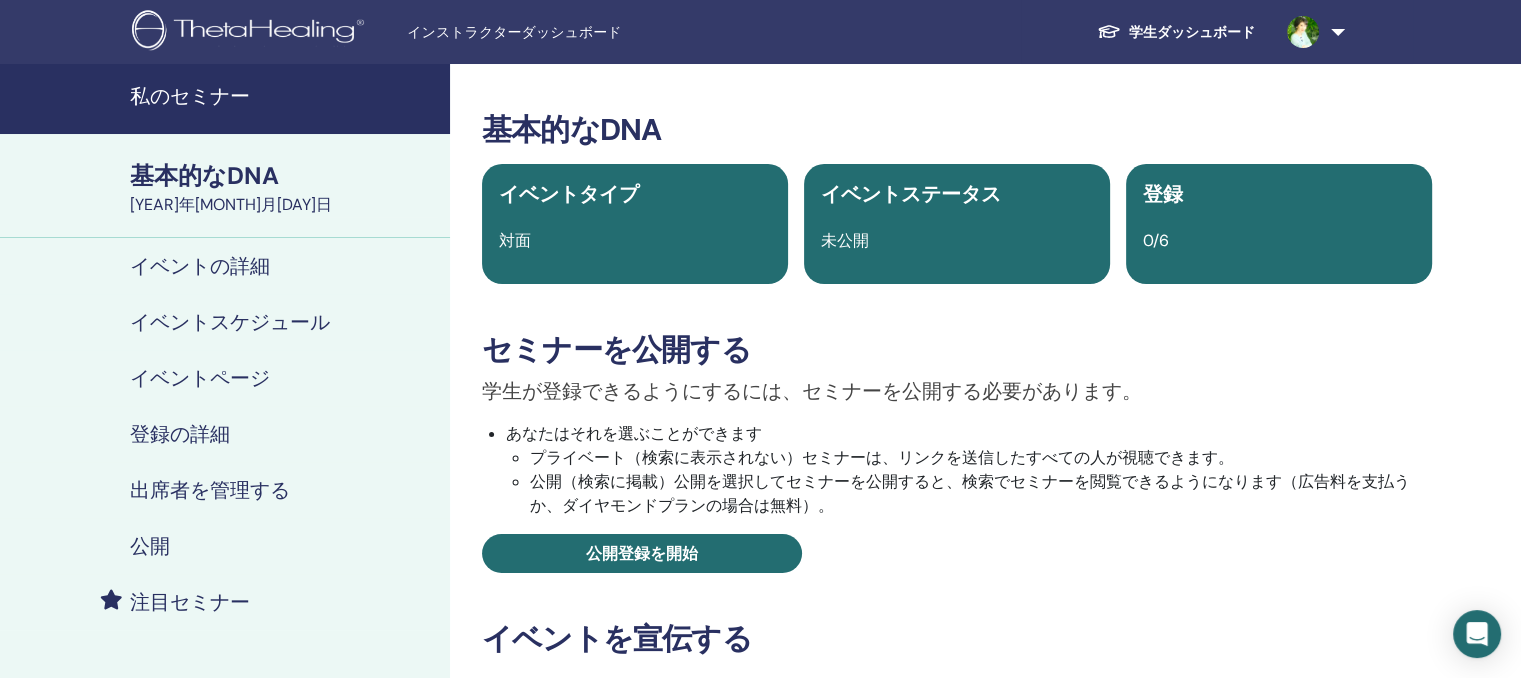 click on "私のセミナー" at bounding box center [190, 96] 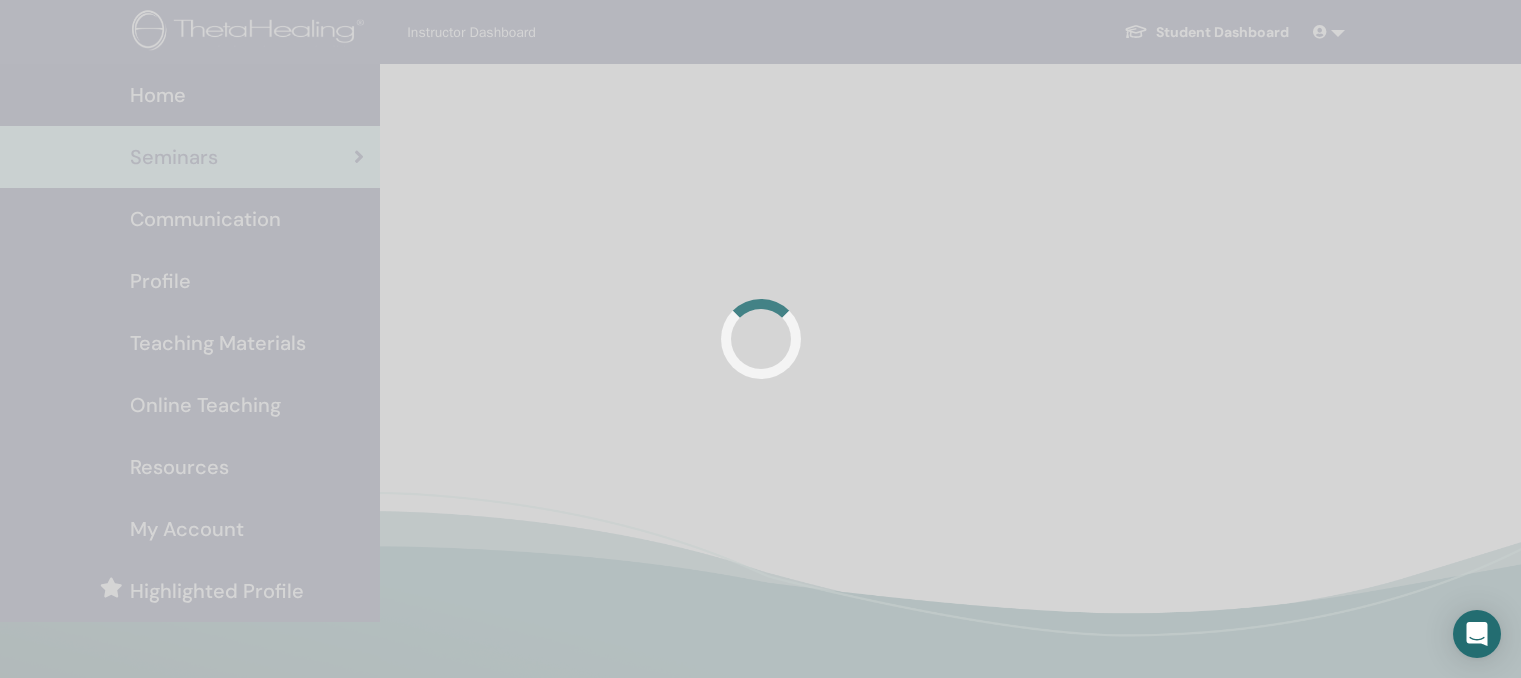 scroll, scrollTop: 0, scrollLeft: 0, axis: both 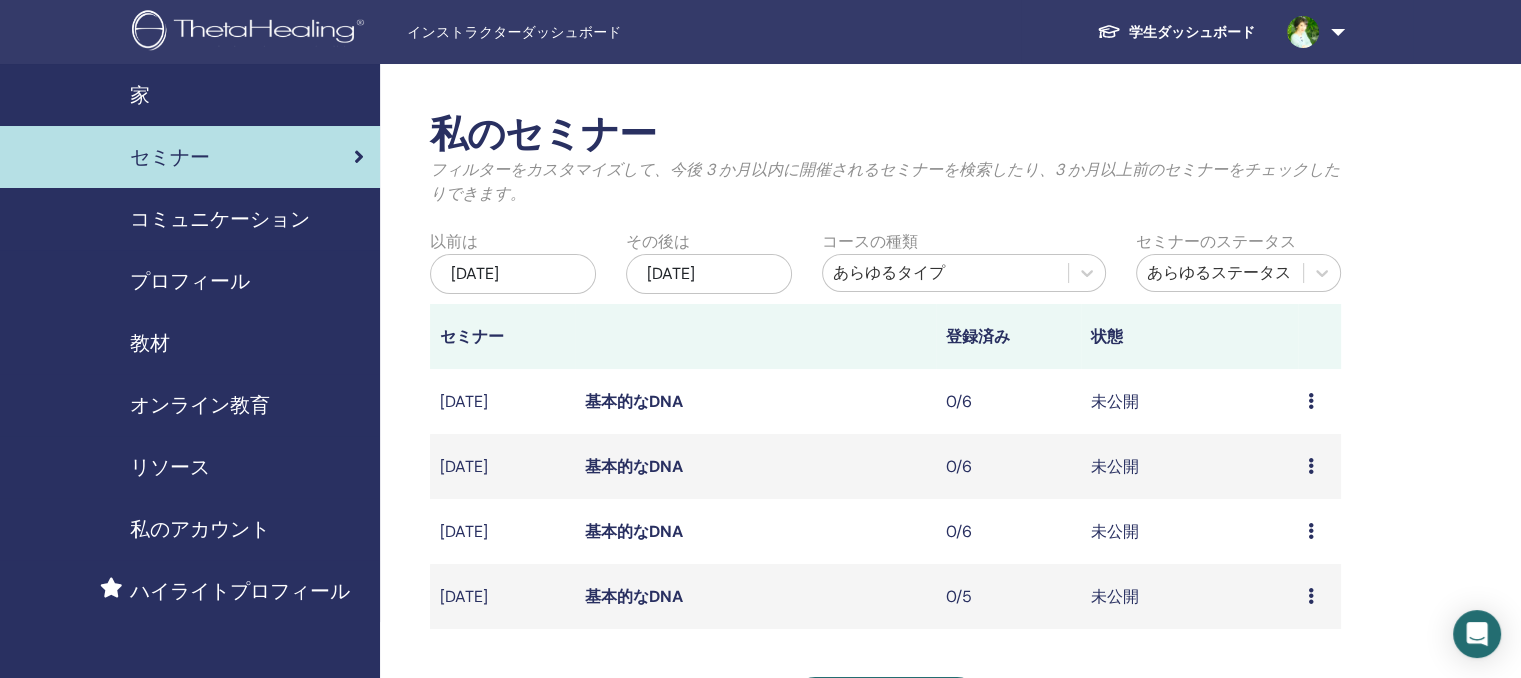 click on "基本的なDNA" at bounding box center [634, 596] 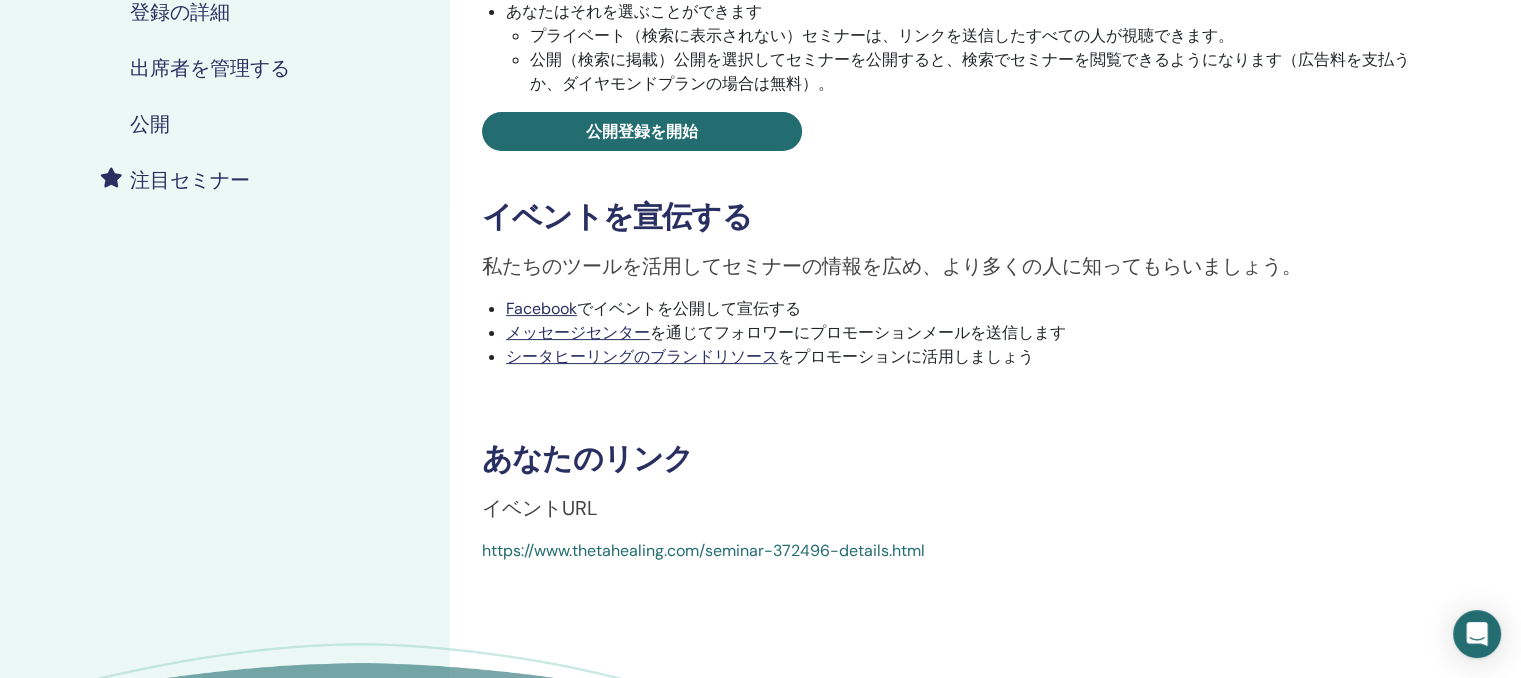 scroll, scrollTop: 500, scrollLeft: 0, axis: vertical 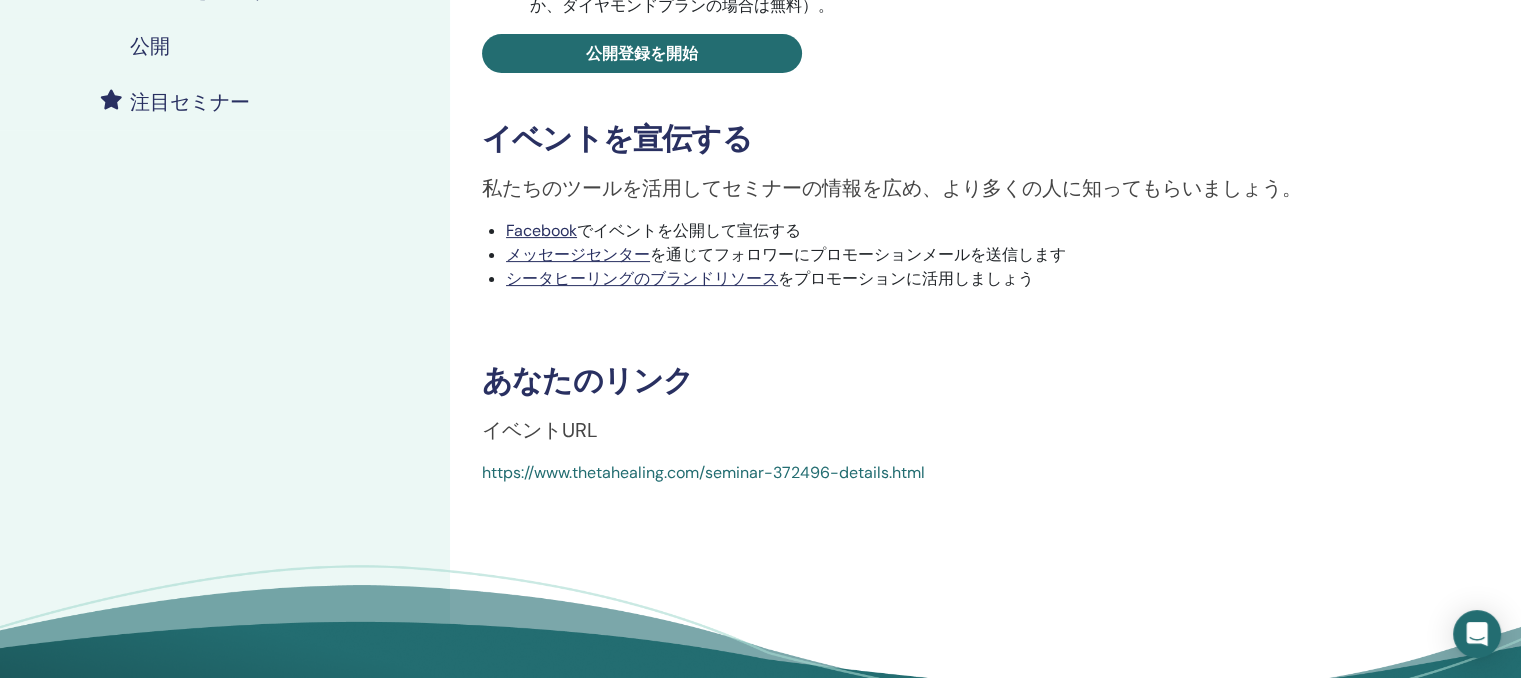 click on "https://www.thetahealing.com/seminar-372496-details.html" at bounding box center [703, 472] 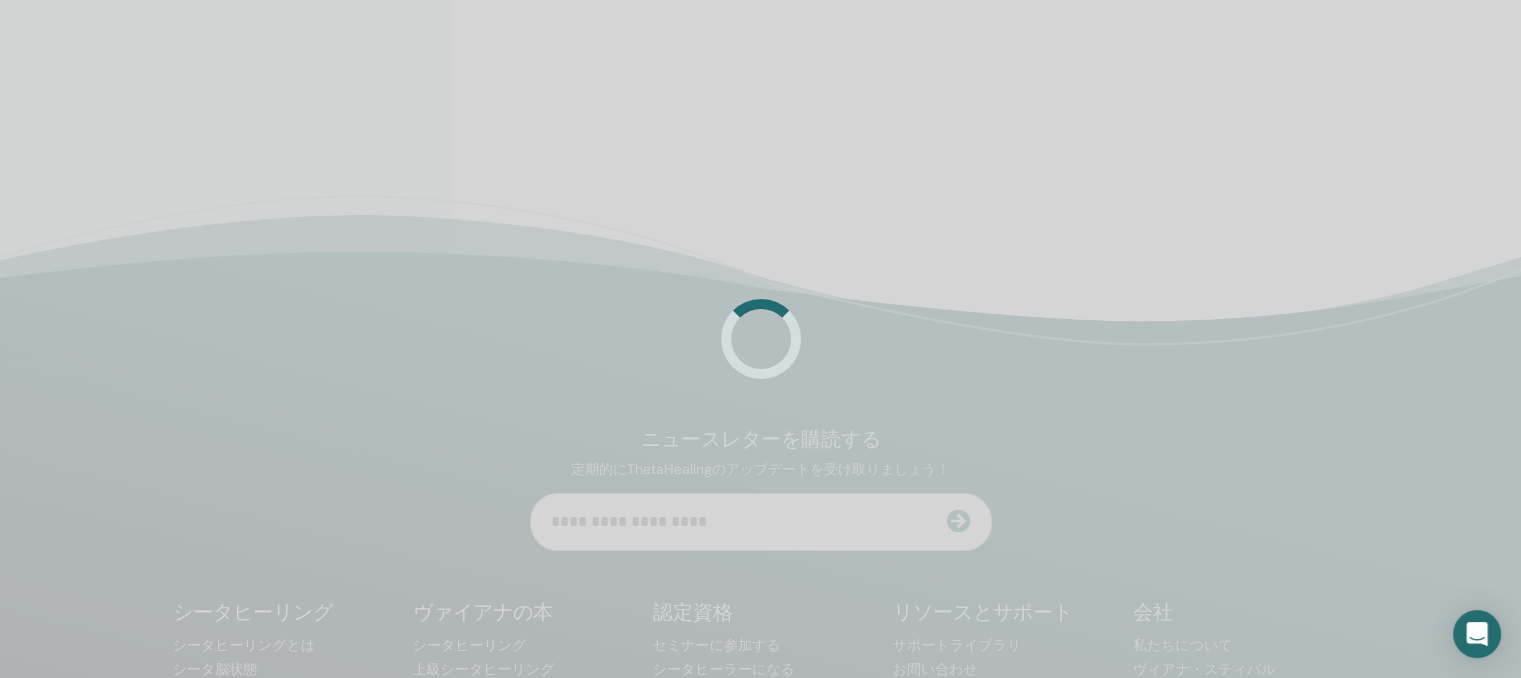 scroll, scrollTop: 476, scrollLeft: 0, axis: vertical 